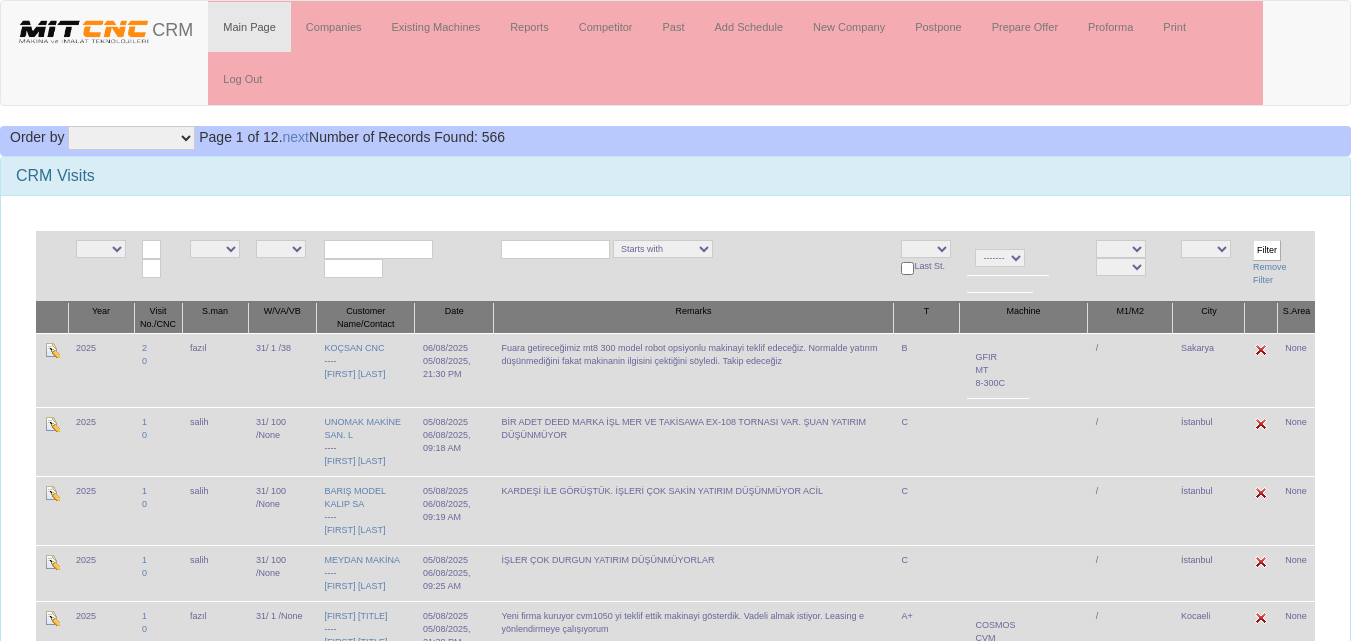 scroll, scrollTop: 0, scrollLeft: 0, axis: both 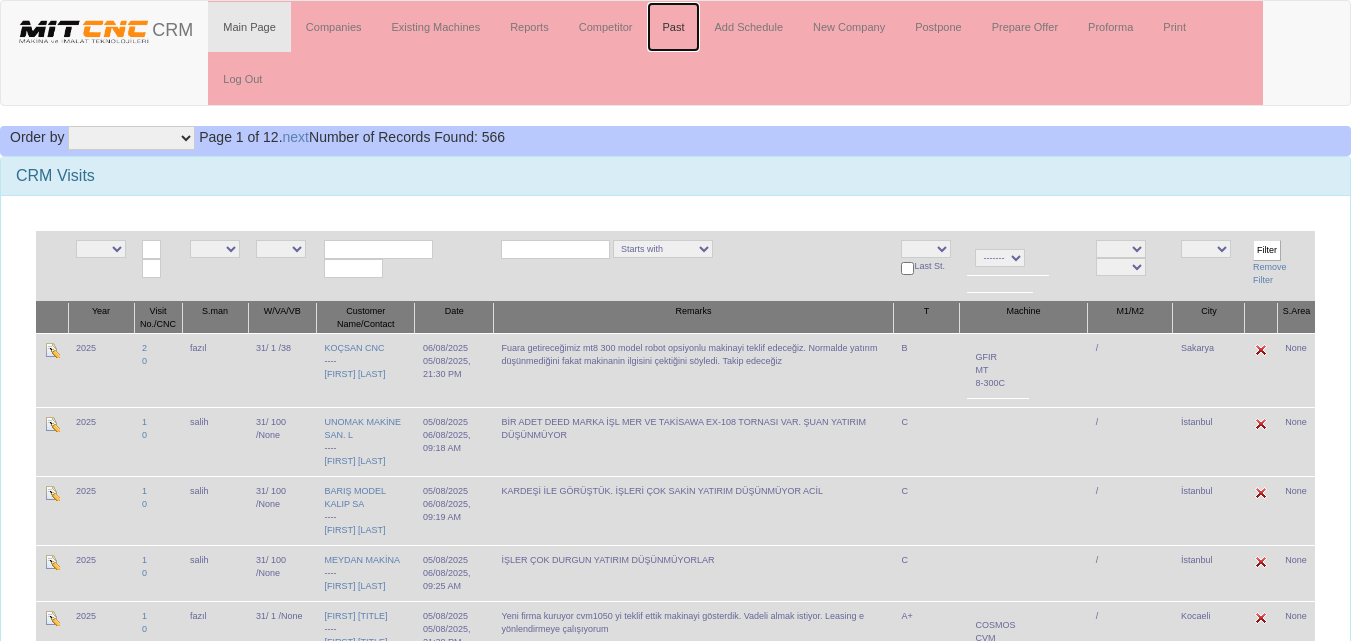 click on "Past" at bounding box center [673, 27] 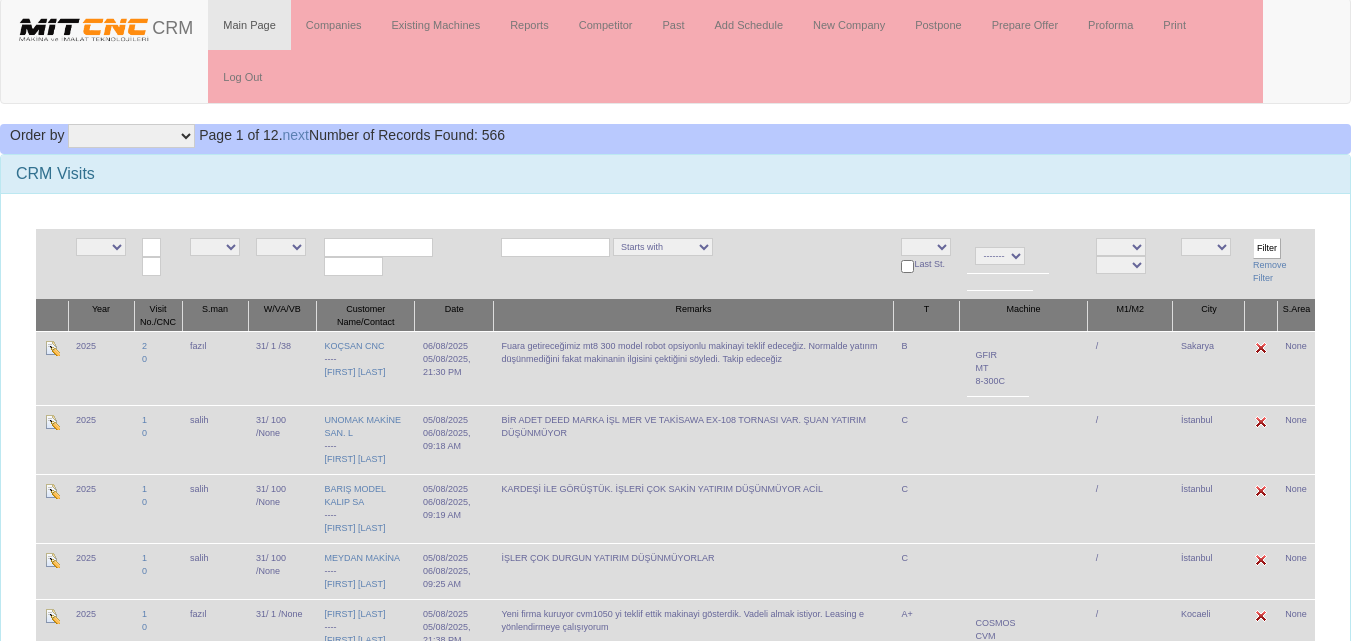 scroll, scrollTop: 0, scrollLeft: 0, axis: both 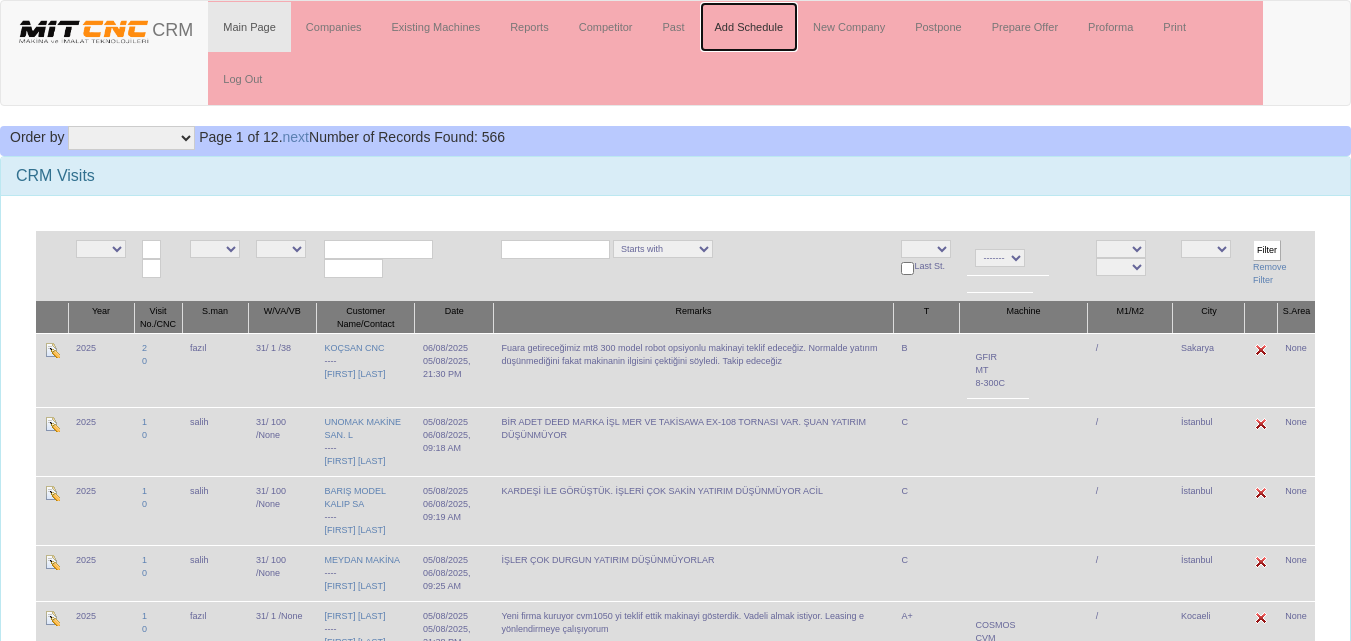click on "Add Schedule" at bounding box center [749, 27] 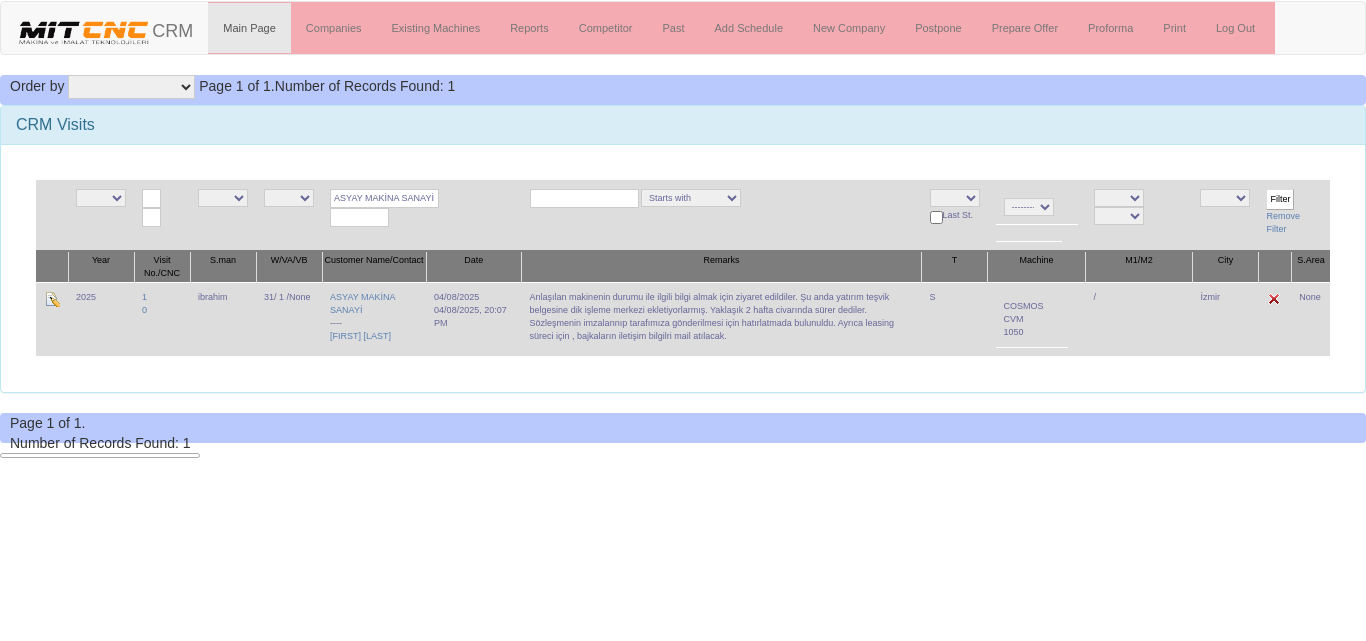 scroll, scrollTop: 0, scrollLeft: 0, axis: both 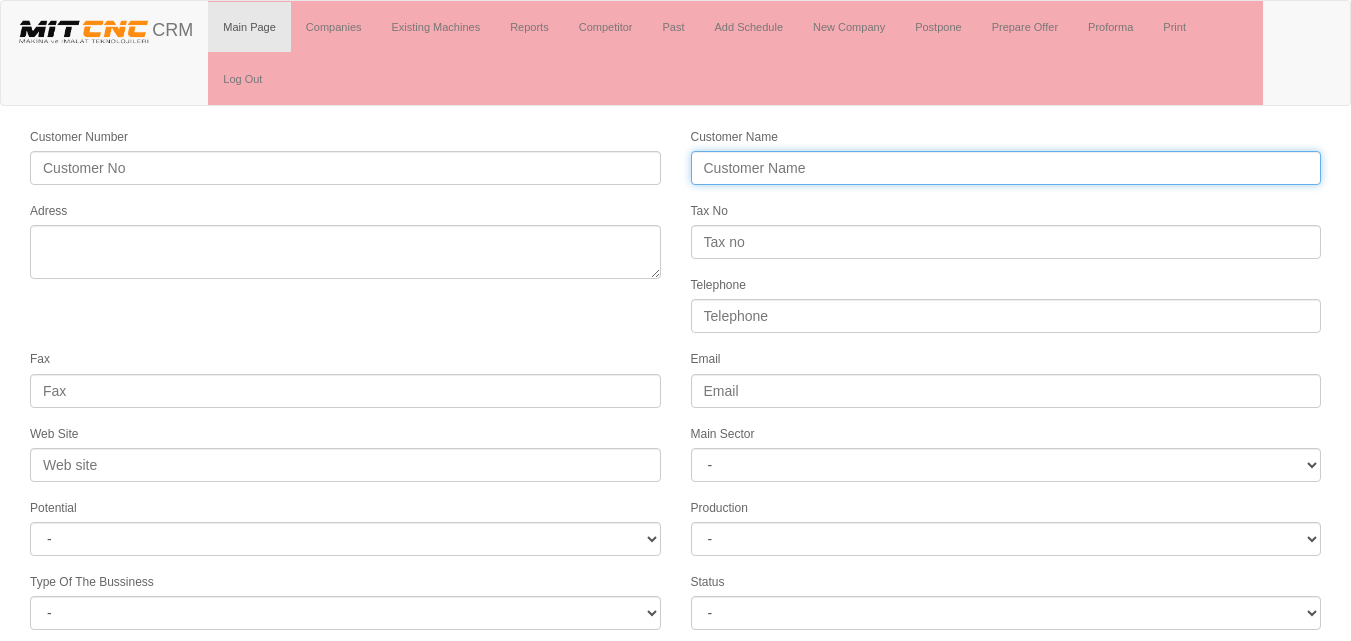 click on "Customer Name" at bounding box center (1006, 168) 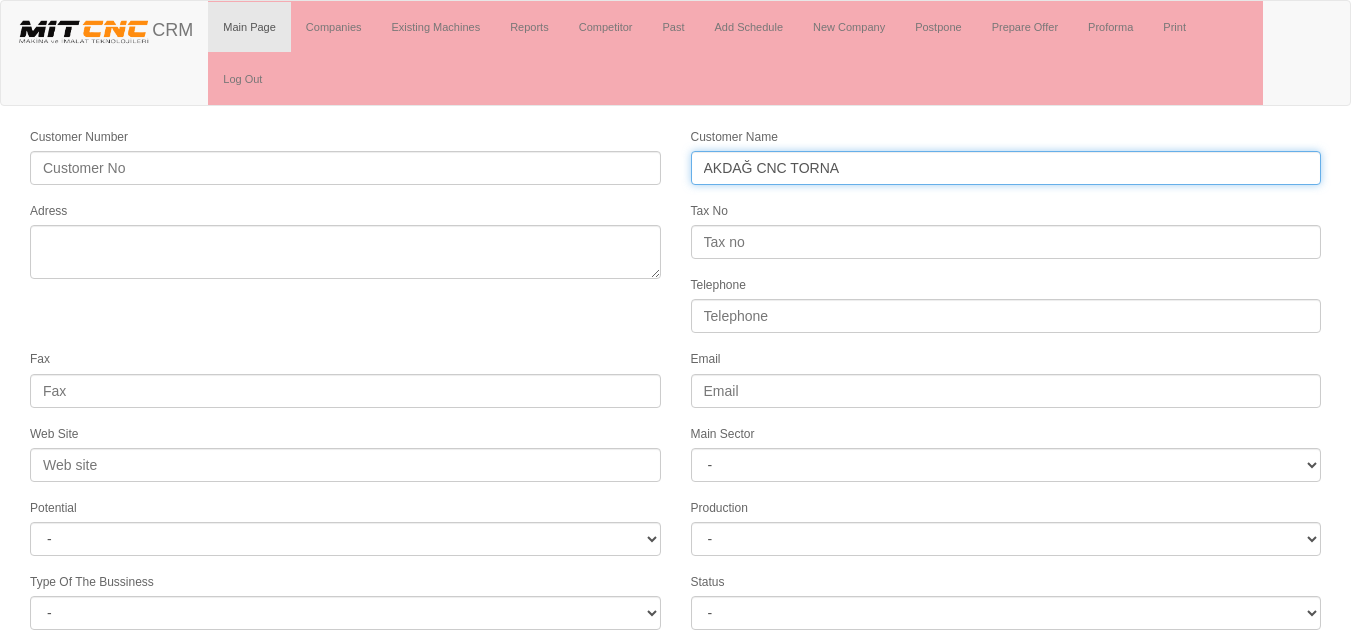 type on "AKDAĞ CNC TORNA" 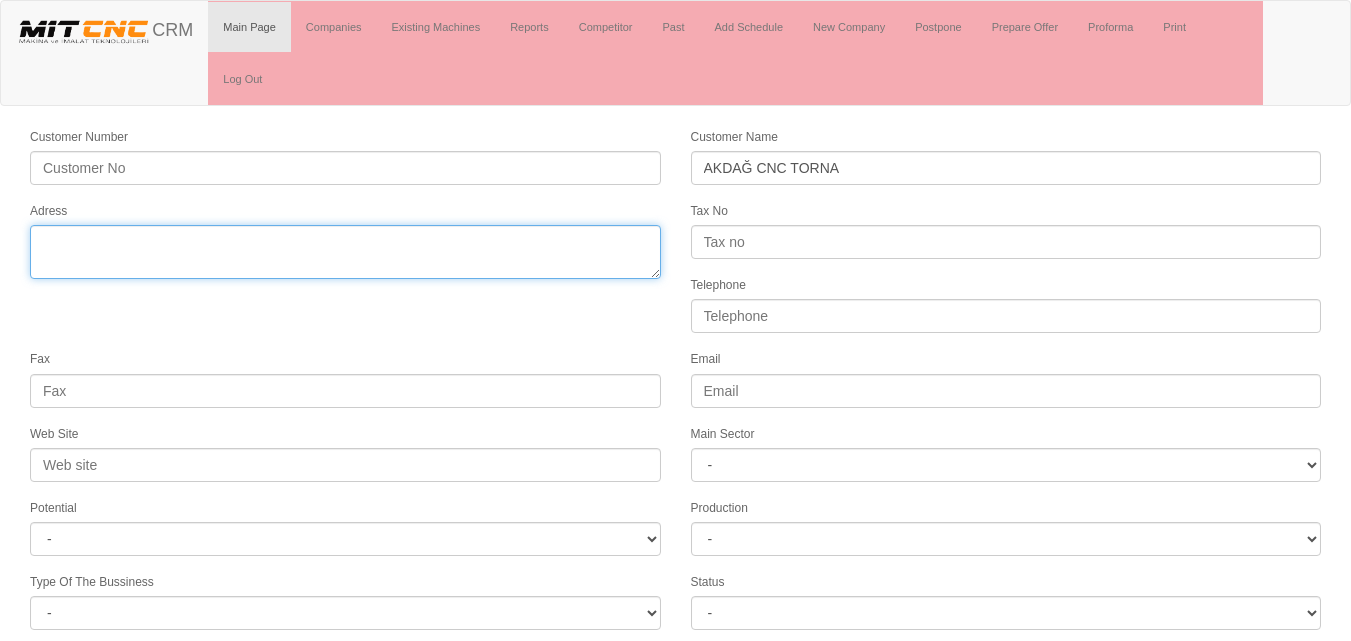 click on "Adress" at bounding box center [345, 252] 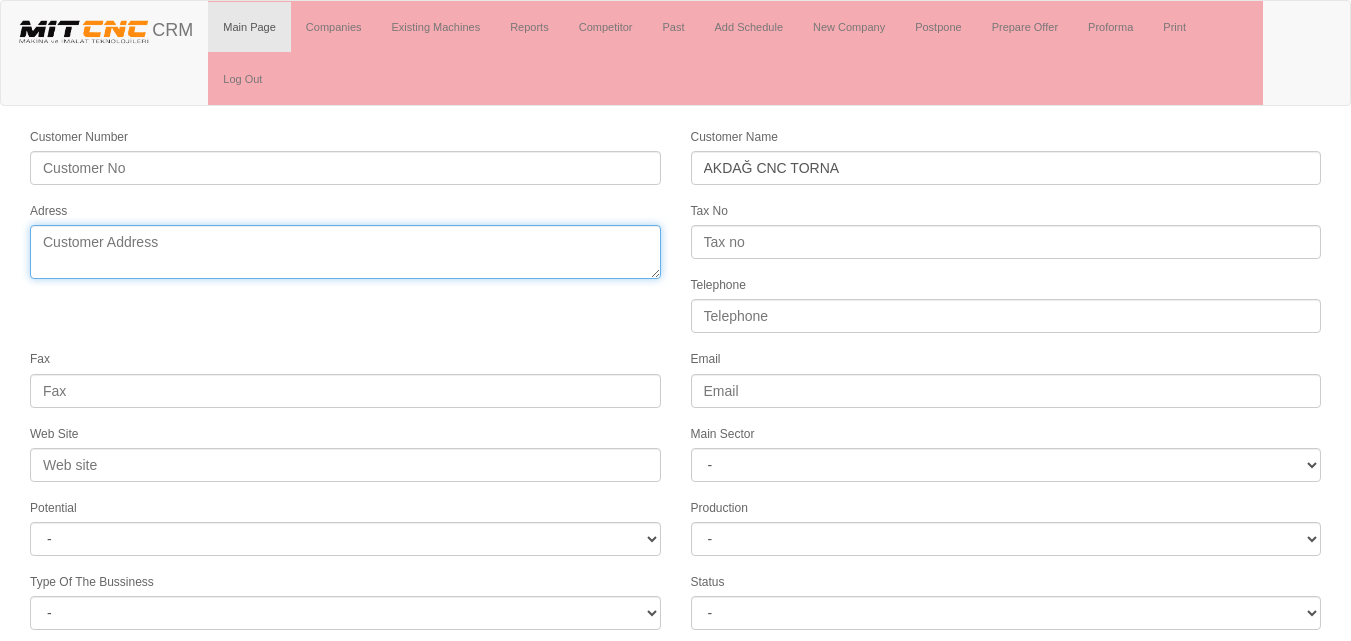 paste on "8780/2 Sk. No: 25/3
Çiğli / İZMİR TÜRKİYE" 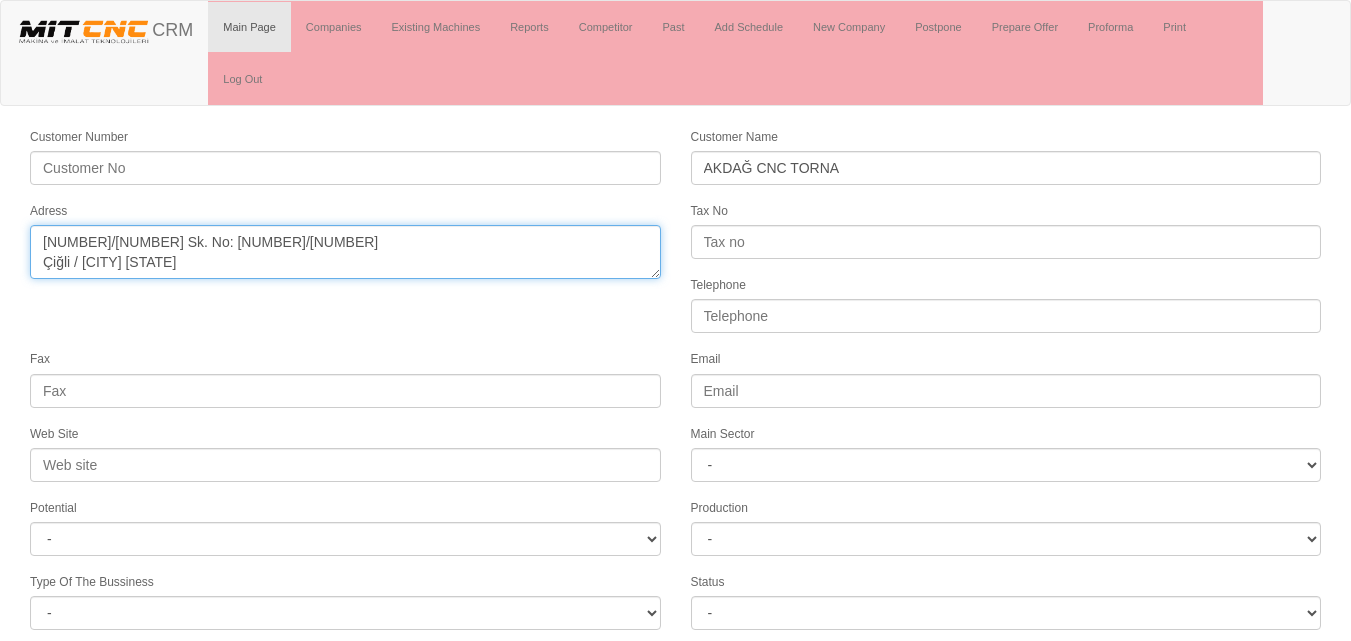 click on "Adress" at bounding box center (345, 252) 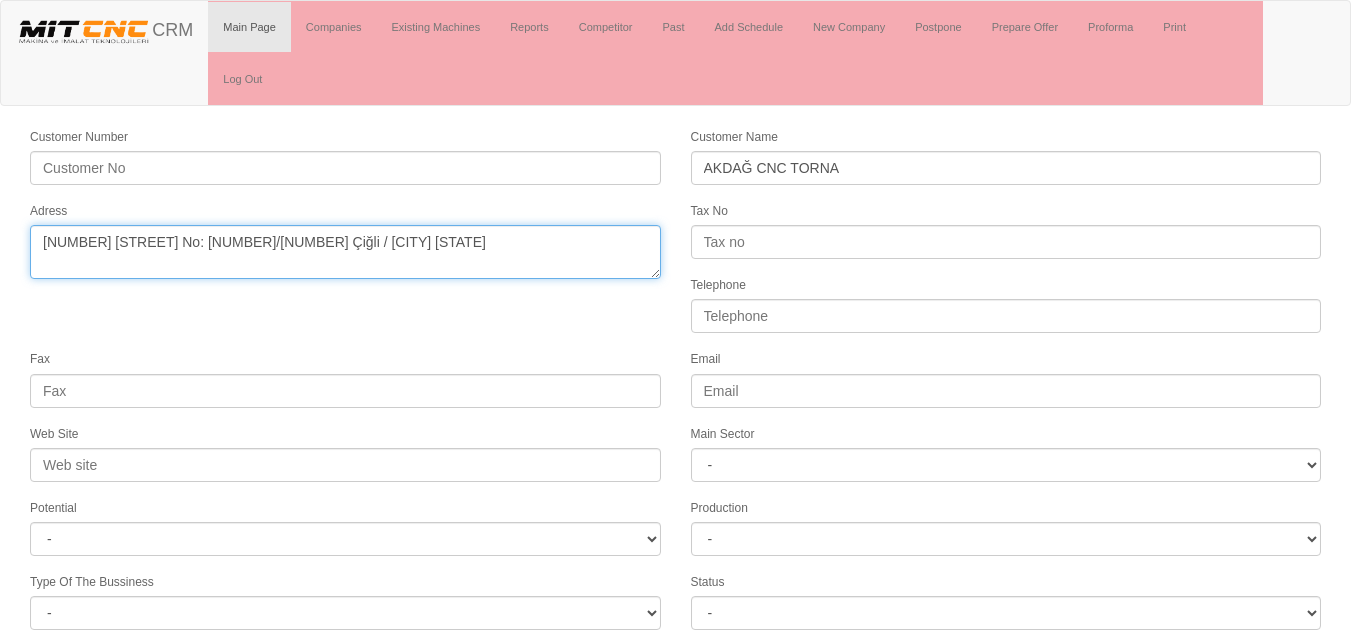 drag, startPoint x: 313, startPoint y: 238, endPoint x: 204, endPoint y: 239, distance: 109.004585 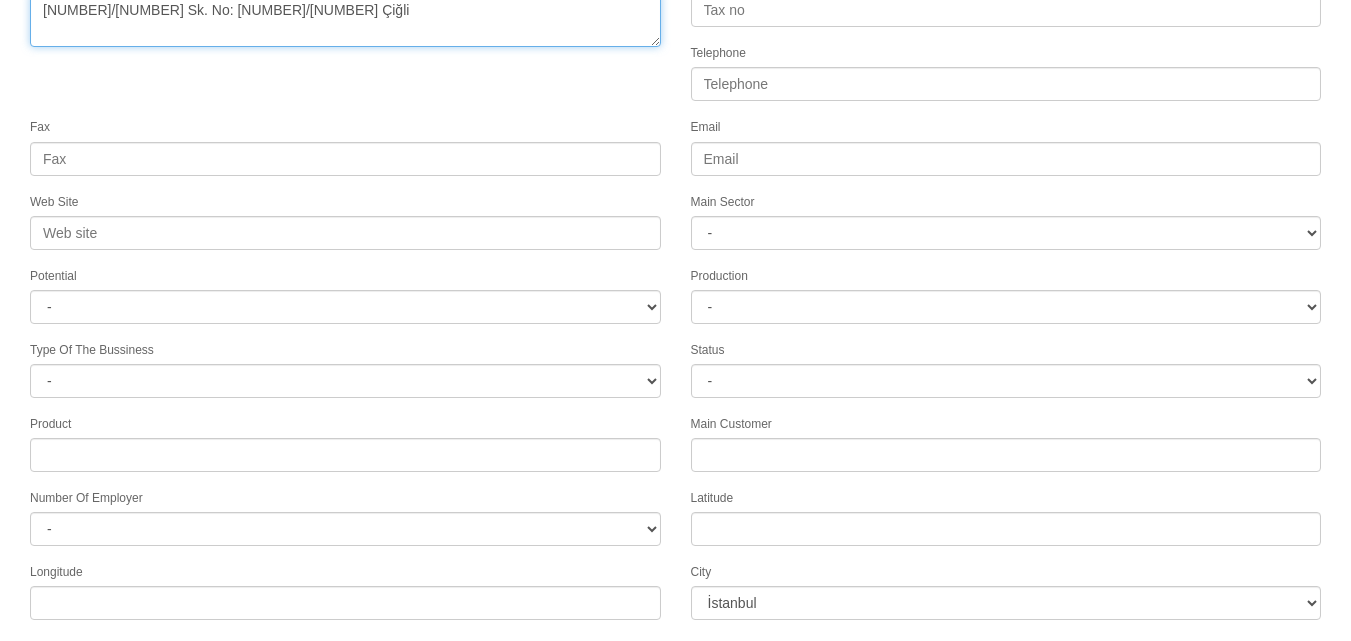 scroll, scrollTop: 277, scrollLeft: 0, axis: vertical 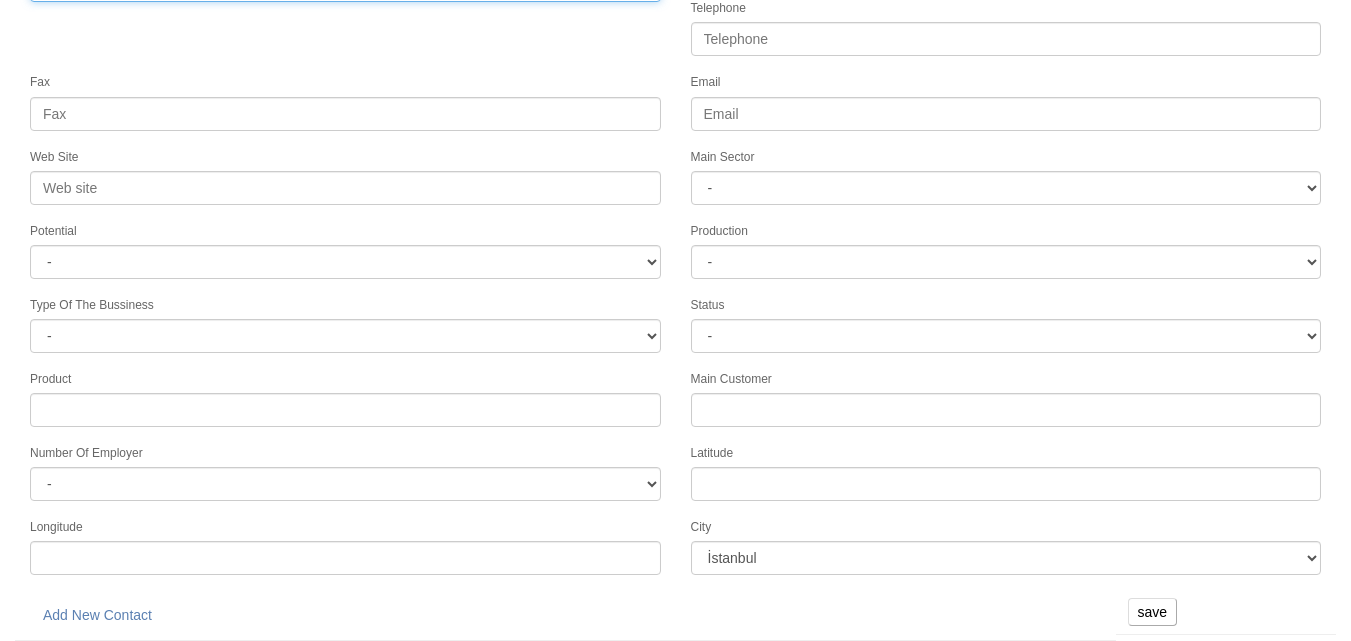 type on "8780/2 Sk. No: 25/3 Çiğli" 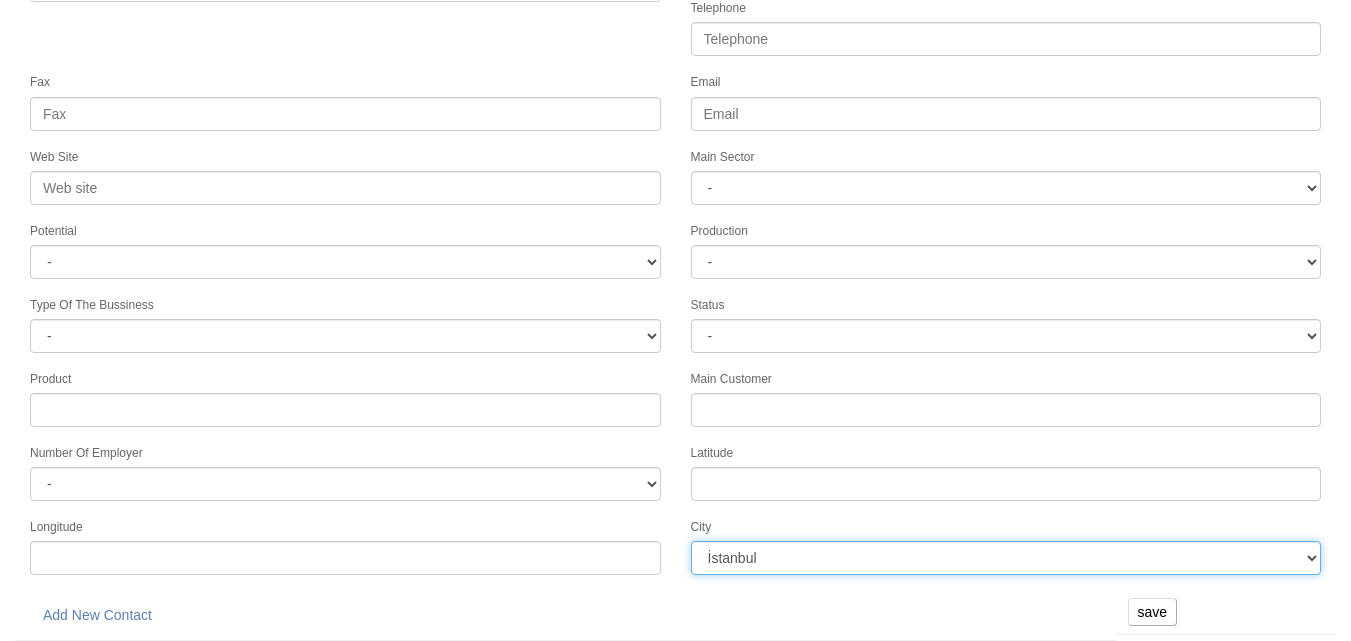 click on "İstanbul
Adana
Adıyaman
Afyon
Ağrı
Amasya
Ankara
Antalya
Artvin
Aydın
Balıkesir
Bilecik
Bingöl
Bitlis
Bolu
Burdur
Bursa
Çanakkale
Çankırı
Çorum
Denizli
Diyarbakır
Edirne
Elazığ
Erzincan
Erzurum
Eskişehir
Gaziantep
Giresun
Gümüşhane
Hakkari
Hatay
Isparta
Mersin
İzmir
Kars
Kastamonu
Kayseri
Kırklareli
Kırşehir
Kocaeli
Konya
Kütahya
Malatya
Manisa
Kahramanmaraş
Mardin
Muğla
Muş
Nevşehir
Niğde
Ordu
Rize Sakarya" at bounding box center [1006, 558] 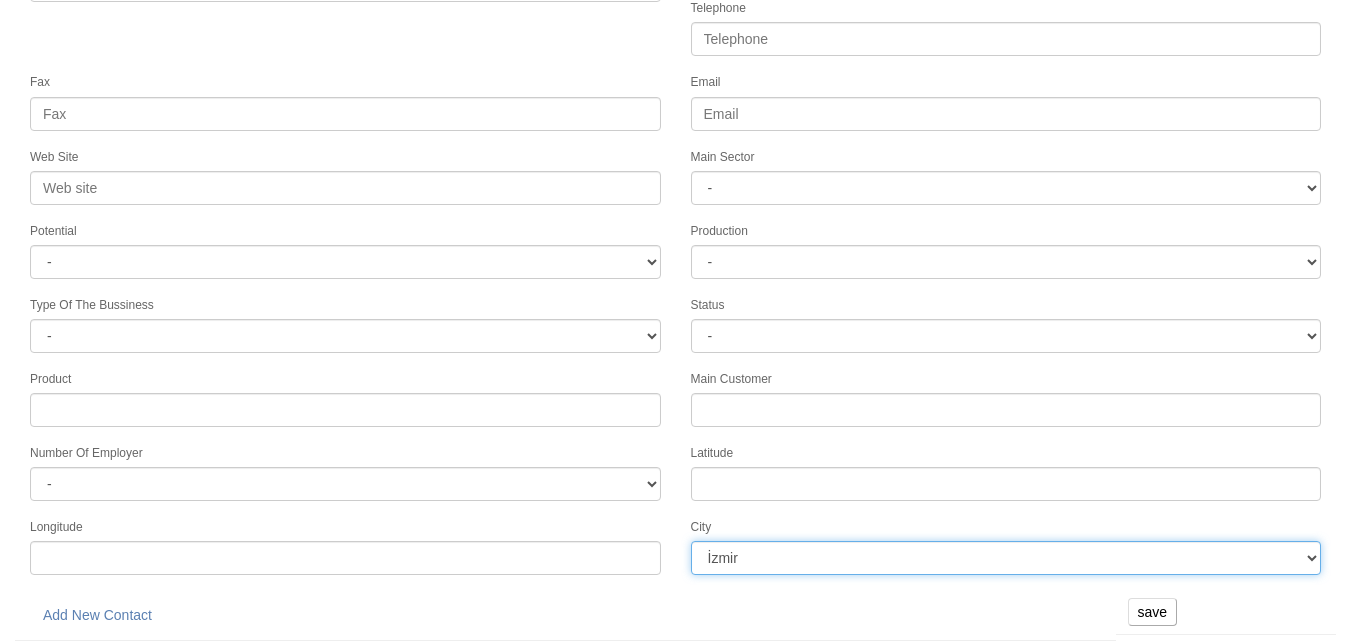 click on "İstanbul
Adana
Adıyaman
Afyon
Ağrı
Amasya
Ankara
Antalya
Artvin
Aydın
Balıkesir
Bilecik
Bingöl
Bitlis
Bolu
Burdur
Bursa
Çanakkale
Çankırı
Çorum
Denizli
Diyarbakır
Edirne
Elazığ
Erzincan
Erzurum
Eskişehir
Gaziantep
Giresun
Gümüşhane
Hakkari
Hatay
Isparta
Mersin
İzmir
Kars
Kastamonu
Kayseri
Kırklareli
Kırşehir
Kocaeli
Konya
Kütahya
Malatya
Manisa
Kahramanmaraş
Mardin
Muğla
Muş
Nevşehir
Niğde
Ordu
Rize Sakarya" at bounding box center [1006, 558] 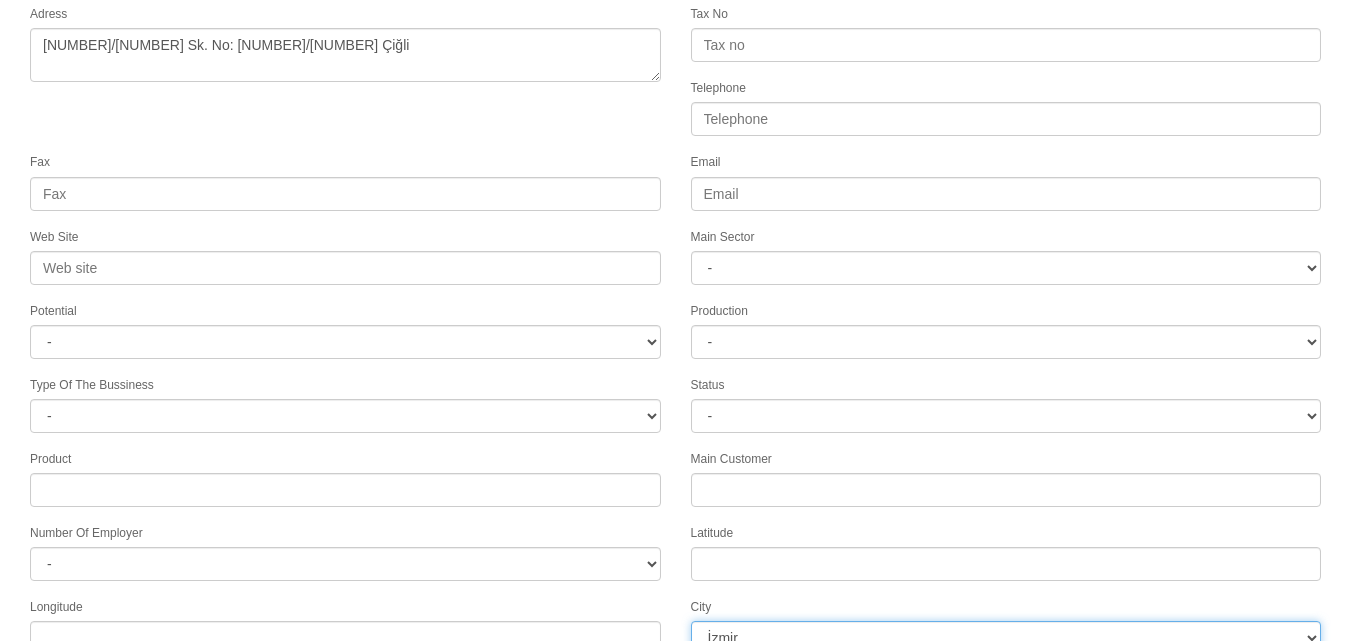 scroll, scrollTop: 0, scrollLeft: 0, axis: both 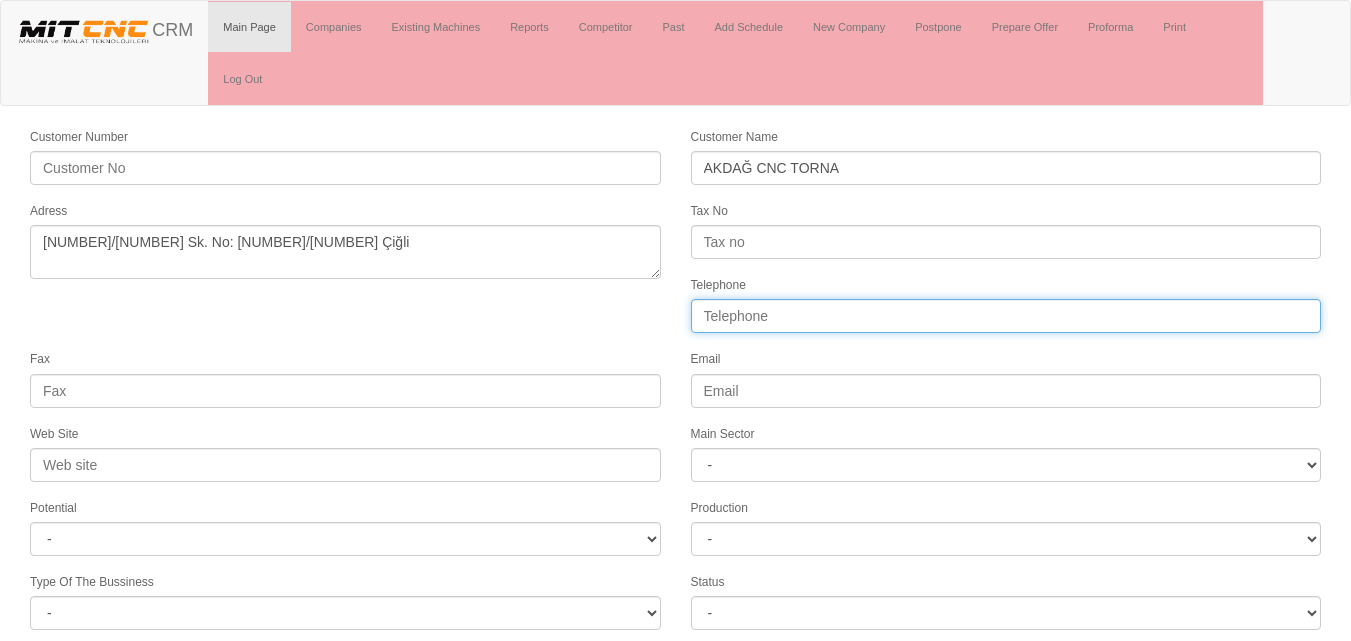 click on "Telephone" at bounding box center (1006, 316) 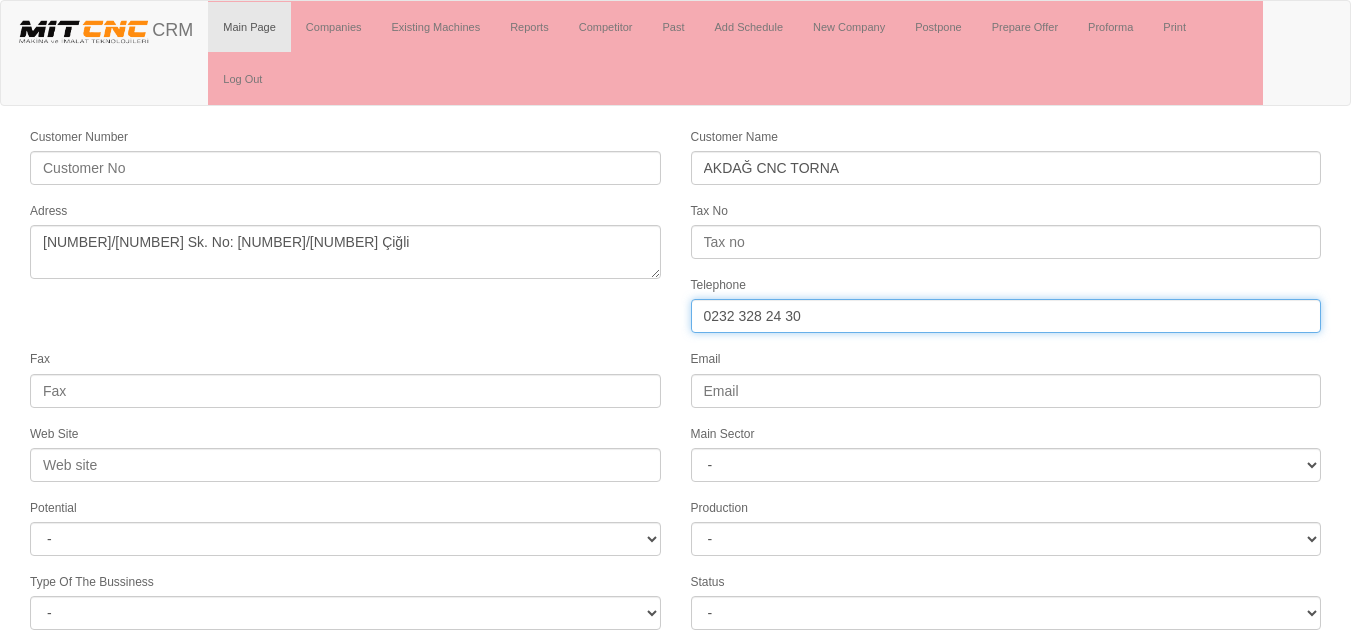 type on "0232 328 24 30" 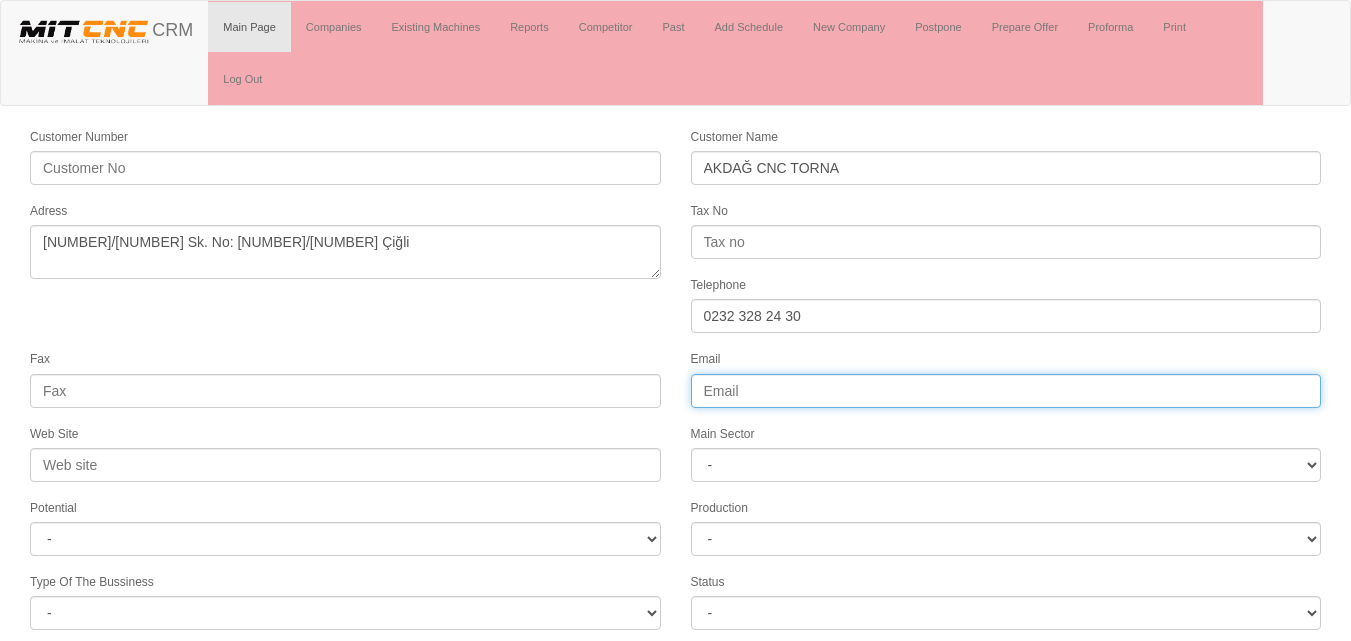 click on "Email" at bounding box center [1006, 391] 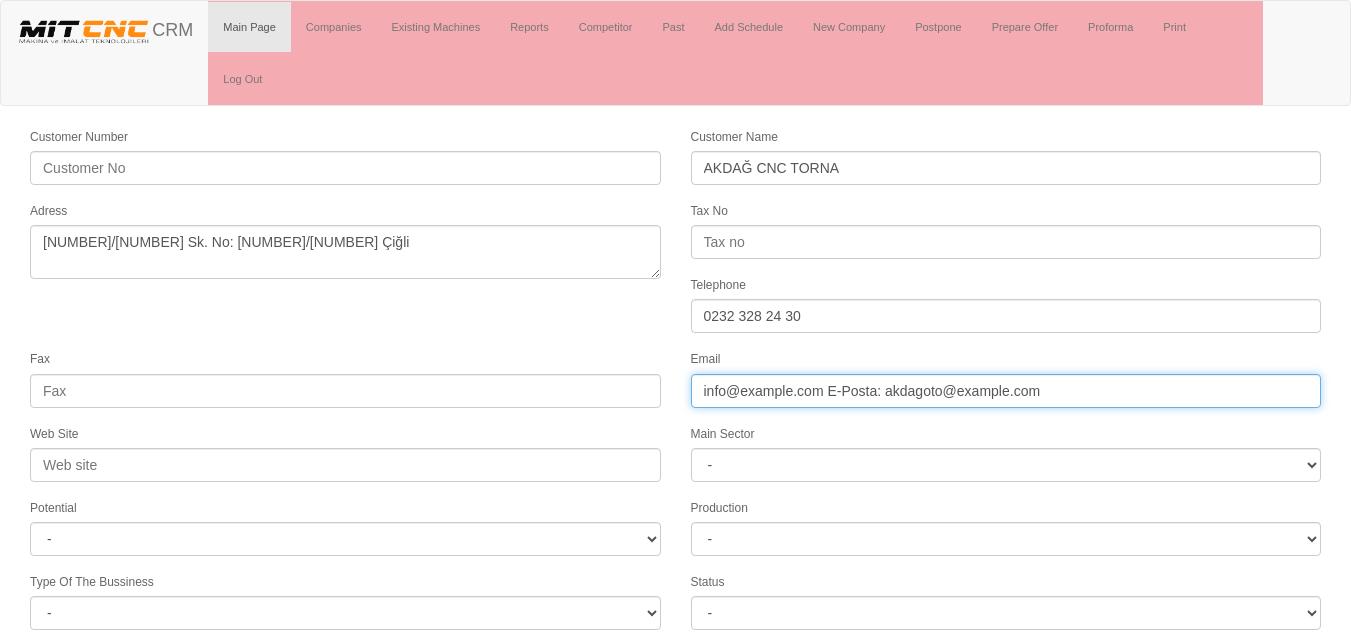 drag, startPoint x: 1115, startPoint y: 391, endPoint x: 888, endPoint y: 395, distance: 227.03523 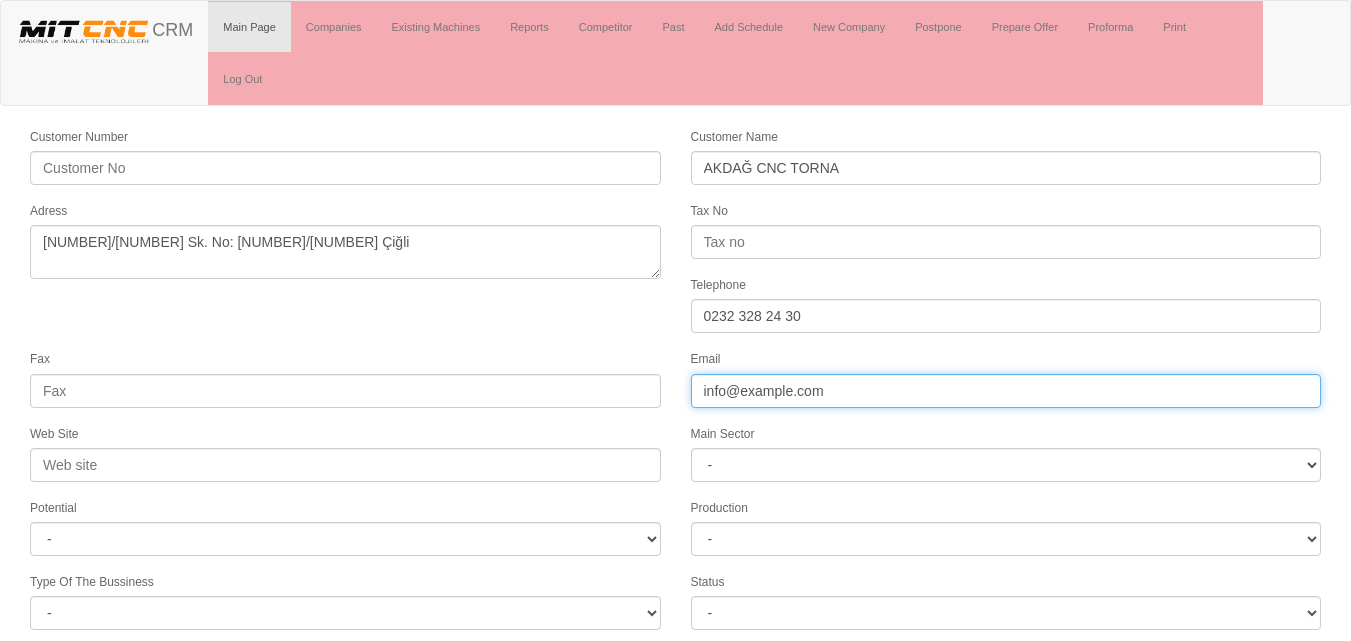 drag, startPoint x: 851, startPoint y: 388, endPoint x: 617, endPoint y: 386, distance: 234.00854 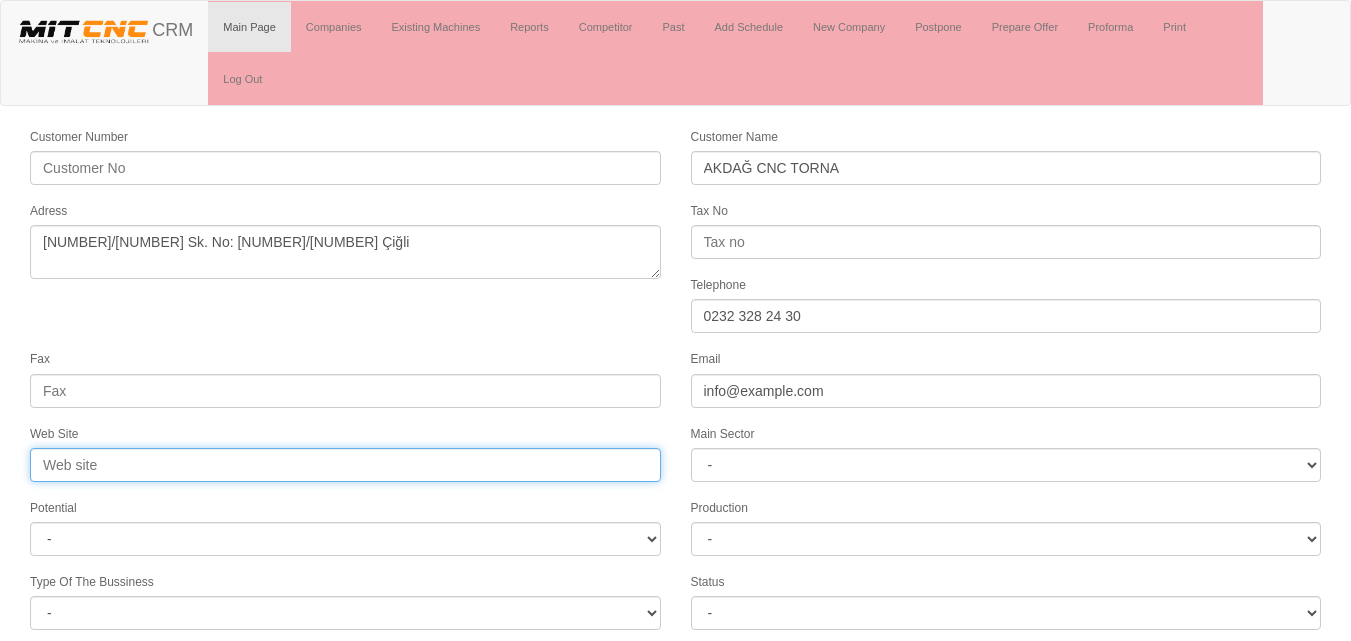 click on "Web Site" at bounding box center (345, 465) 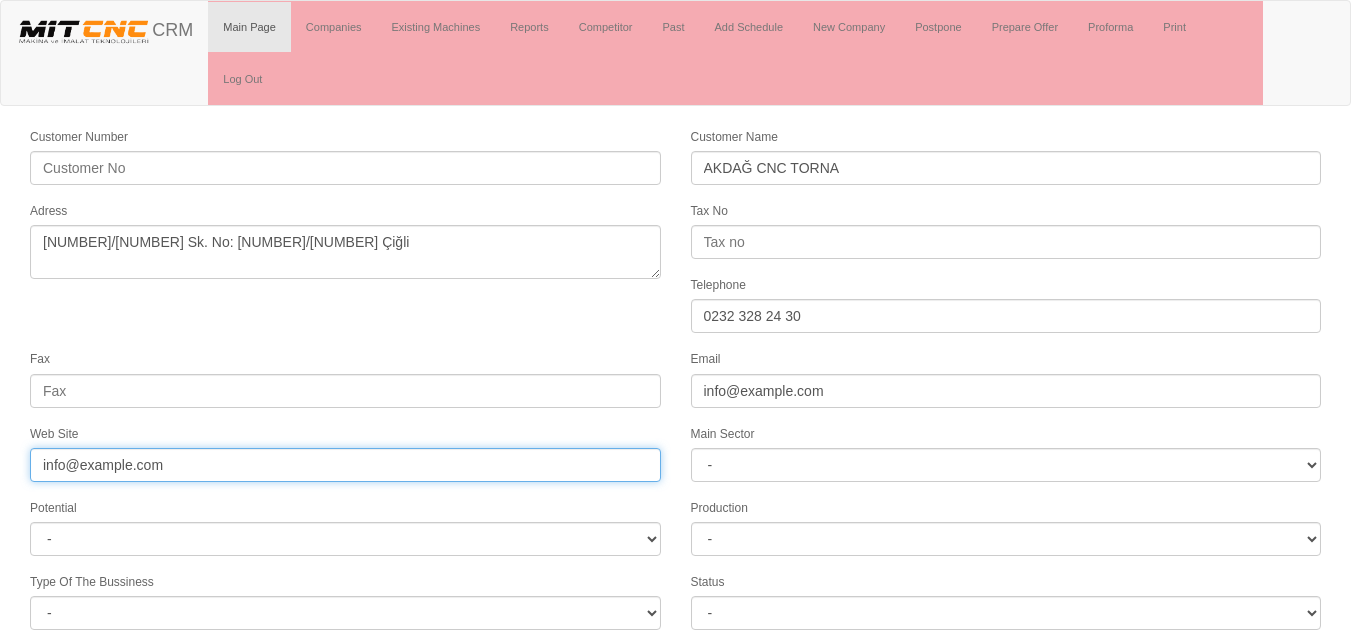 drag, startPoint x: 78, startPoint y: 465, endPoint x: 4, endPoint y: 465, distance: 74 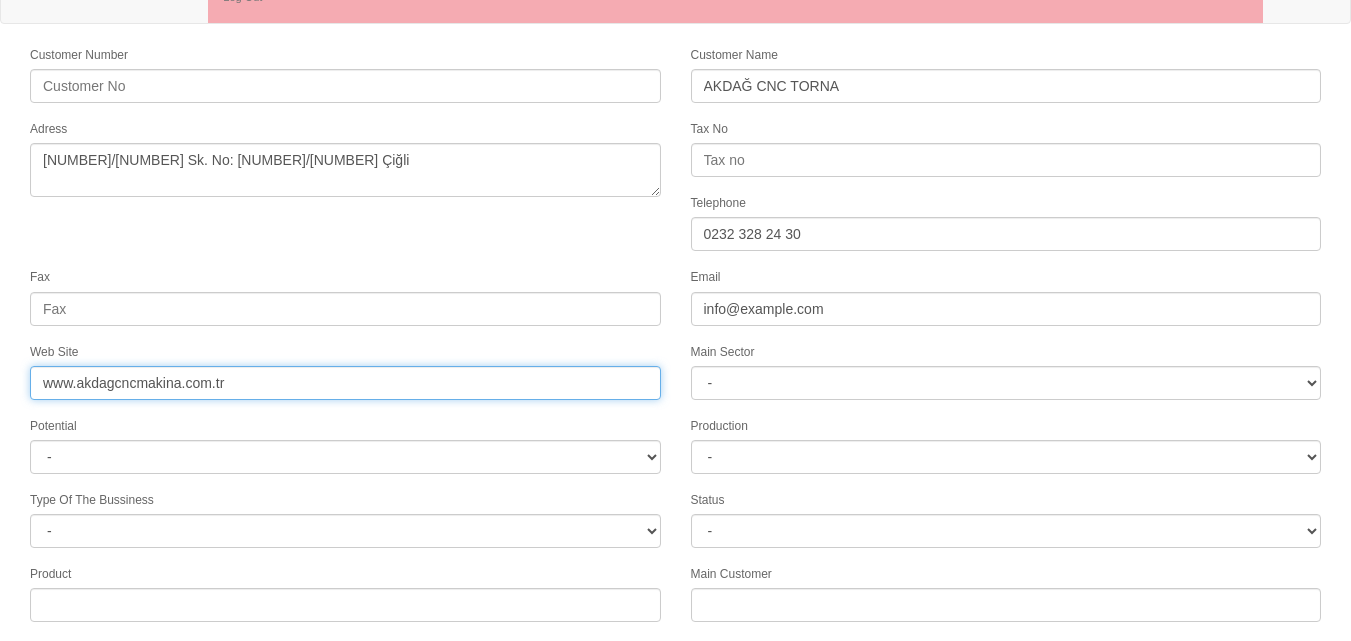scroll, scrollTop: 77, scrollLeft: 0, axis: vertical 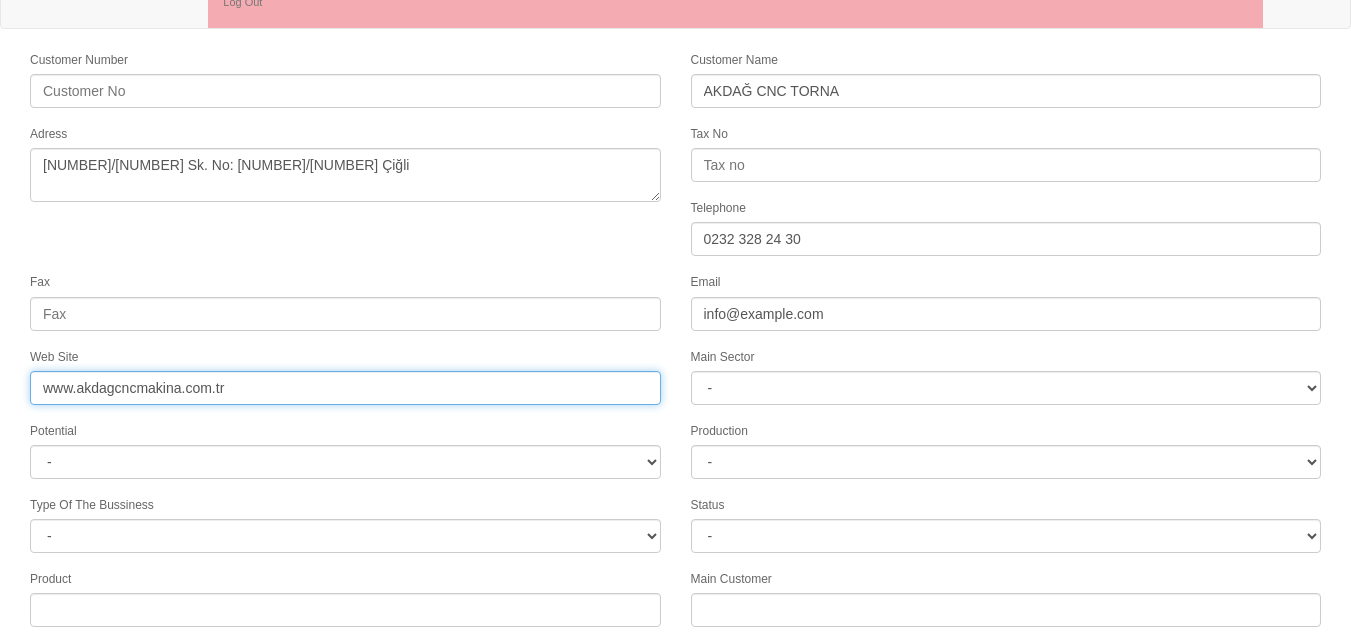 type on "www.akdagcncmakina.com.tr" 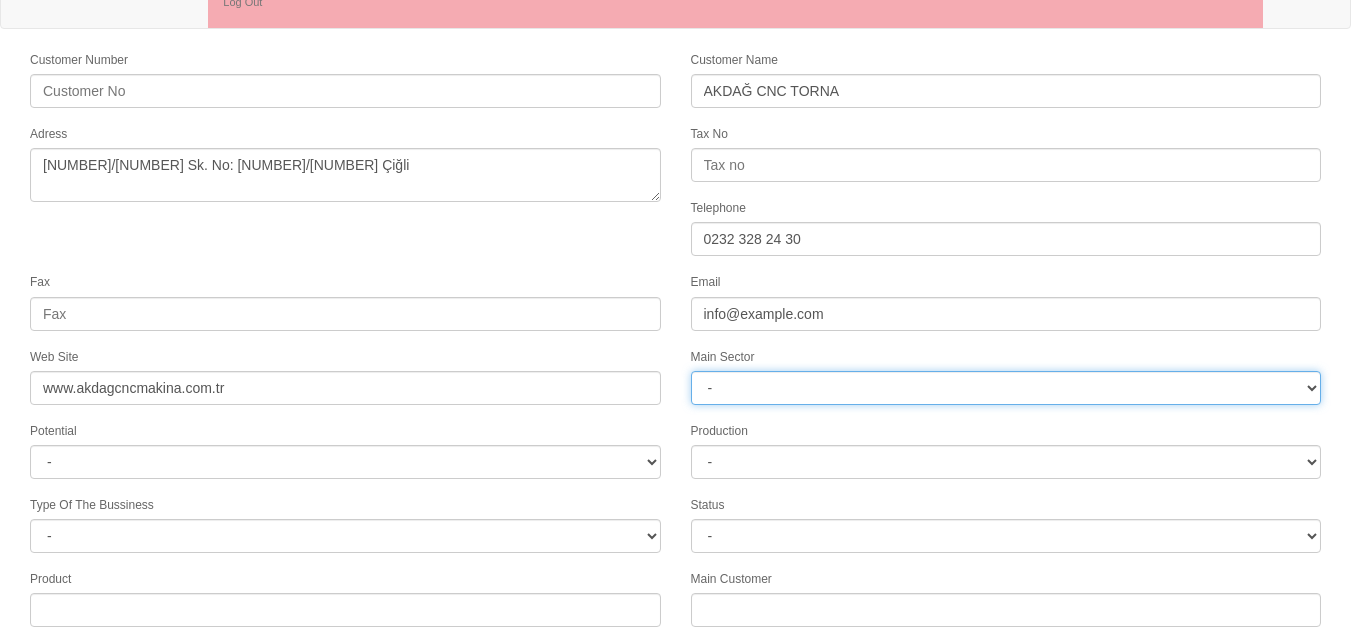 click on "-
DIE MOLD
MACHINERY
DEFENCE
ELECTRICAL COMPONENTS
MEDICAL
TOOL MANUFACTURING
JEWELERY
AGRICULTURE
AUTOMOTIVE
WHITE GOODS
HYDRAULIC & PNEUMATIC
CASTING
STAMPING DIE
AEROSPACE
CONSTRUCTION MAC.
GEN. PART. MAN.
EDUCATION
LASER POTENTIALS
FURNUTURE" at bounding box center [1006, 388] 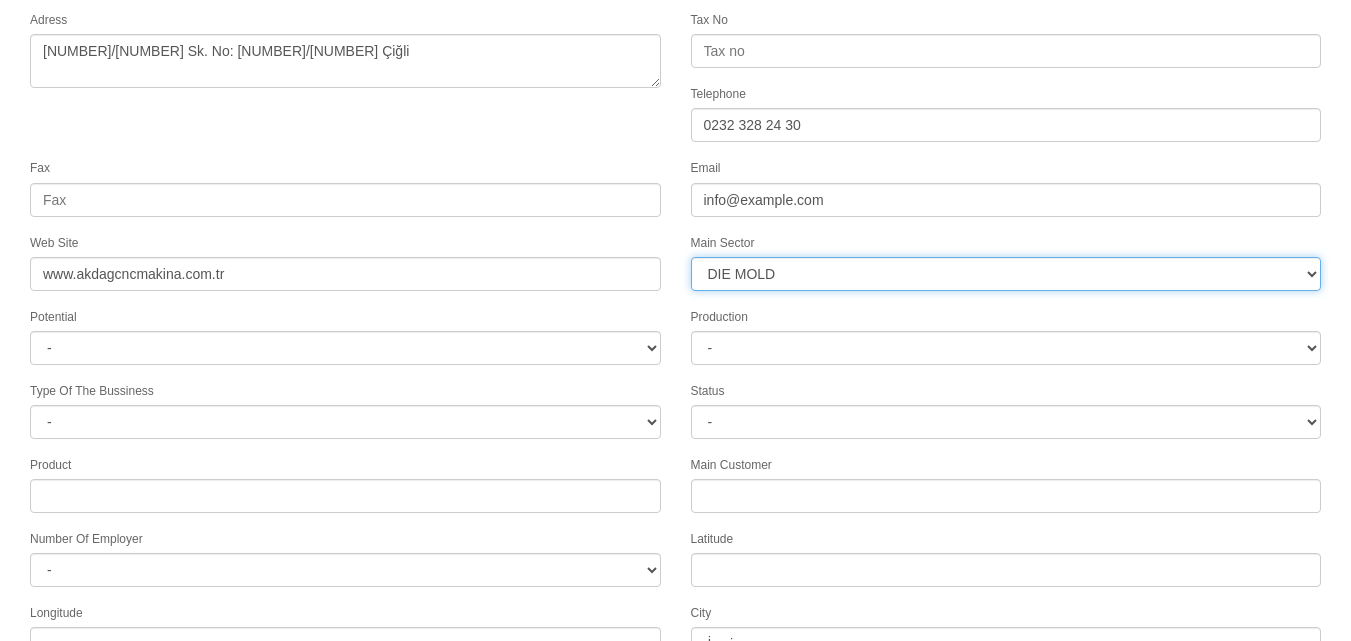 scroll, scrollTop: 277, scrollLeft: 0, axis: vertical 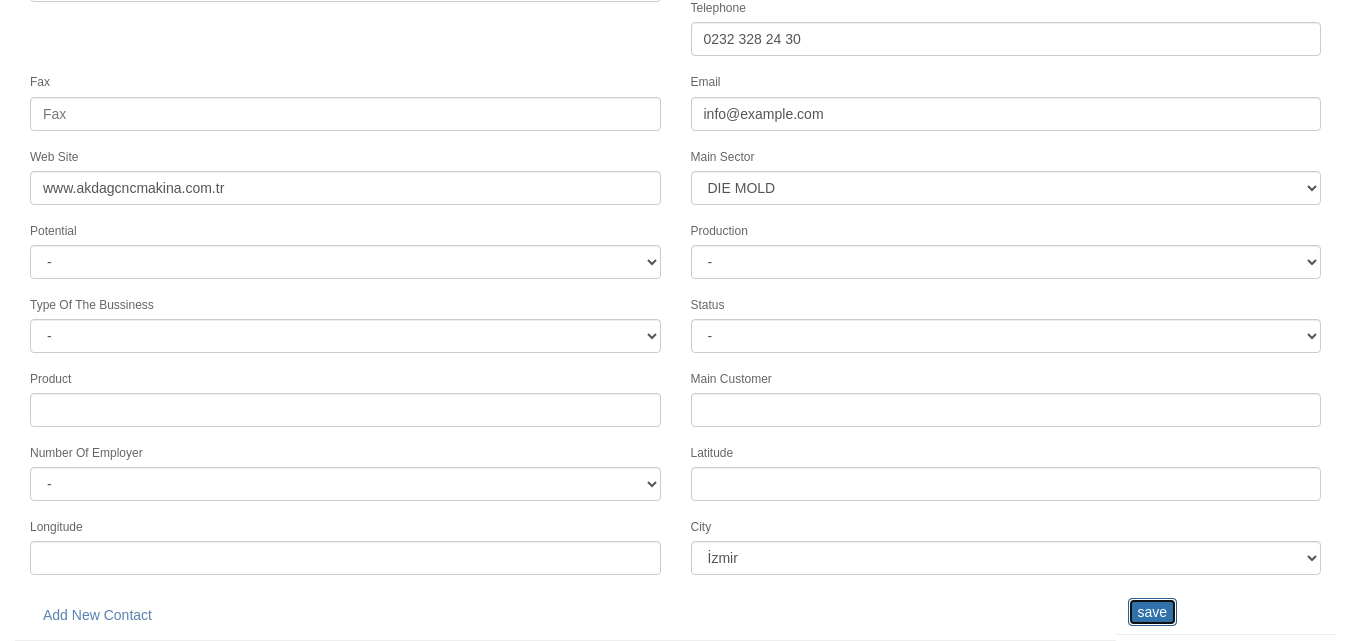 click on "save" at bounding box center [1152, 612] 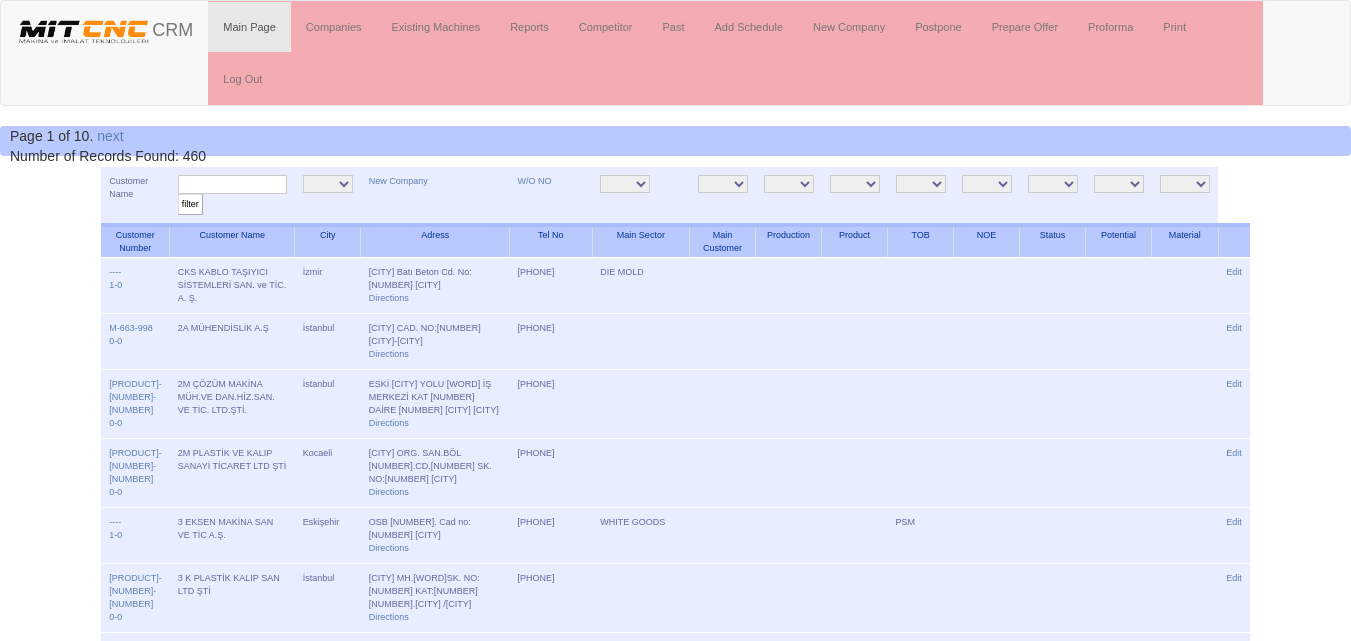 scroll, scrollTop: 0, scrollLeft: 0, axis: both 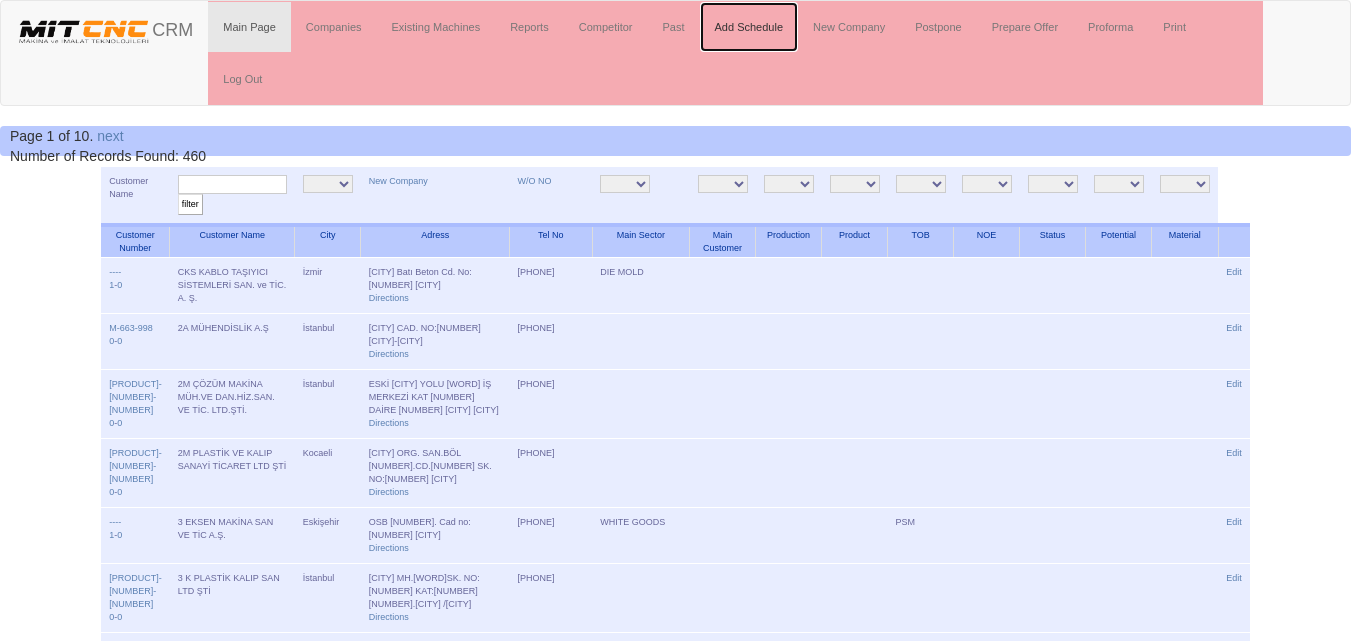 click on "Add Schedule" at bounding box center [749, 27] 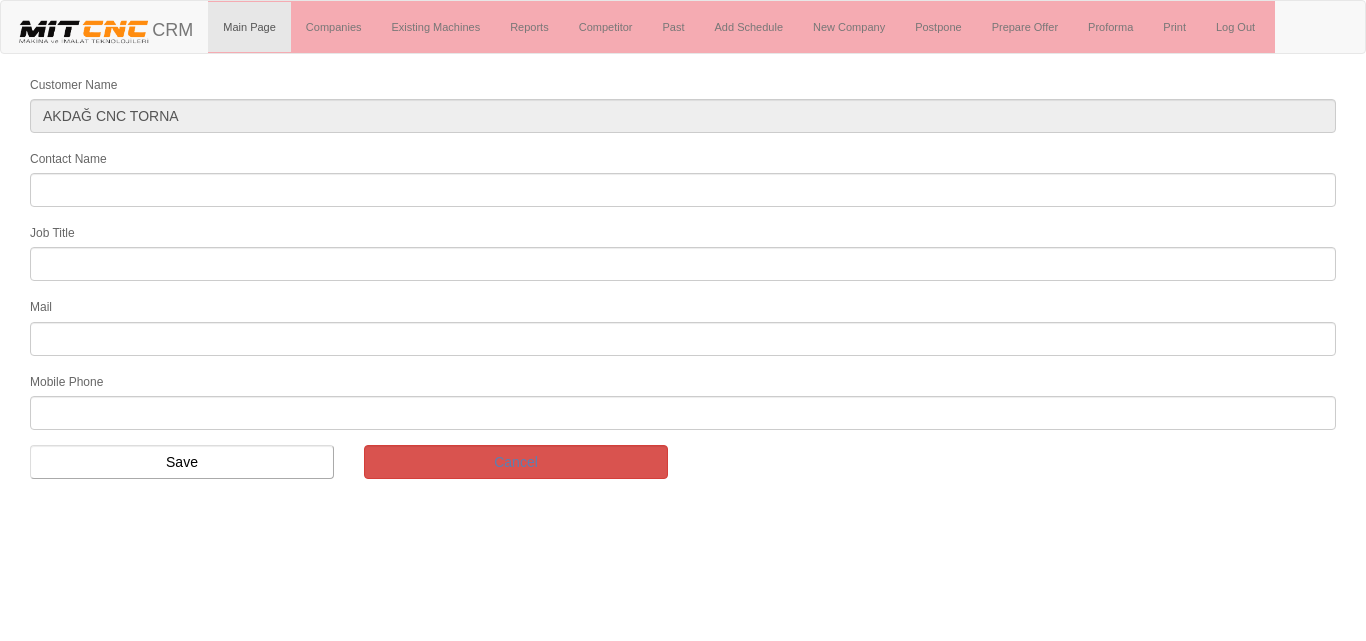 scroll, scrollTop: 0, scrollLeft: 0, axis: both 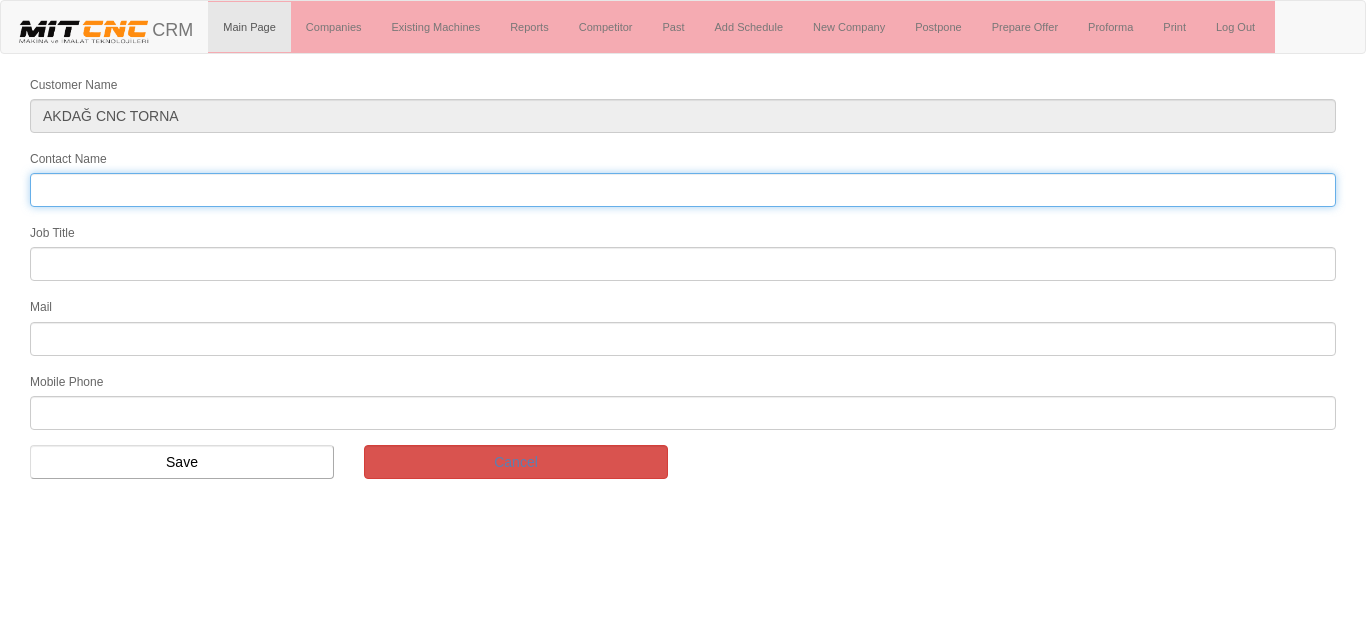 click on "Contact Name" at bounding box center [683, 190] 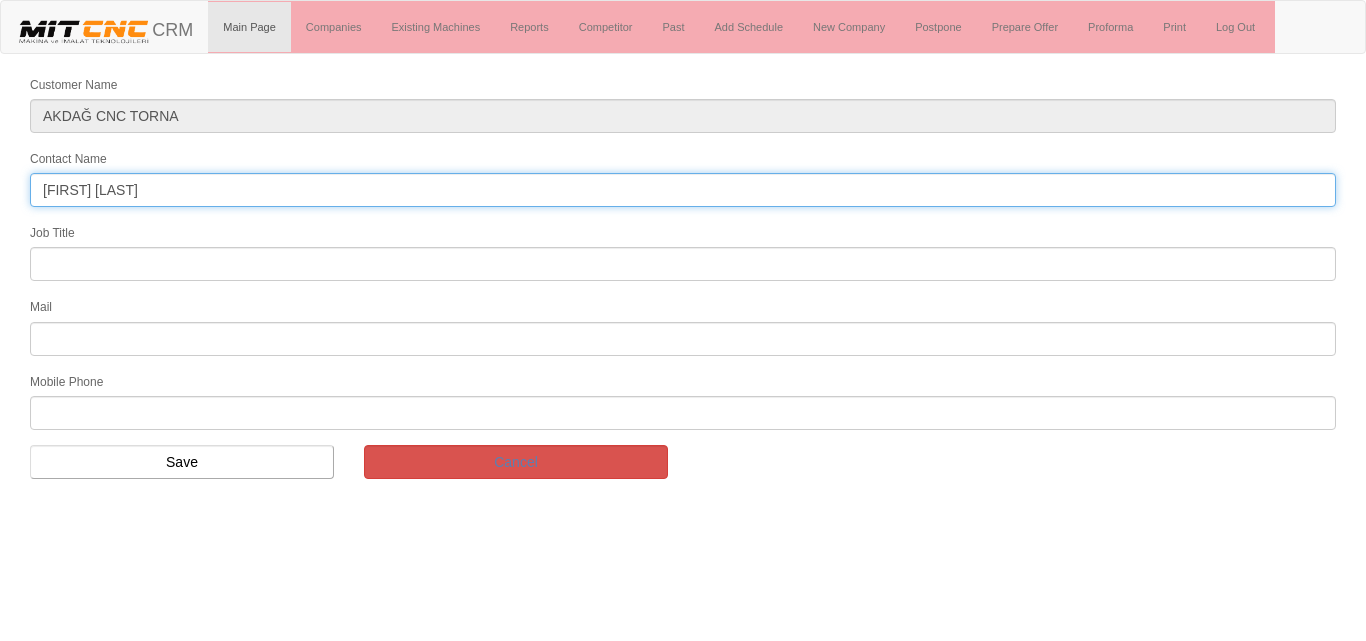 type on "Nurettin Akdağ" 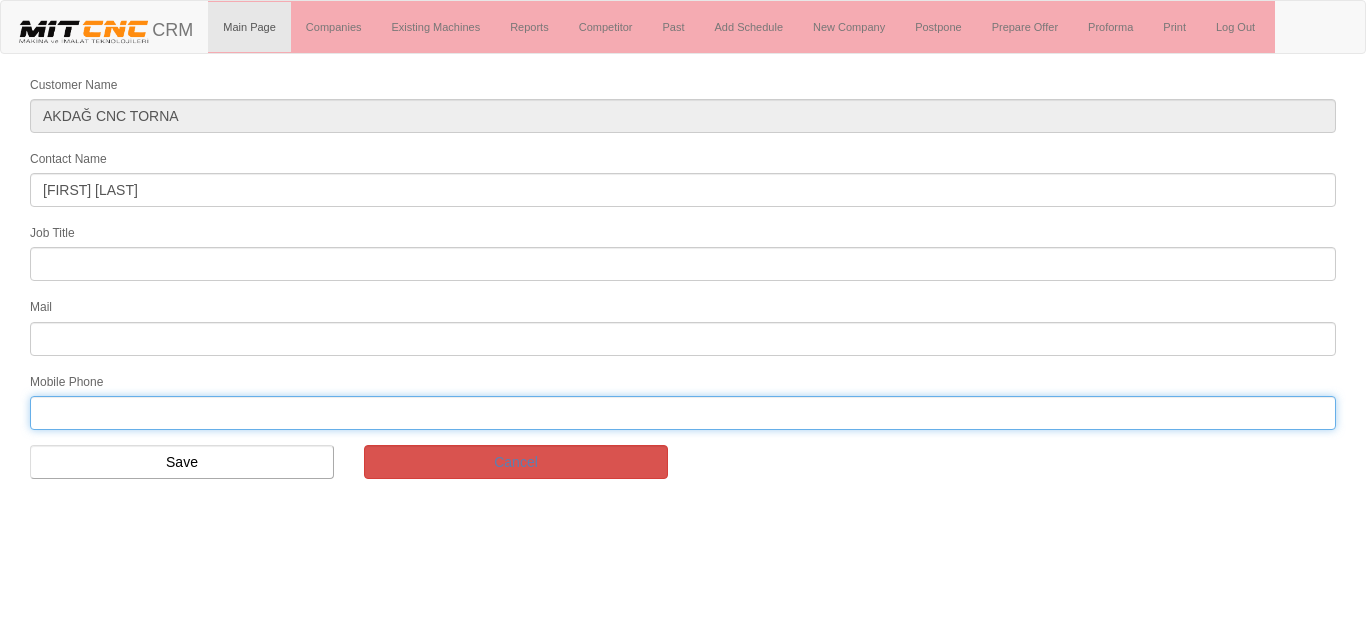 click at bounding box center (683, 413) 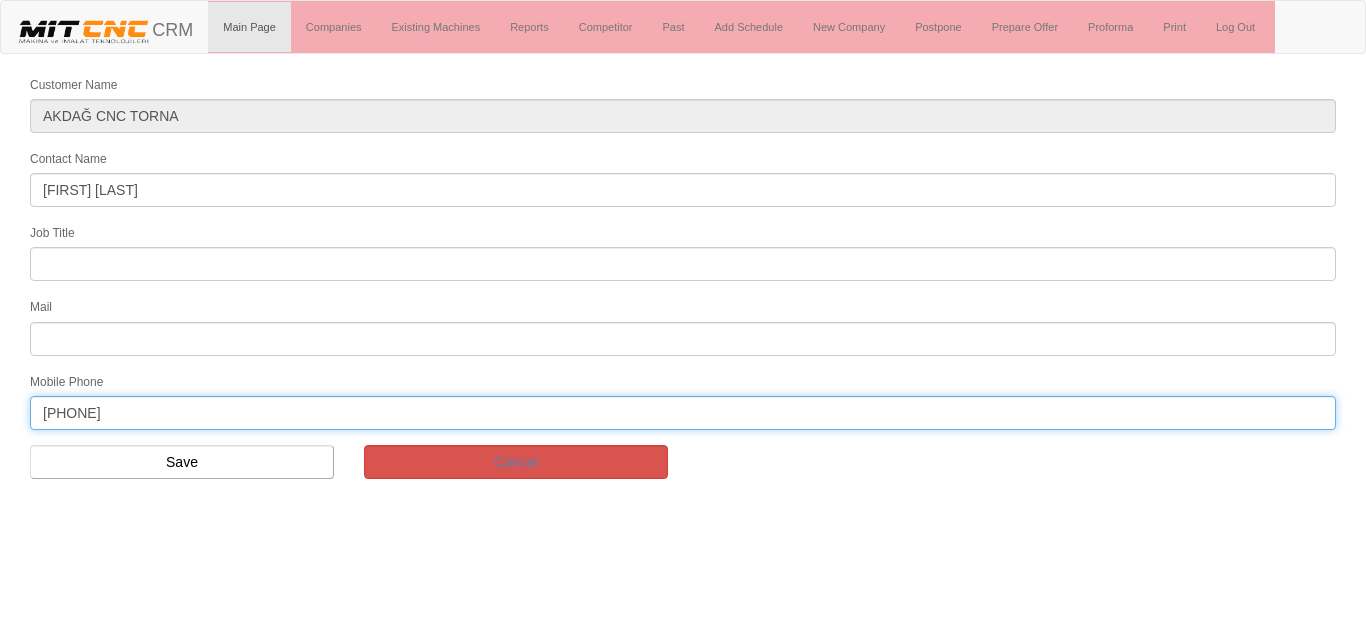 type on "0507 845 42 92" 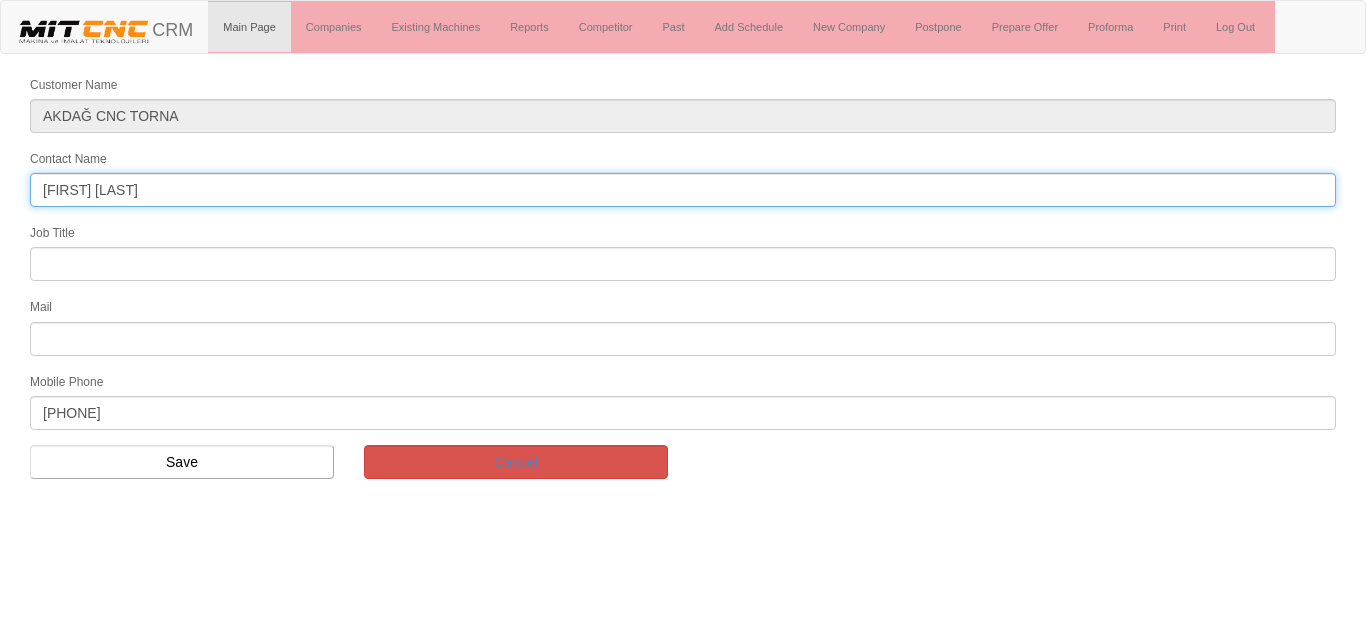 click on "Nurettin Akdağ" at bounding box center [683, 190] 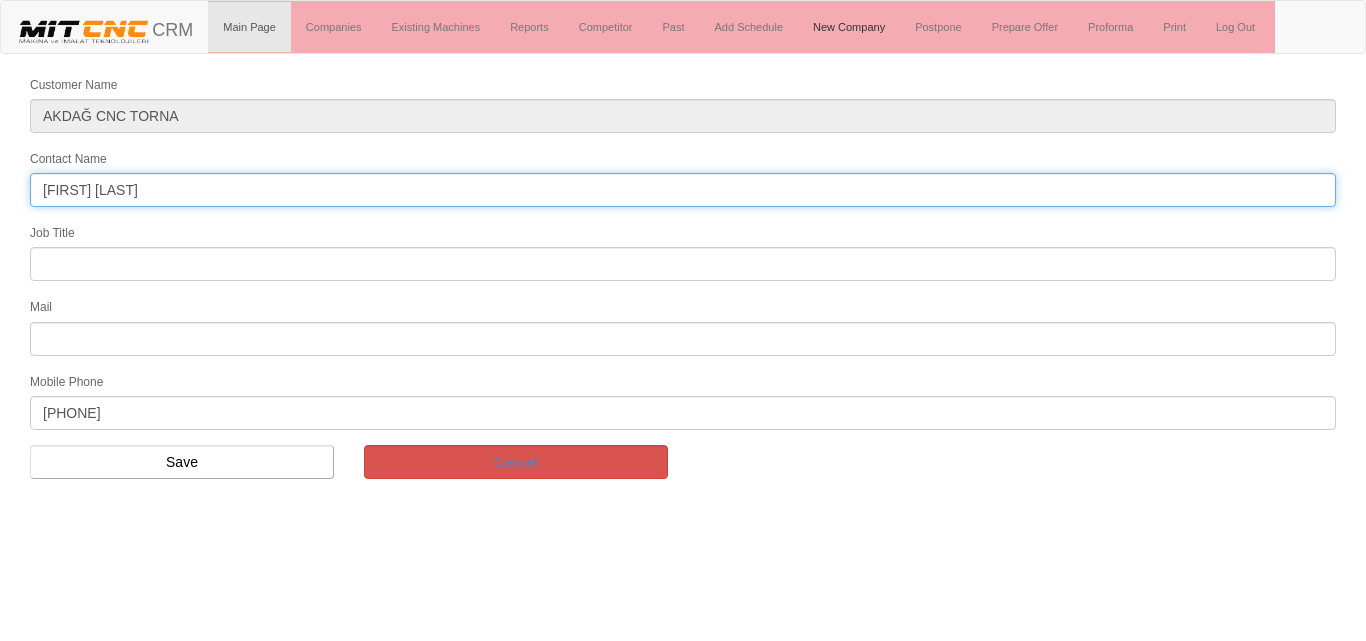 type on "Nureddin Akdağ" 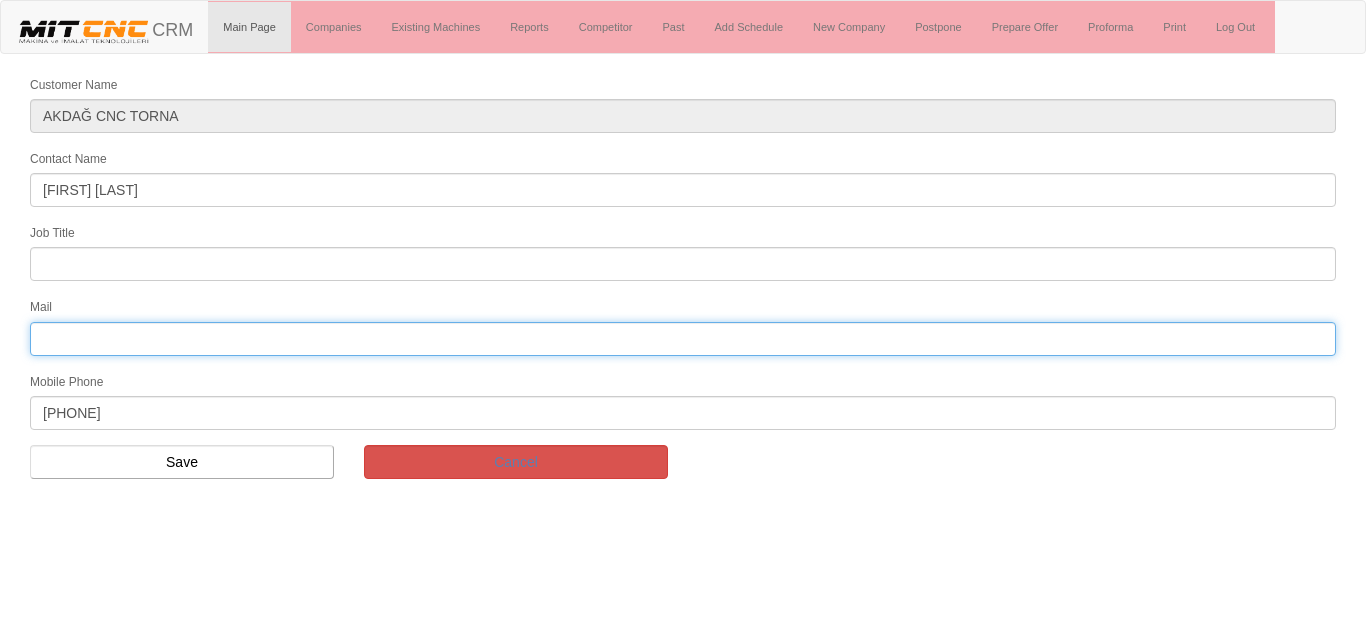 click at bounding box center [683, 339] 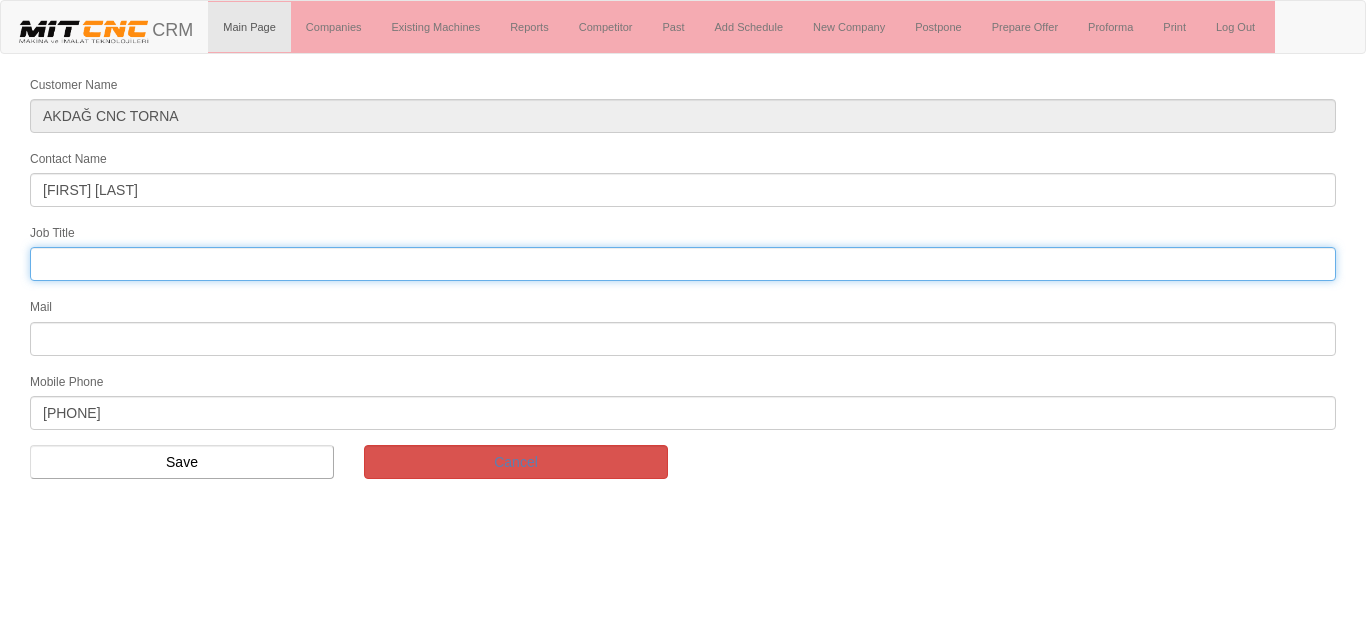 click at bounding box center [683, 264] 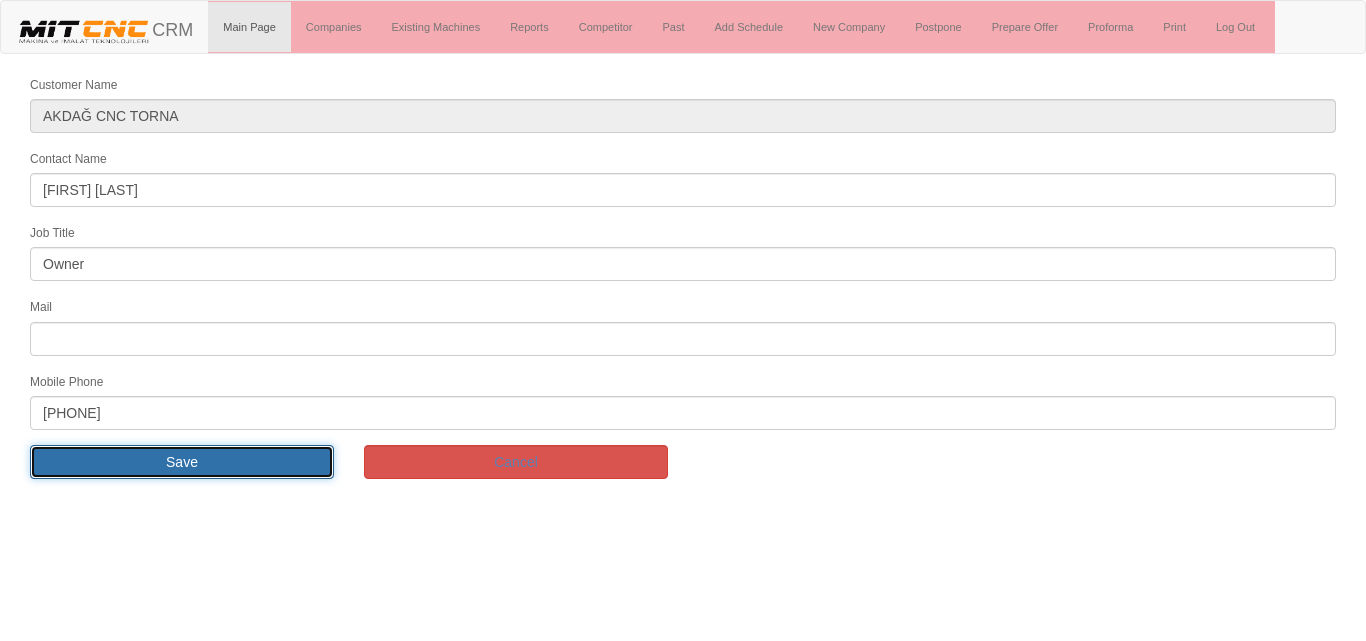 click on "Save" at bounding box center (182, 462) 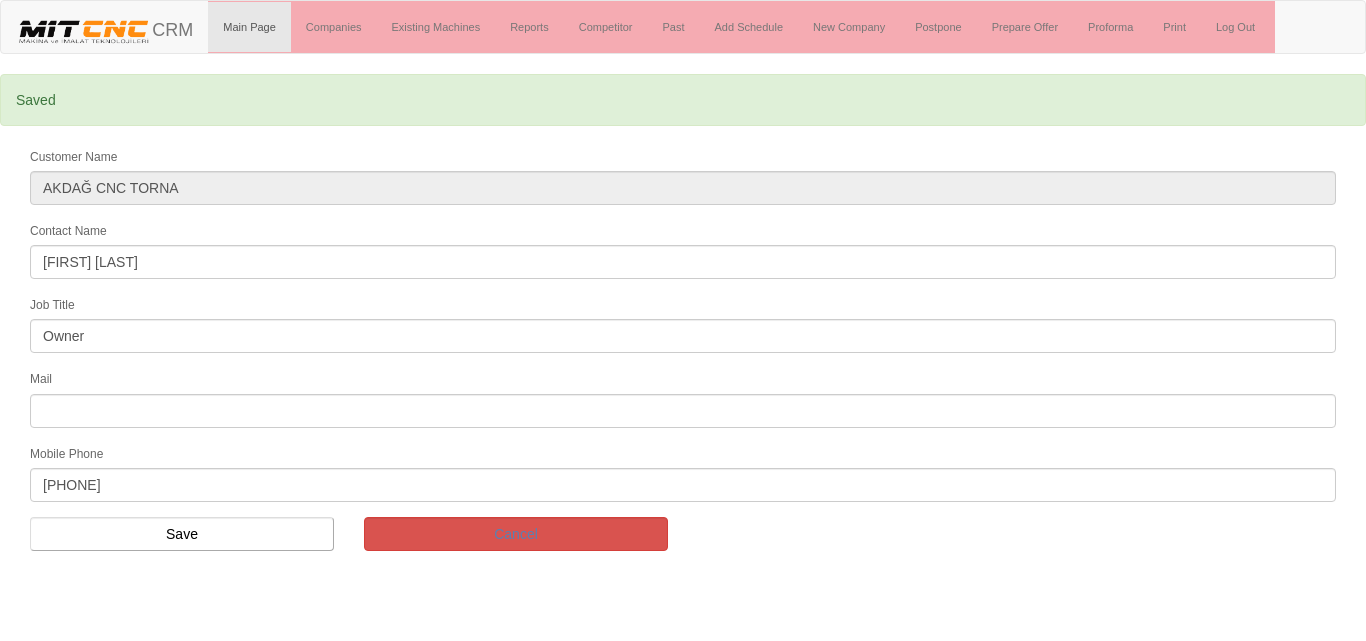 scroll, scrollTop: 0, scrollLeft: 0, axis: both 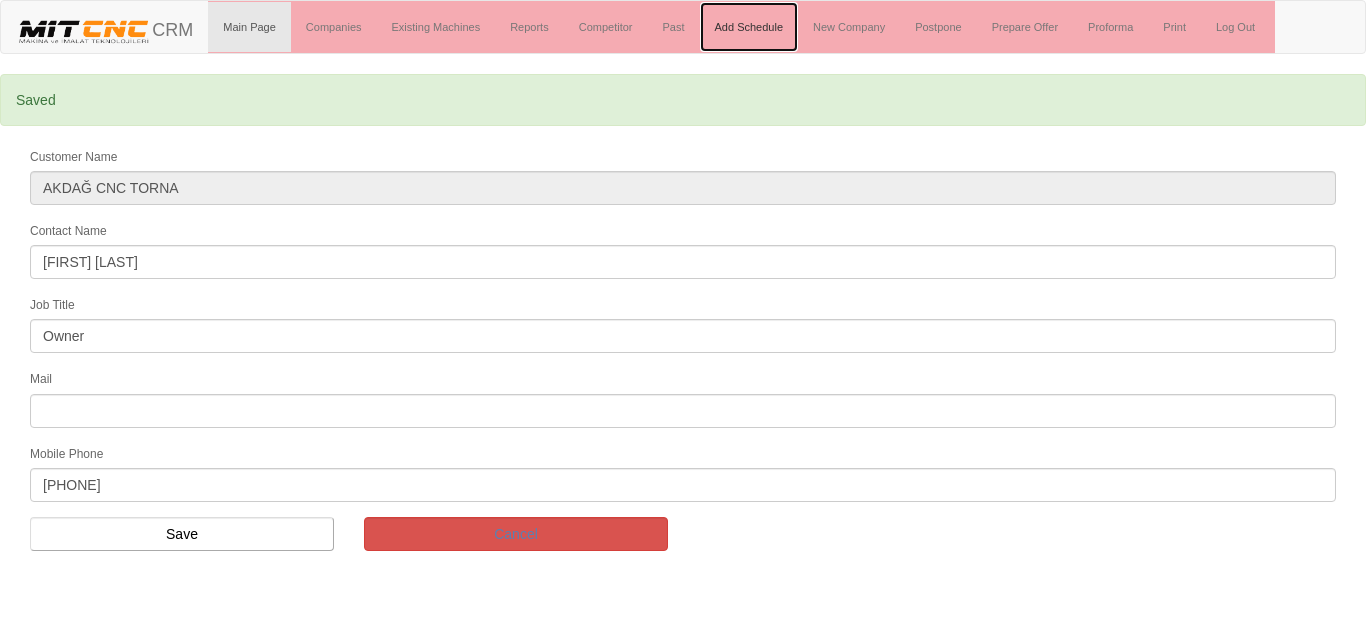 click on "Add Schedule" at bounding box center [749, 27] 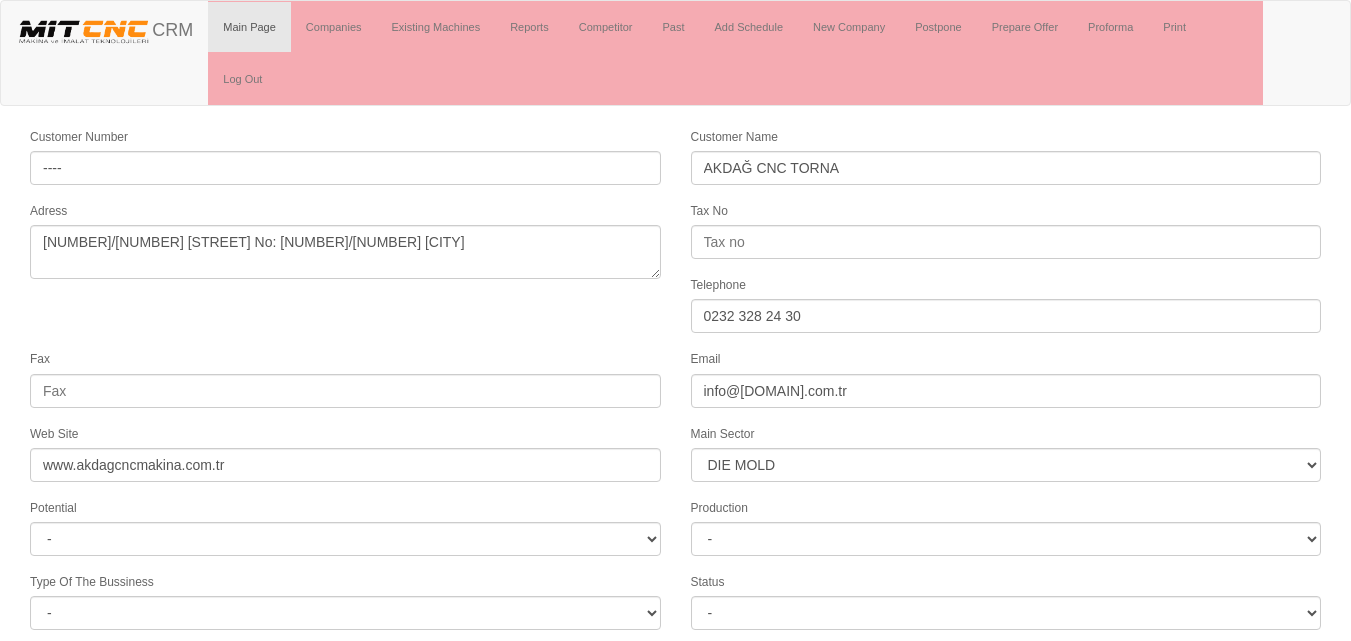 select on "362" 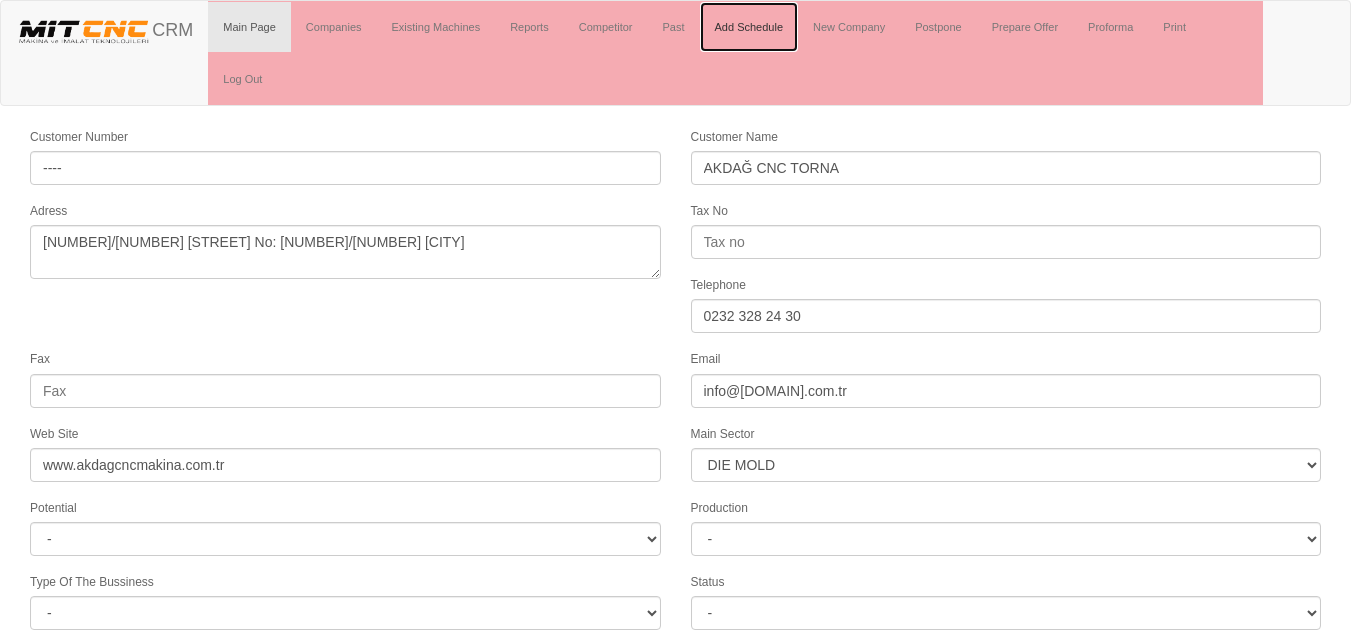 click on "Add Schedule" at bounding box center (749, 27) 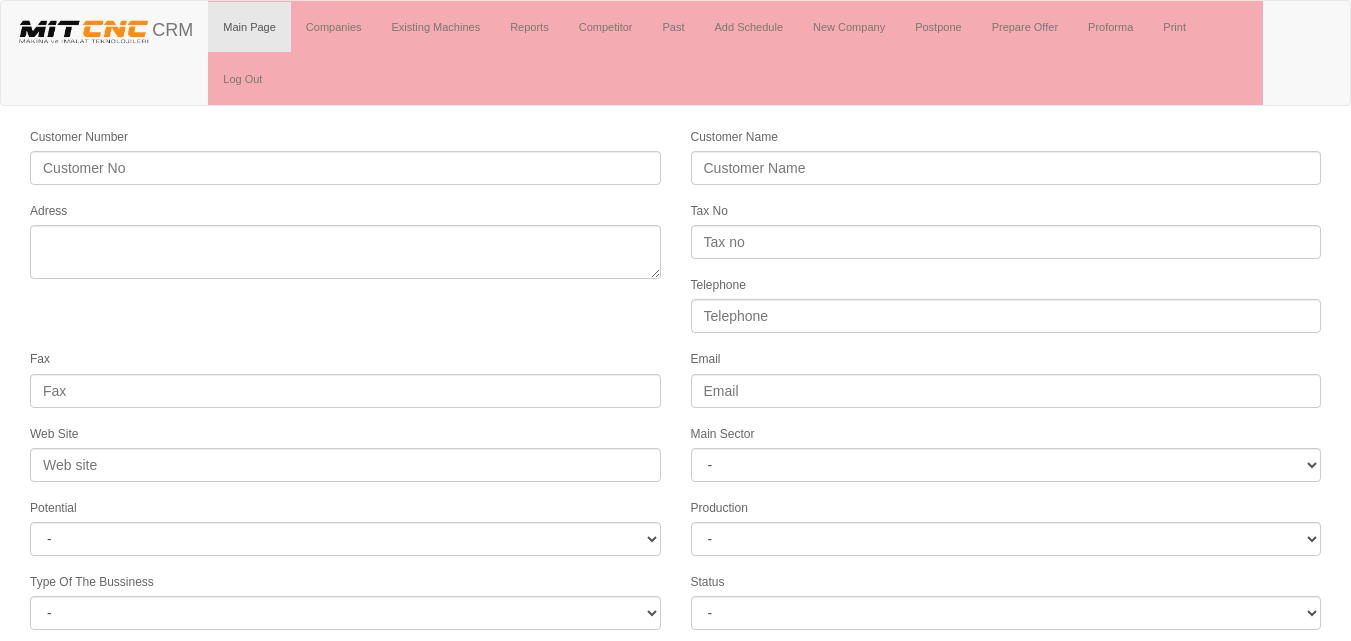 scroll, scrollTop: 0, scrollLeft: 0, axis: both 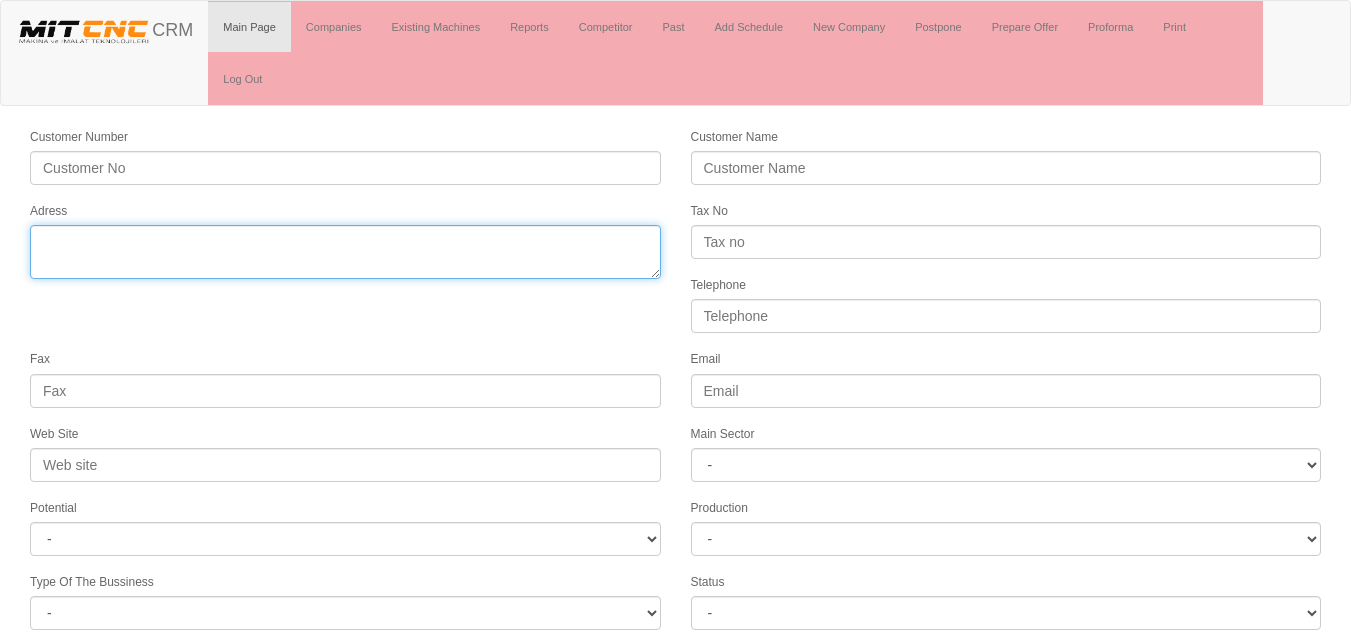 click on "Adress" at bounding box center [345, 252] 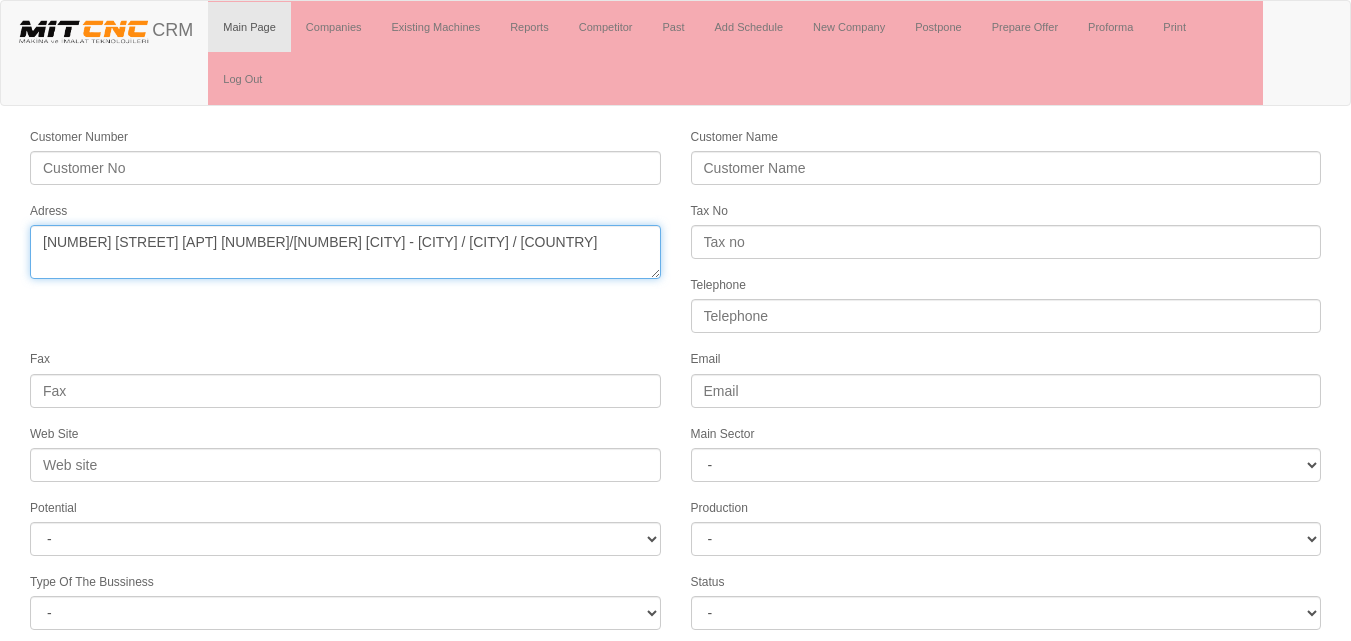 drag, startPoint x: 179, startPoint y: 262, endPoint x: 38, endPoint y: 256, distance: 141.12761 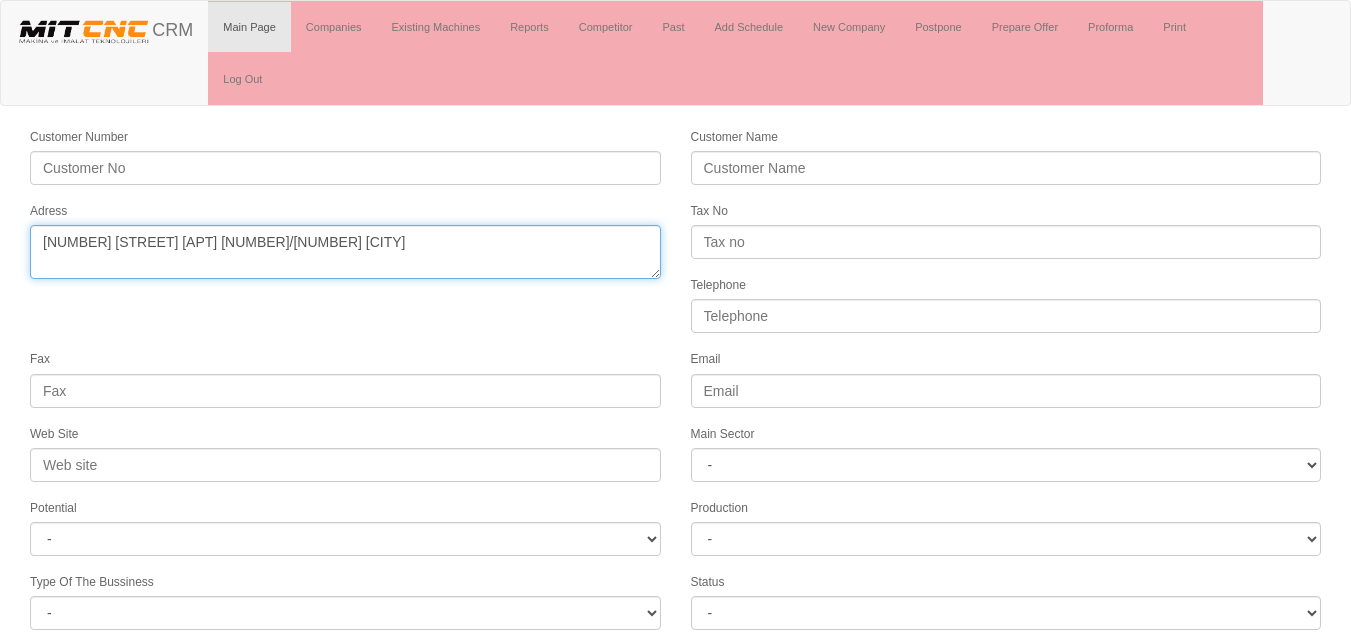 drag, startPoint x: 332, startPoint y: 243, endPoint x: 568, endPoint y: 250, distance: 236.10379 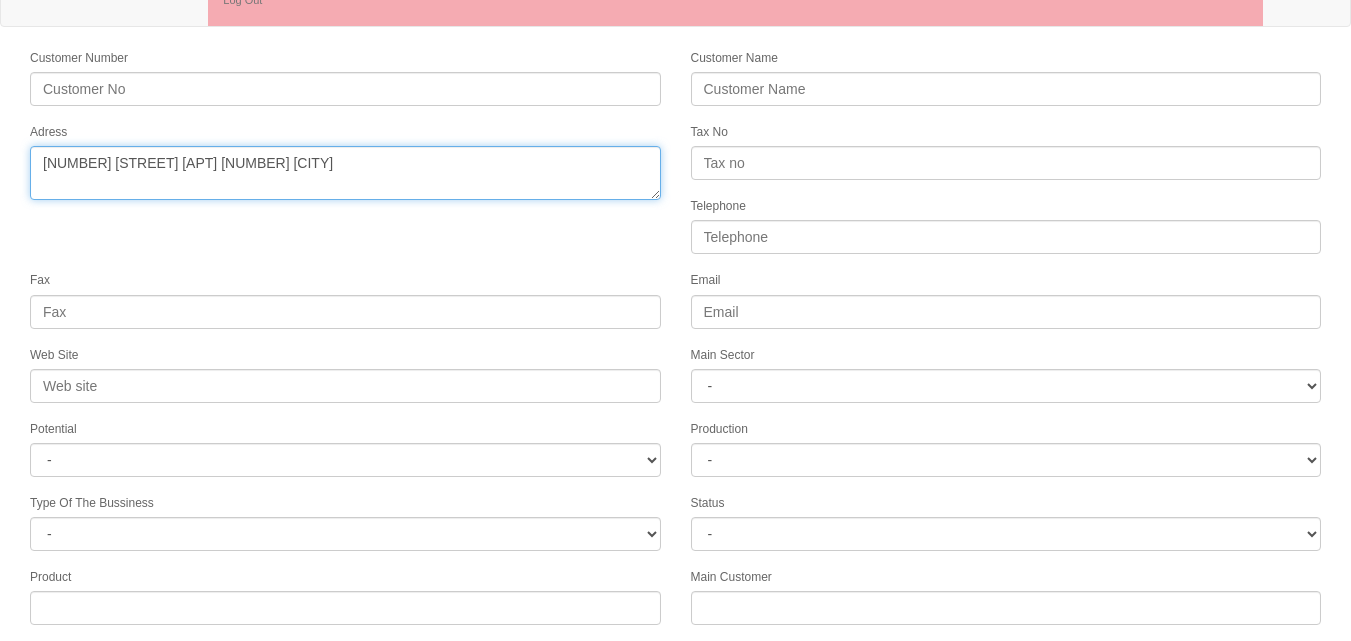 scroll, scrollTop: 277, scrollLeft: 0, axis: vertical 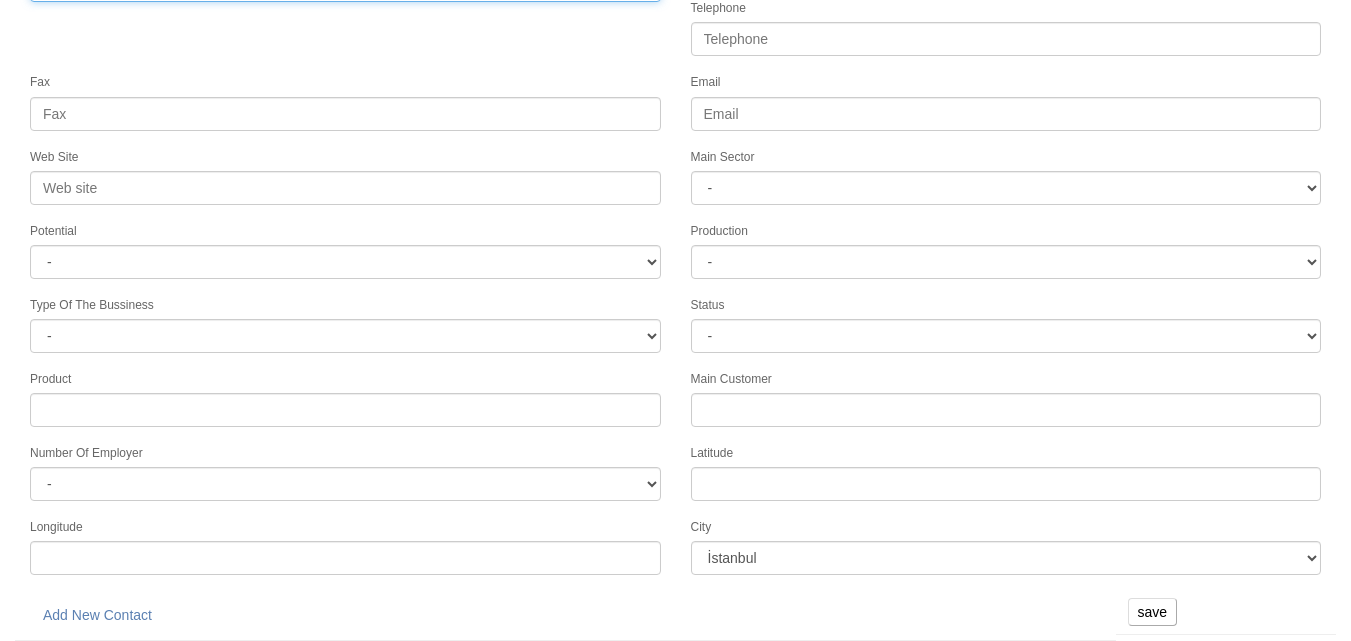 type on "29 EKİM MAH. 10001 SOK. A APT. NO:28/42 Menemen" 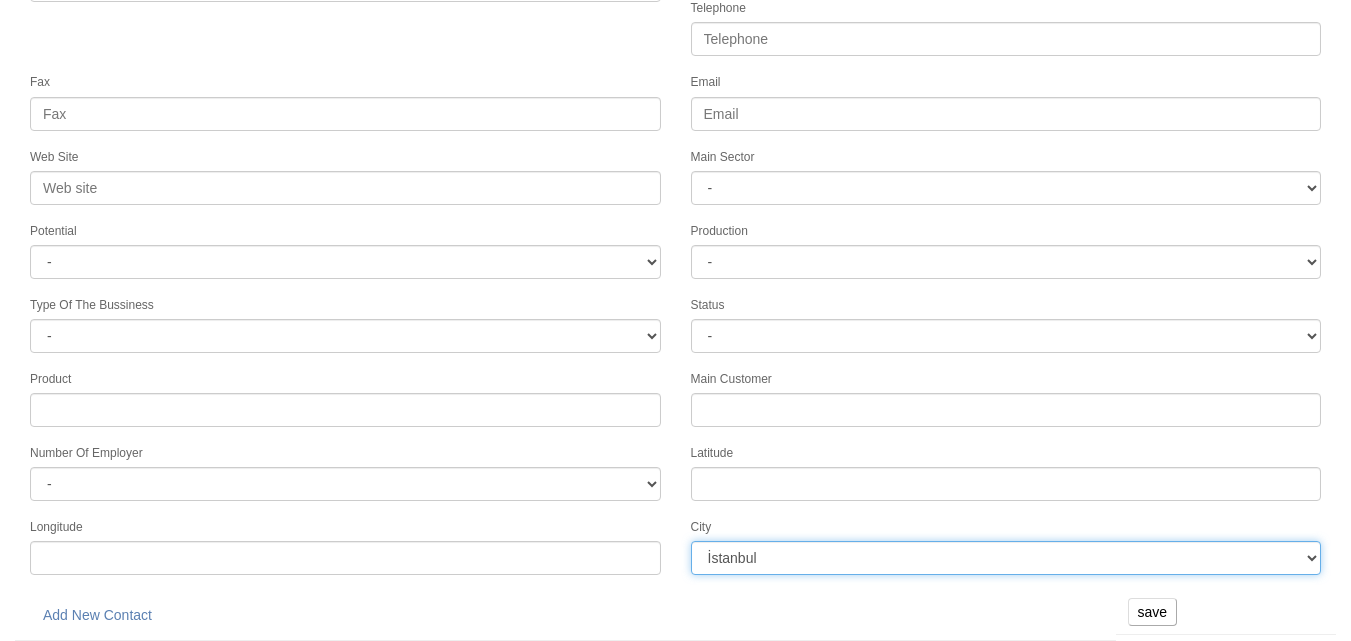 click on "İstanbul
Adana
Adıyaman
Afyon
Ağrı
Amasya
Ankara
Antalya
Artvin
Aydın
Balıkesir
Bilecik
Bingöl
Bitlis
Bolu
Burdur
Bursa
Çanakkale
Çankırı
Çorum
Denizli
Diyarbakır
Edirne
Elazığ
Erzincan
Erzurum
Eskişehir
Gaziantep
Giresun
Gümüşhane
Hakkari
Hatay
Isparta
Mersin
İzmir
Kars
Kastamonu
Kayseri
Kırklareli
Kırşehir
Kocaeli
Konya
Kütahya
Malatya
Manisa
Kahramanmaraş
Mardin
Muğla
Muş
Nevşehir
Niğde
Ordu
Rize Sakarya" at bounding box center [1006, 558] 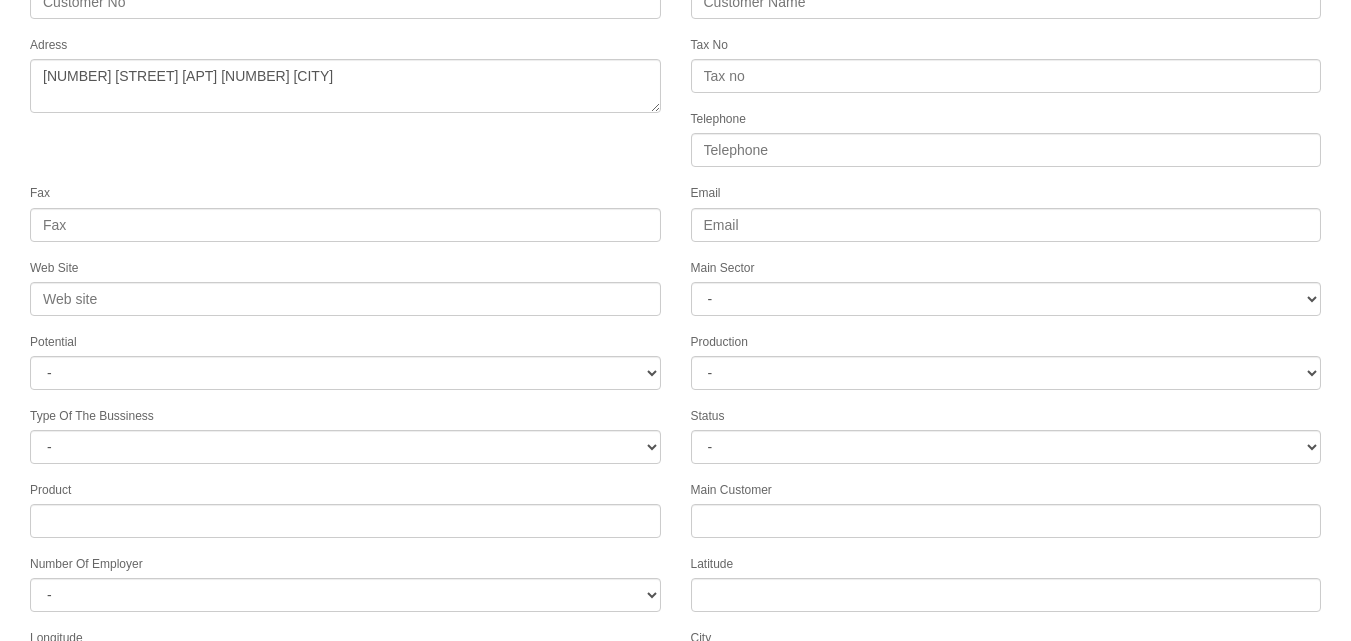 scroll, scrollTop: 0, scrollLeft: 0, axis: both 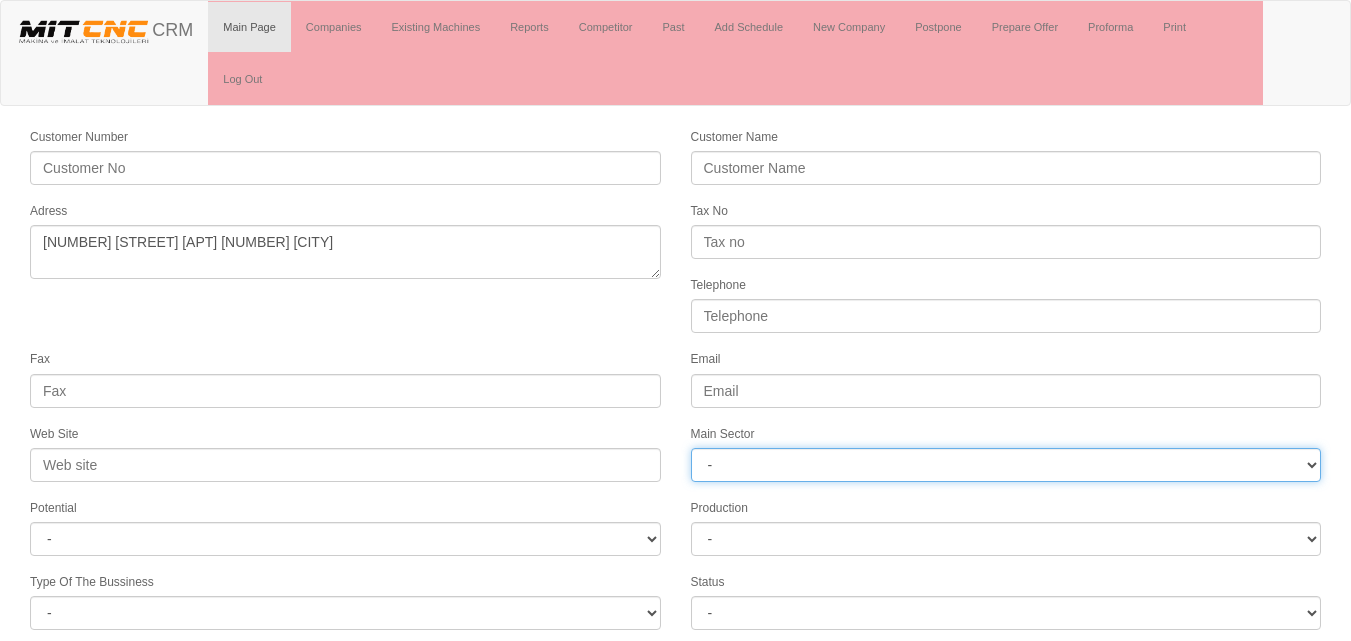 click on "-
DIE MOLD
MACHINERY
DEFENCE
ELECTRICAL COMPONENTS
MEDICAL
TOOL MANUFACTURING
JEWELERY
AGRICULTURE
AUTOMOTIVE
WHITE GOODS
HYDRAULIC & PNEUMATIC
CASTING
STAMPING DIE
AEROSPACE
CONSTRUCTION MAC.
GEN. PART. MAN.
EDUCATION
LASER POTENTIALS
FURNUTURE" at bounding box center [1006, 465] 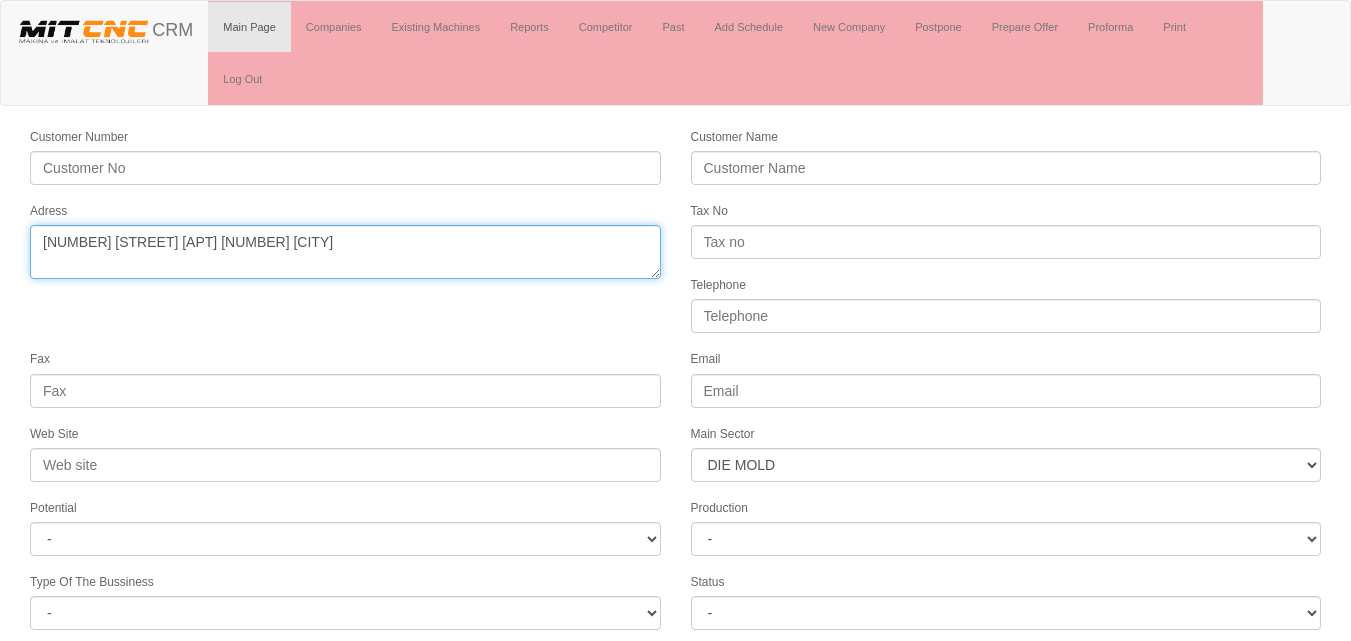 click on "Adress" at bounding box center [345, 252] 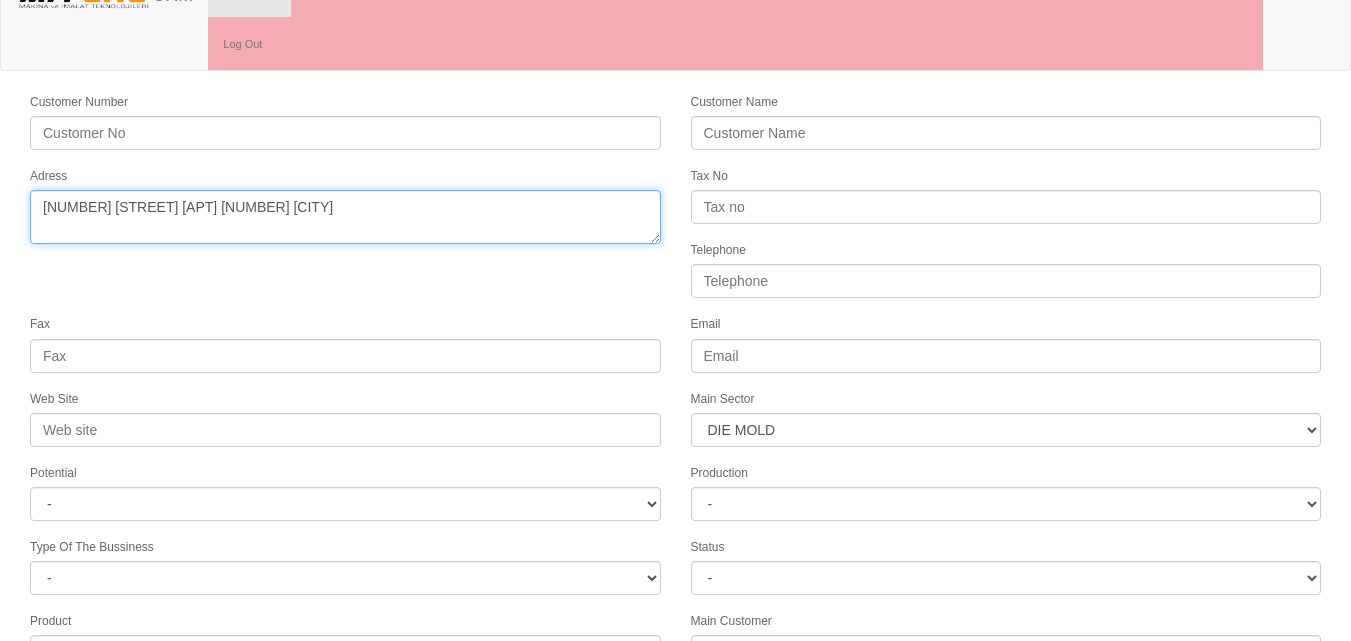 scroll, scrollTop: 0, scrollLeft: 0, axis: both 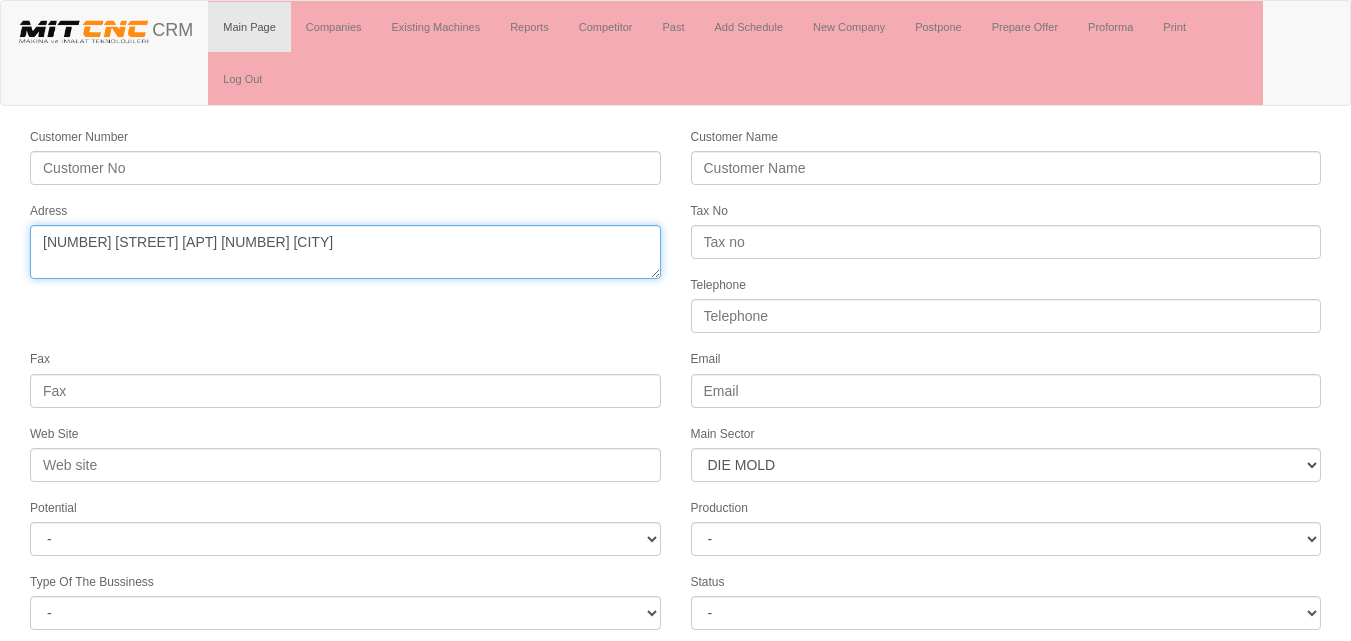 type on "29 EKİM MAH. 10001 SOK. A APT. NO:28/42 Menemen" 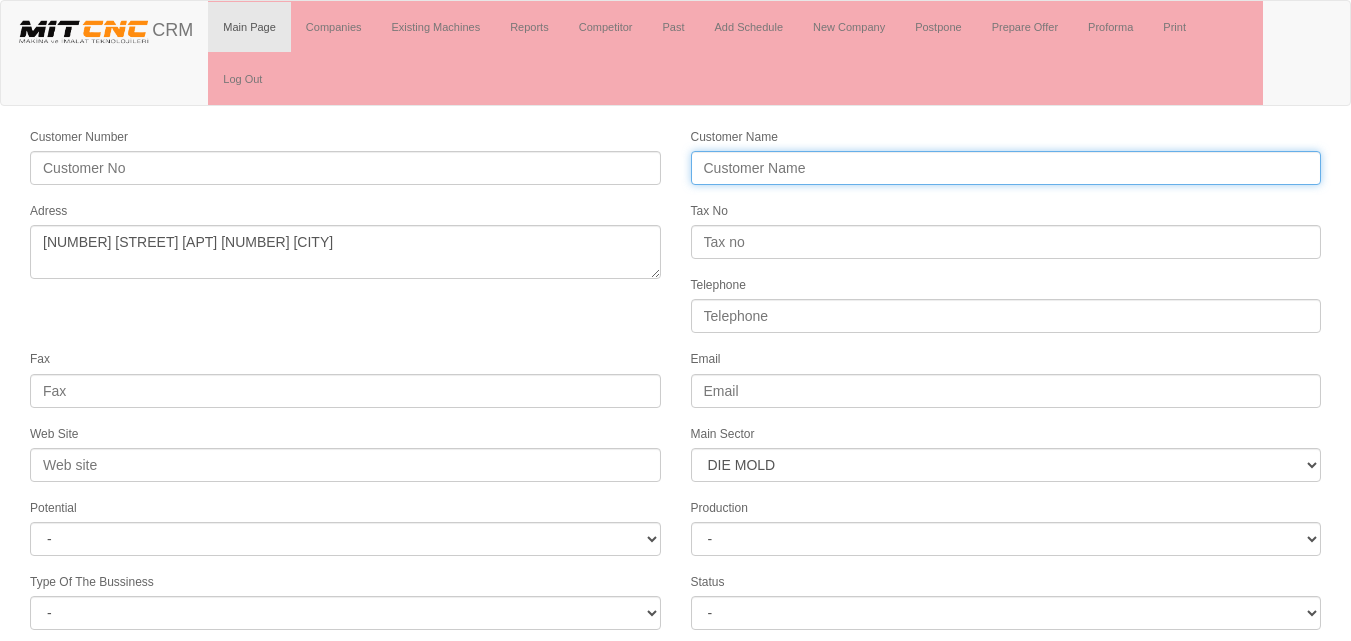 click on "Customer Name" at bounding box center [1006, 168] 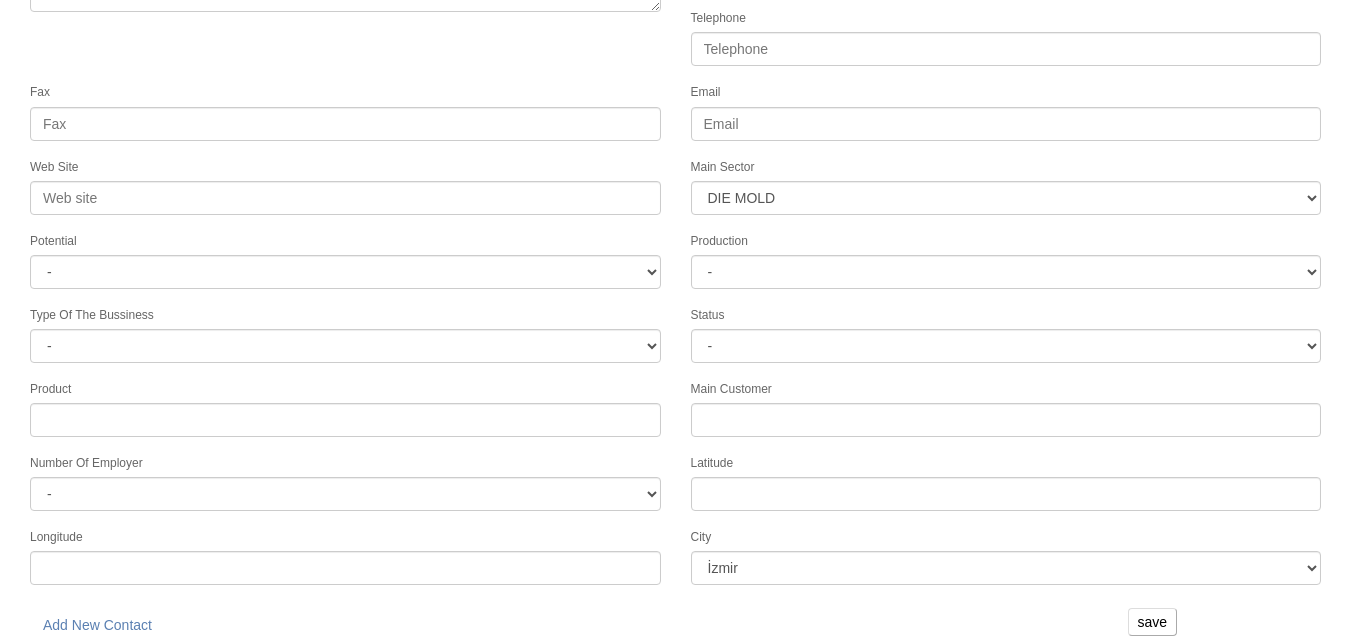 scroll, scrollTop: 277, scrollLeft: 0, axis: vertical 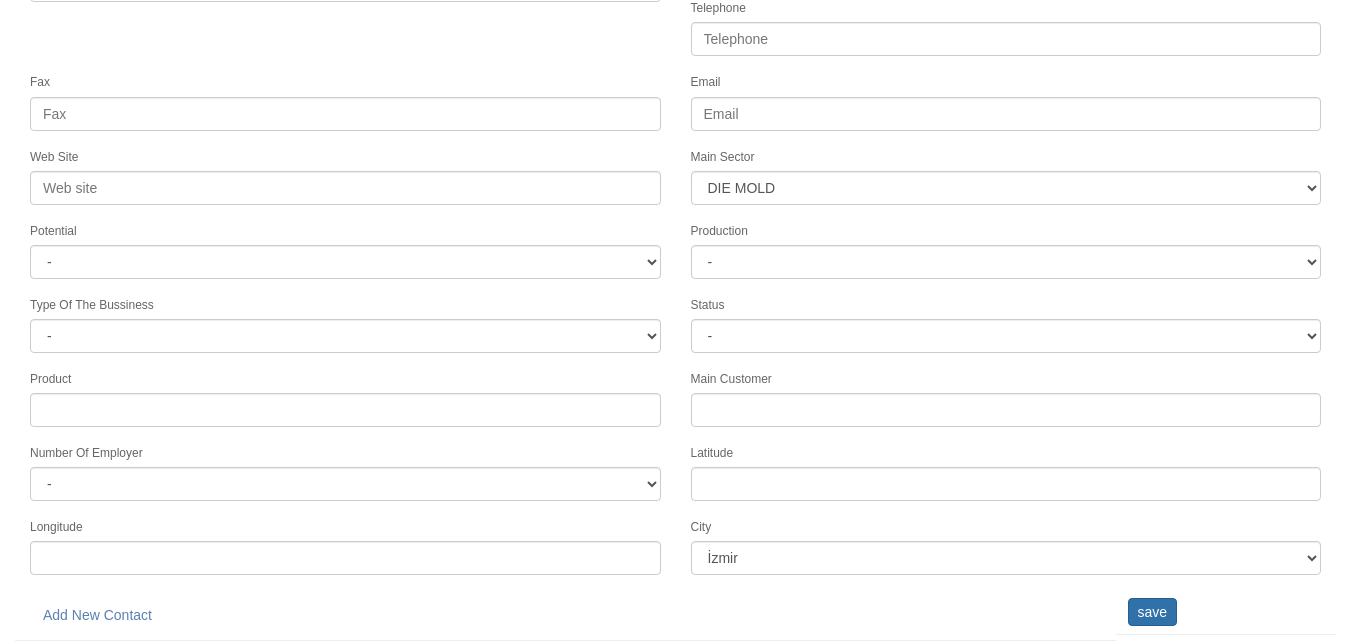 type on "TEDPA MAKİNA" 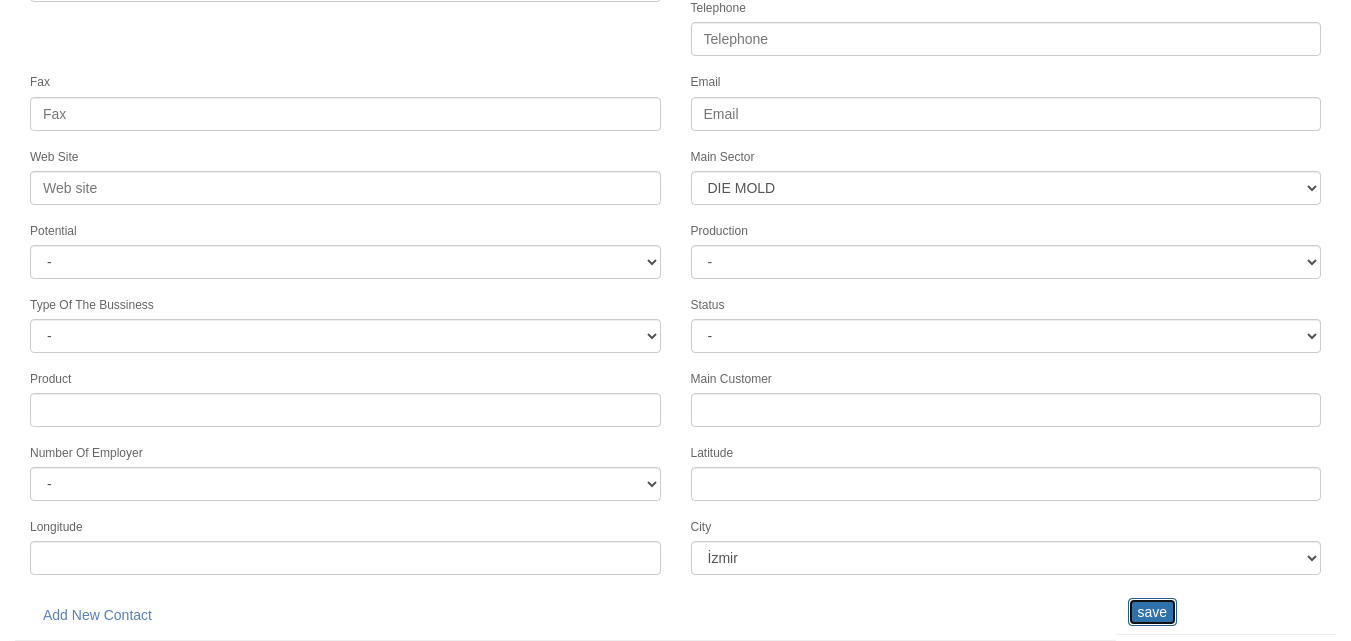 click on "save" at bounding box center (1152, 612) 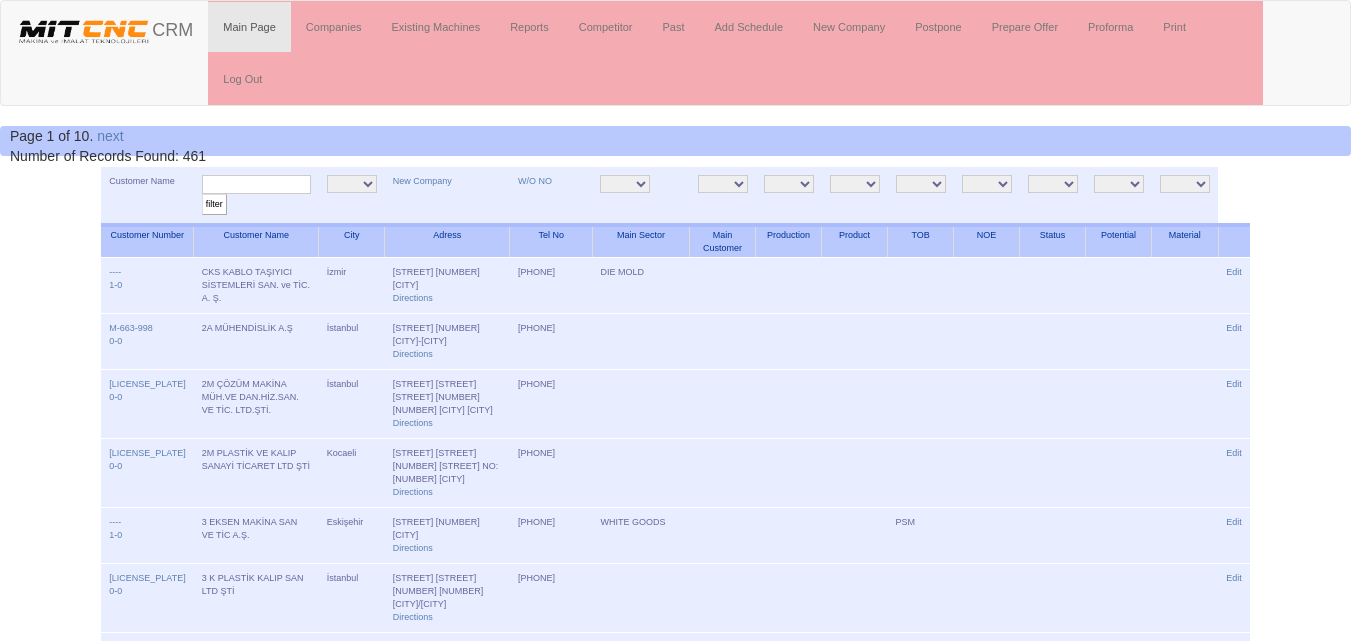 scroll, scrollTop: 0, scrollLeft: 0, axis: both 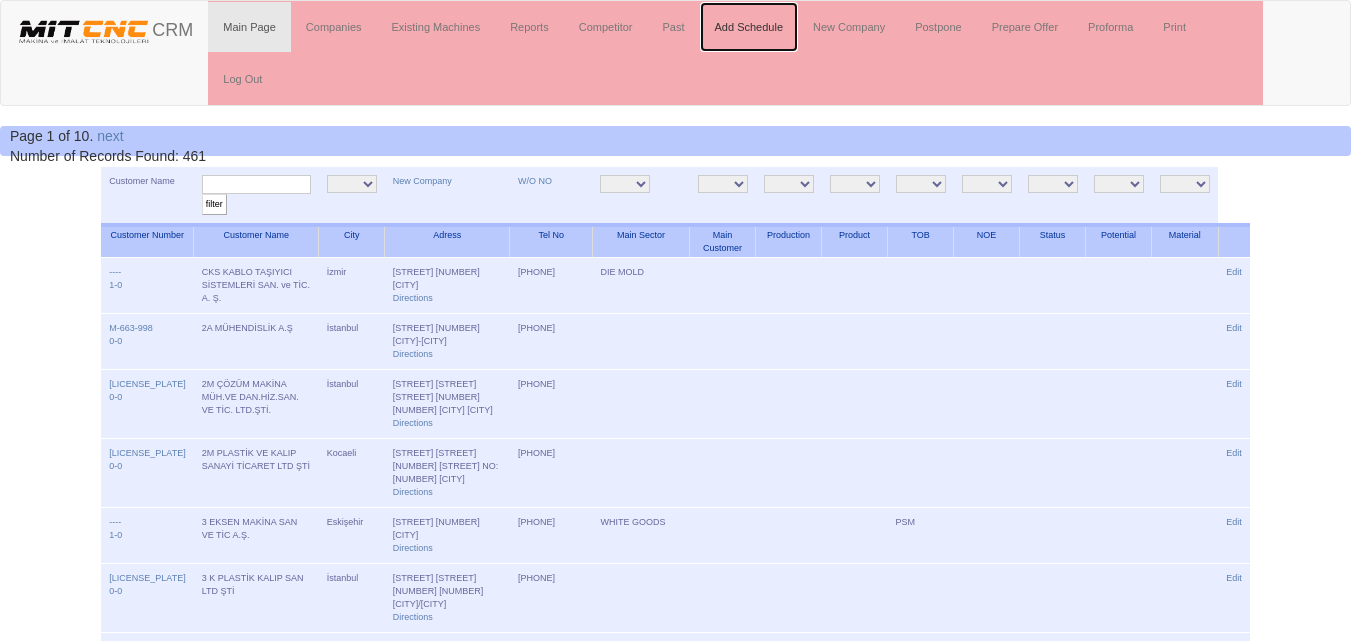 click on "Add Schedule" at bounding box center [749, 27] 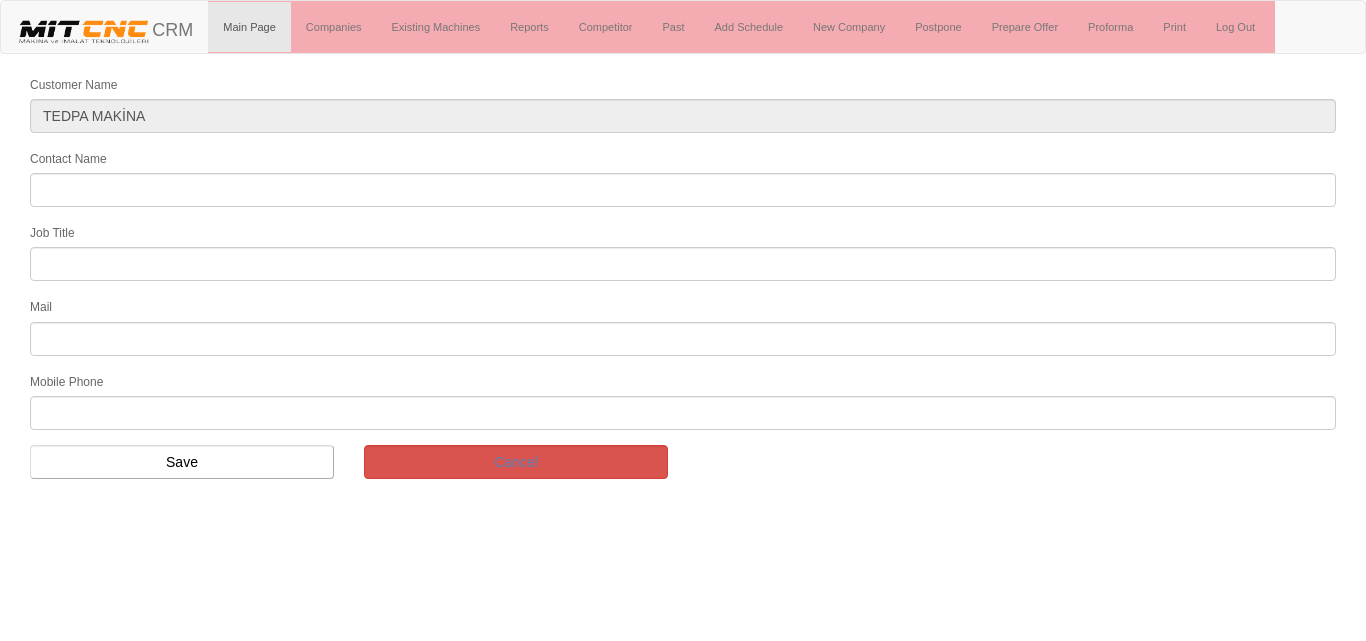 scroll, scrollTop: 0, scrollLeft: 0, axis: both 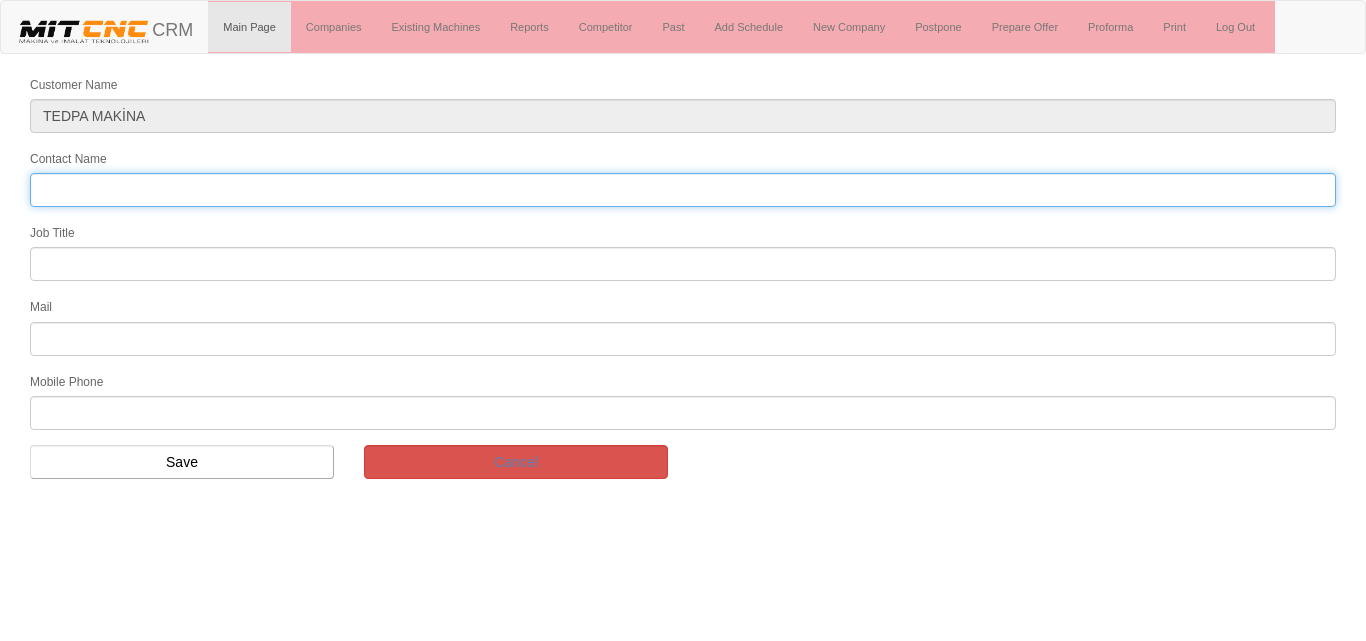 click on "Contact Name" at bounding box center (683, 190) 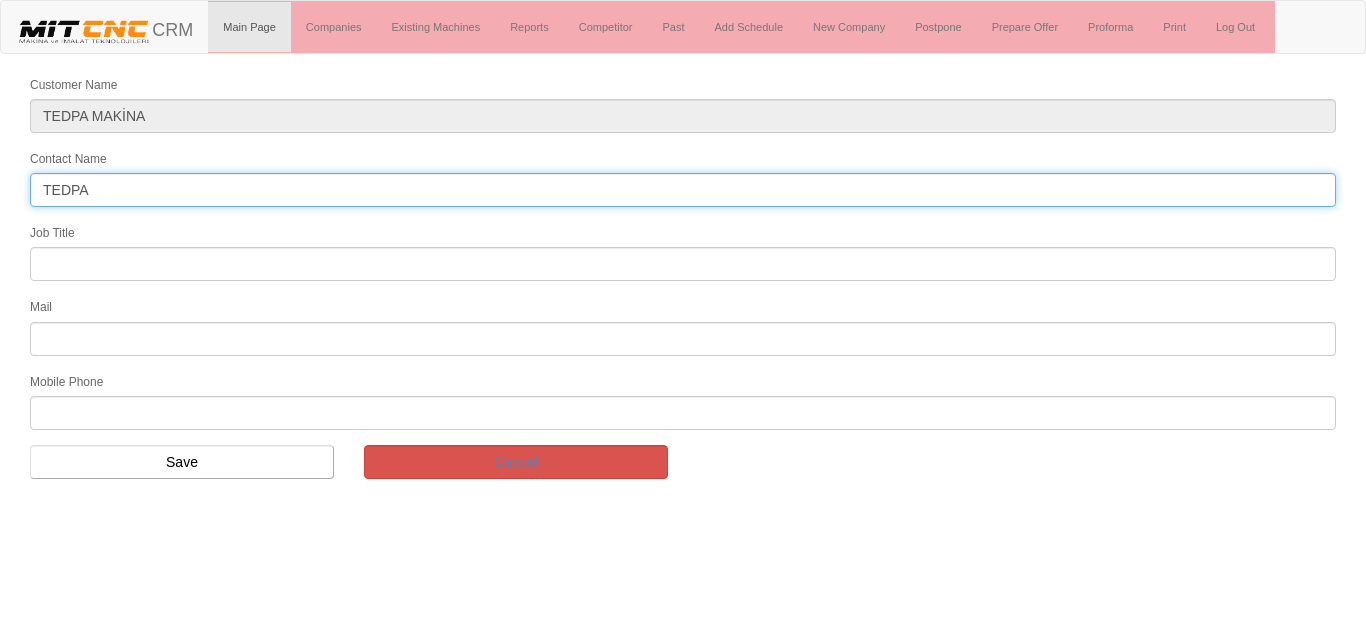 drag, startPoint x: 94, startPoint y: 189, endPoint x: 0, endPoint y: 188, distance: 94.00532 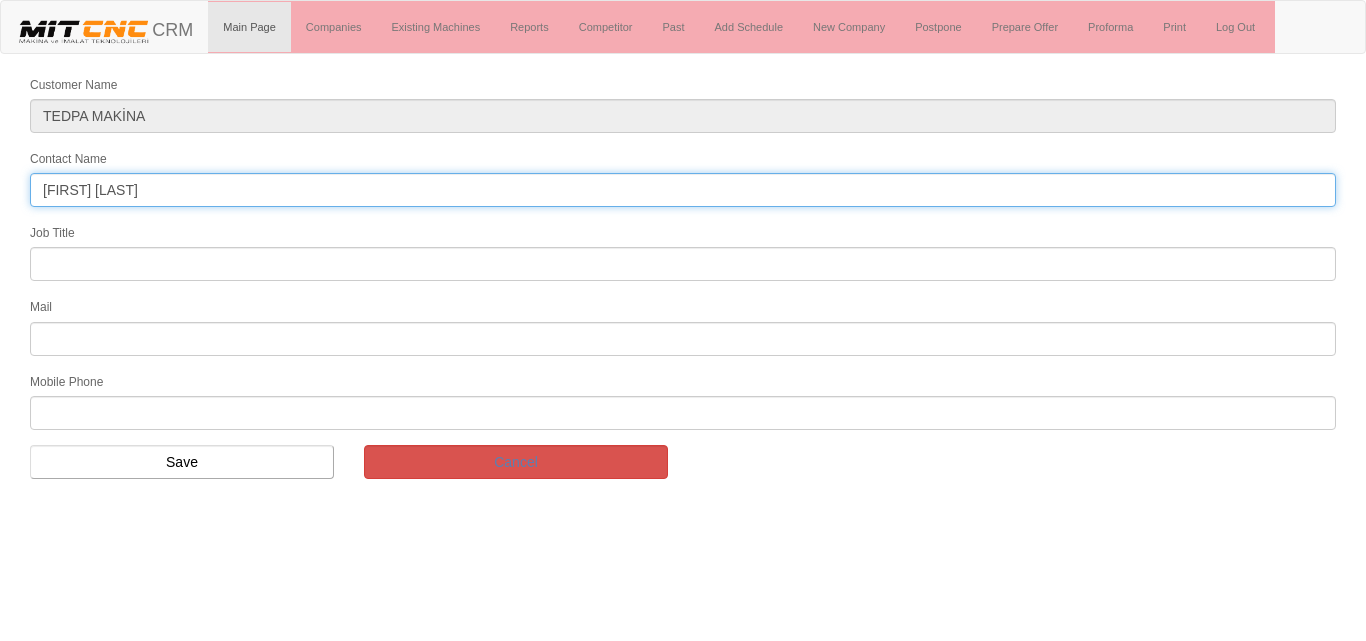 type on "Hasan Akdağ" 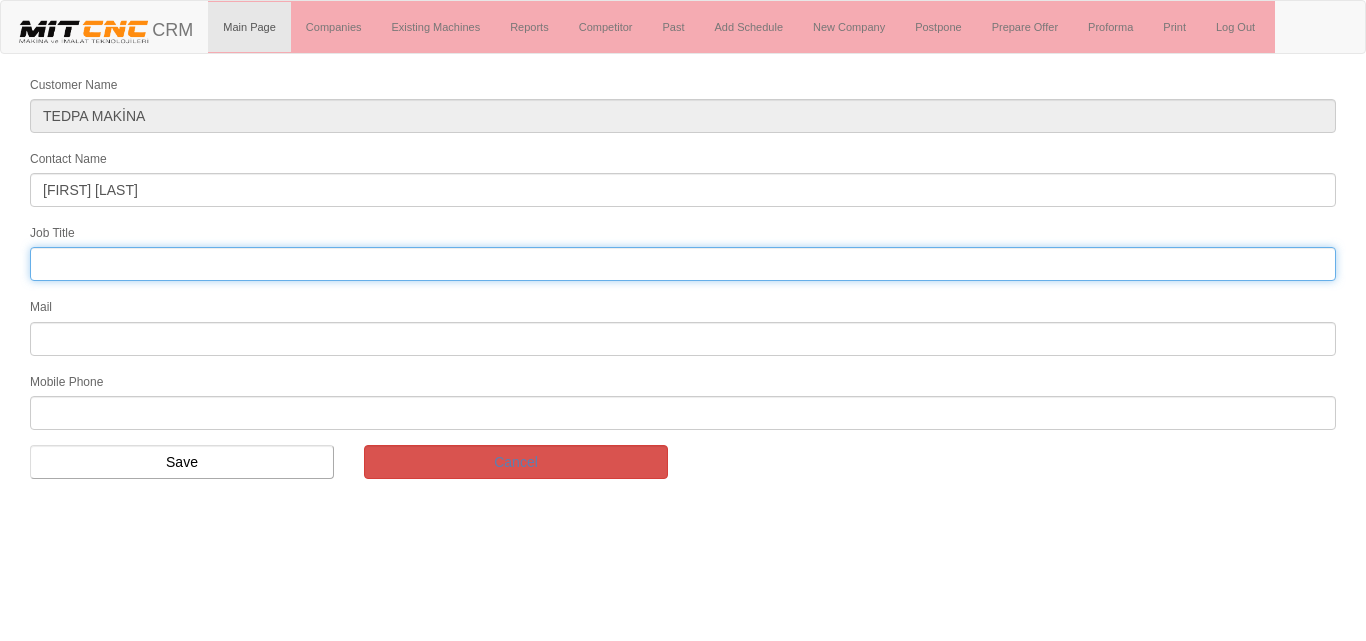click at bounding box center (683, 264) 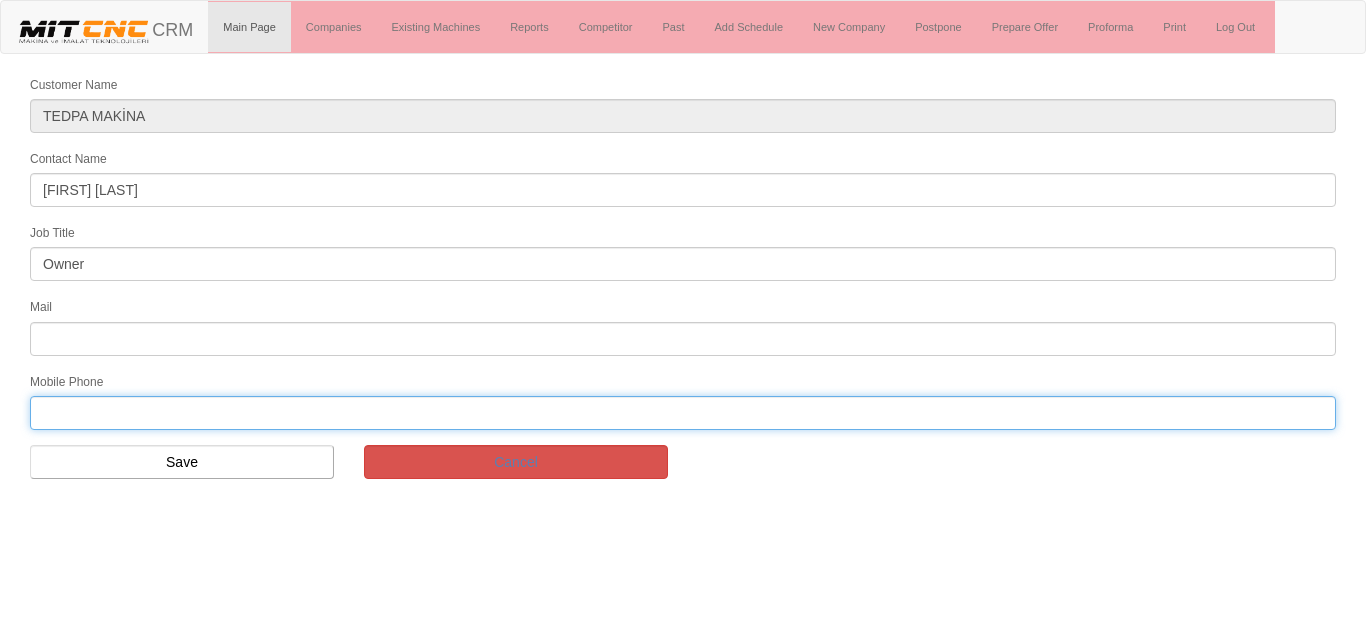 drag, startPoint x: 72, startPoint y: 407, endPoint x: 88, endPoint y: 387, distance: 25.612497 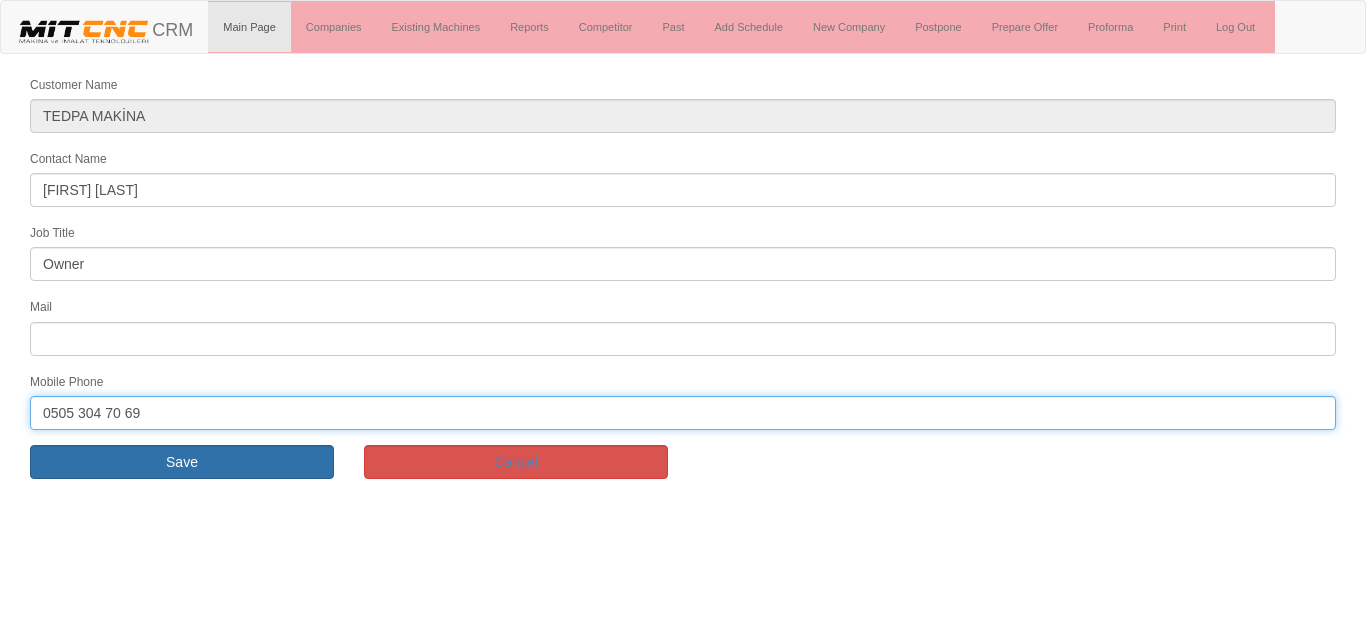 type on "0505 304 70 69" 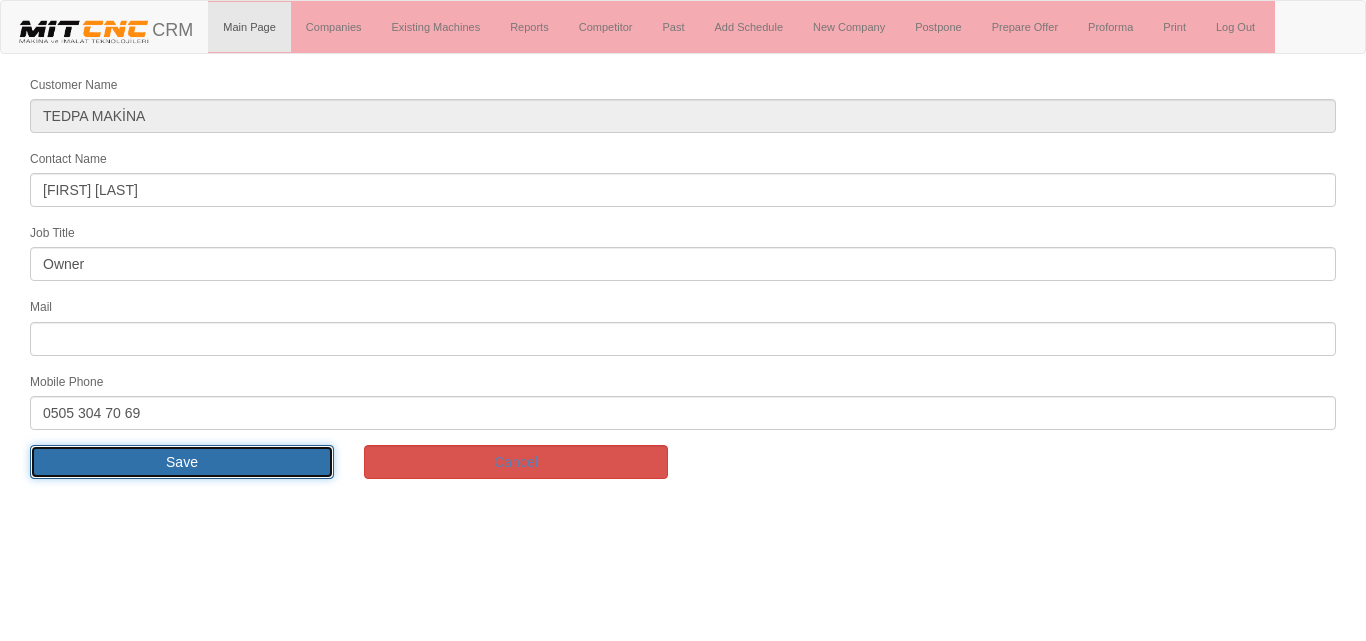 click on "Save" at bounding box center [182, 462] 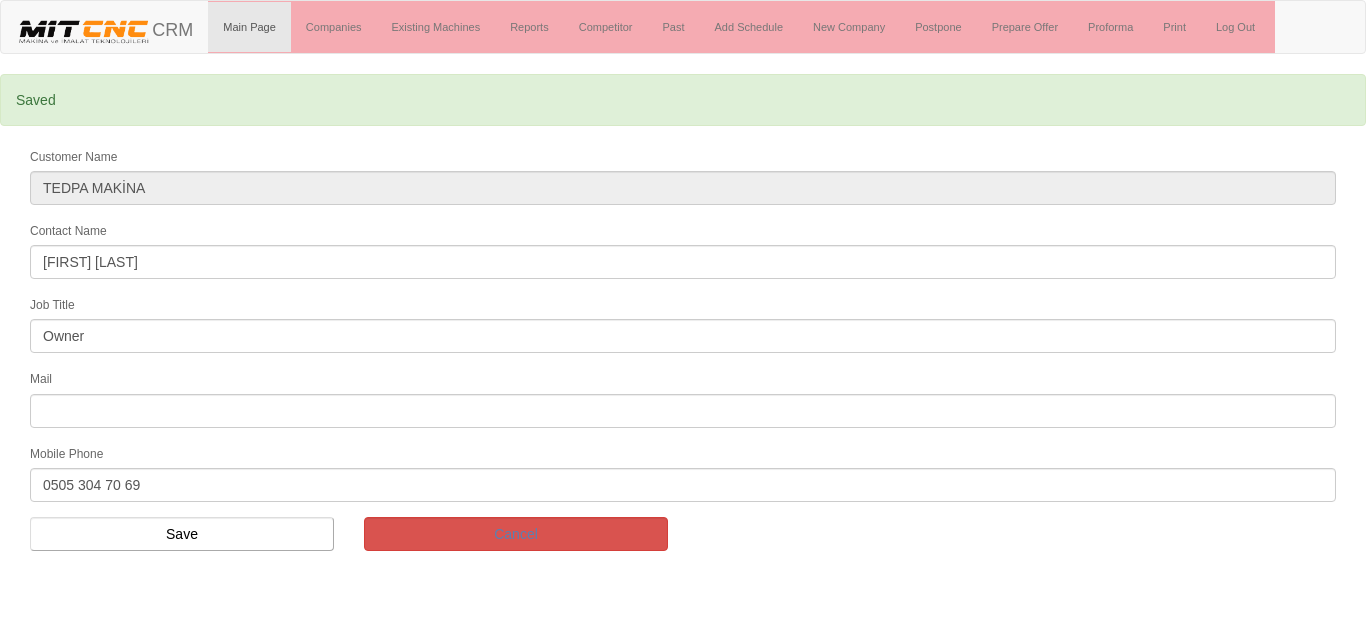 scroll, scrollTop: 0, scrollLeft: 0, axis: both 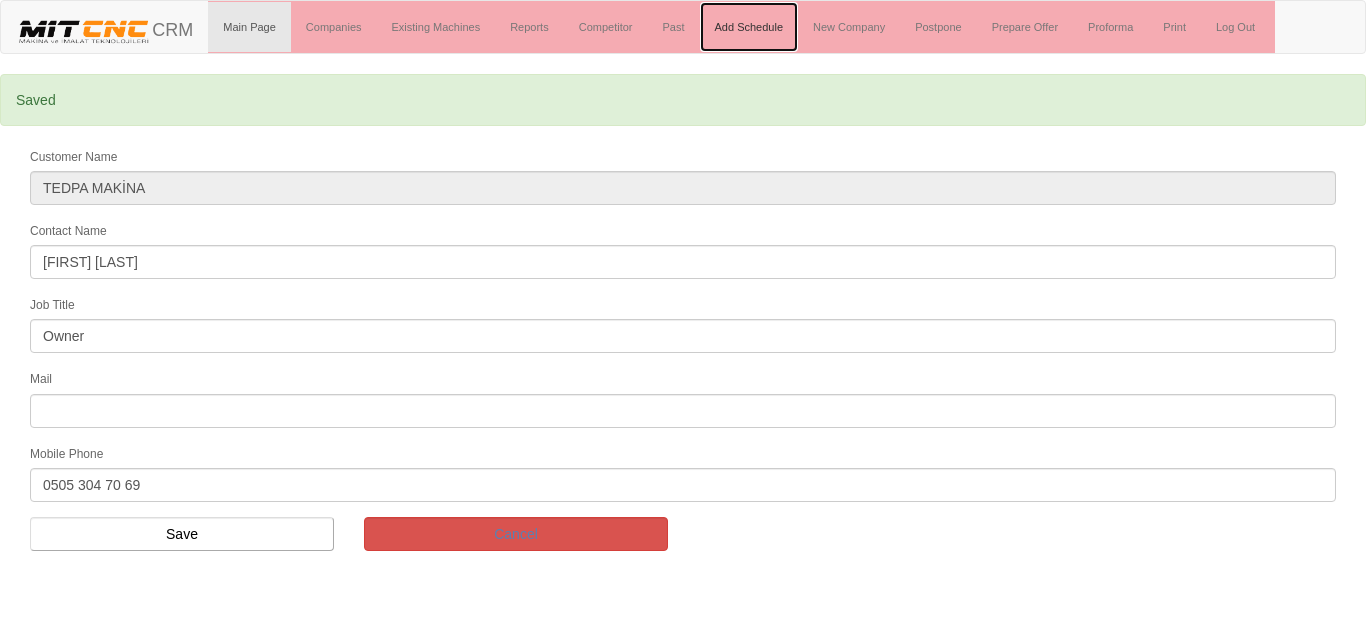 click on "Add Schedule" at bounding box center (749, 27) 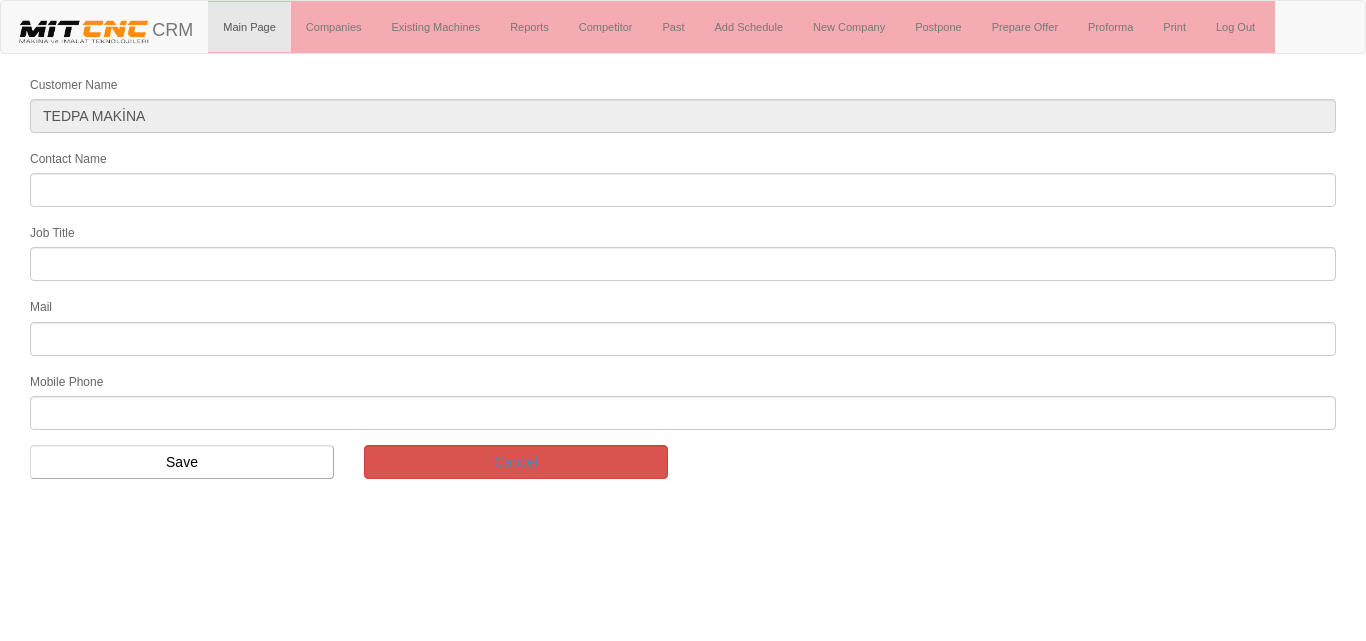 scroll, scrollTop: 0, scrollLeft: 0, axis: both 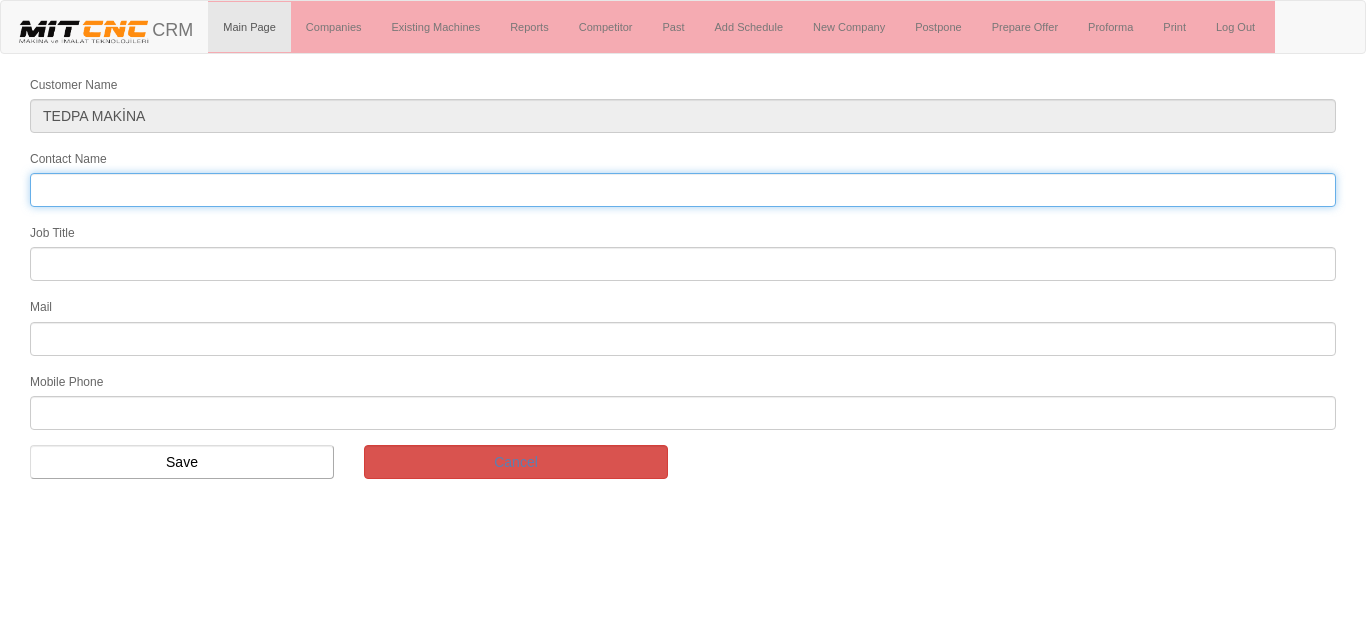 click on "Contact Name" at bounding box center [683, 190] 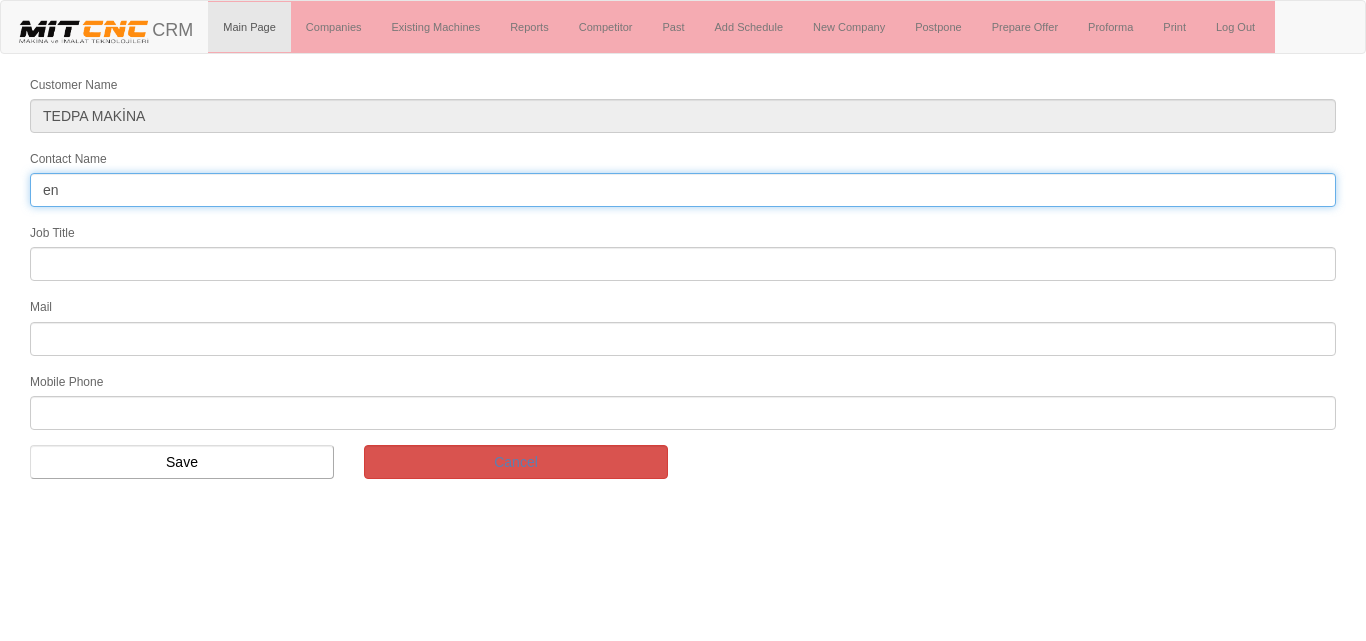 type on "e" 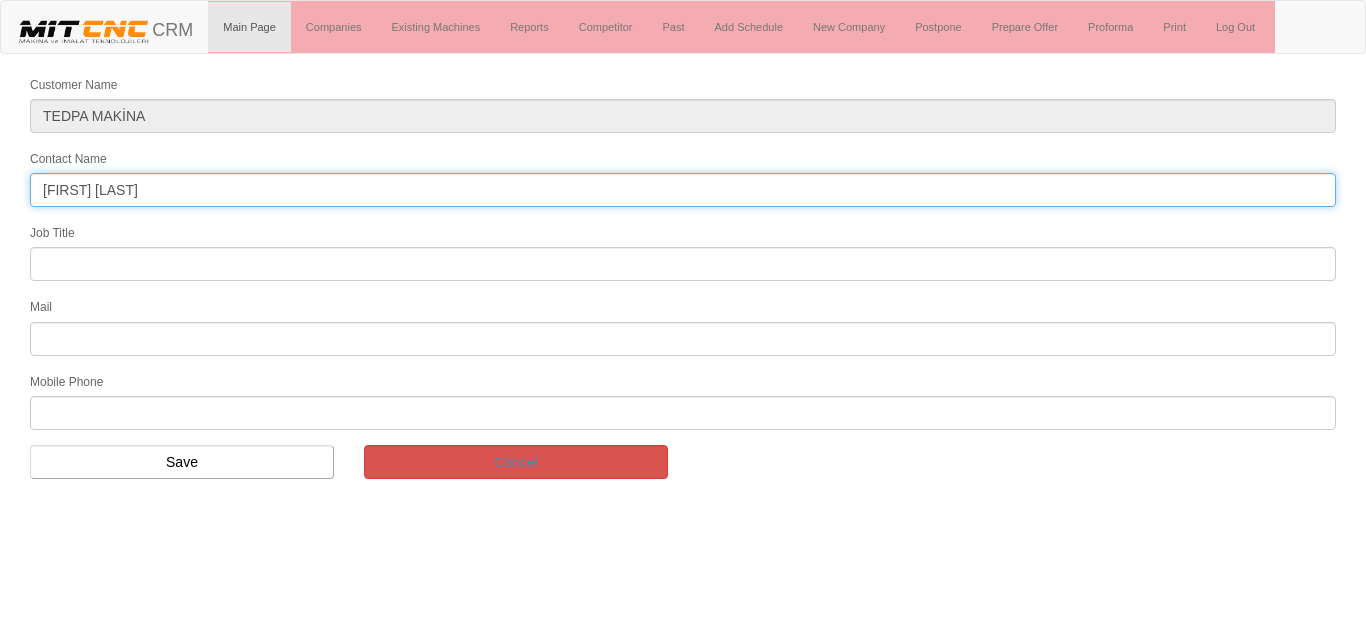 type on "[FIRST] [LAST]" 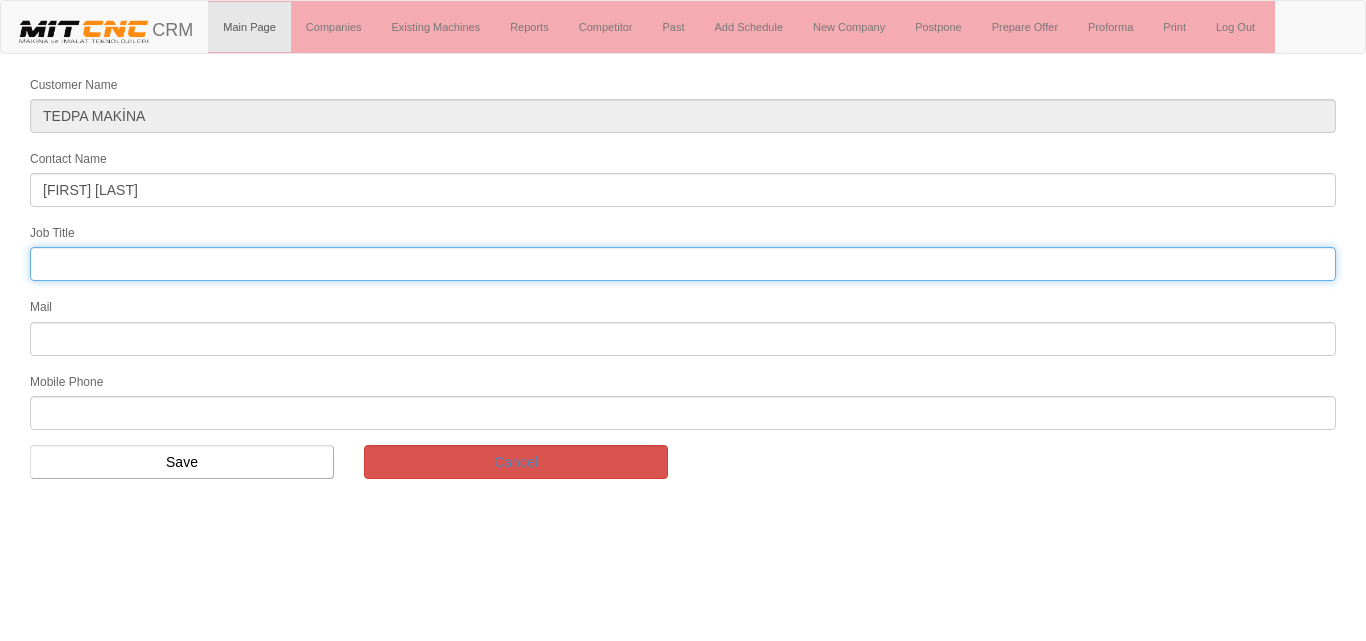 click at bounding box center (683, 264) 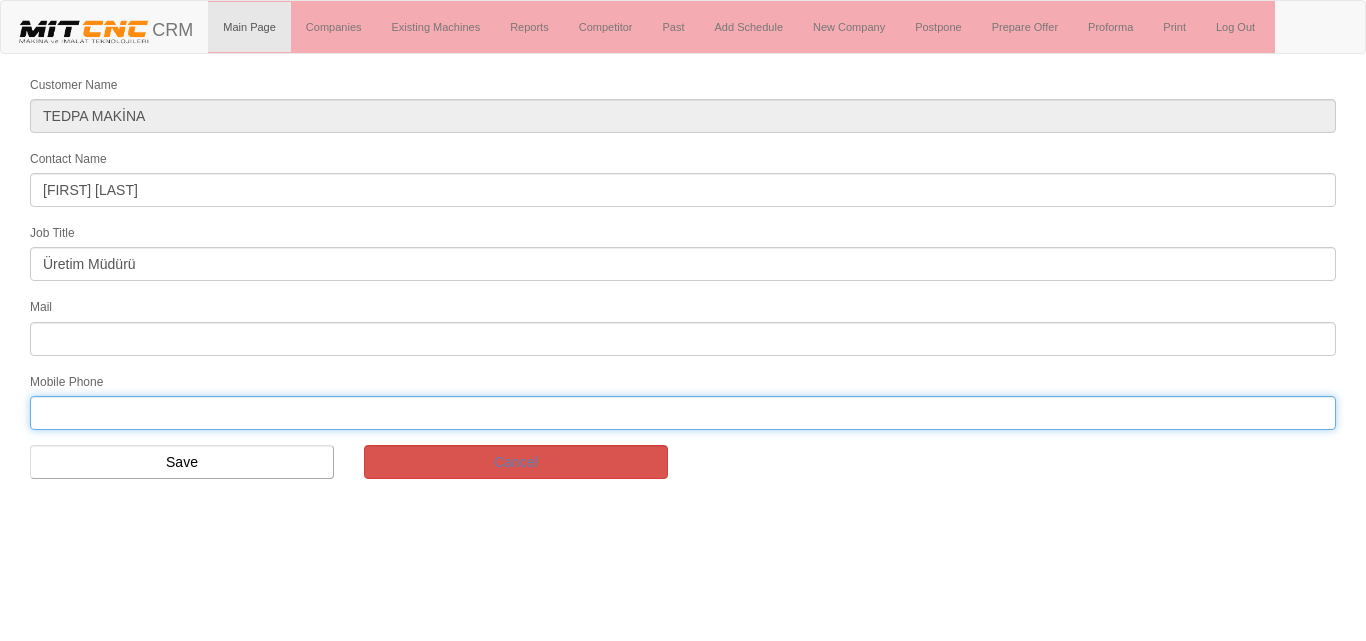 click at bounding box center [683, 413] 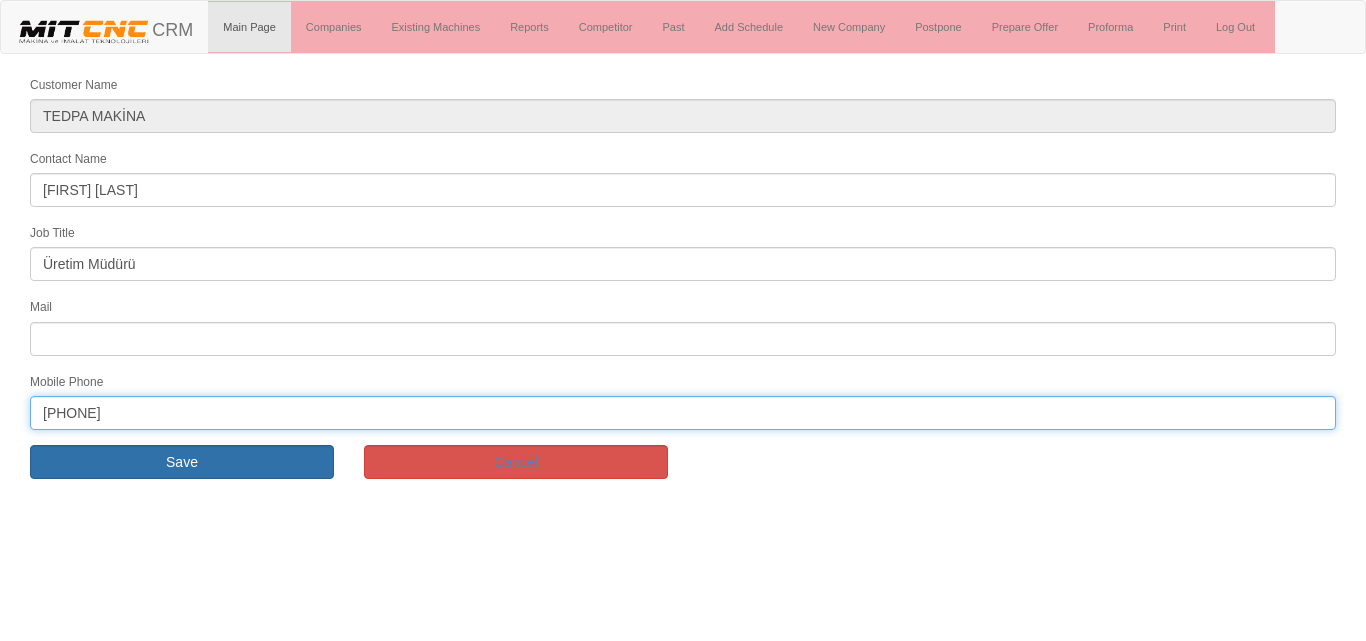 type on "0553 208 07 79" 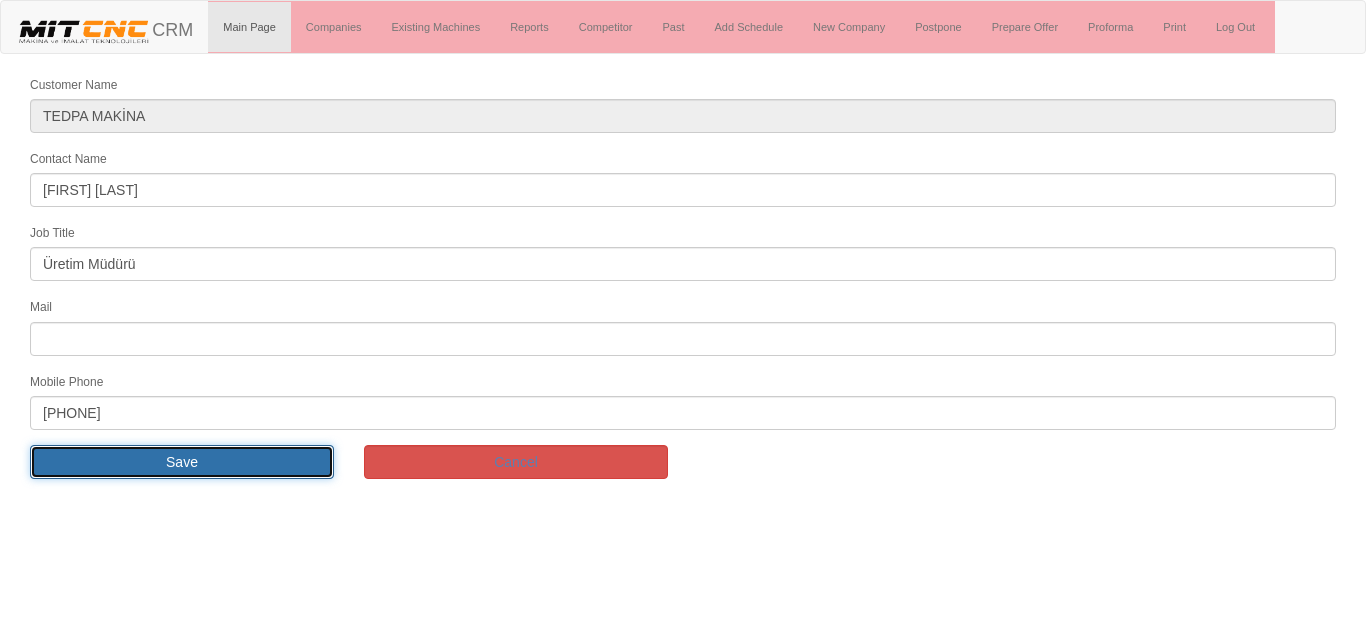 click on "Save" at bounding box center (182, 462) 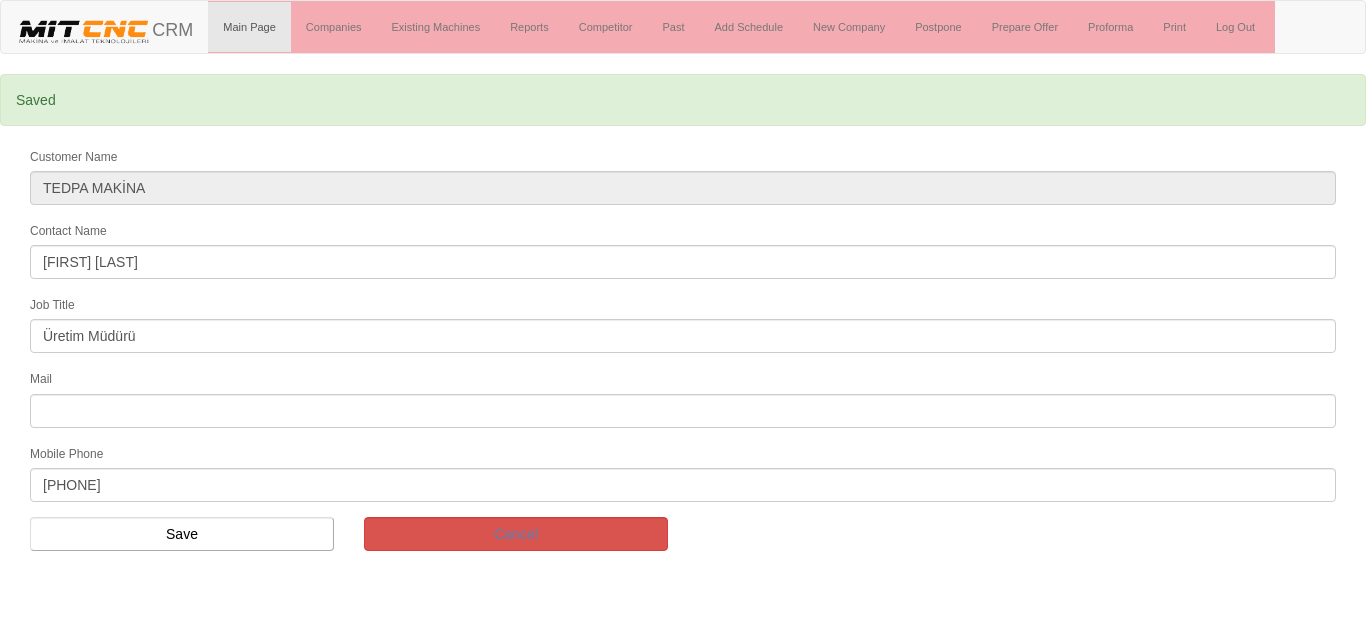 scroll, scrollTop: 0, scrollLeft: 0, axis: both 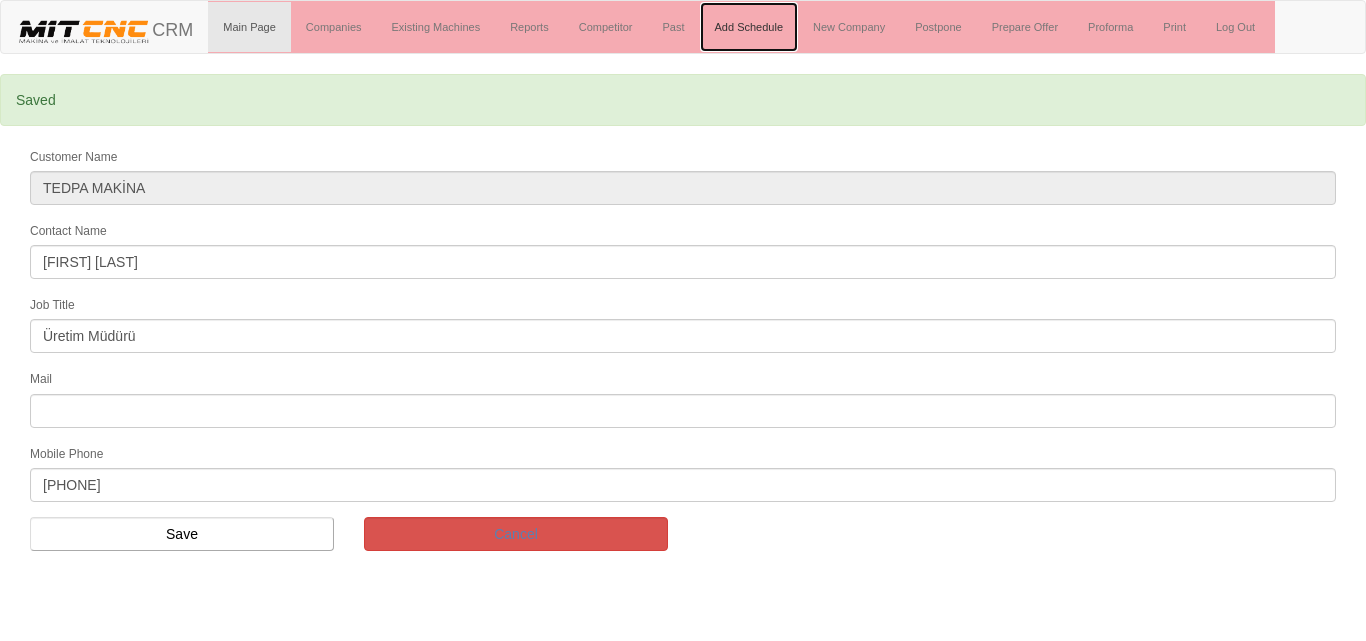 click on "Add Schedule" at bounding box center [749, 27] 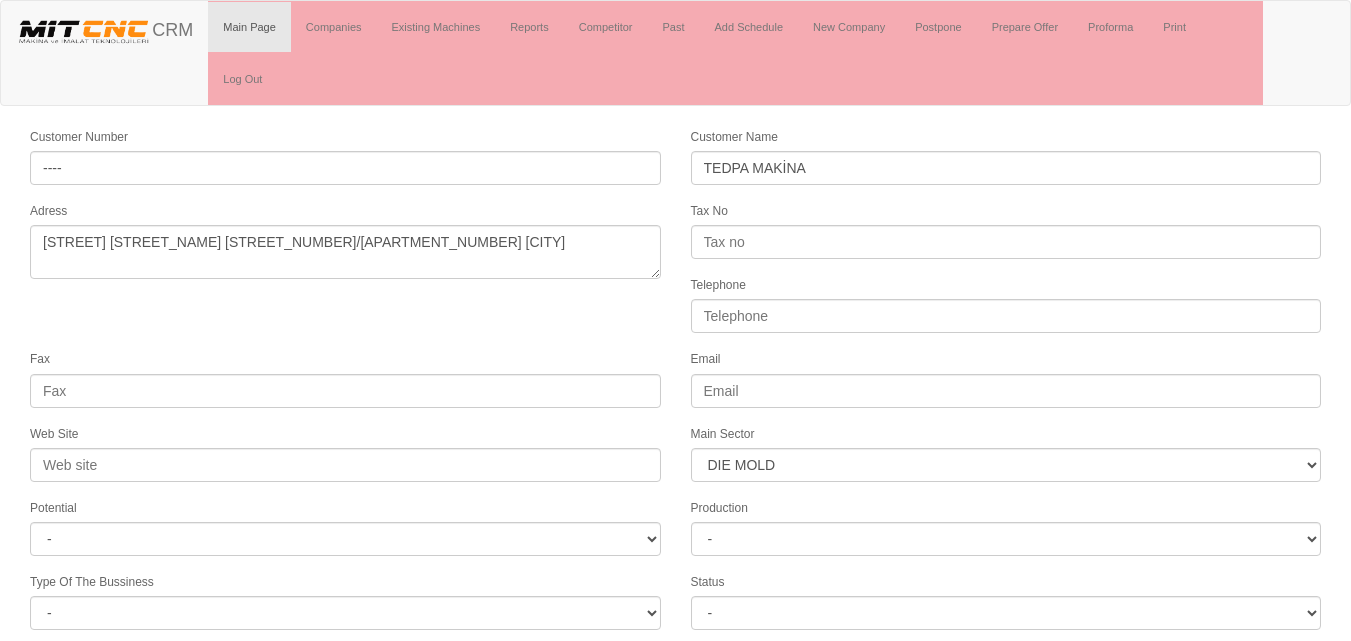 select on "362" 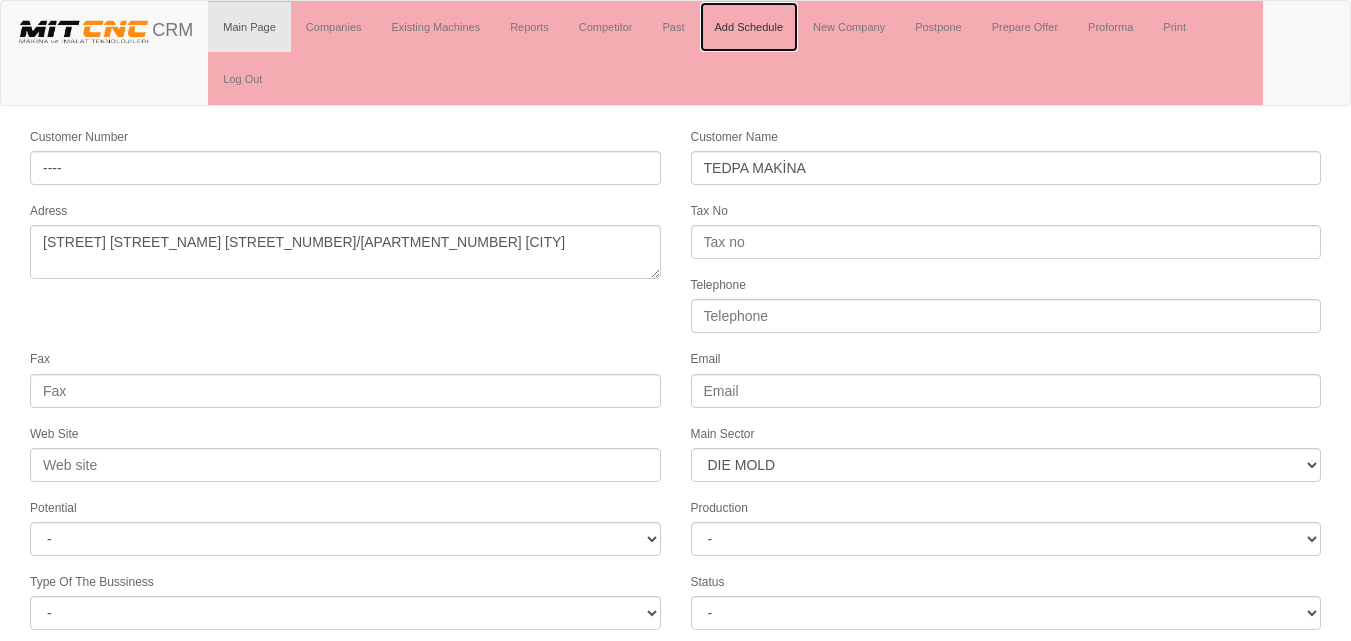 click on "Add Schedule" at bounding box center (749, 27) 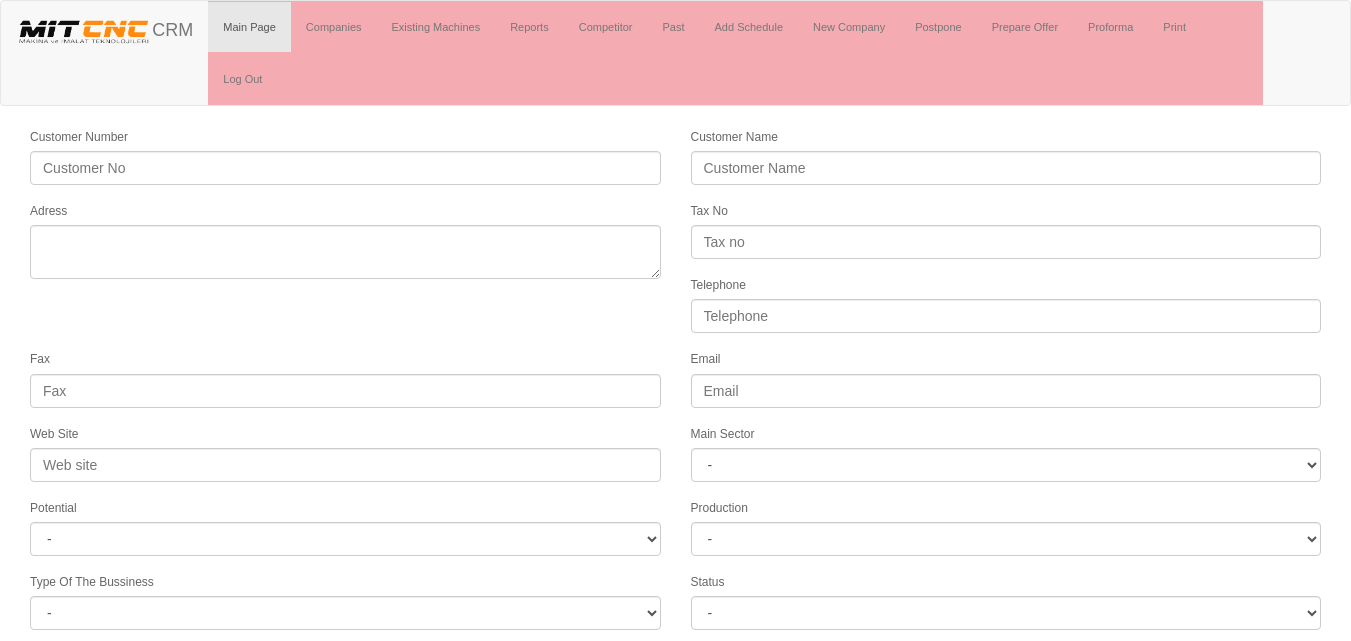 scroll, scrollTop: 0, scrollLeft: 0, axis: both 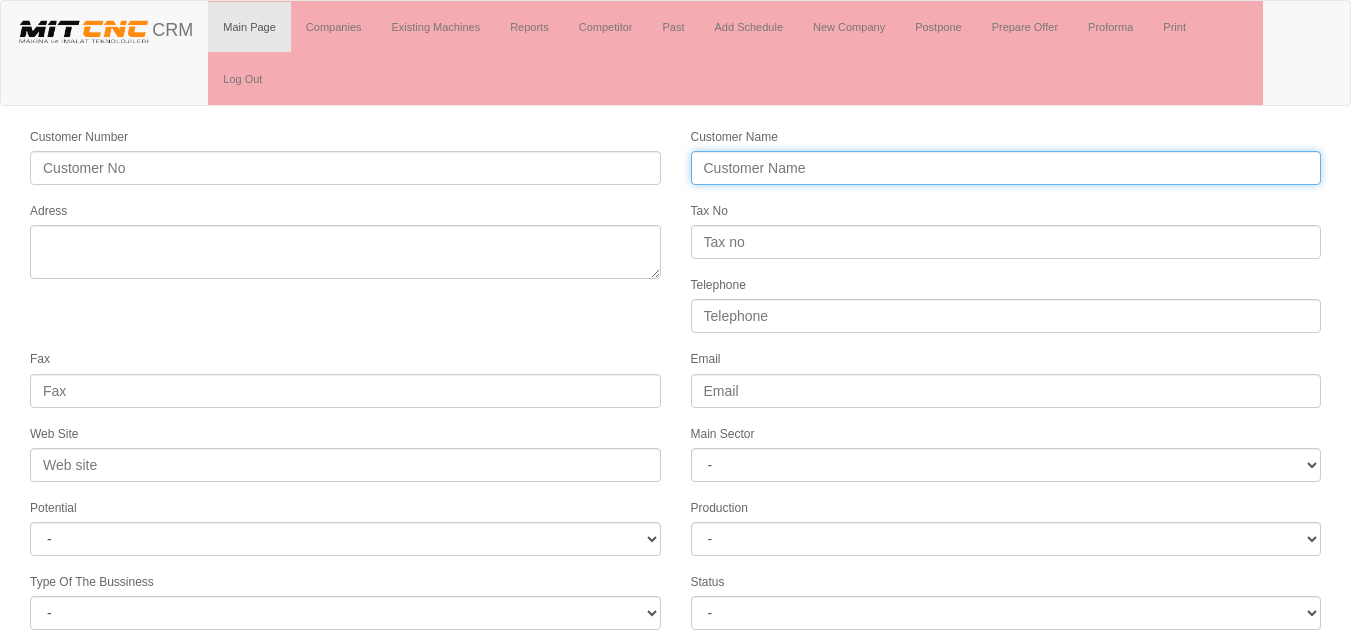 click on "Customer Name" at bounding box center (1006, 168) 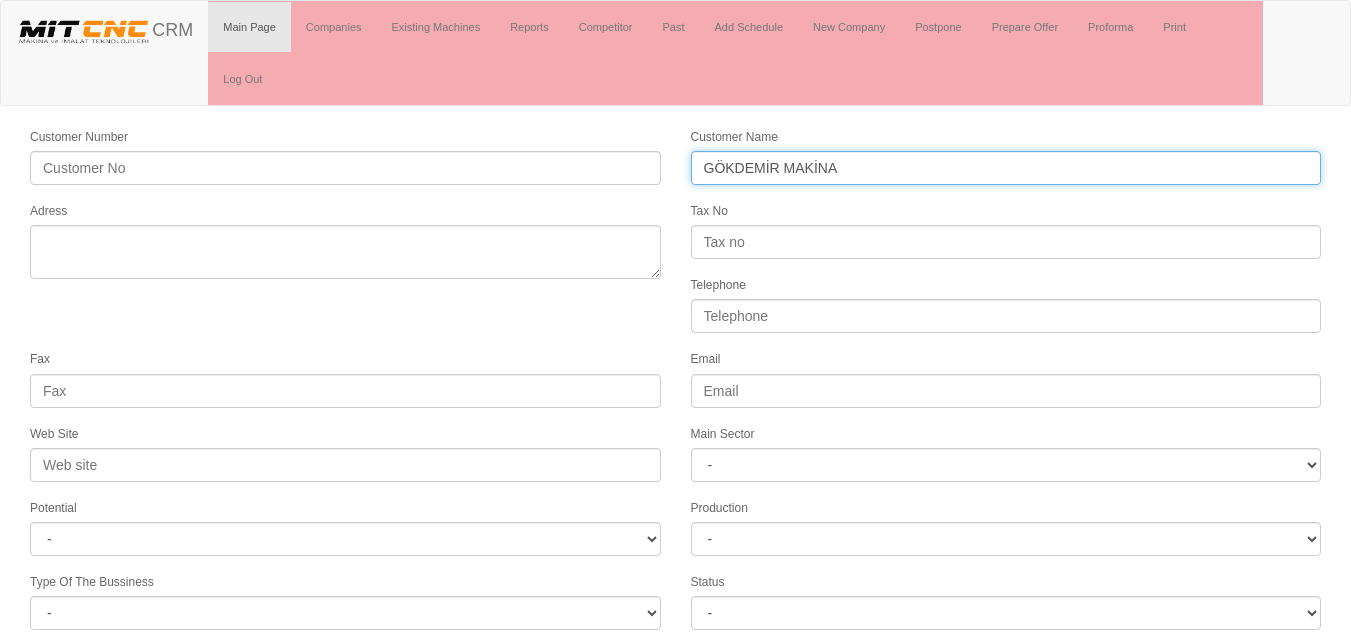 type on "GÖKDEMİR MAKİNA" 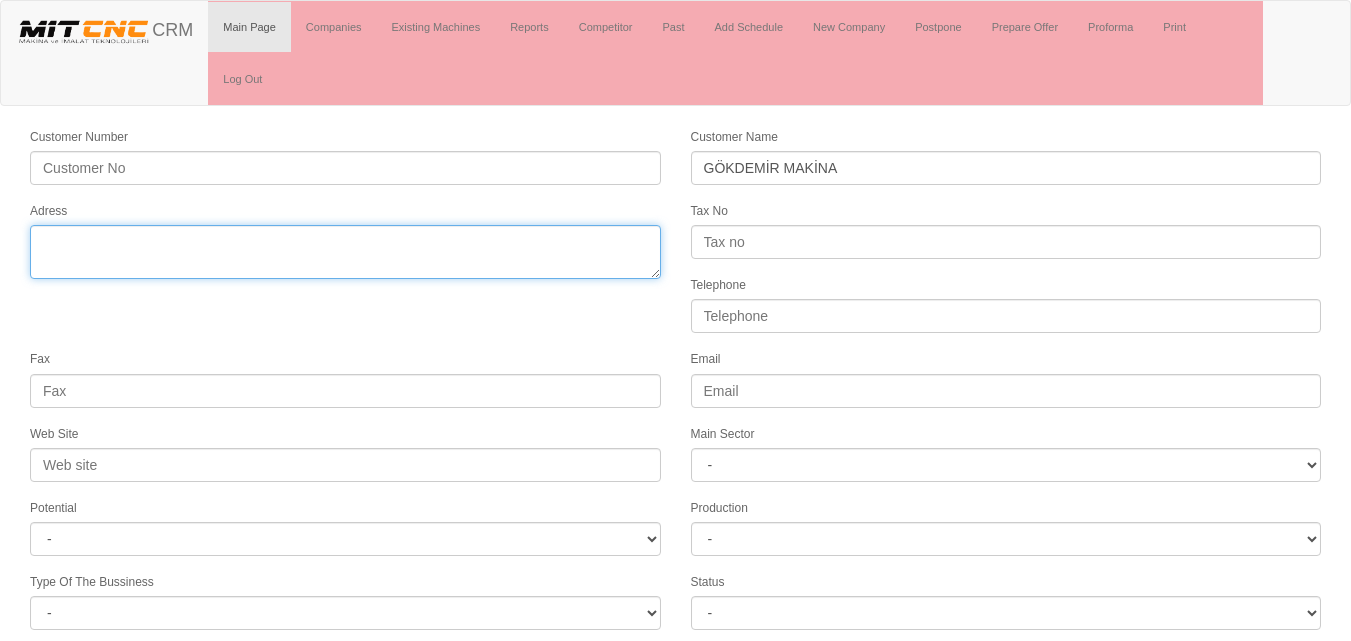 click on "Adress" at bounding box center [345, 252] 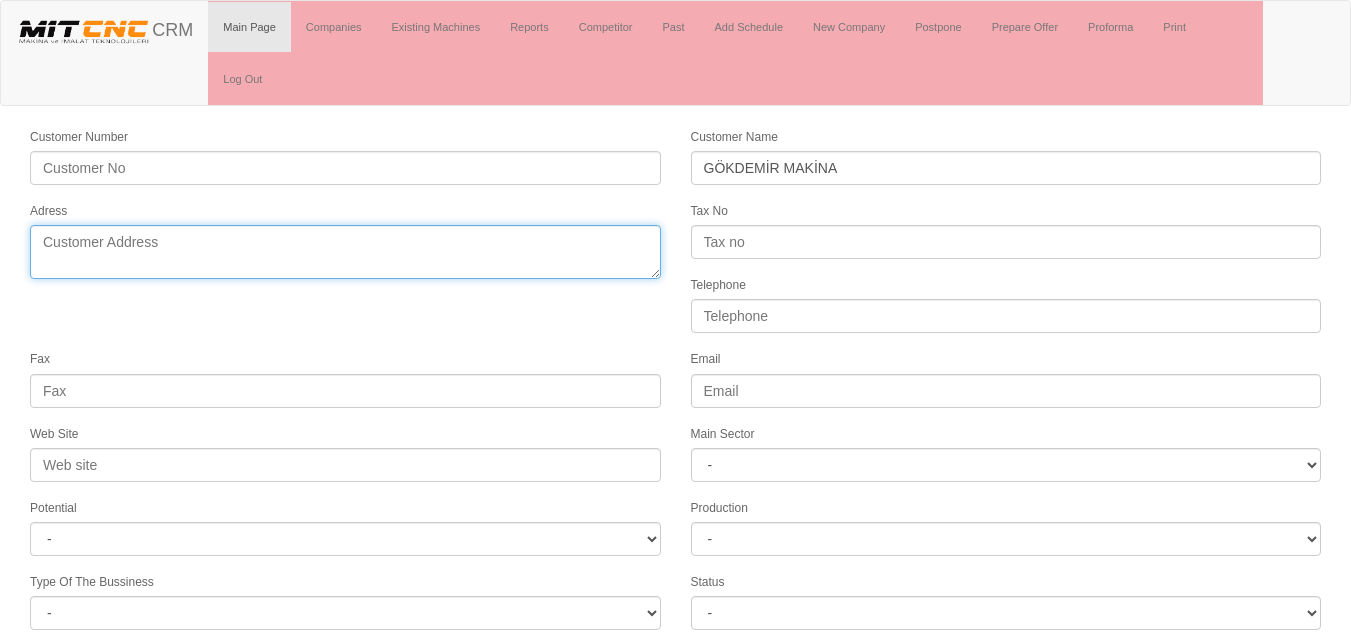 paste on "[ADDRESS], [CITY] Cd, No:[NUMBER]
[DISTRICT]-[CITY]" 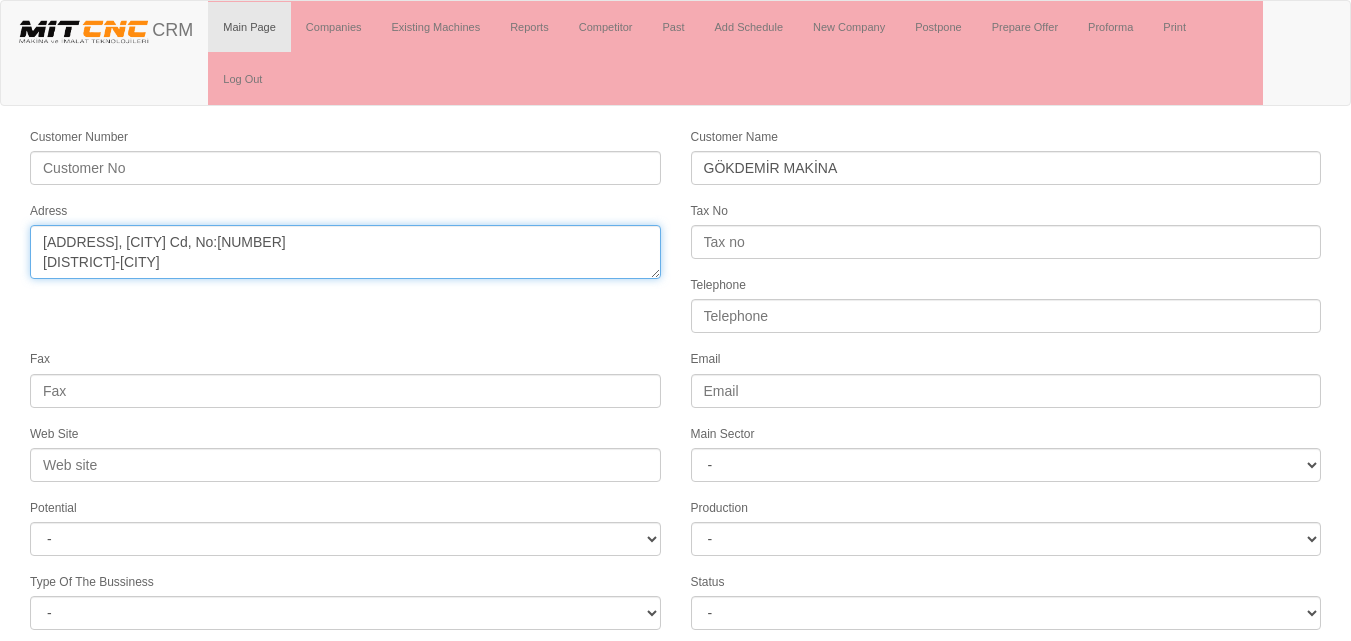 click on "Adress" at bounding box center (345, 252) 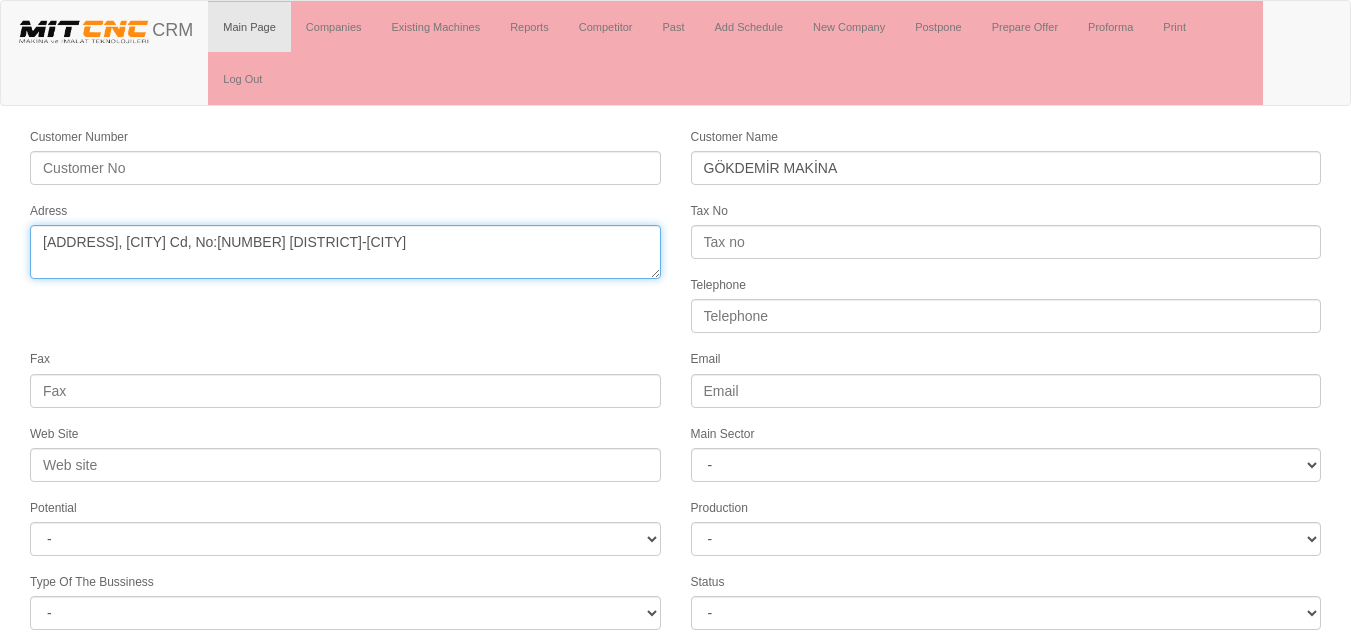 click on "Adress" at bounding box center [345, 252] 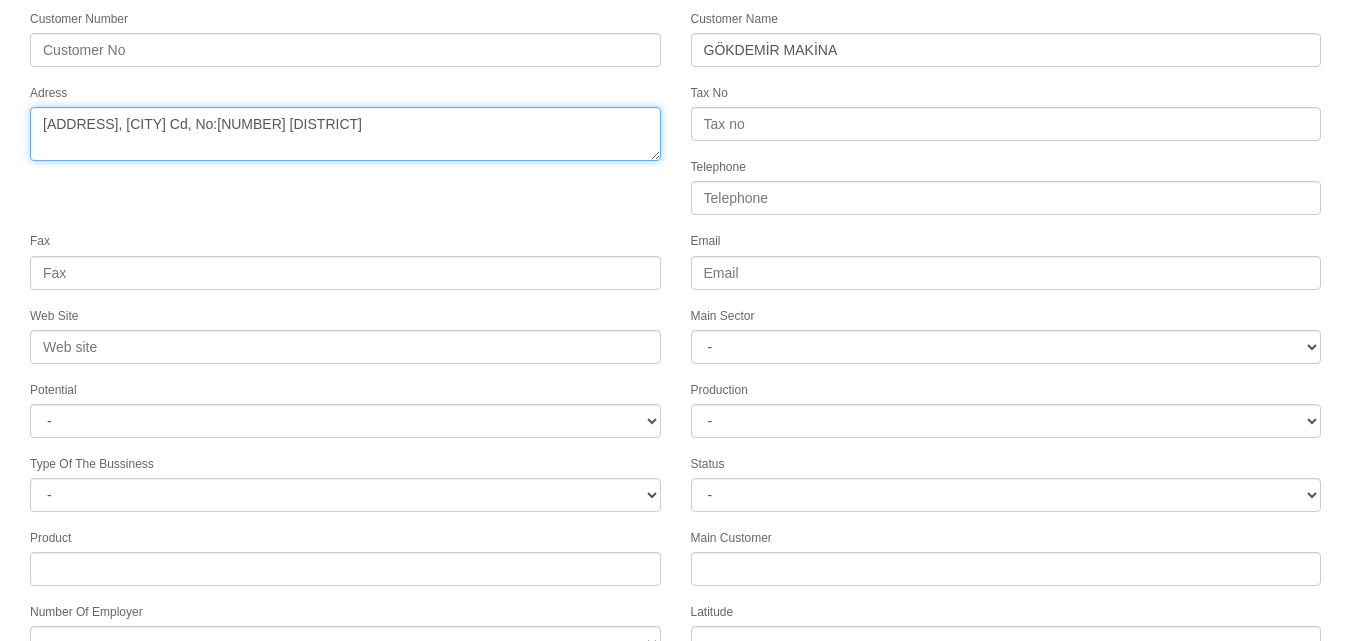 scroll, scrollTop: 277, scrollLeft: 0, axis: vertical 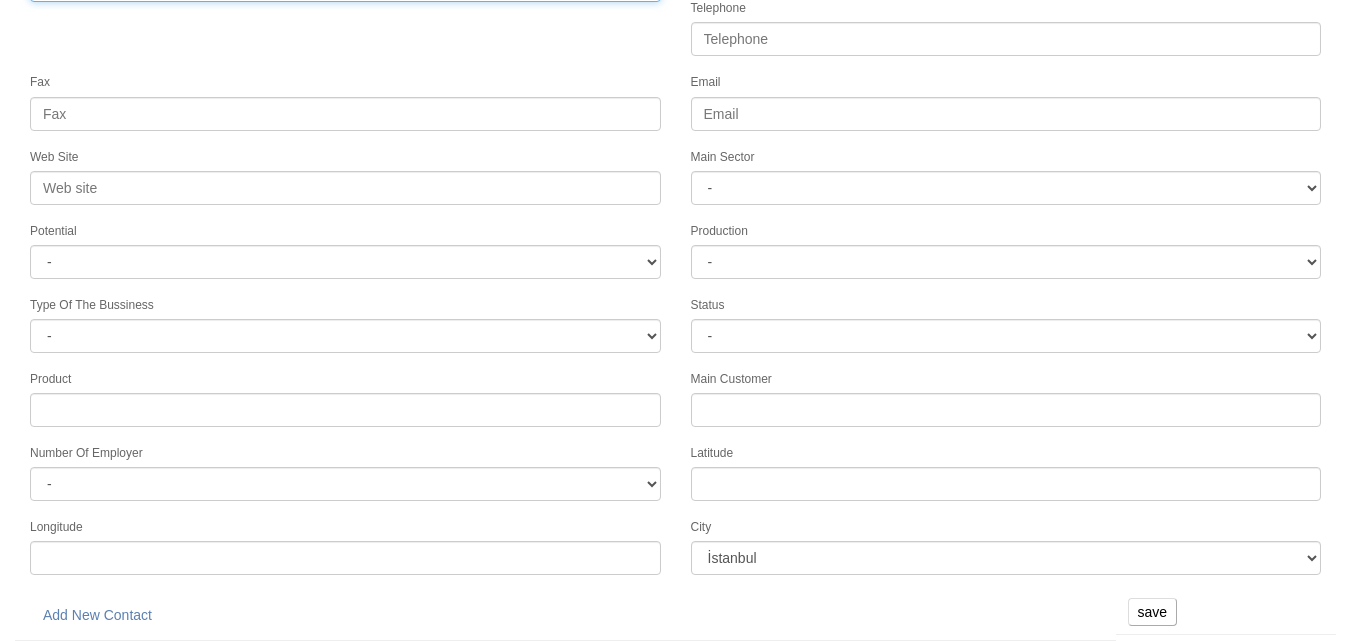 type on "[ADDRESS], [CITY] Cd, No:[NUMBER] [DISTRICT]" 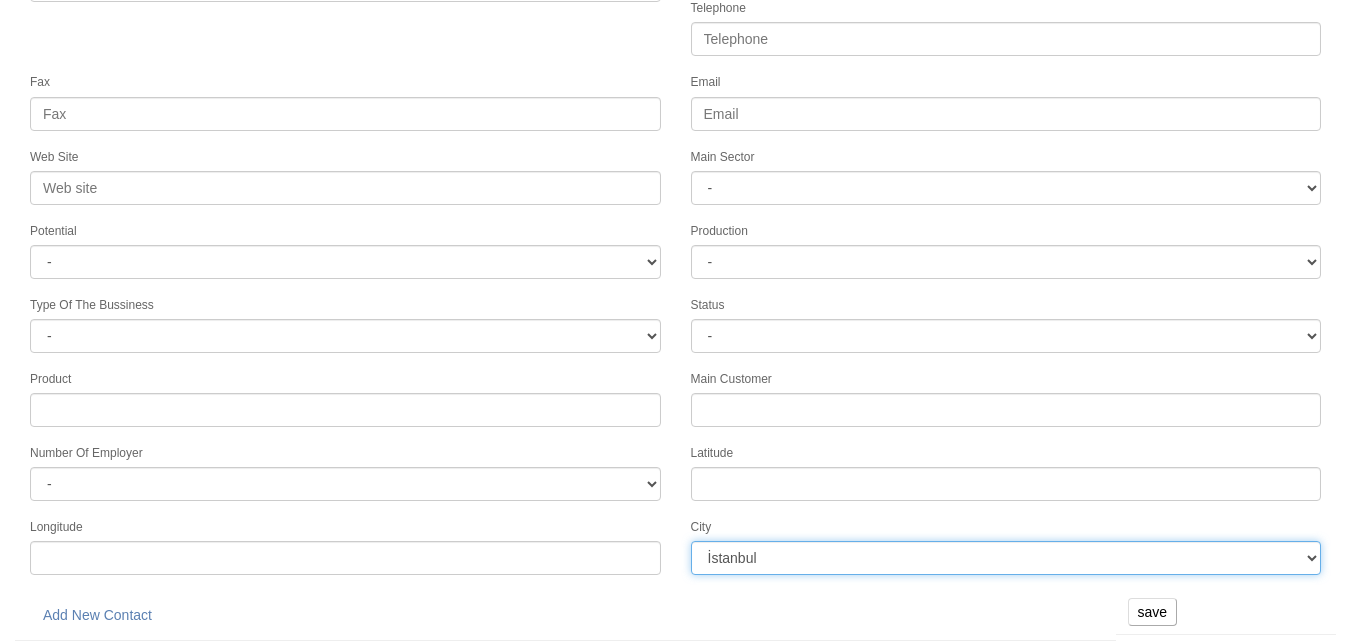 click on "İstanbul
Adana
Adıyaman
Afyon
Ağrı
Amasya
Ankara
Antalya
Artvin
Aydın
Balıkesir
Bilecik
Bingöl
Bitlis
Bolu
Burdur
Bursa
Çanakkale
Çankırı
Çorum
Denizli
Diyarbakır
Edirne
Elazığ
Erzincan
Erzurum
Eskişehir
Gaziantep
Giresun
Gümüşhane
Hakkari
Hatay
Isparta
Mersin
İzmir
Kars
Kastamonu
Kayseri
Kırklareli
Kırşehir
Kocaeli
Konya
Kütahya
Malatya
Manisa
Kahramanmaraş
Mardin
Muğla
Muş
Nevşehir
Niğde
Ordu
Rize Sakarya" at bounding box center [1006, 558] 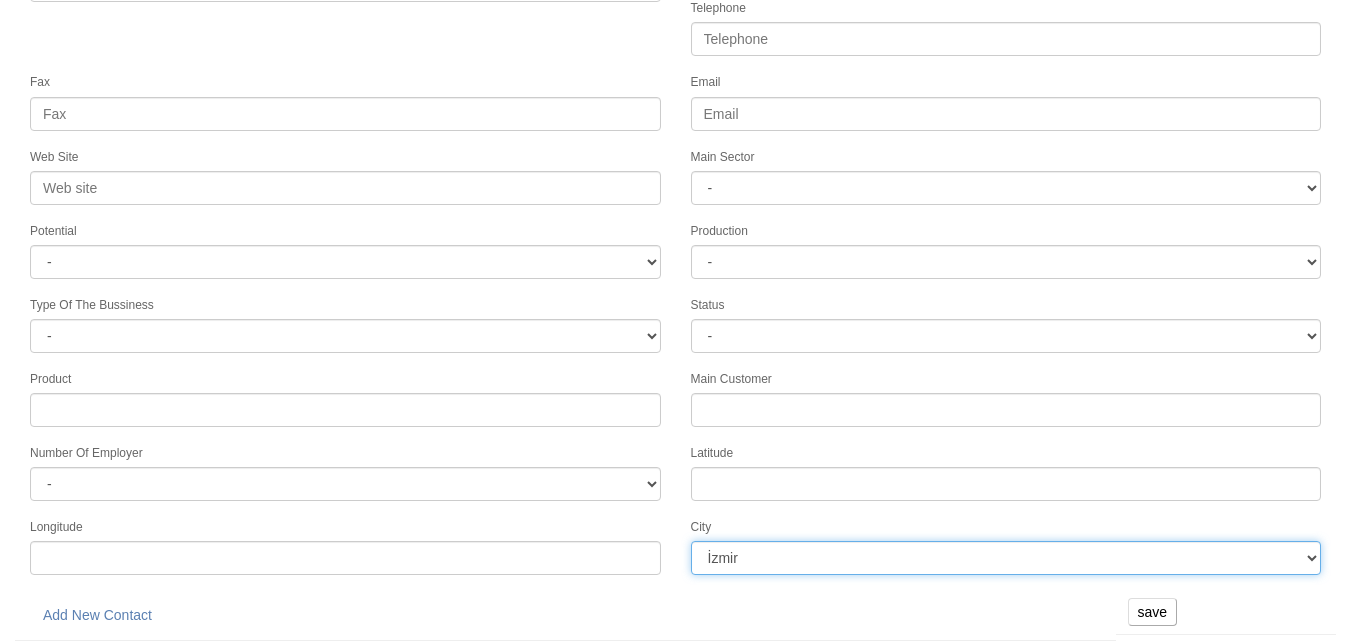 click on "İstanbul
Adana
Adıyaman
Afyon
Ağrı
Amasya
Ankara
Antalya
Artvin
Aydın
Balıkesir
Bilecik
Bingöl
Bitlis
Bolu
Burdur
Bursa
Çanakkale
Çankırı
Çorum
Denizli
Diyarbakır
Edirne
Elazığ
Erzincan
Erzurum
Eskişehir
Gaziantep
Giresun
Gümüşhane
Hakkari
Hatay
Isparta
Mersin
İzmir
Kars
Kastamonu
Kayseri
Kırklareli
Kırşehir
Kocaeli
Konya
Kütahya
Malatya
Manisa
Kahramanmaraş
Mardin
Muğla
Muş
Nevşehir
Niğde
Ordu
Rize Sakarya" at bounding box center (1006, 558) 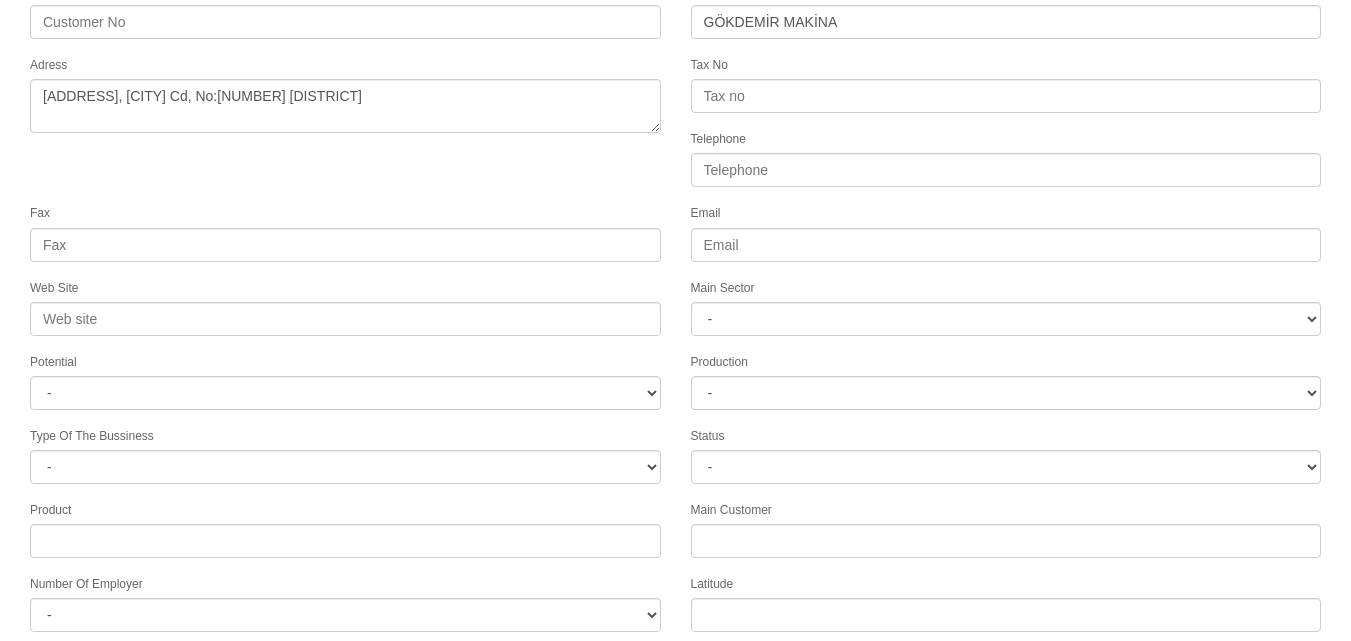 scroll, scrollTop: 0, scrollLeft: 0, axis: both 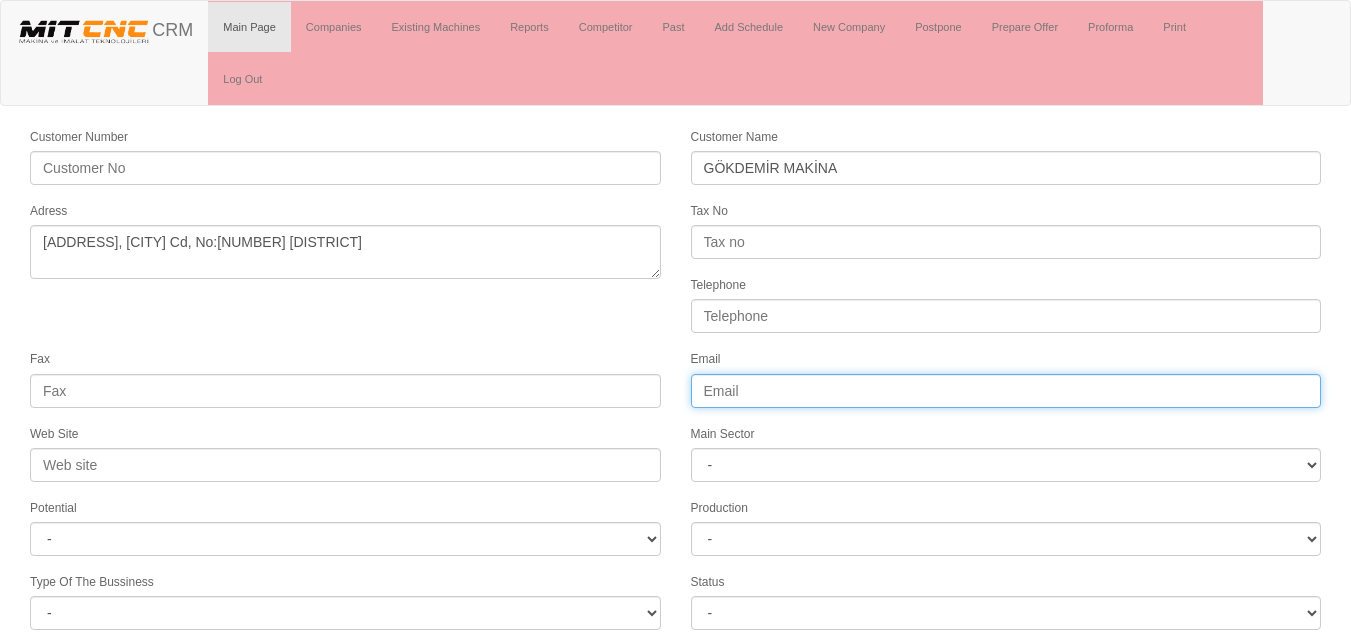click on "Email" at bounding box center [1006, 391] 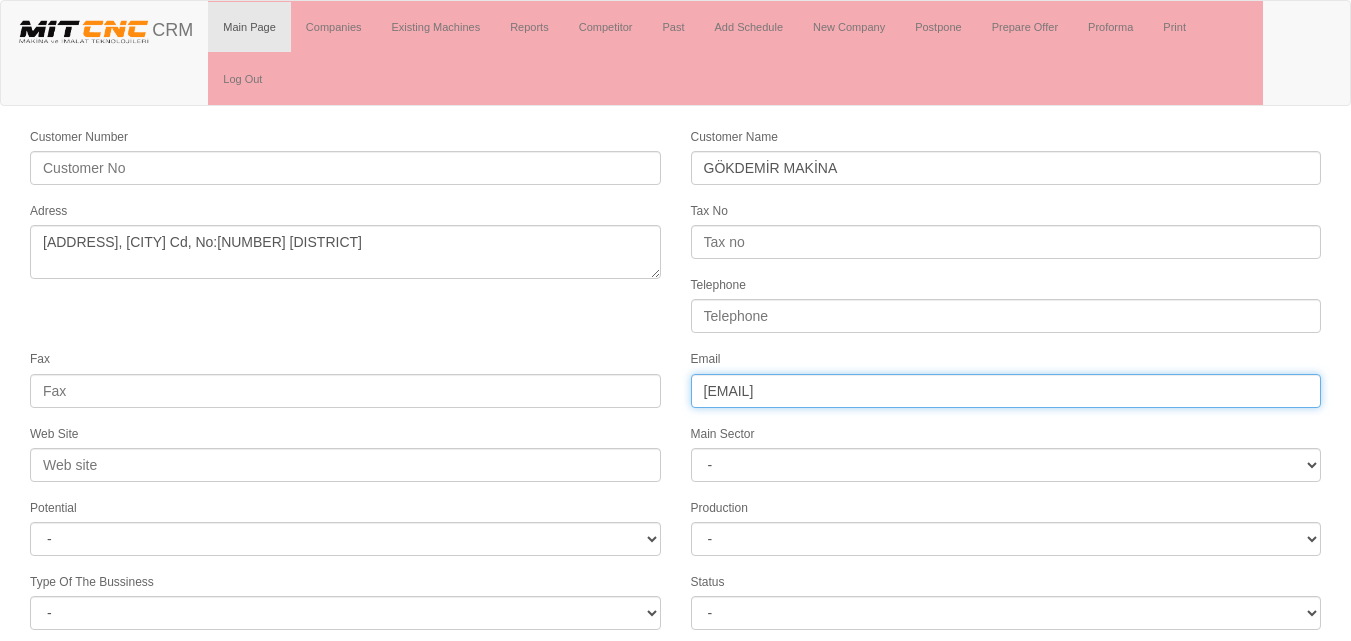 type on "[EMAIL]" 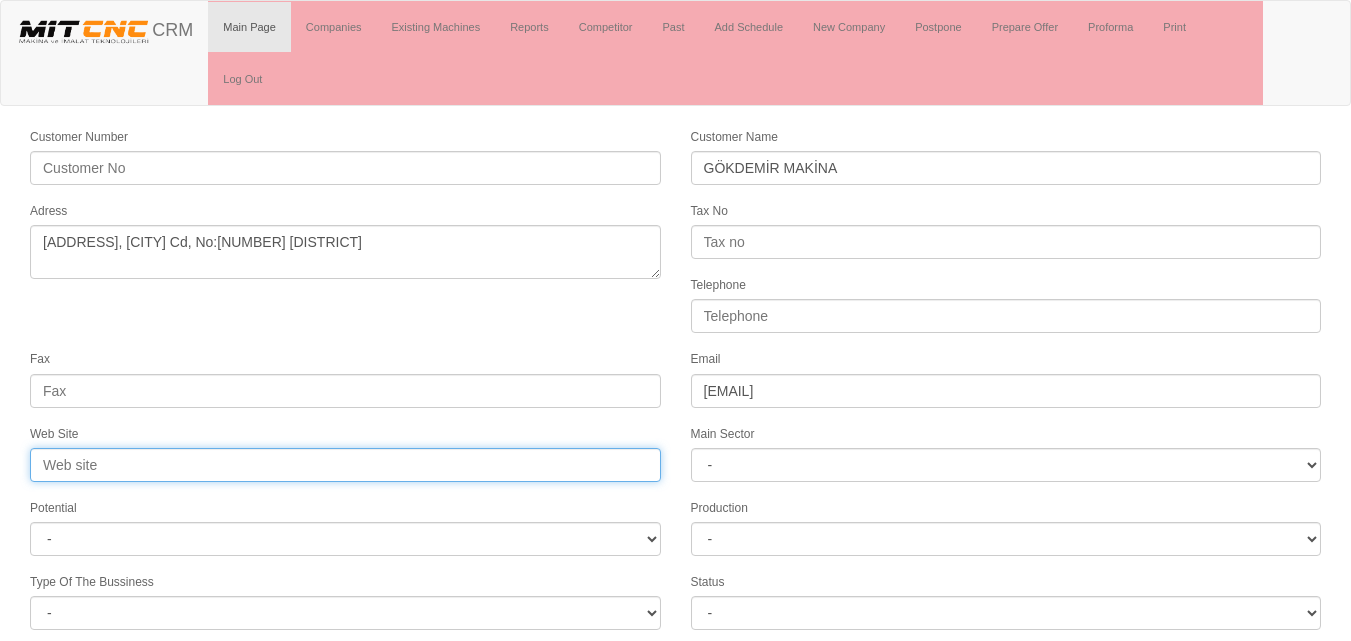 click on "Web Site" at bounding box center (345, 465) 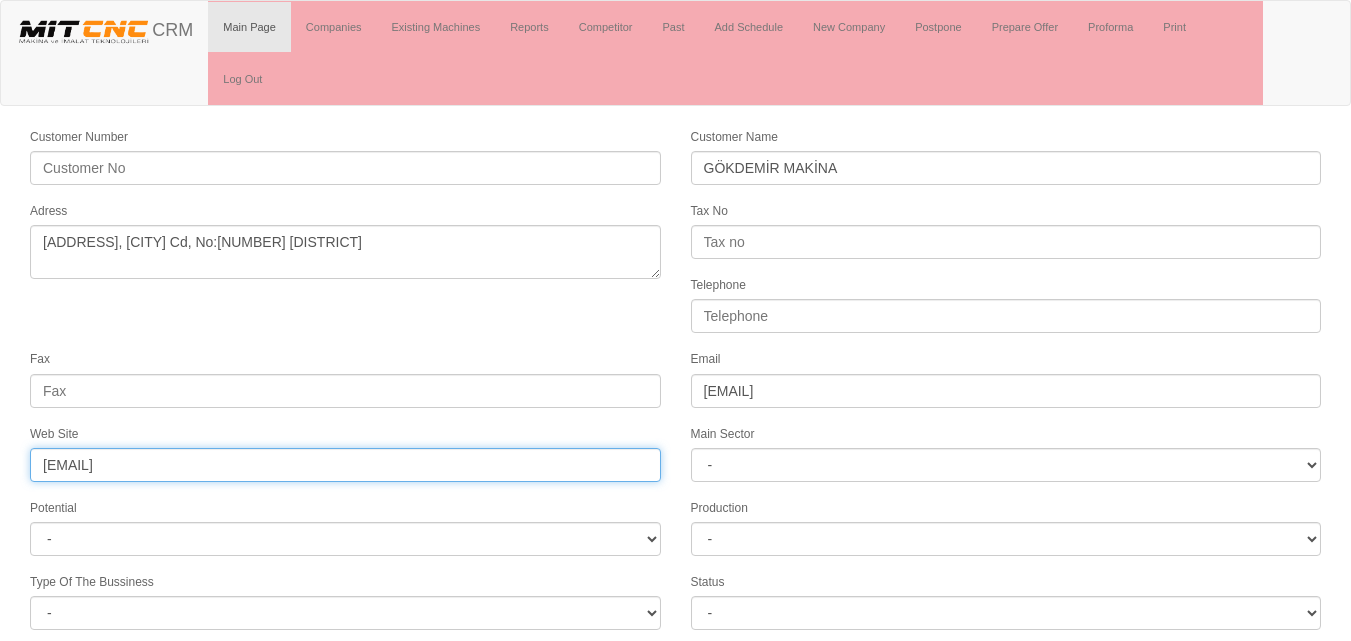 drag, startPoint x: 79, startPoint y: 465, endPoint x: 0, endPoint y: 465, distance: 79 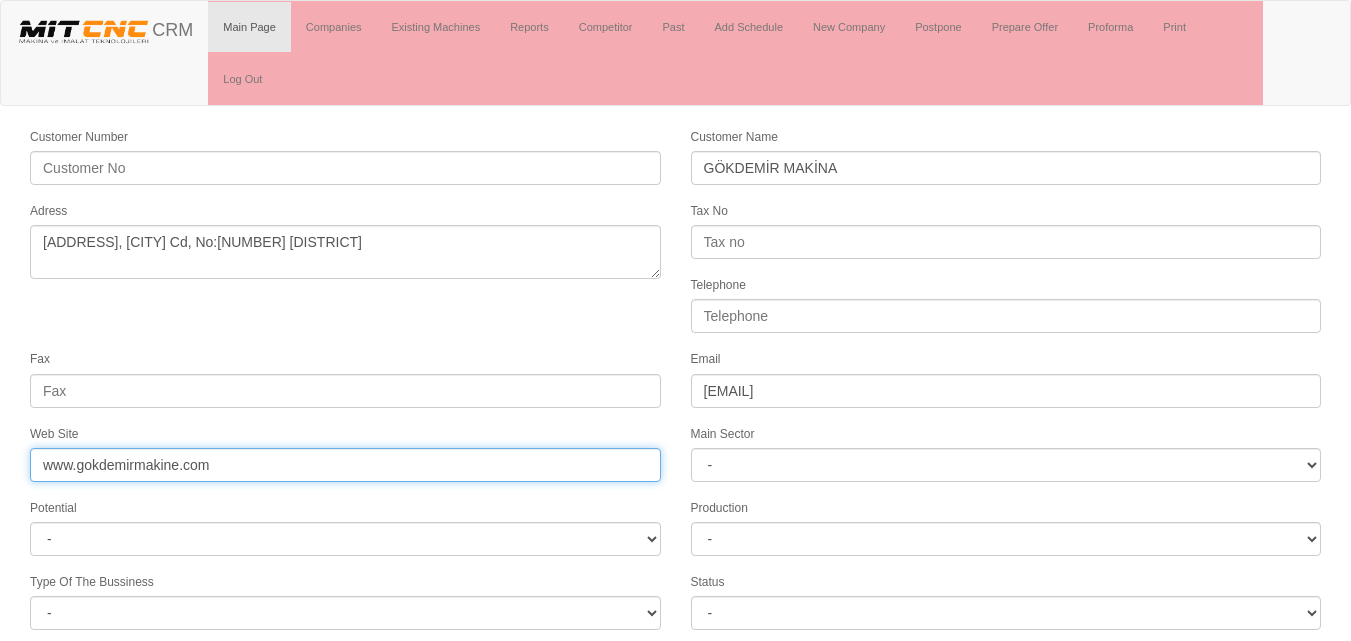 type on "www.gokdemirmakine.com" 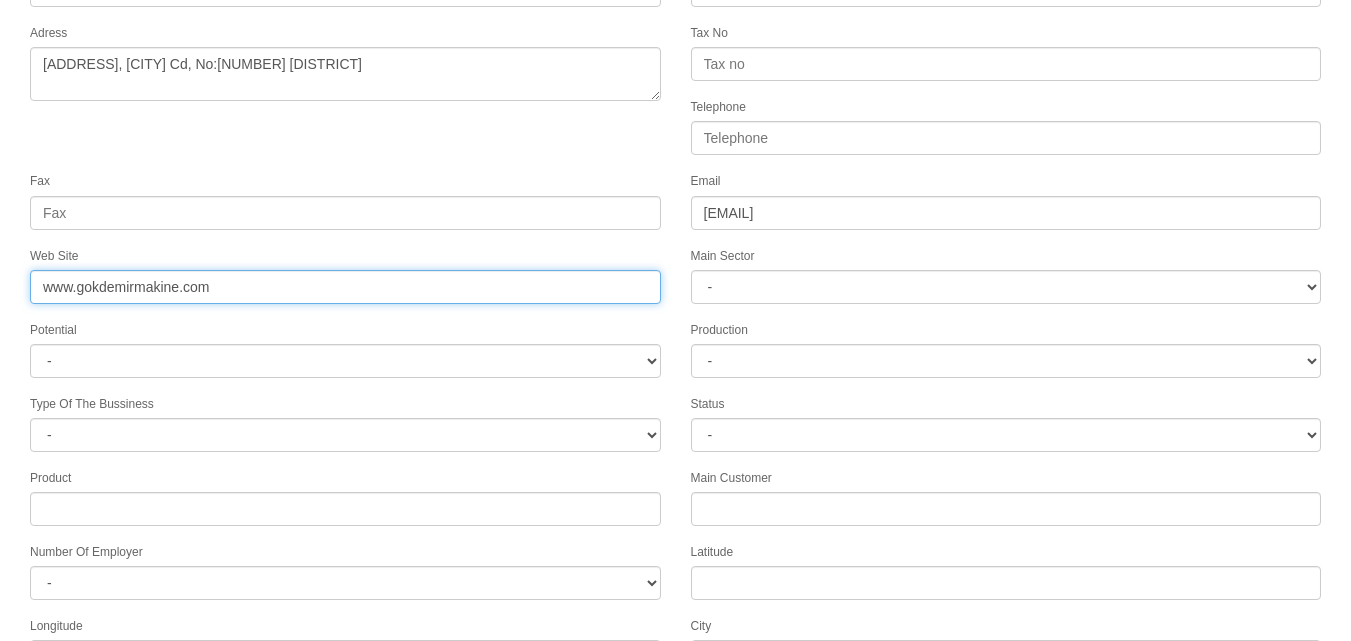 scroll, scrollTop: 177, scrollLeft: 0, axis: vertical 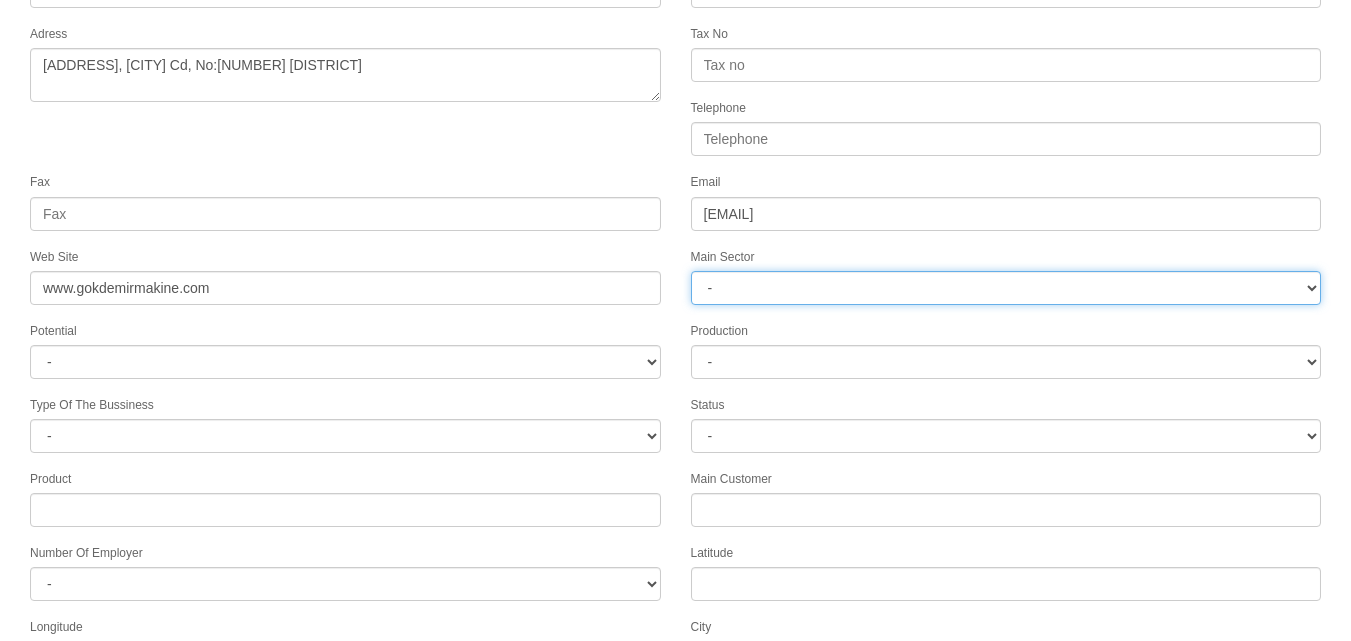 click on "-
DIE MOLD
MACHINERY
DEFENCE
ELECTRICAL COMPONENTS
MEDICAL
TOOL MANUFACTURING
JEWELERY
AGRICULTURE
AUTOMOTIVE
WHITE GOODS
HYDRAULIC & PNEUMATIC
CASTING
STAMPING DIE
AEROSPACE
CONSTRUCTION MAC.
GEN. PART. MAN.
EDUCATION
LASER POTENTIALS
FURNUTURE" at bounding box center [1006, 288] 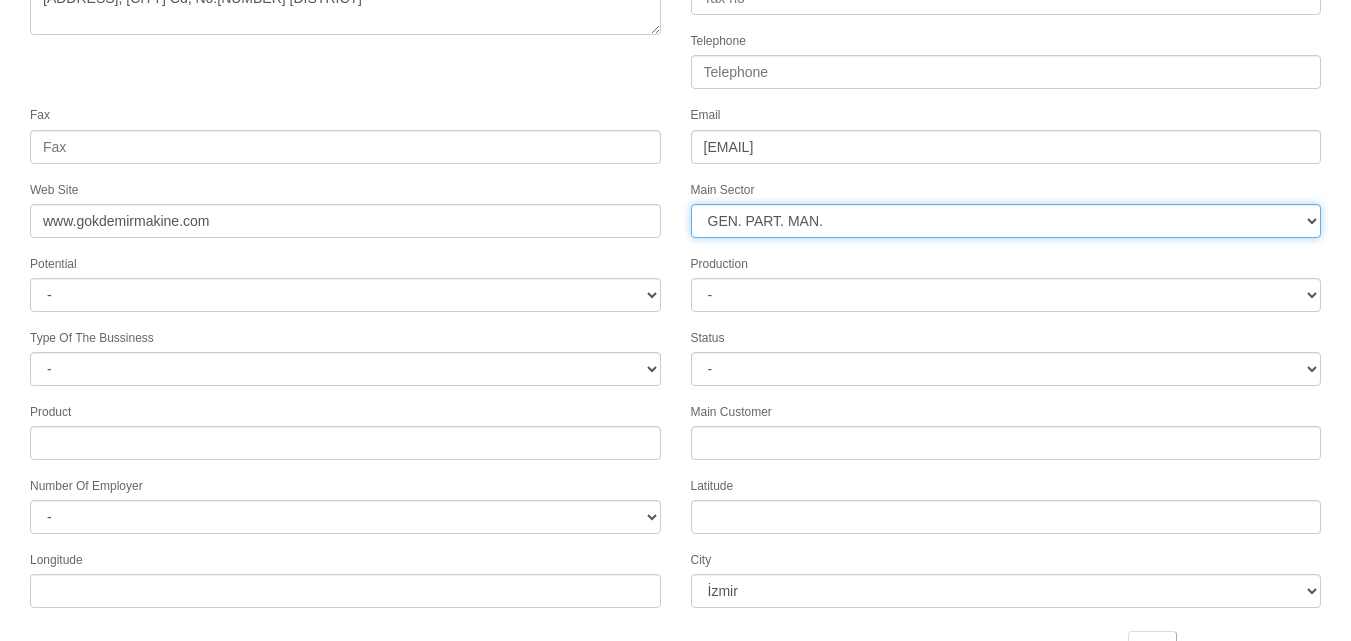 scroll, scrollTop: 277, scrollLeft: 0, axis: vertical 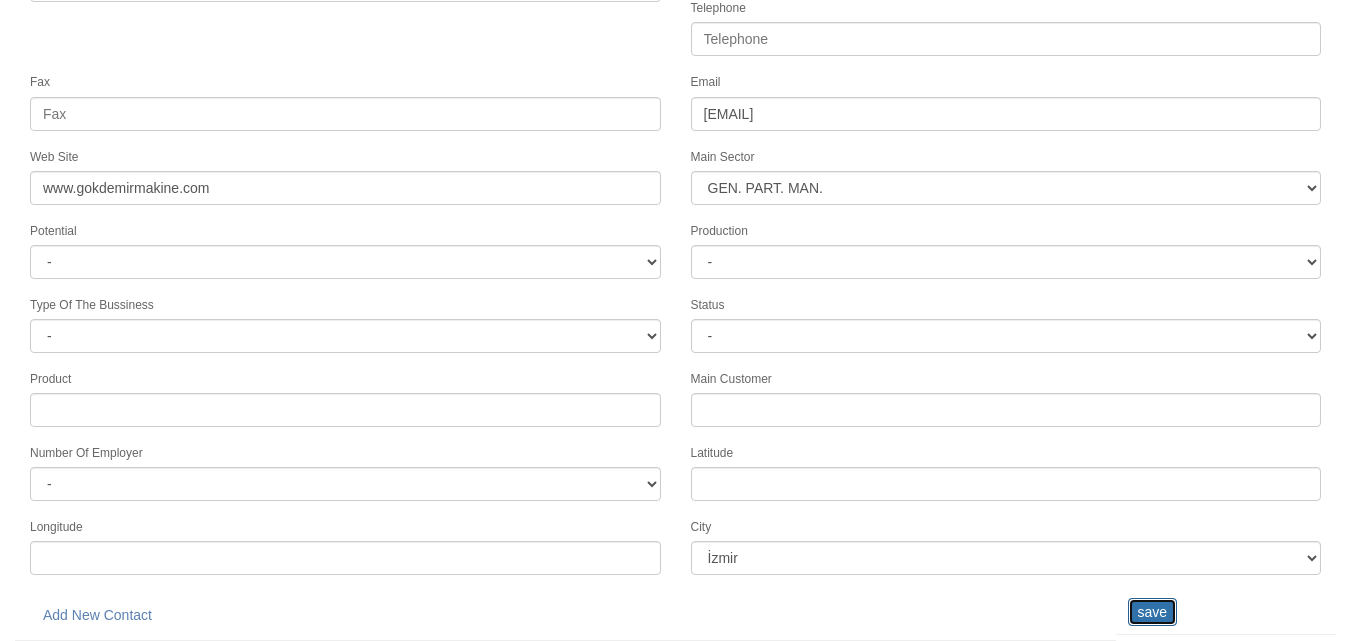 click on "save" at bounding box center [1152, 612] 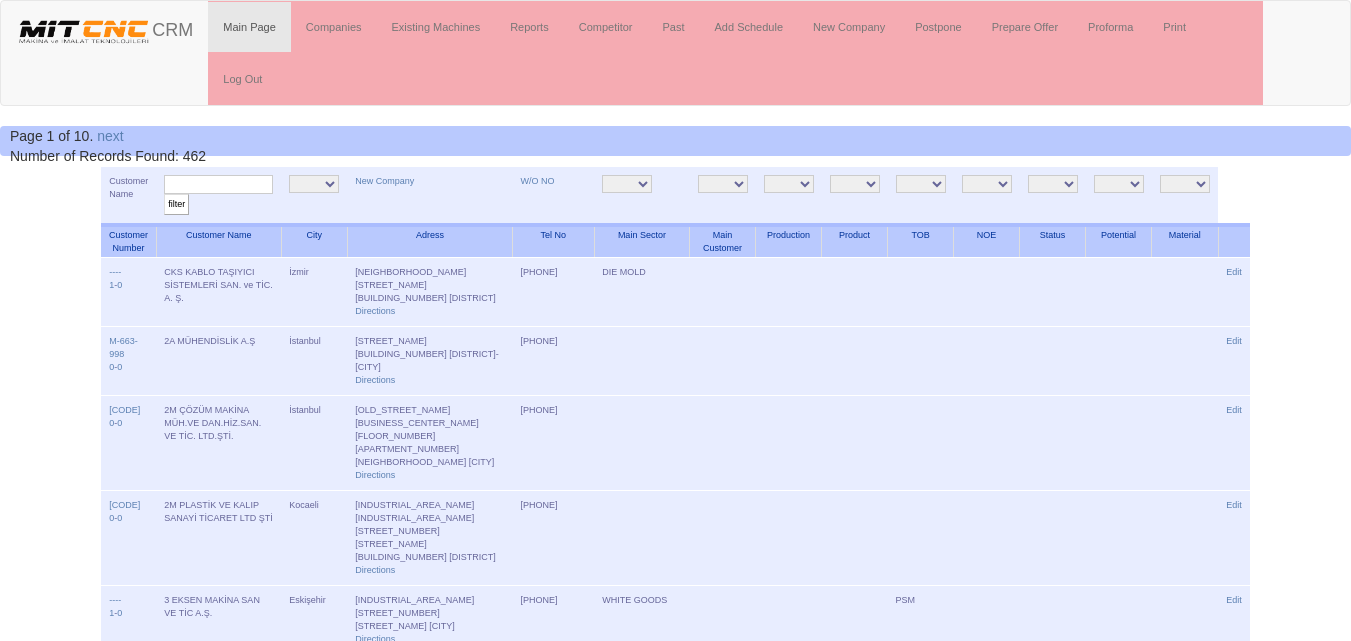 scroll, scrollTop: 0, scrollLeft: 0, axis: both 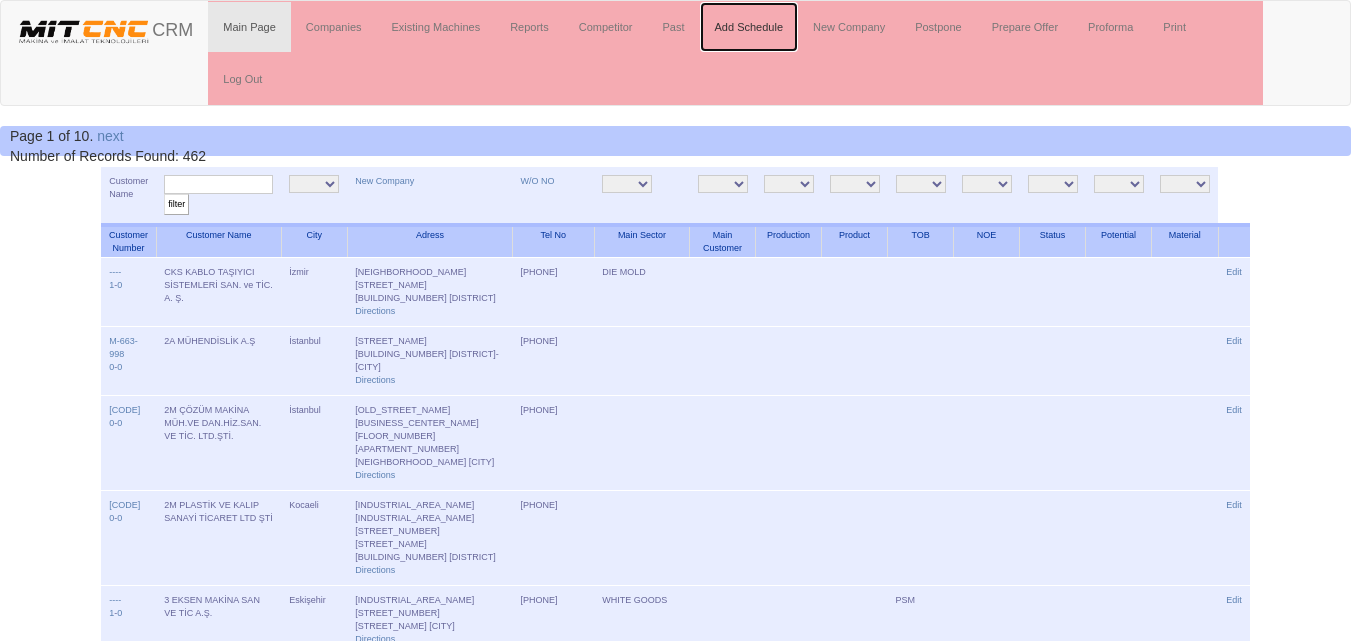 click on "Add Schedule" at bounding box center [749, 27] 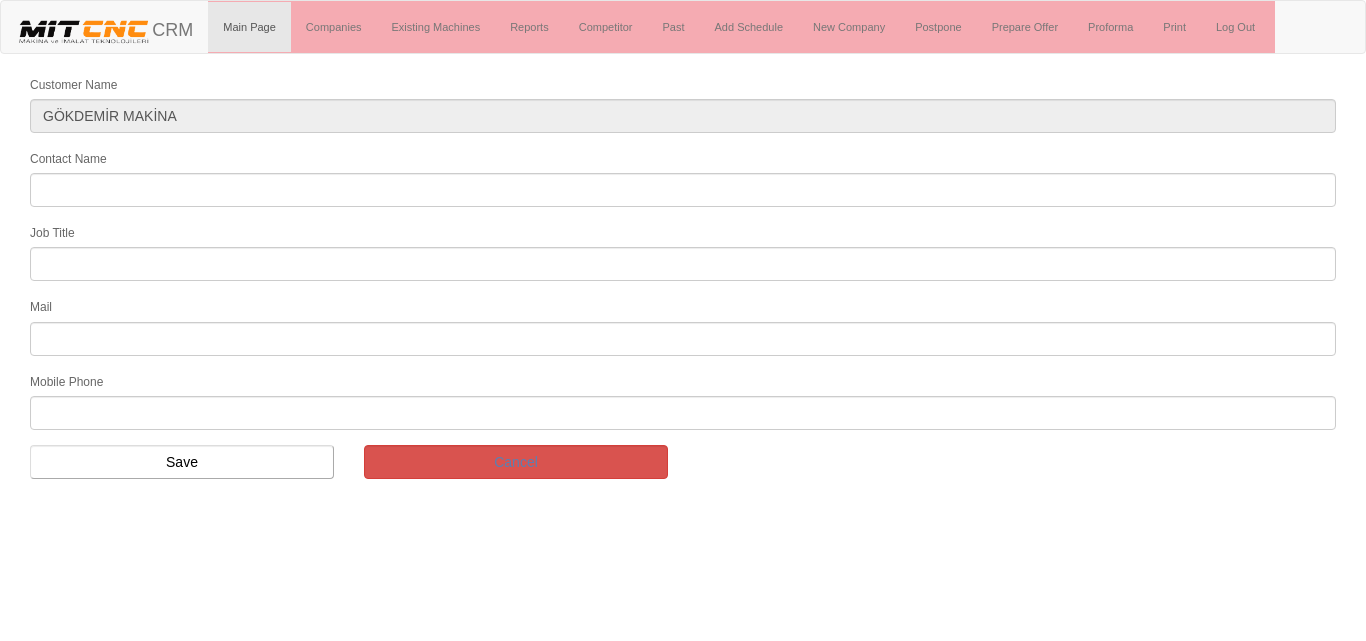 scroll, scrollTop: 0, scrollLeft: 0, axis: both 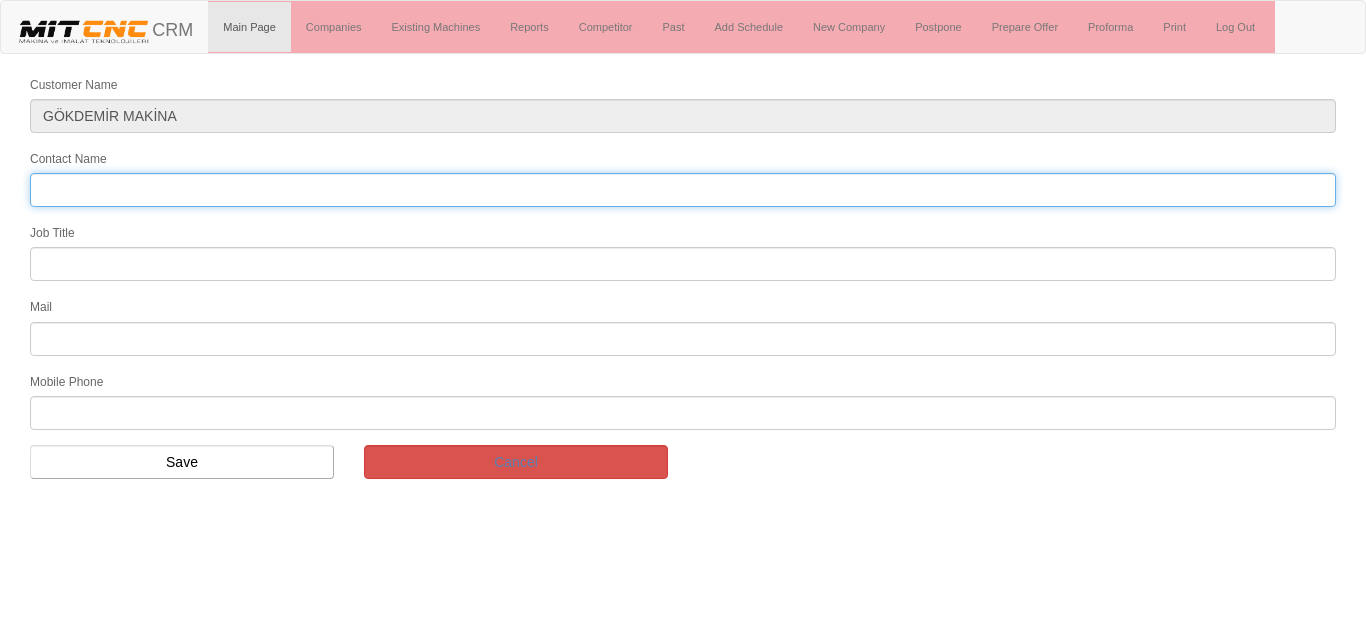 click on "Contact Name" at bounding box center [683, 190] 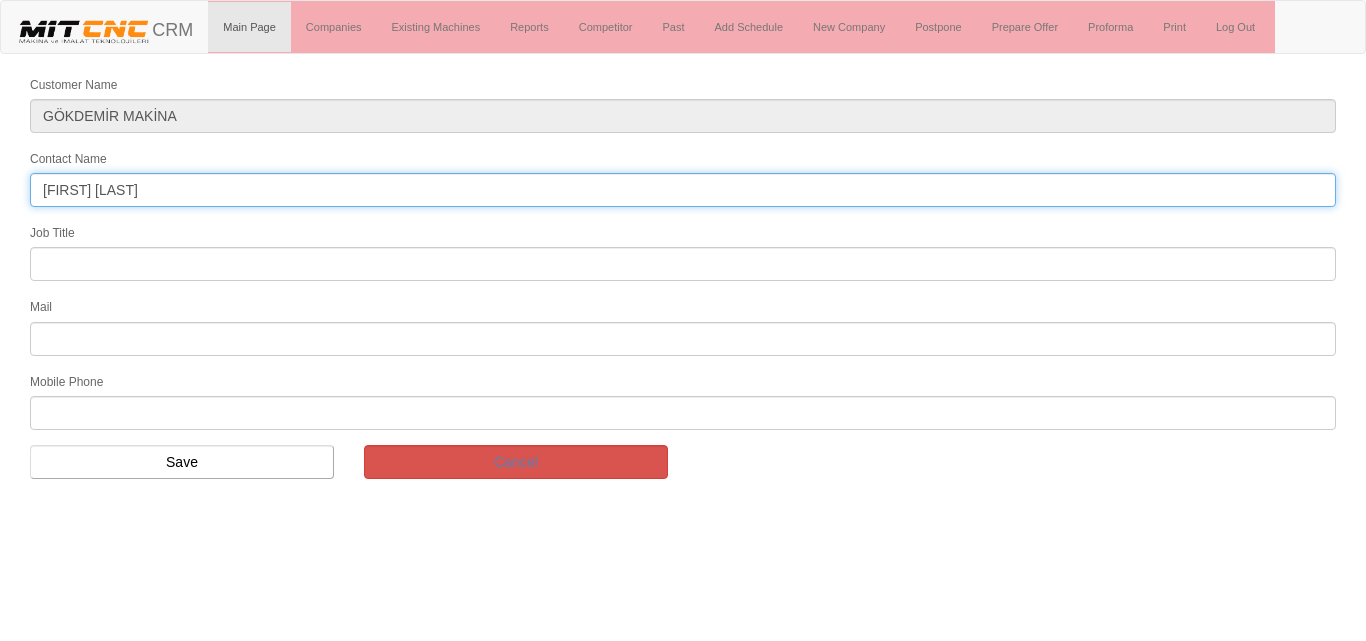 type on "[FIRST] [LAST]" 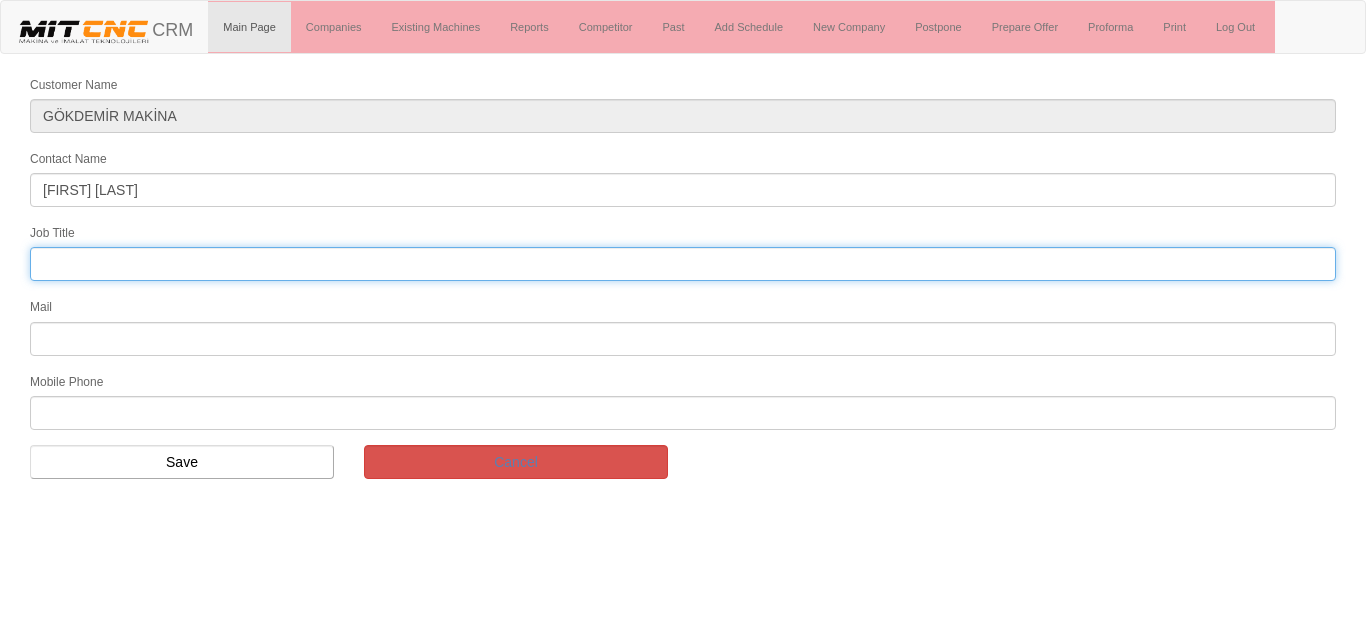 click at bounding box center (683, 264) 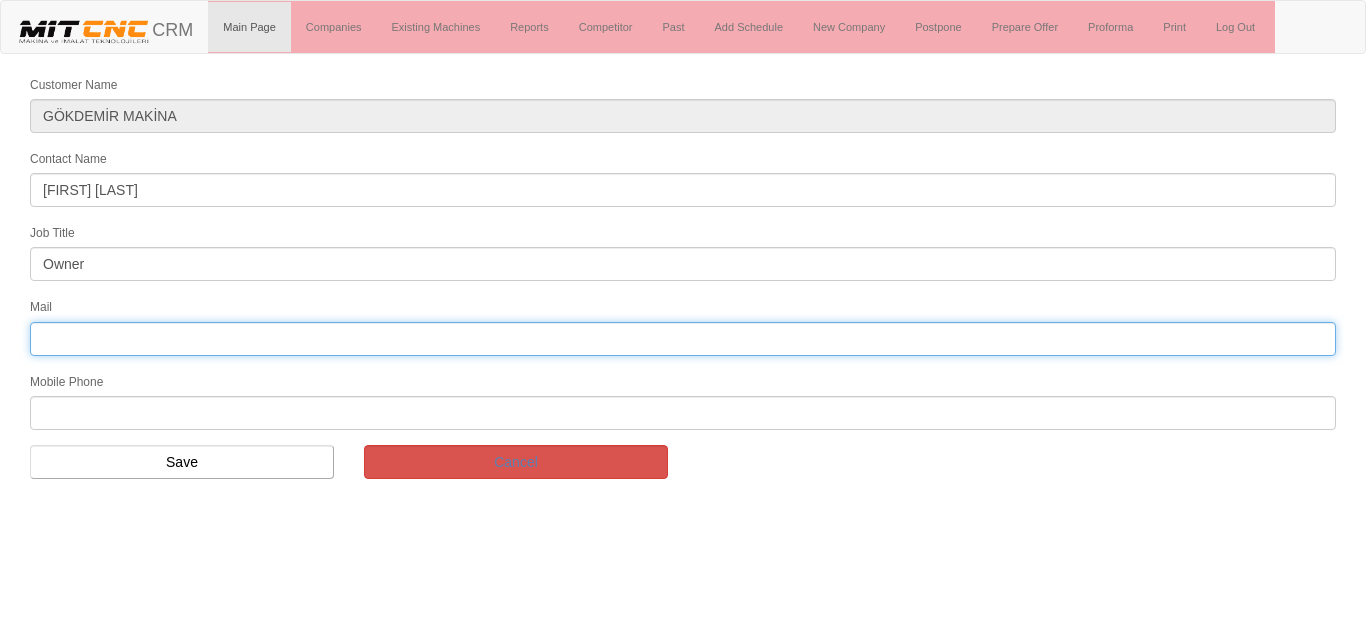 drag, startPoint x: 82, startPoint y: 347, endPoint x: 82, endPoint y: 362, distance: 15 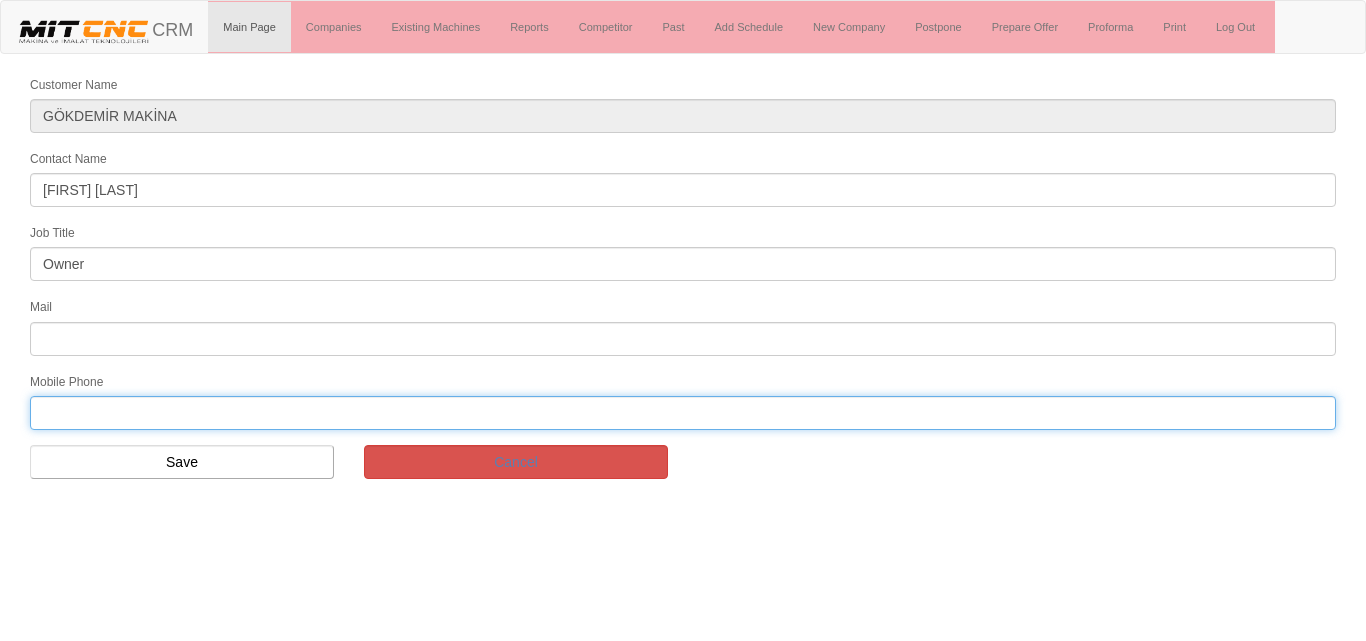 click at bounding box center (683, 413) 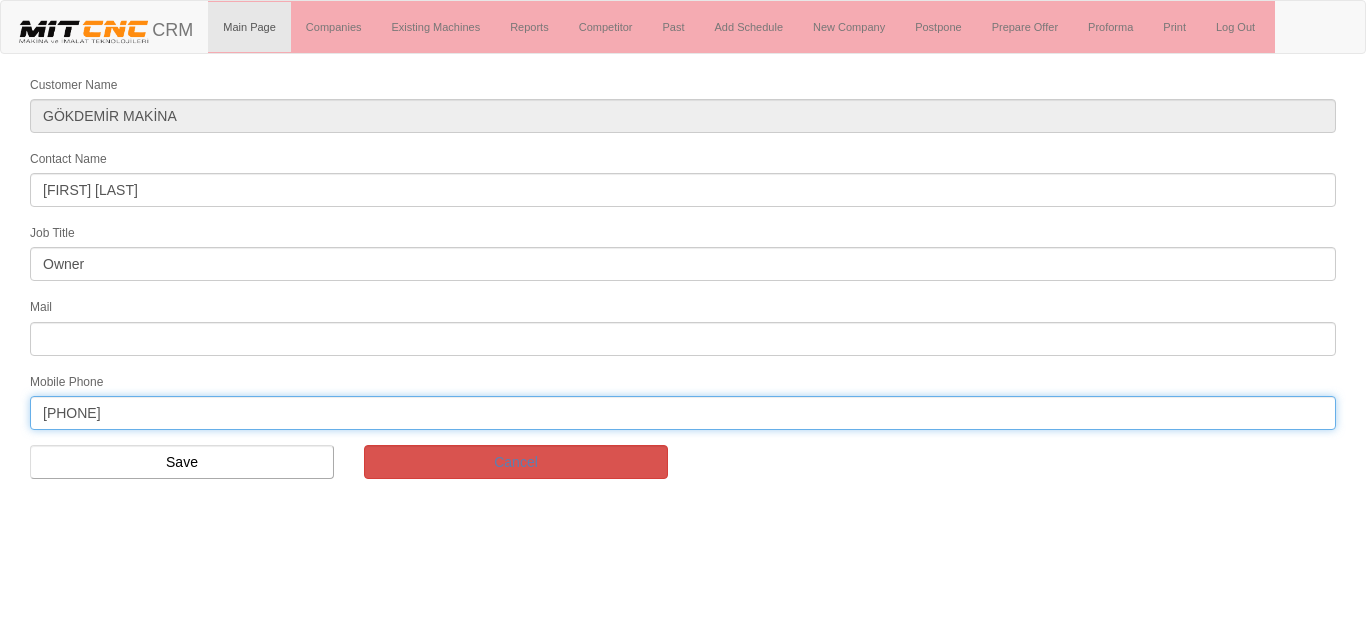 click on "0507 845 42 91" at bounding box center (683, 413) 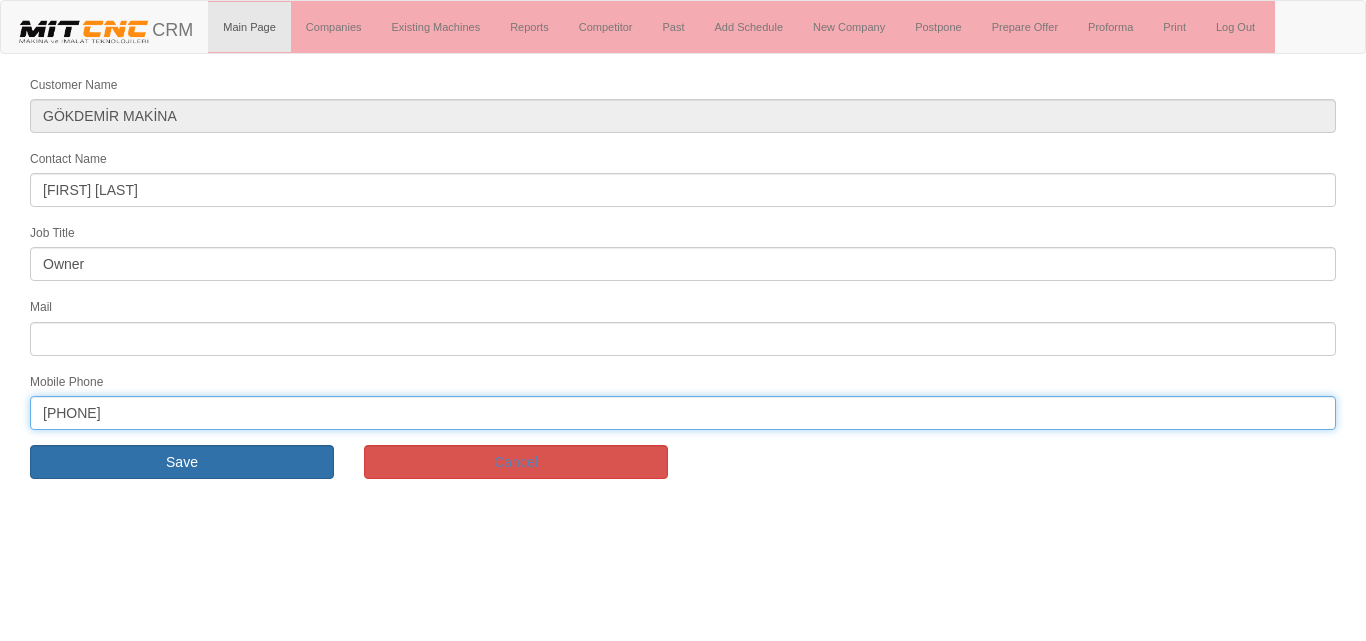 type on "0507 845 42 91" 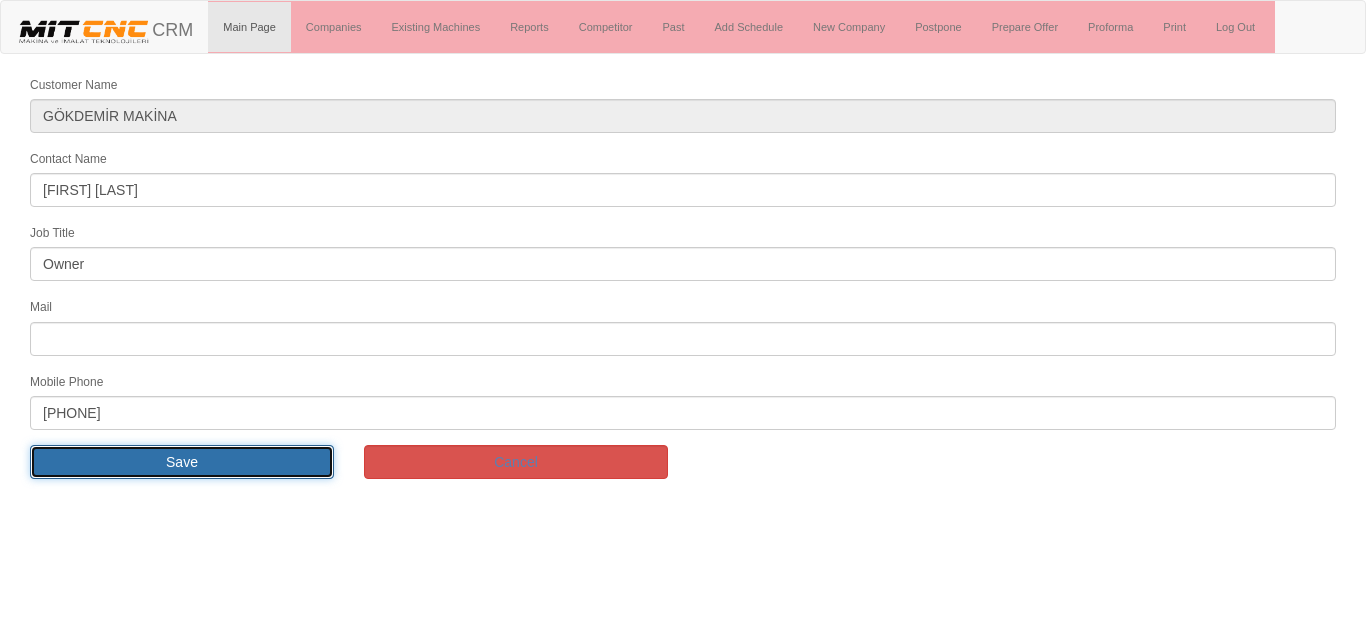 click on "Save" at bounding box center (182, 462) 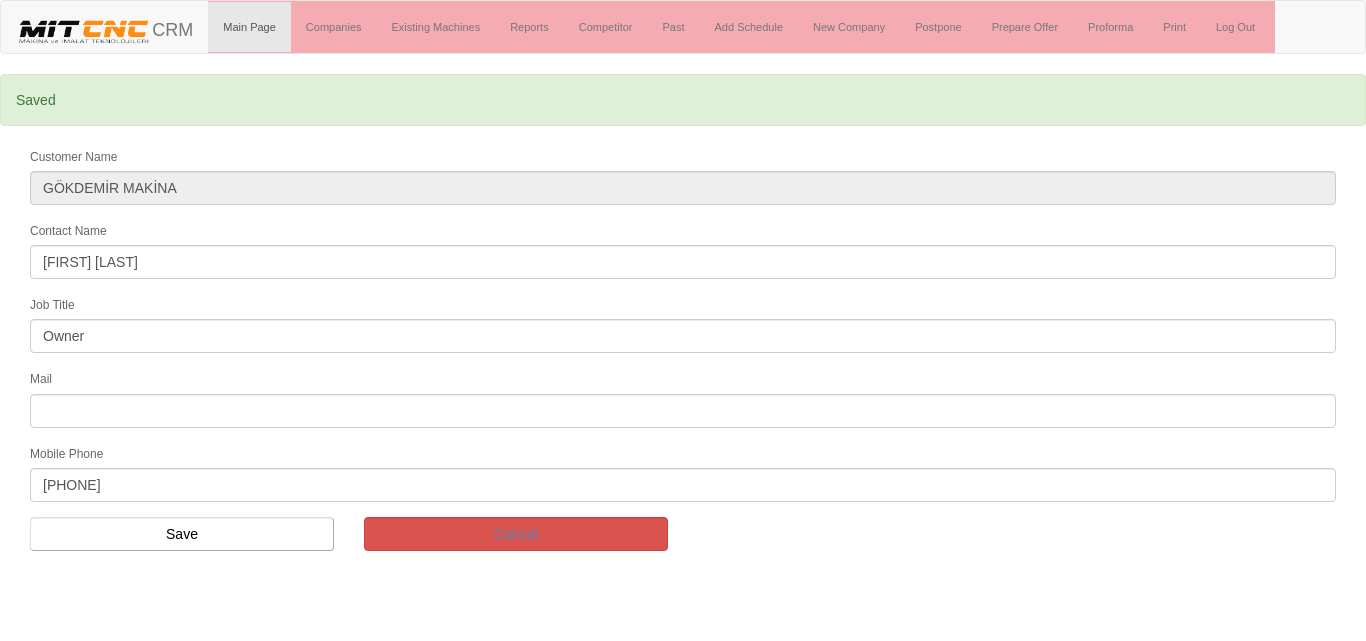 scroll, scrollTop: 0, scrollLeft: 0, axis: both 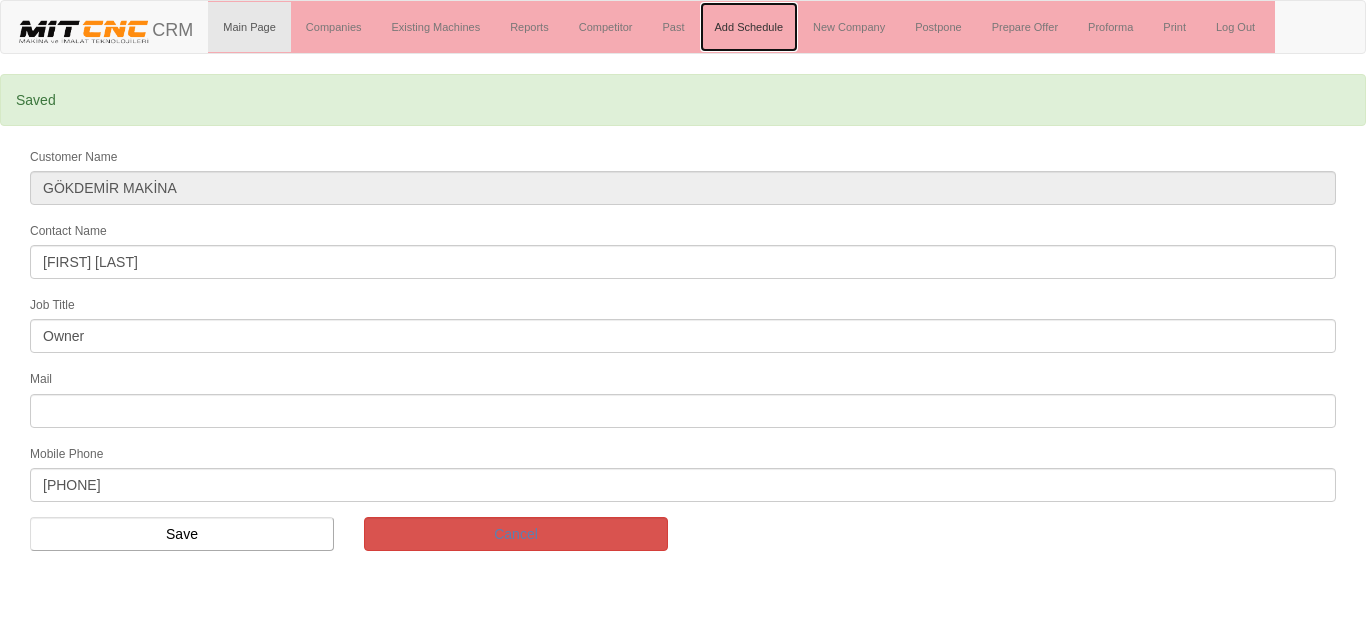 click on "Add Schedule" at bounding box center [749, 27] 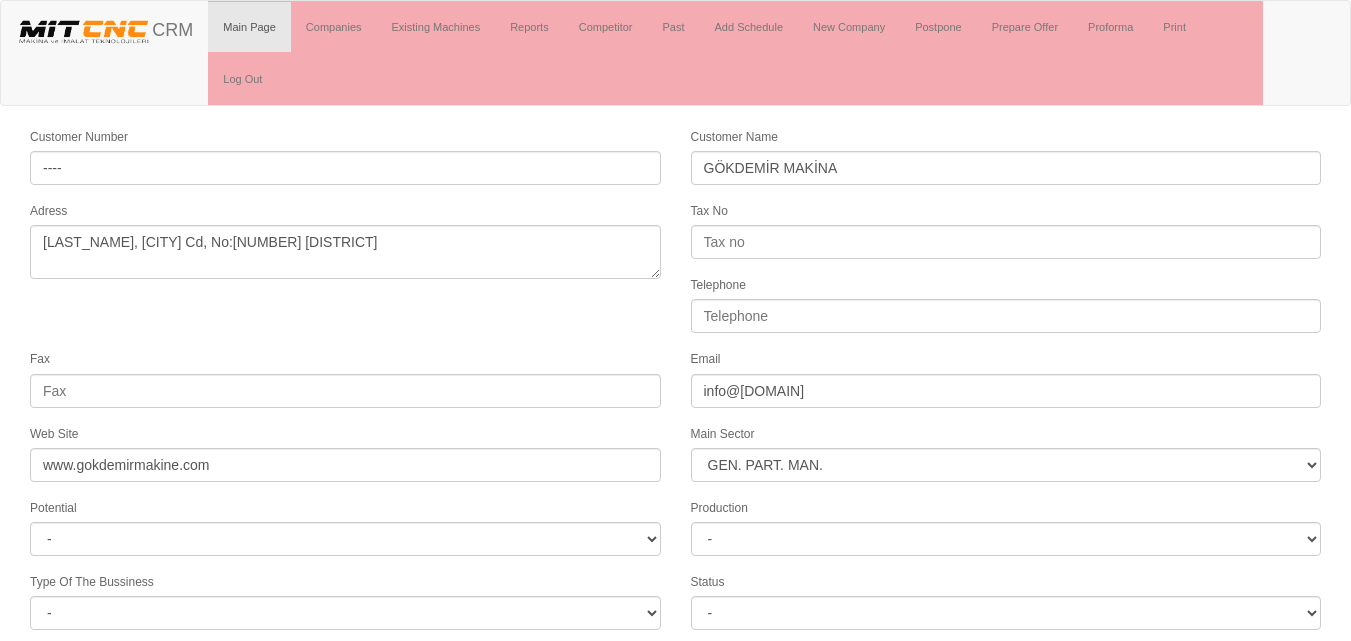 select on "377" 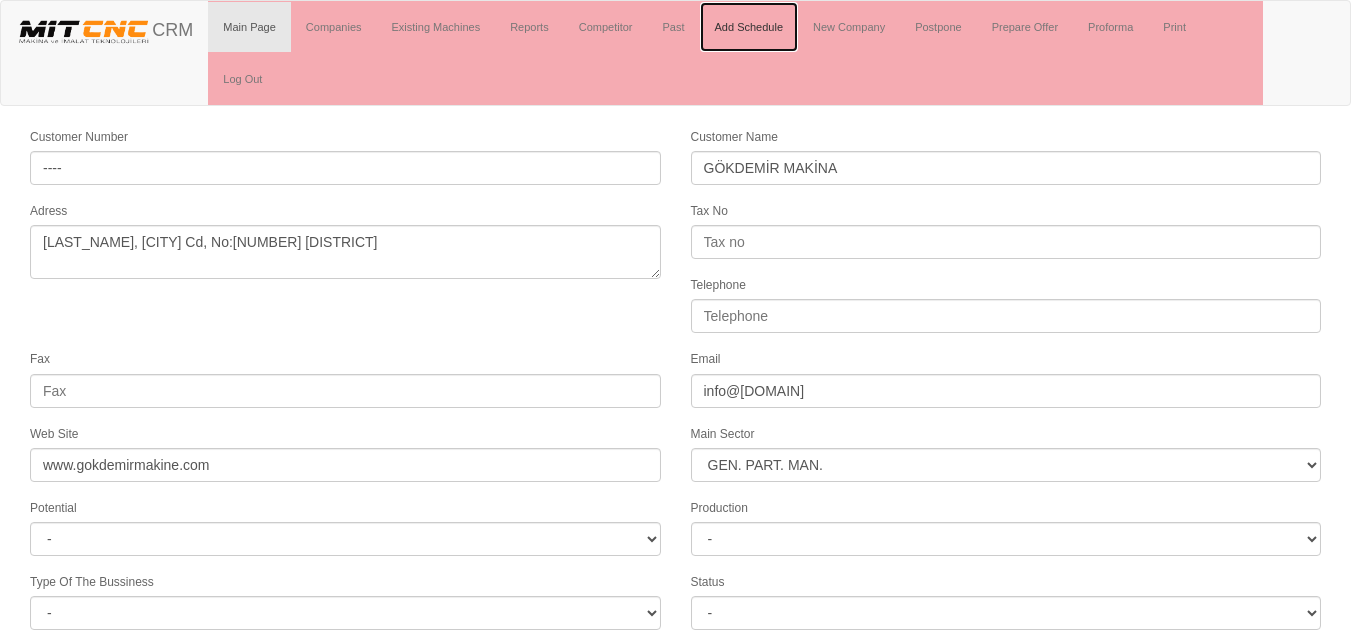 click on "Add Schedule" at bounding box center [749, 27] 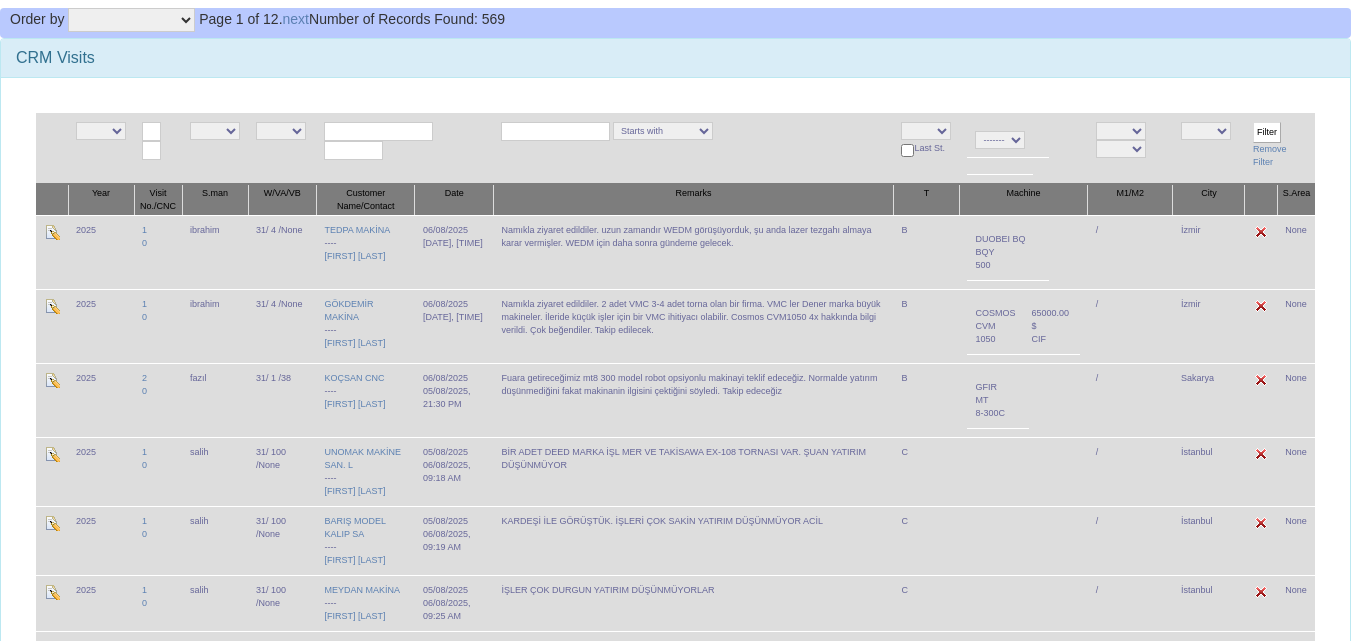 scroll, scrollTop: 200, scrollLeft: 0, axis: vertical 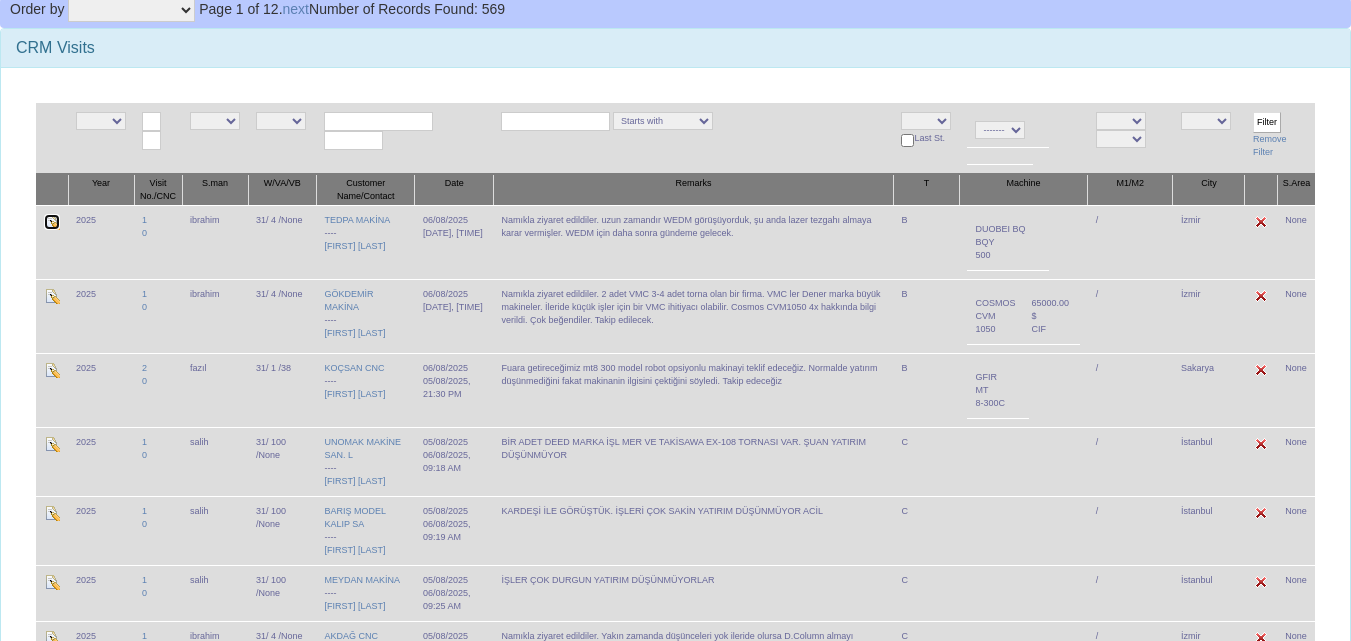 click at bounding box center [52, 222] 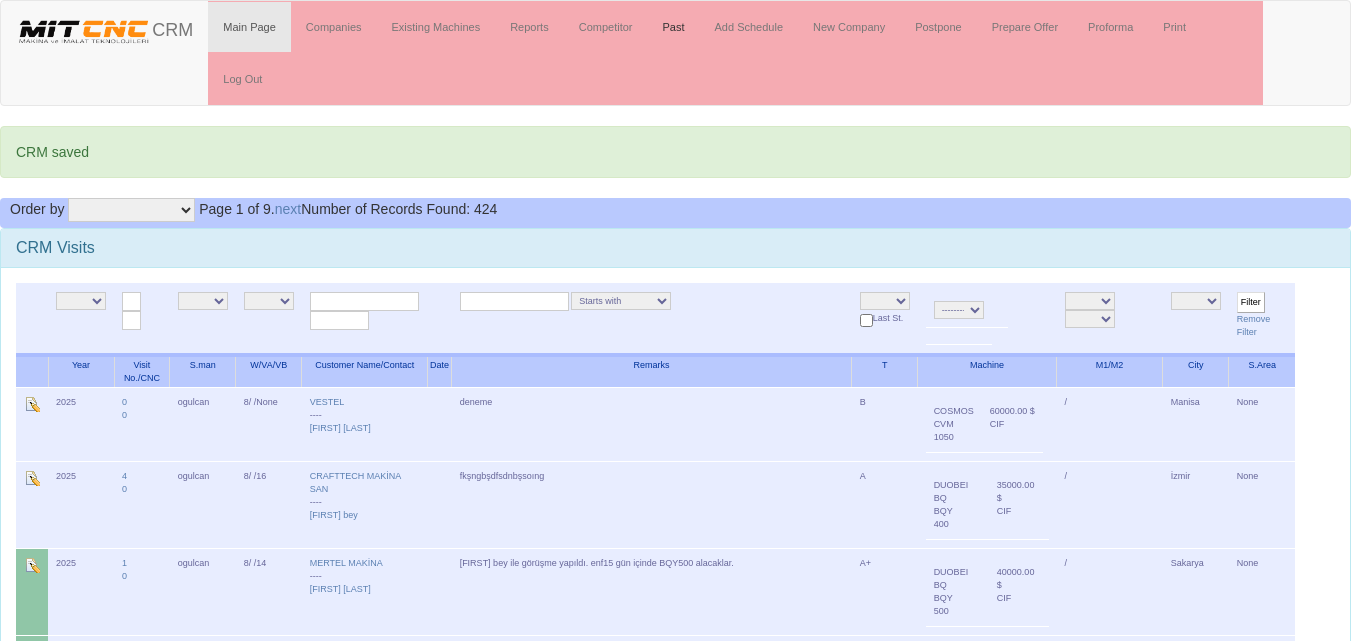 scroll, scrollTop: 0, scrollLeft: 0, axis: both 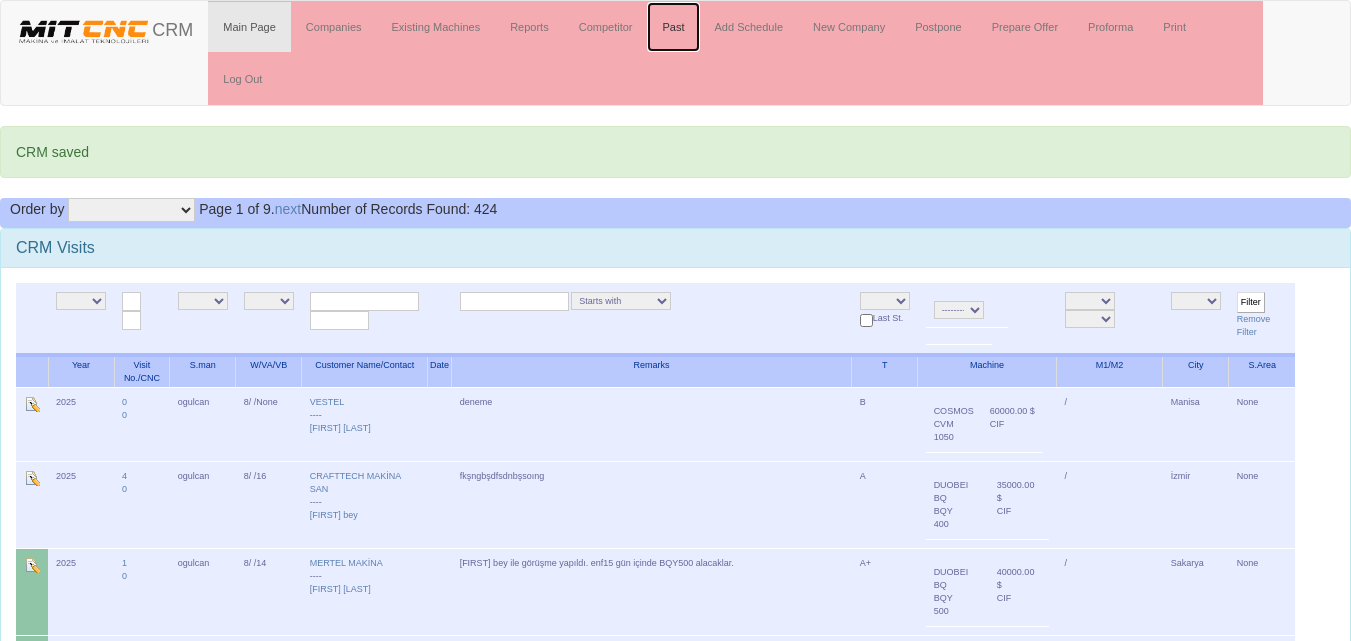 click on "Past" at bounding box center [673, 27] 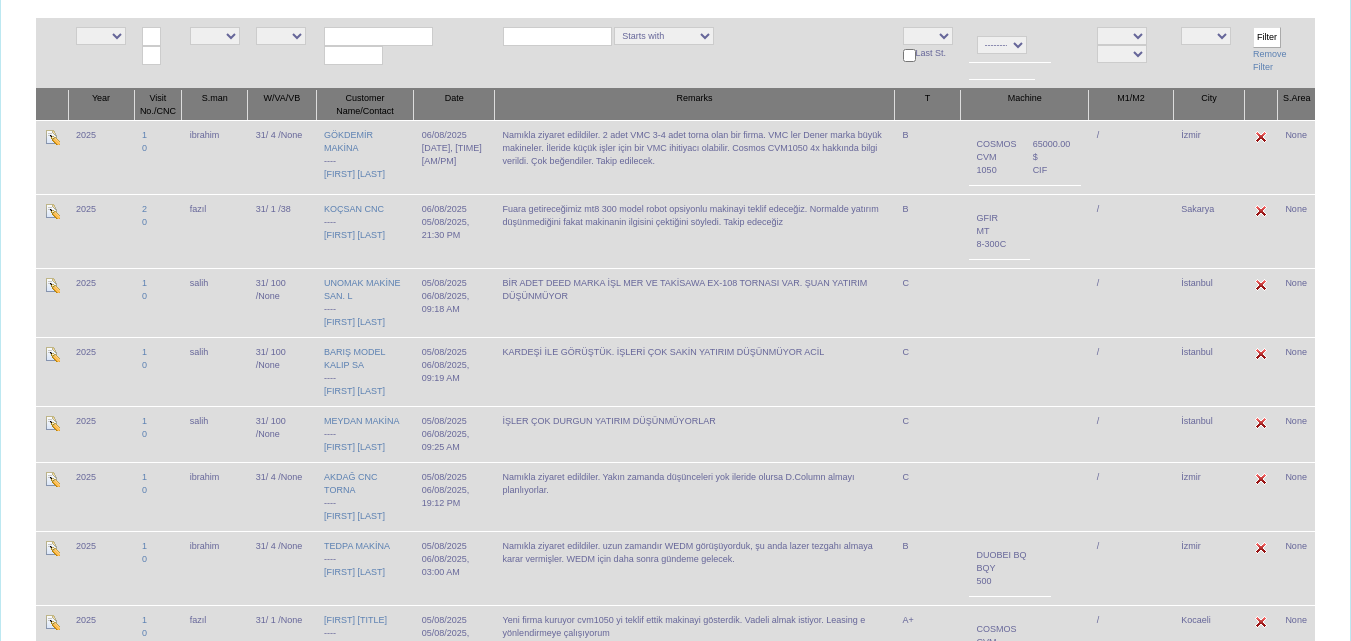 scroll, scrollTop: 200, scrollLeft: 0, axis: vertical 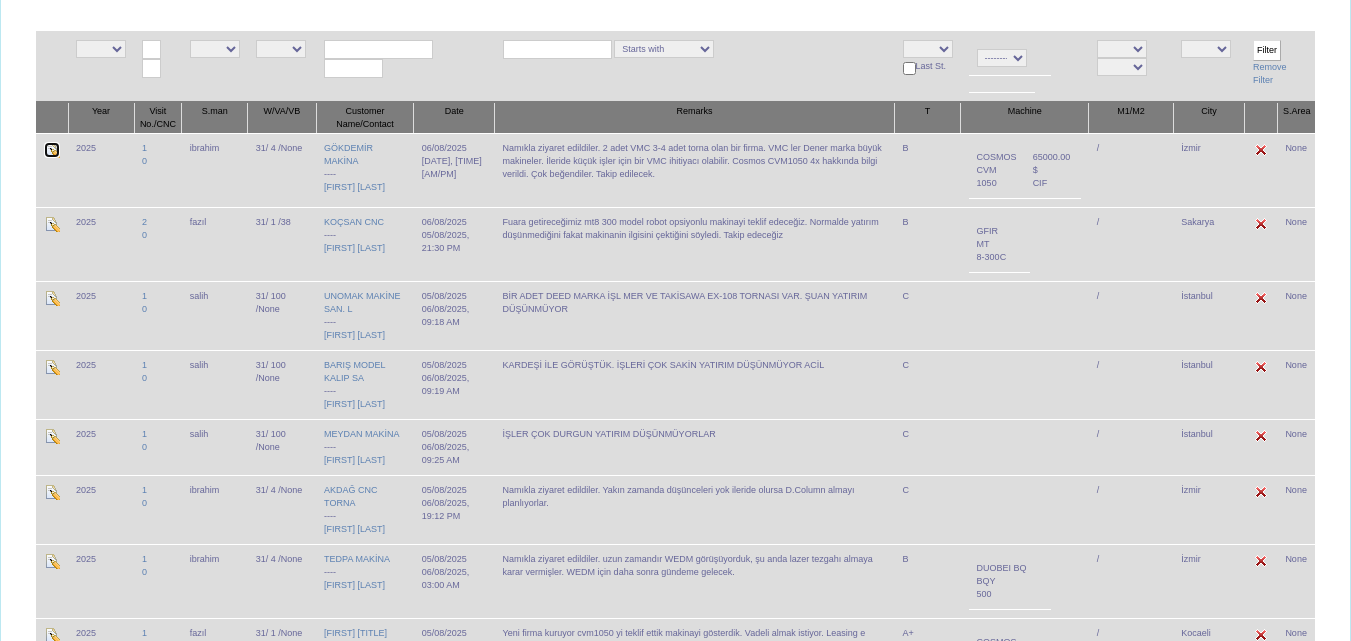click at bounding box center (52, 150) 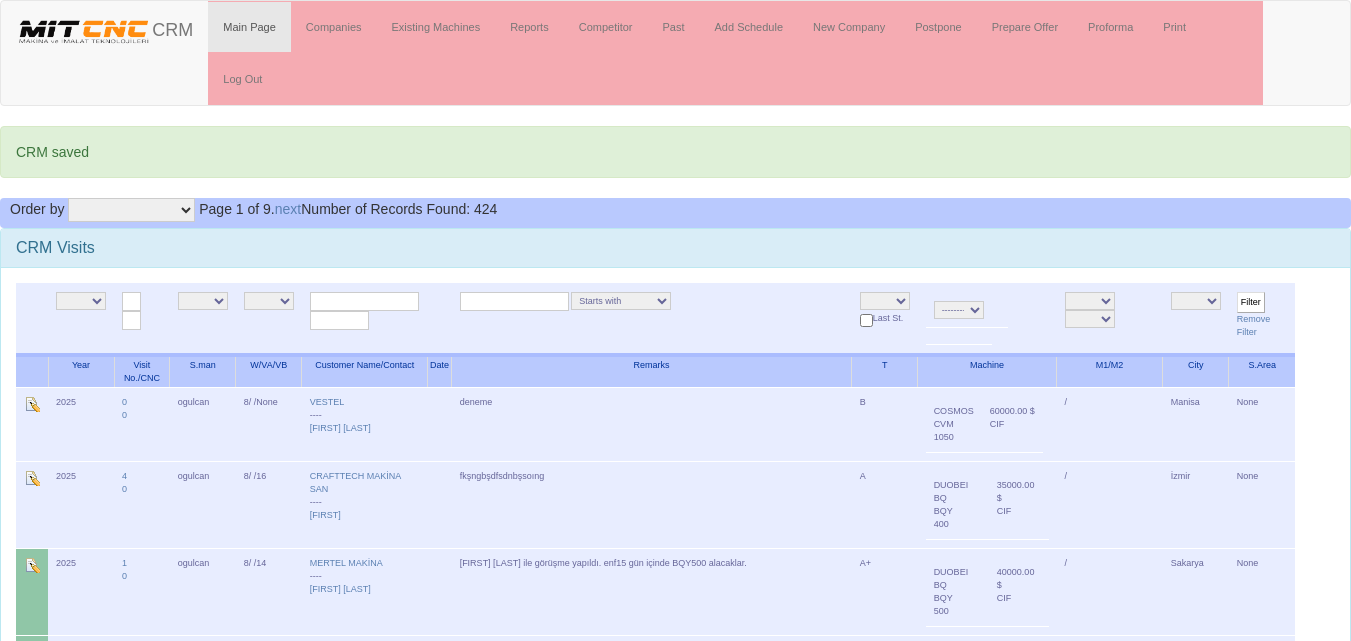 scroll, scrollTop: 0, scrollLeft: 0, axis: both 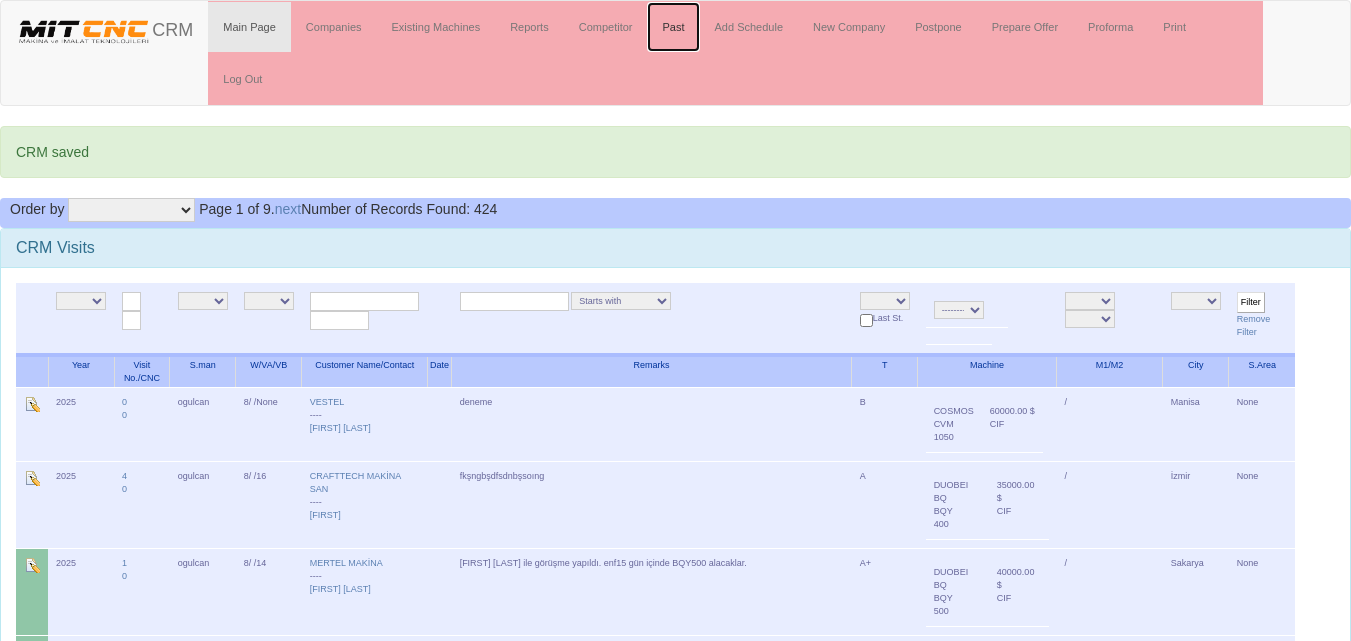 click on "Past" at bounding box center [673, 27] 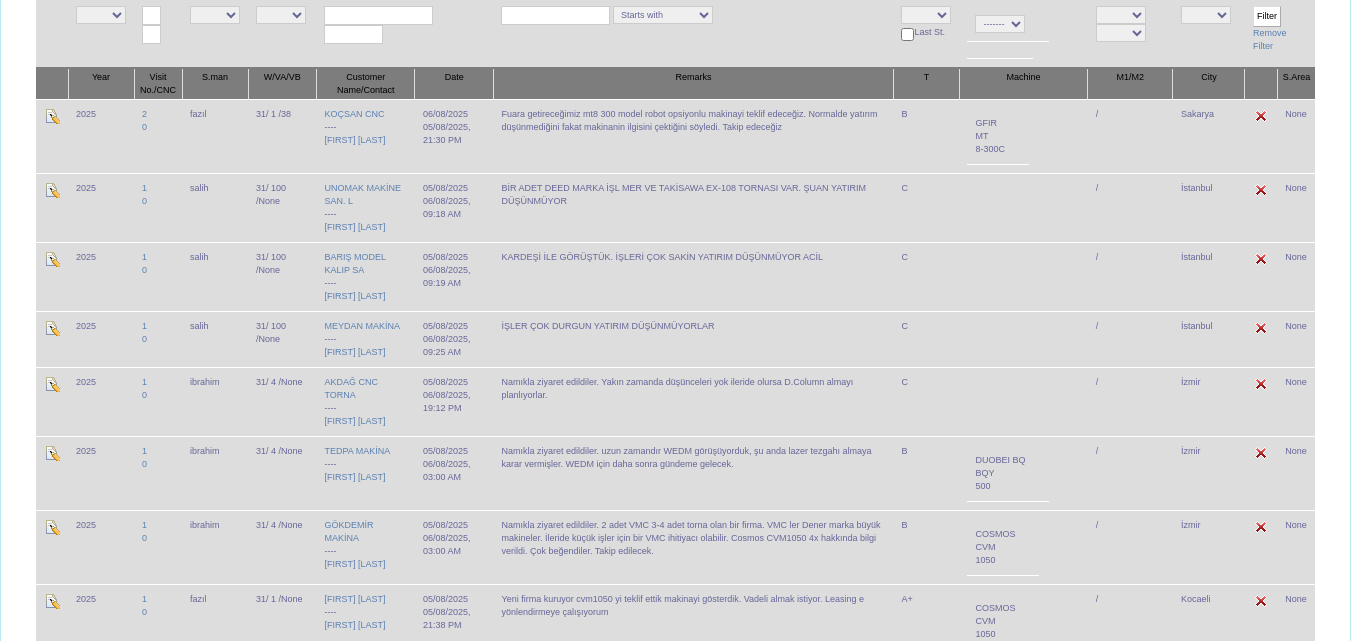scroll, scrollTop: 0, scrollLeft: 0, axis: both 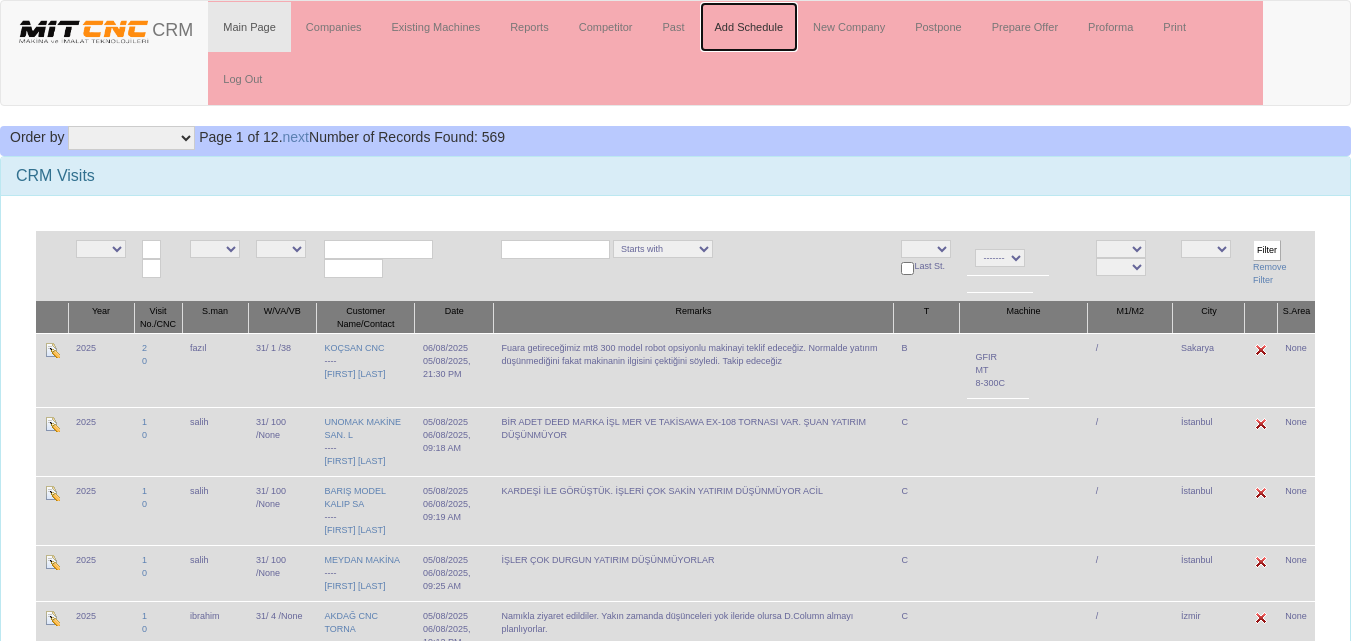 click on "Add Schedule" at bounding box center (749, 27) 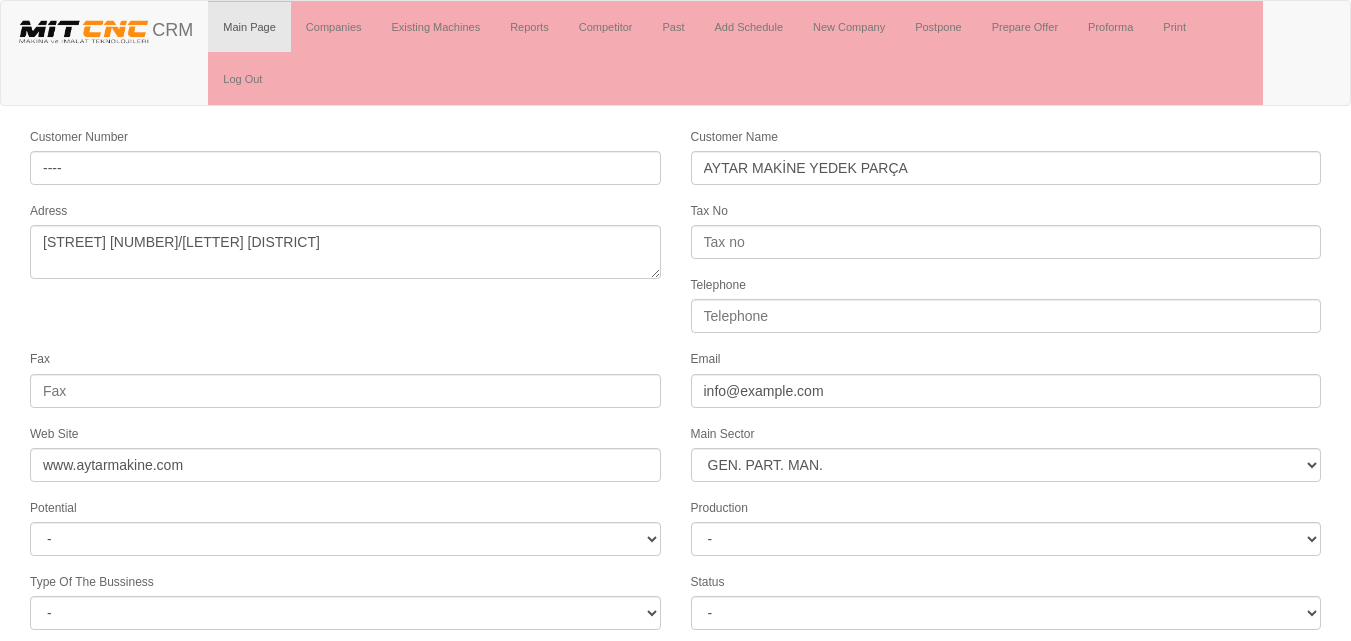 select on "377" 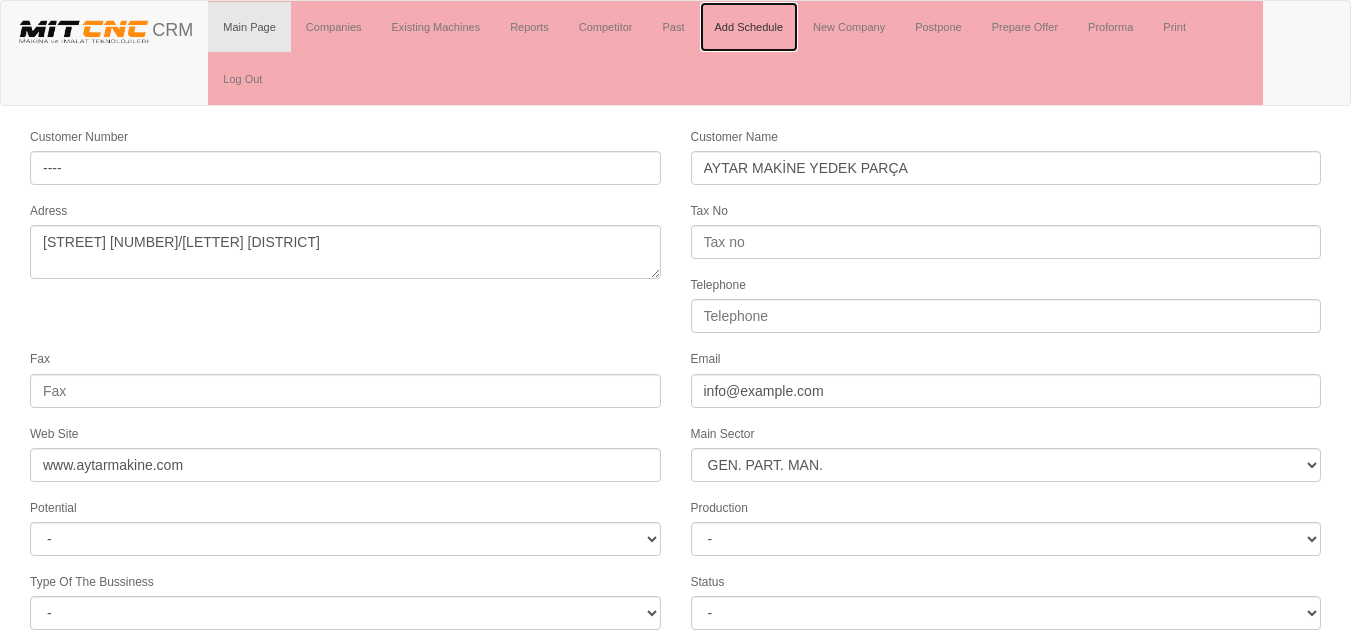 click on "Add Schedule" at bounding box center (749, 27) 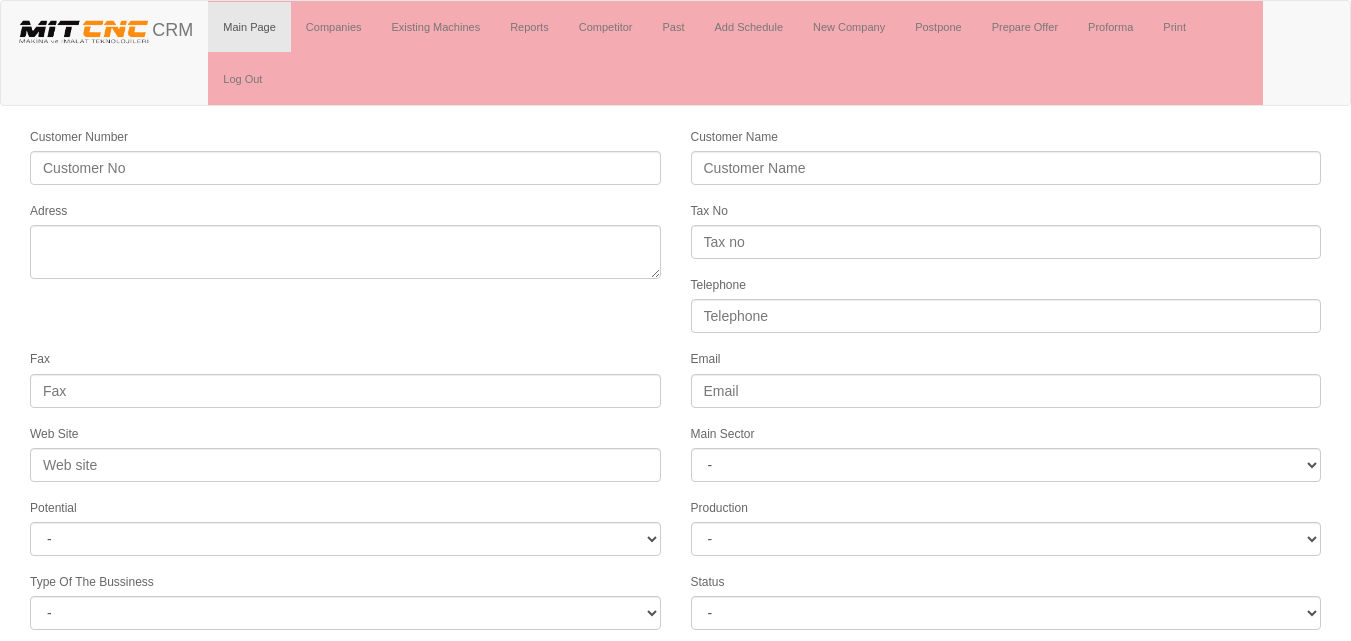 scroll, scrollTop: 0, scrollLeft: 0, axis: both 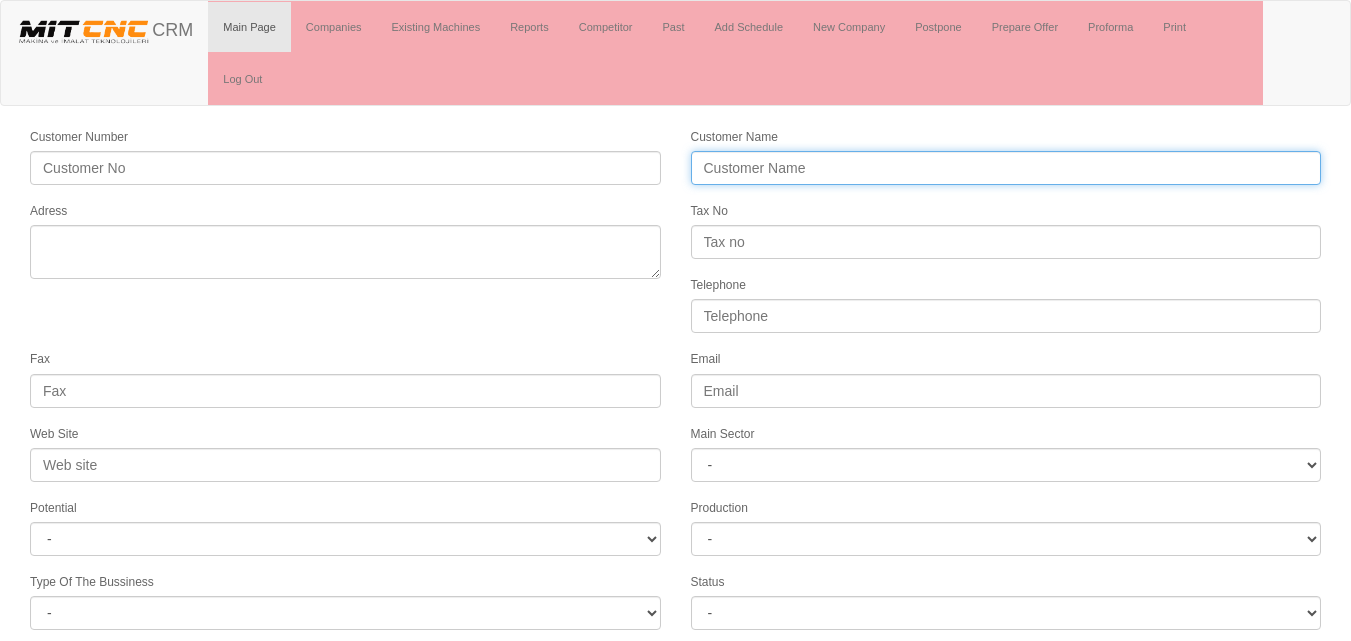 click on "Customer Name" at bounding box center [1006, 168] 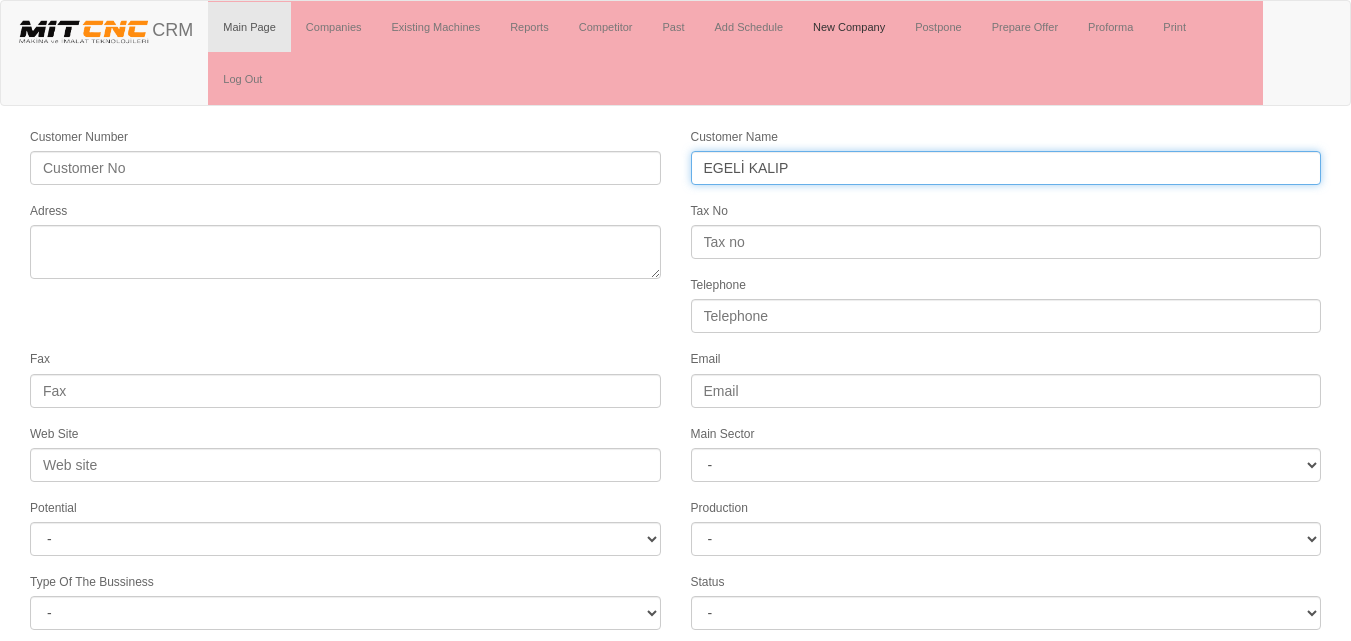 type on "EGELİ KALIP" 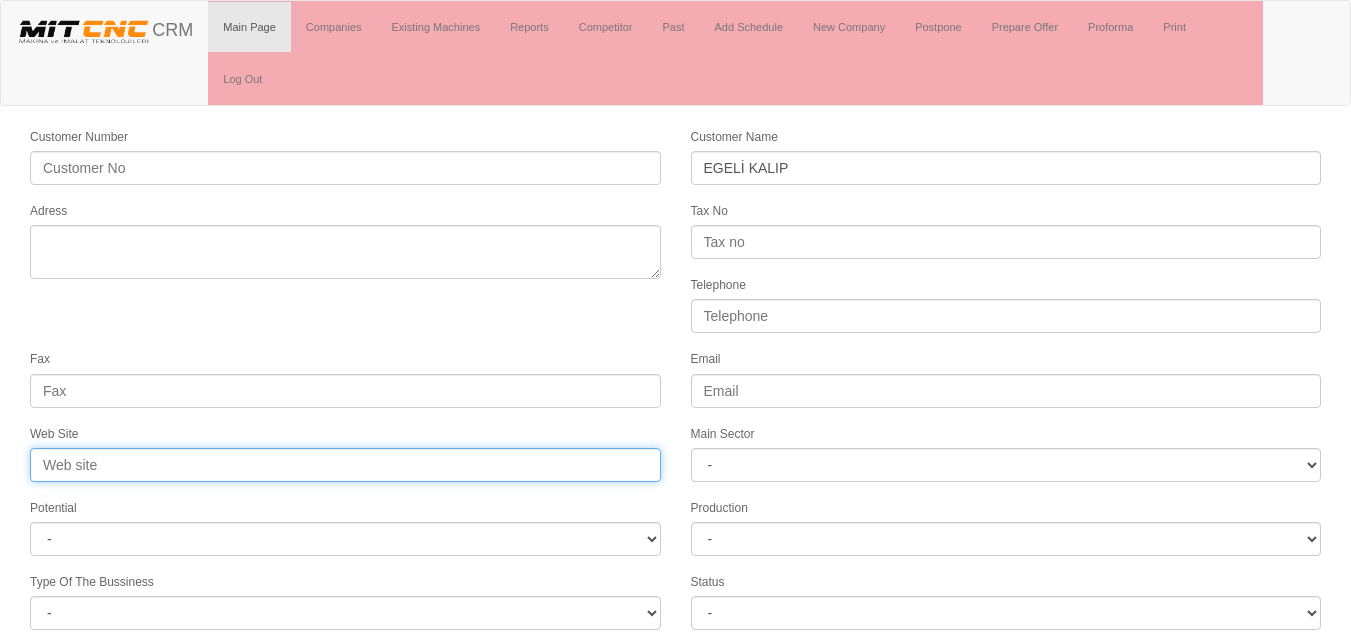 click on "Web Site" at bounding box center [345, 465] 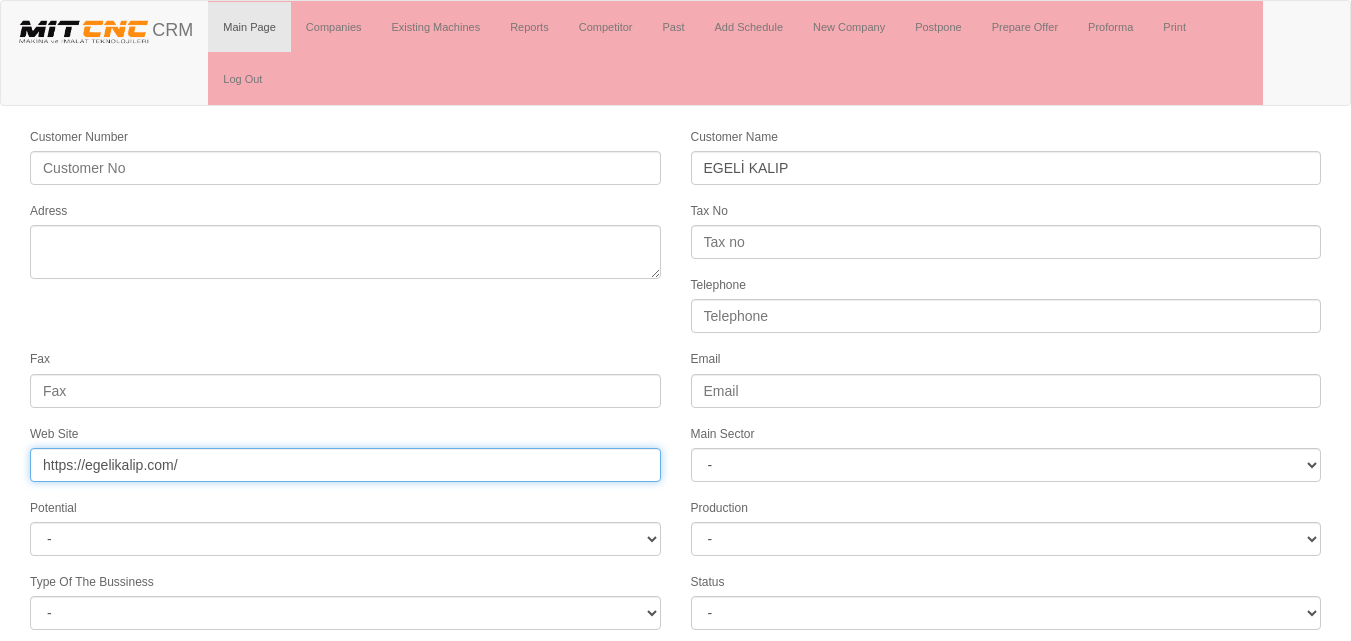 drag, startPoint x: 83, startPoint y: 466, endPoint x: 25, endPoint y: 466, distance: 58 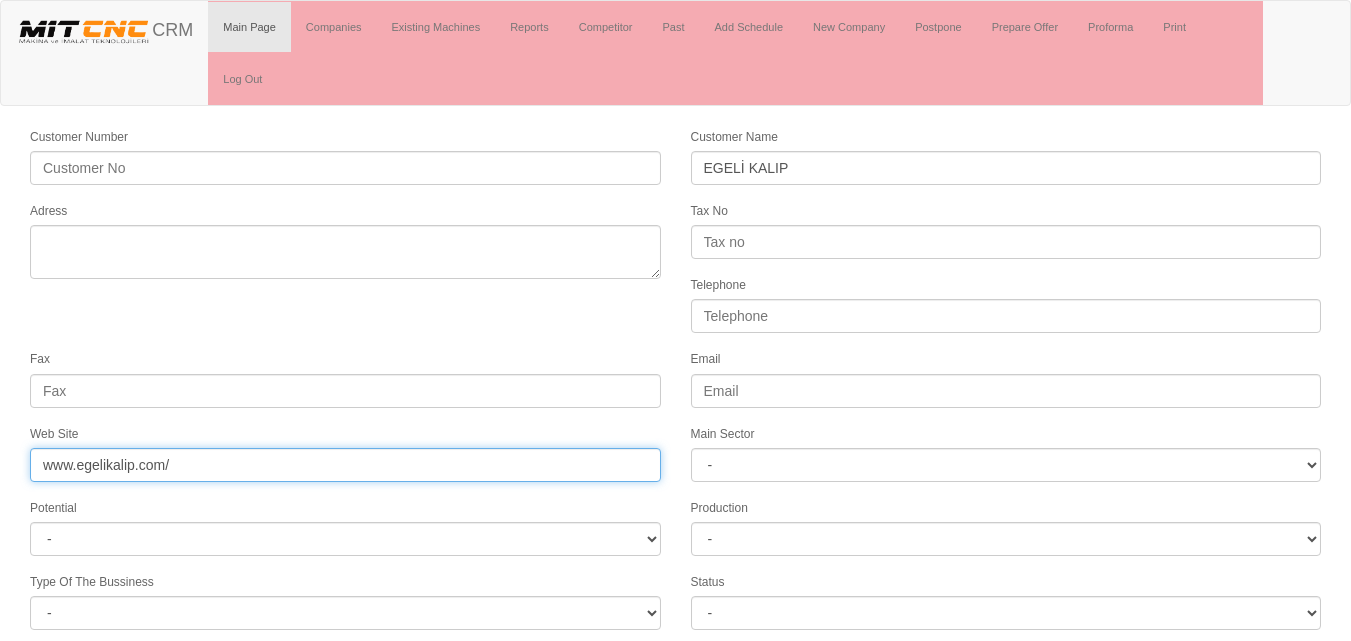 click on "www.egelikalip.com/" at bounding box center [345, 465] 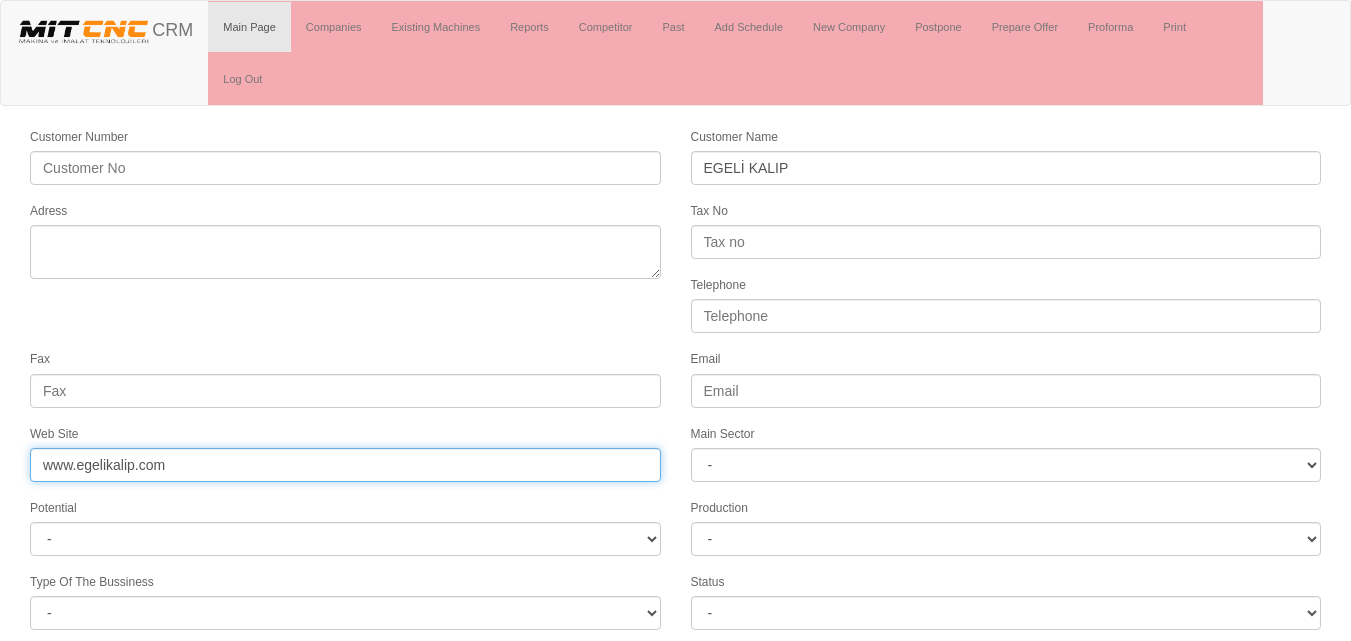 type on "www.egelikalip.com" 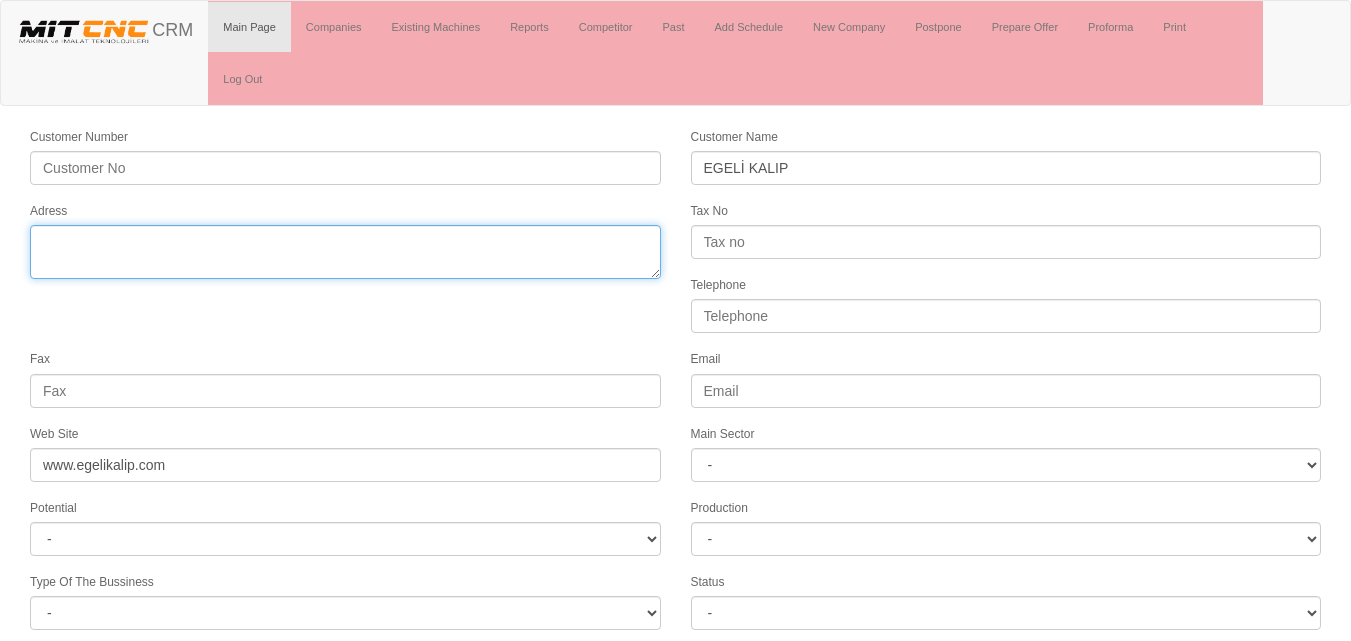 click on "Adress" at bounding box center (345, 252) 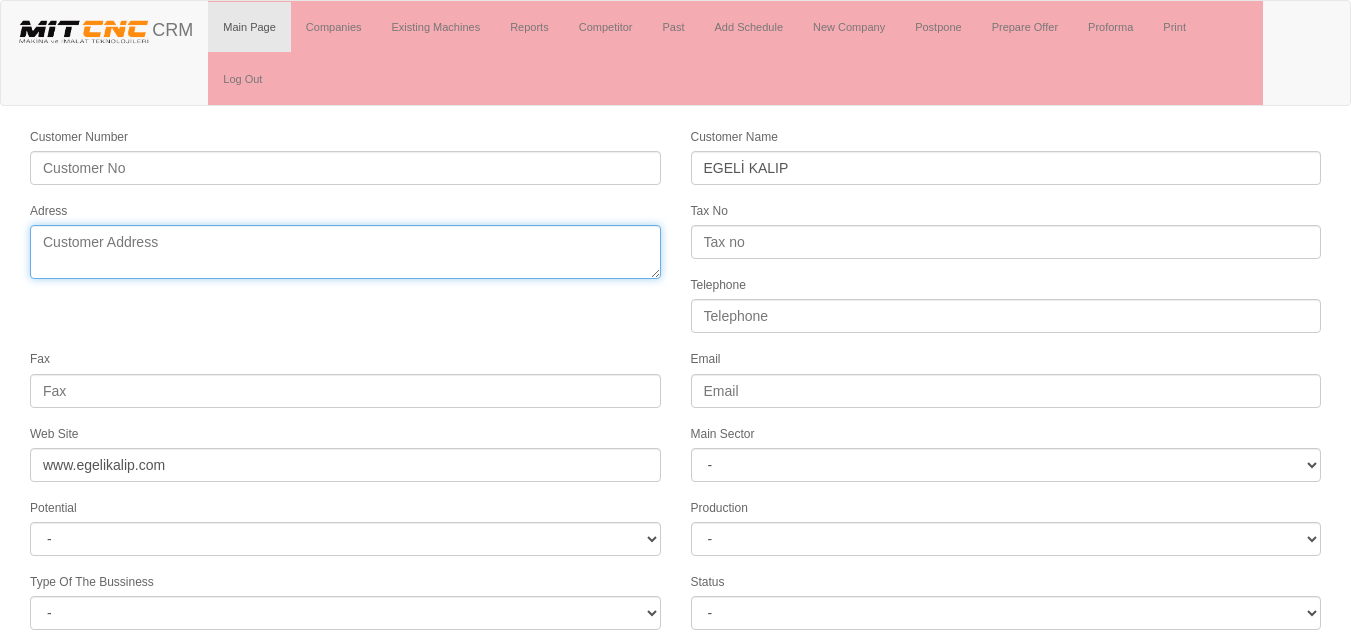 paste on "[NUMBER] [STREET] No:[NUMBER]/[LETTER] [INITIALS] [CITY] / [CITY] / [COUNTRY]" 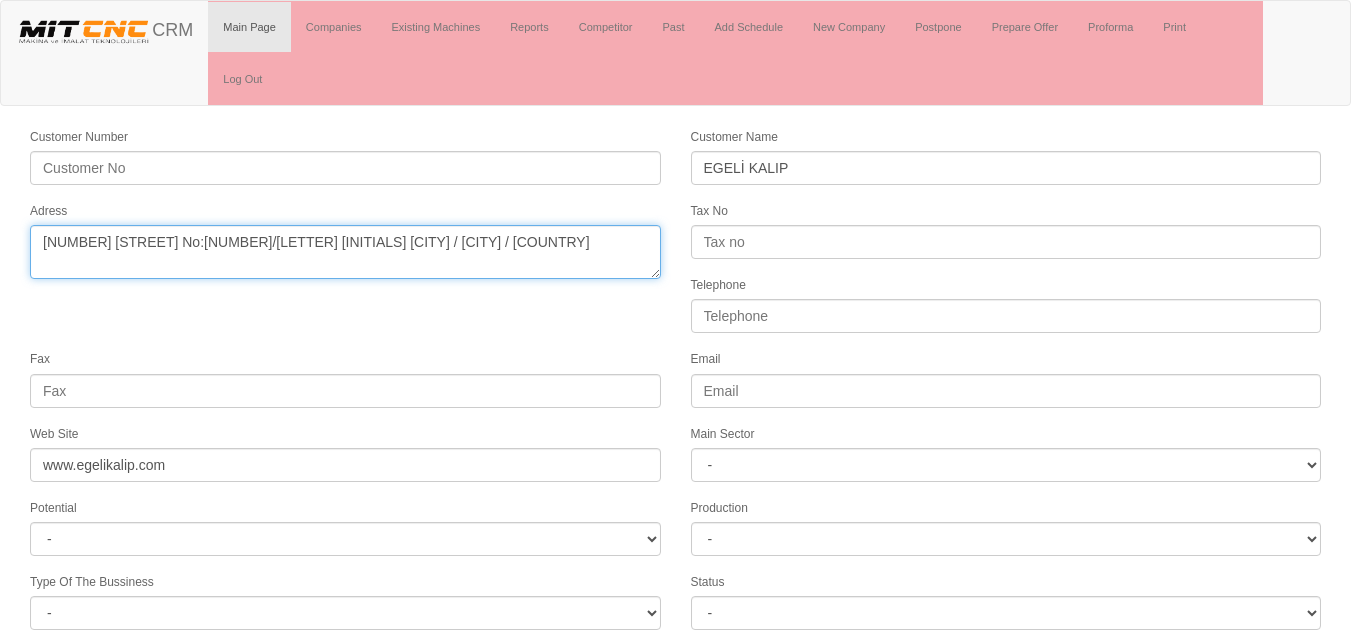drag, startPoint x: 488, startPoint y: 242, endPoint x: 325, endPoint y: 237, distance: 163.07668 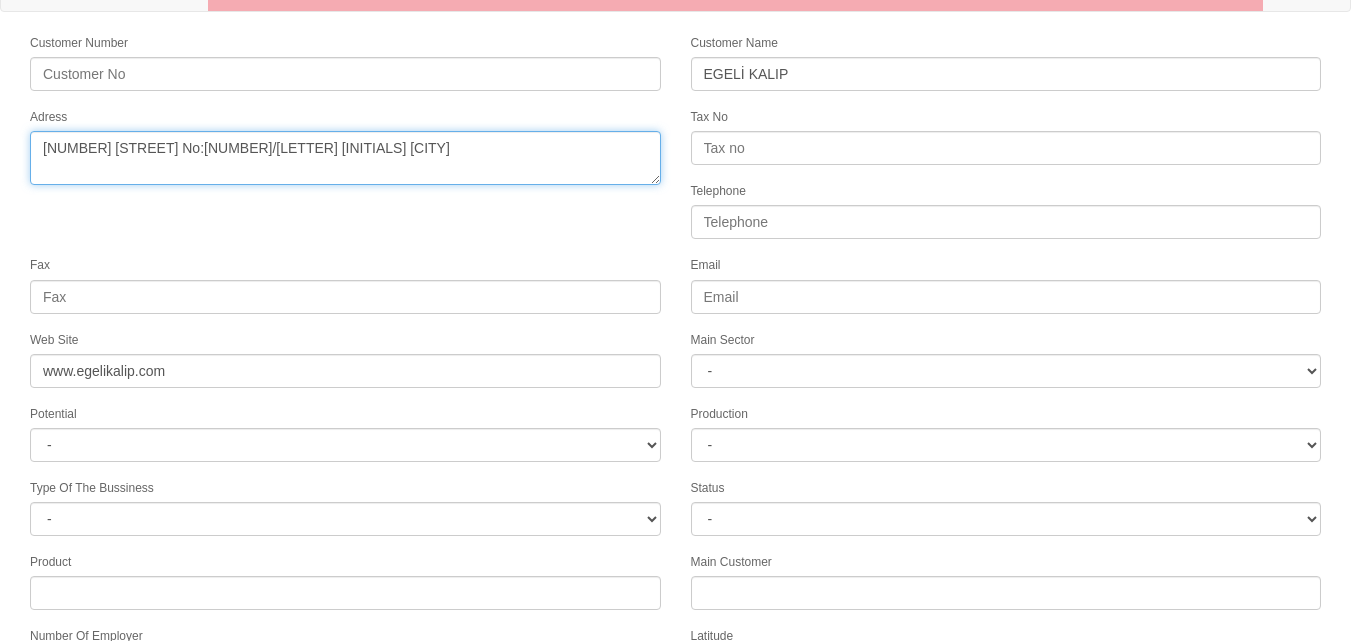 scroll, scrollTop: 277, scrollLeft: 0, axis: vertical 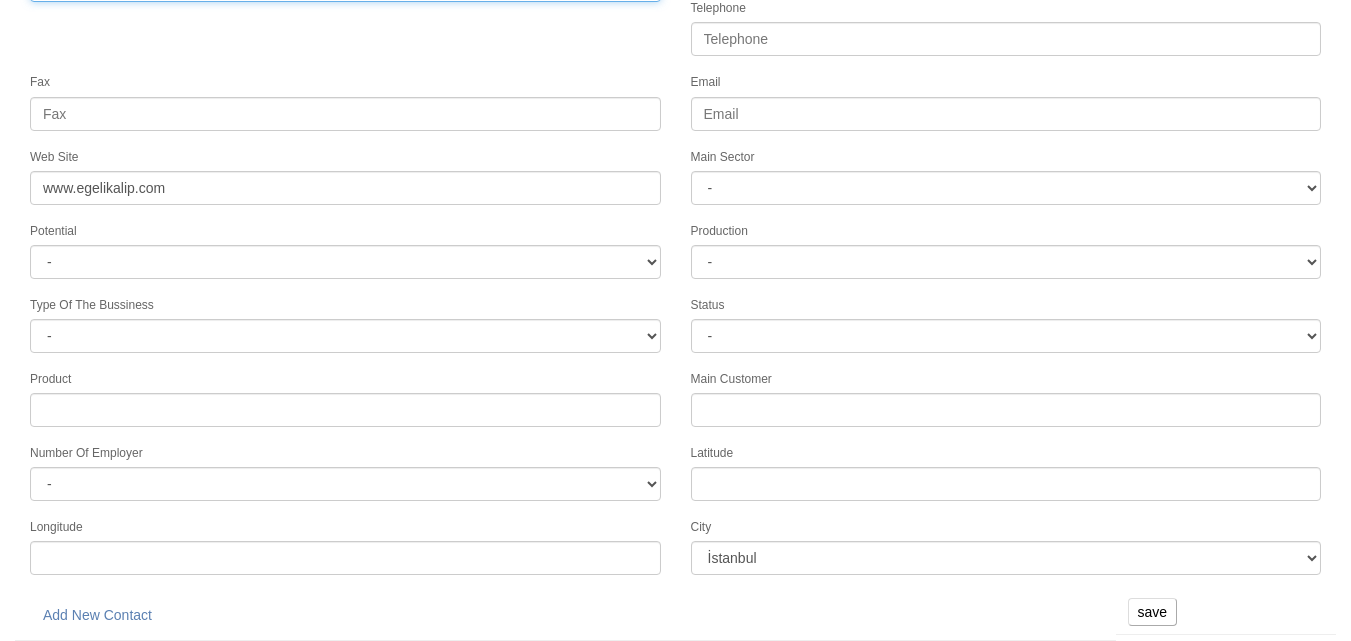 type on "[NUMBER] [STREET] No:[NUMBER]/[LETTER] [INITIALS] [CITY]" 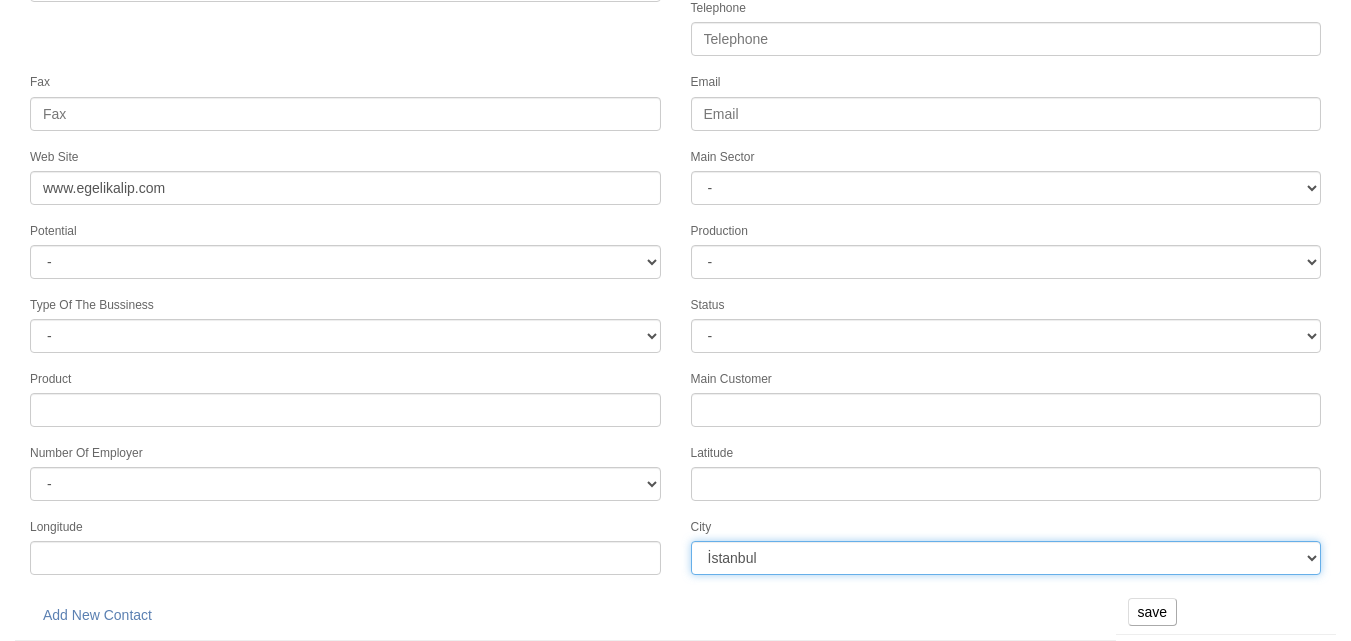 click on "İstanbul
Adana
Adıyaman
Afyon
Ağrı
Amasya
Ankara
Antalya
Artvin
Aydın
Balıkesir
Bilecik
Bingöl
Bitlis
Bolu
Burdur
Bursa
Çanakkale
Çankırı
Çorum
Denizli
Diyarbakır
Edirne
Elazığ
Erzincan
Erzurum
Eskişehir
Gaziantep
Giresun
Gümüşhane
Hakkari
Hatay
Isparta
Mersin
İzmir
Kars
Kastamonu
Kayseri
Kırklareli
Kırşehir
Kocaeli
Konya
Kütahya
Malatya
Manisa
Kahramanmaraş
Mardin
Muğla
Muş
Nevşehir
Niğde
Ordu
Rize Sakarya" at bounding box center [1006, 558] 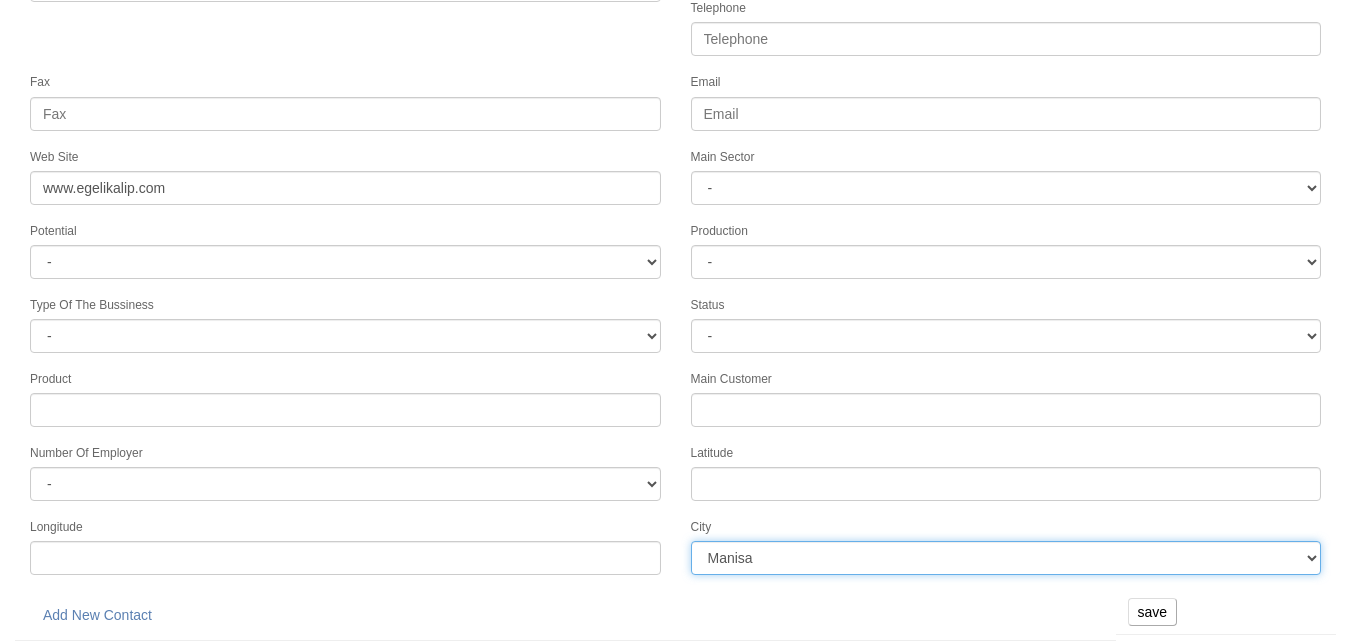 click on "İstanbul
Adana
Adıyaman
Afyon
Ağrı
Amasya
Ankara
Antalya
Artvin
Aydın
Balıkesir
Bilecik
Bingöl
Bitlis
Bolu
Burdur
Bursa
Çanakkale
Çankırı
Çorum
Denizli
Diyarbakır
Edirne
Elazığ
Erzincan
Erzurum
Eskişehir
Gaziantep
Giresun
Gümüşhane
Hakkari
Hatay
Isparta
Mersin
İzmir
Kars
Kastamonu
Kayseri
Kırklareli
Kırşehir
Kocaeli
Konya
Kütahya
Malatya
Manisa
Kahramanmaraş
Mardin
Muğla
Muş
Nevşehir
Niğde
Ordu
Rize Sakarya" at bounding box center (1006, 558) 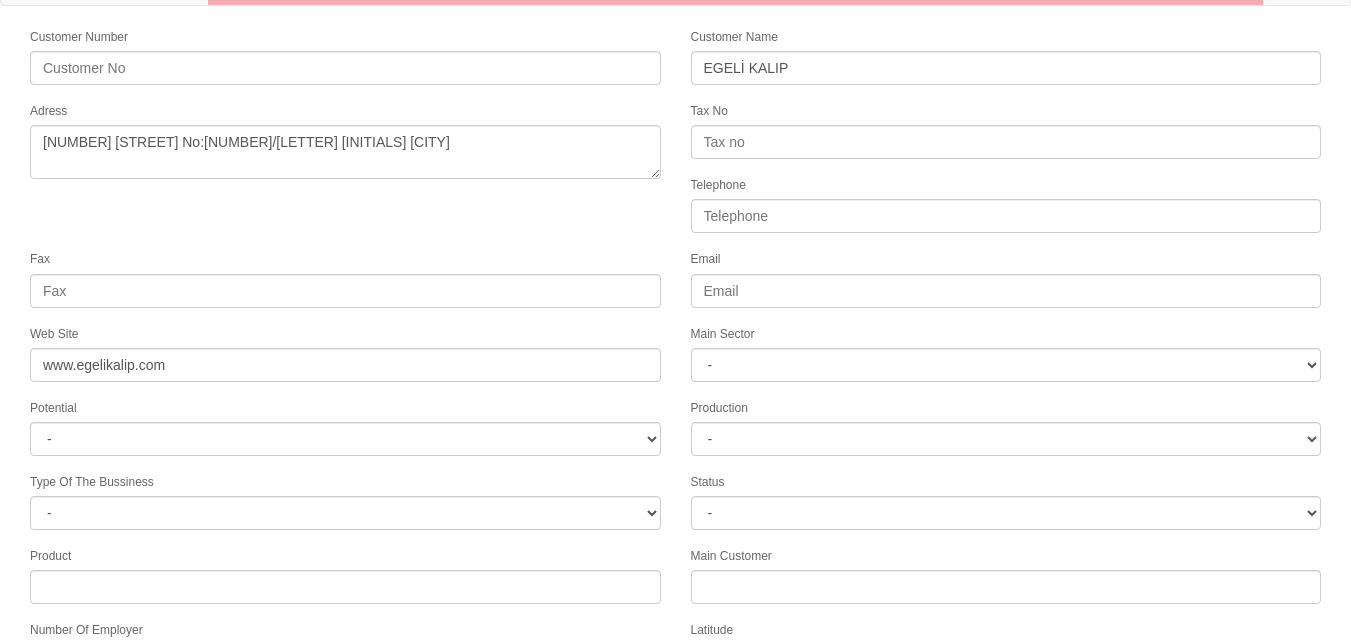 scroll, scrollTop: 0, scrollLeft: 0, axis: both 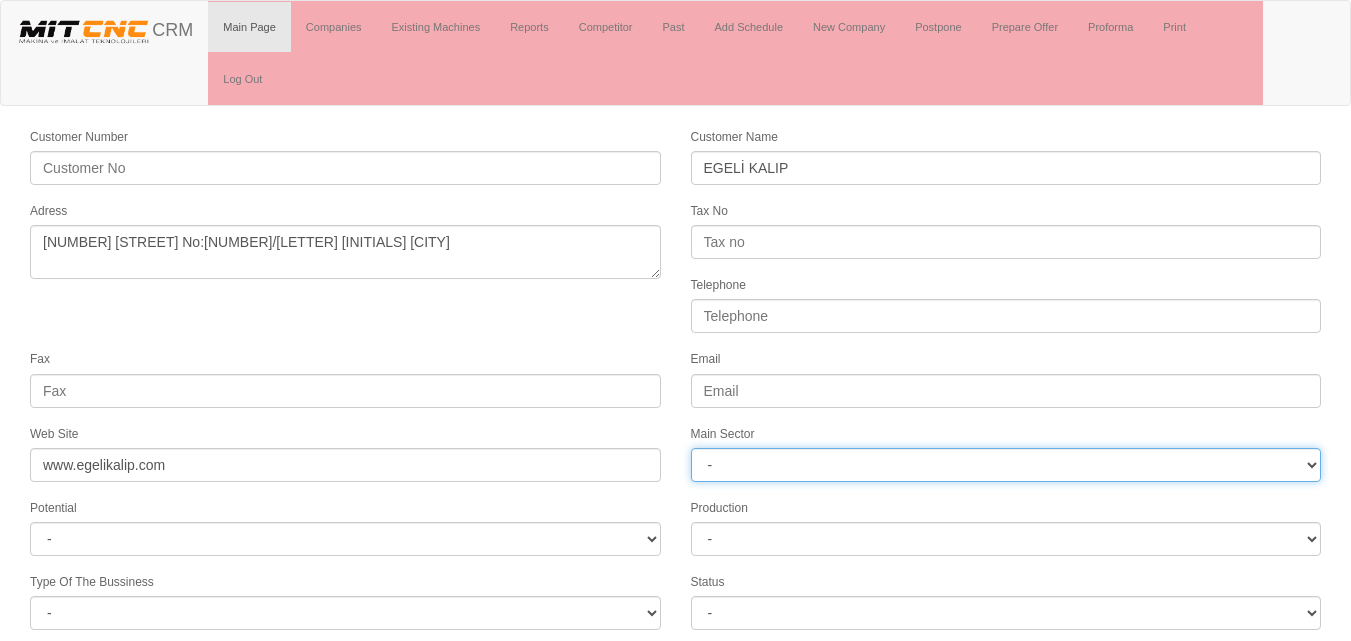 click on "-
DIE MOLD
MACHINERY
DEFENCE
ELECTRICAL COMPONENTS
MEDICAL
TOOL MANUFACTURING
JEWELERY
AGRICULTURE
AUTOMOTIVE
WHITE GOODS
HYDRAULIC & PNEUMATIC
CASTING
STAMPING DIE
AEROSPACE
CONSTRUCTION MAC.
GEN. PART. MAN.
EDUCATION
LASER POTENTIALS
FURNUTURE" at bounding box center [1006, 465] 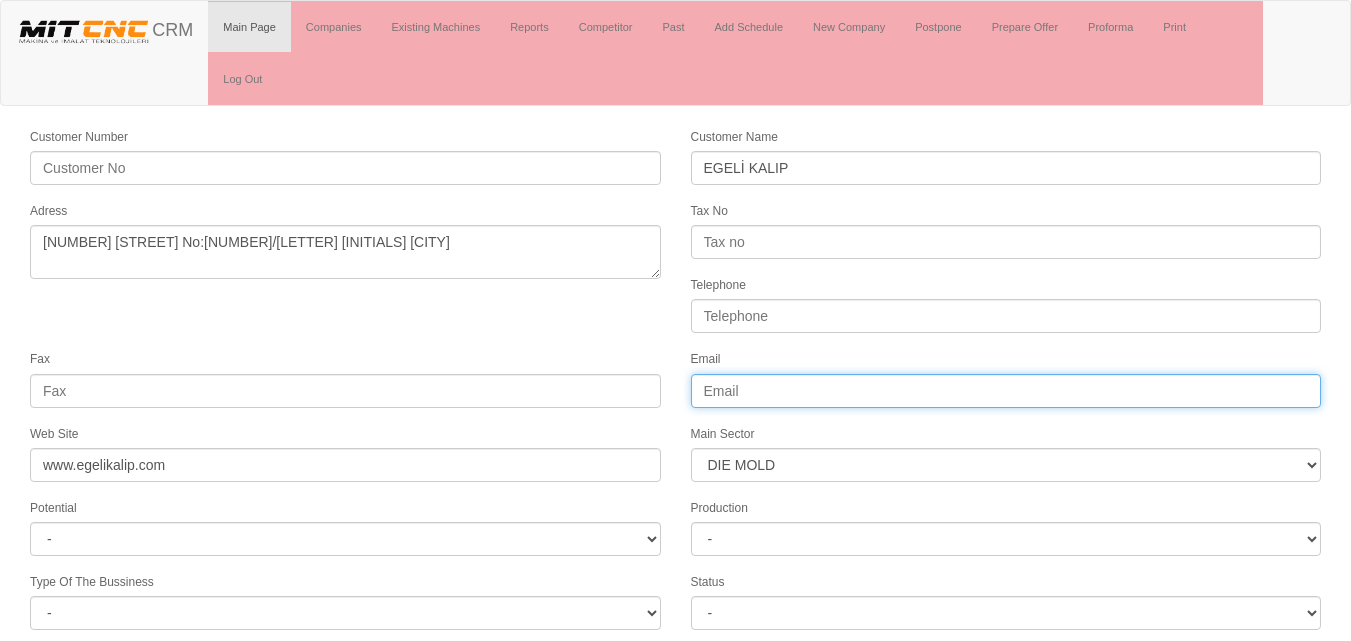 click on "Email" at bounding box center (1006, 391) 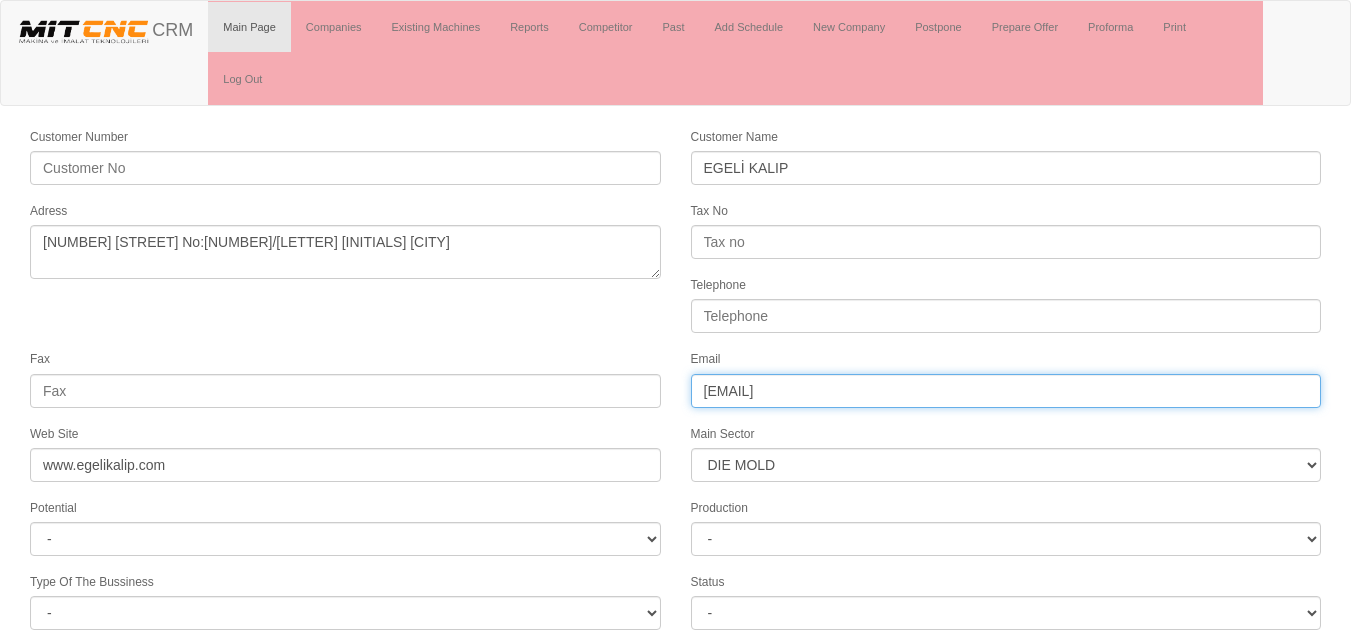 type on "info@egelikalip.com" 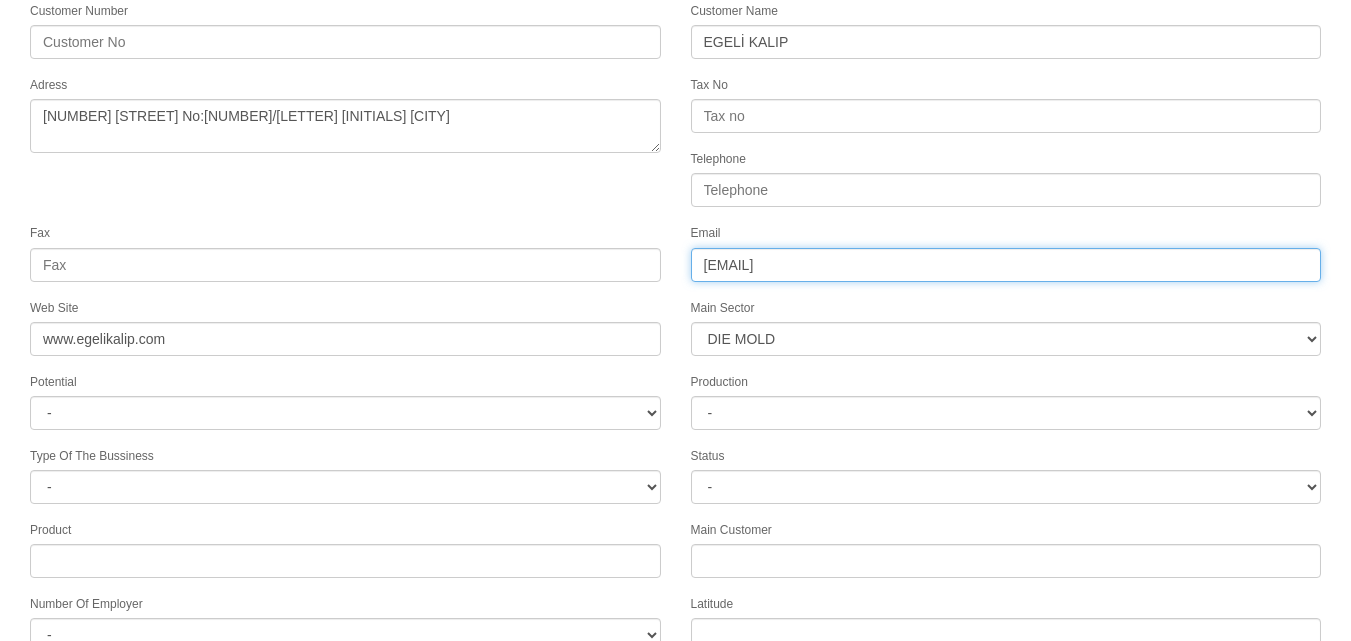 scroll, scrollTop: 277, scrollLeft: 0, axis: vertical 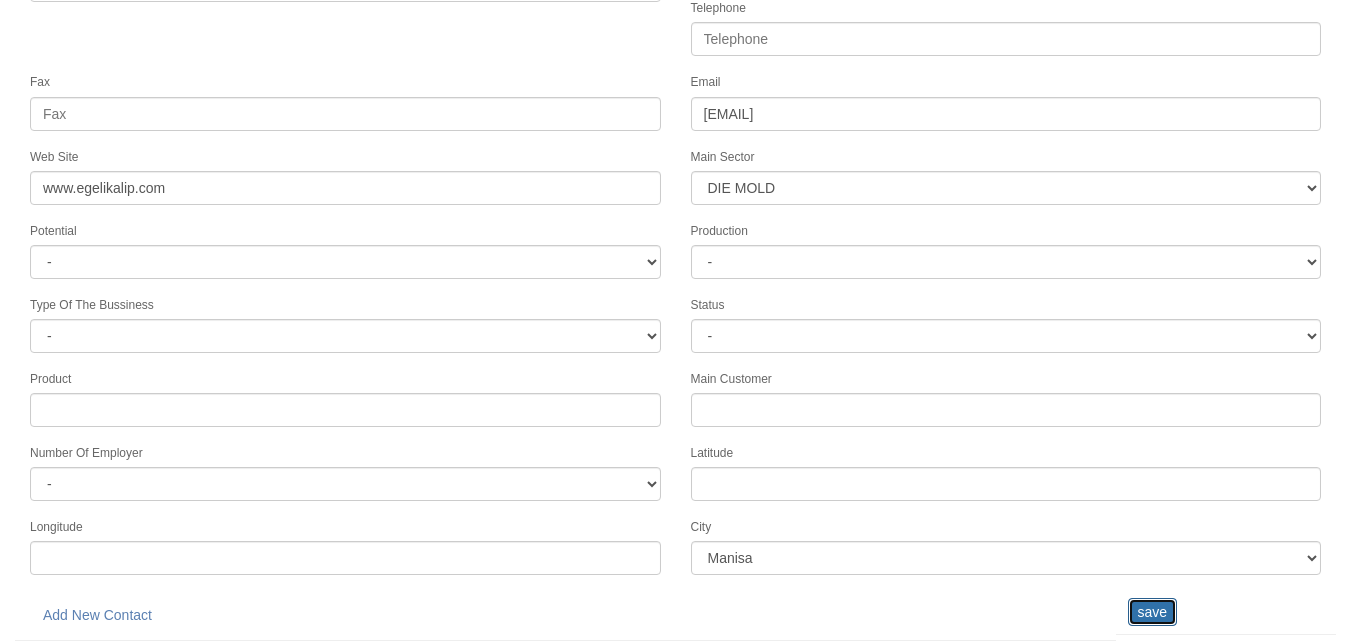 click on "save" at bounding box center (1152, 612) 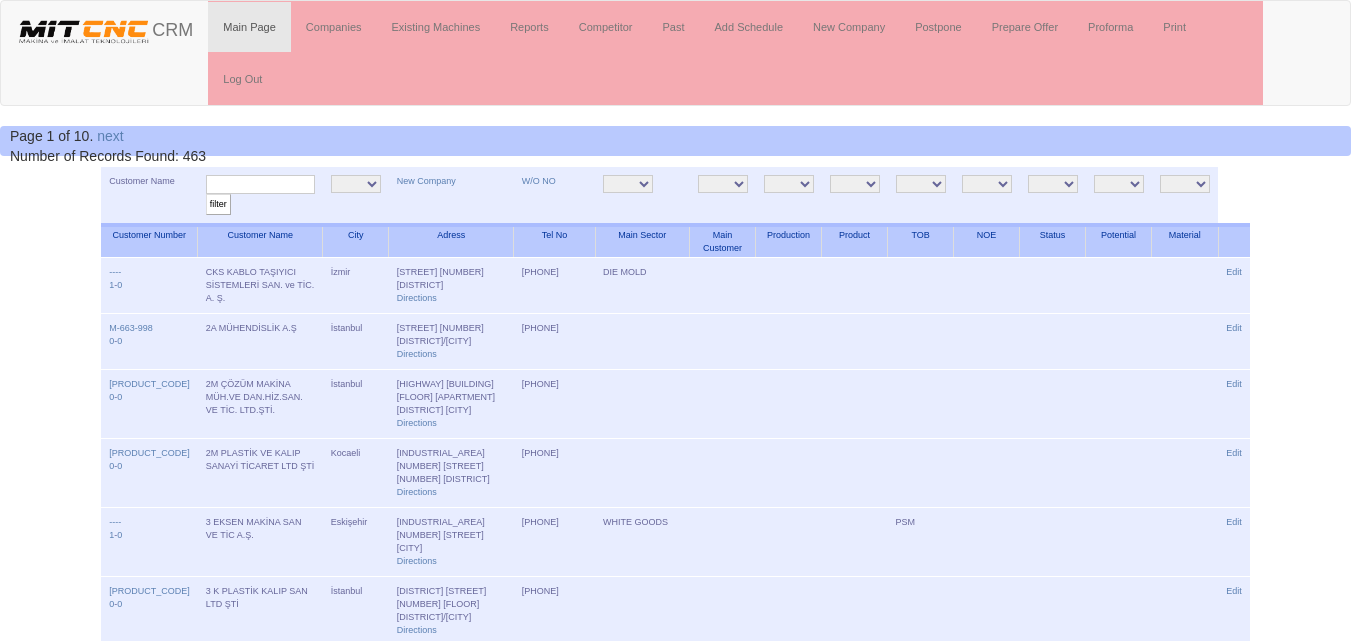 scroll, scrollTop: 0, scrollLeft: 0, axis: both 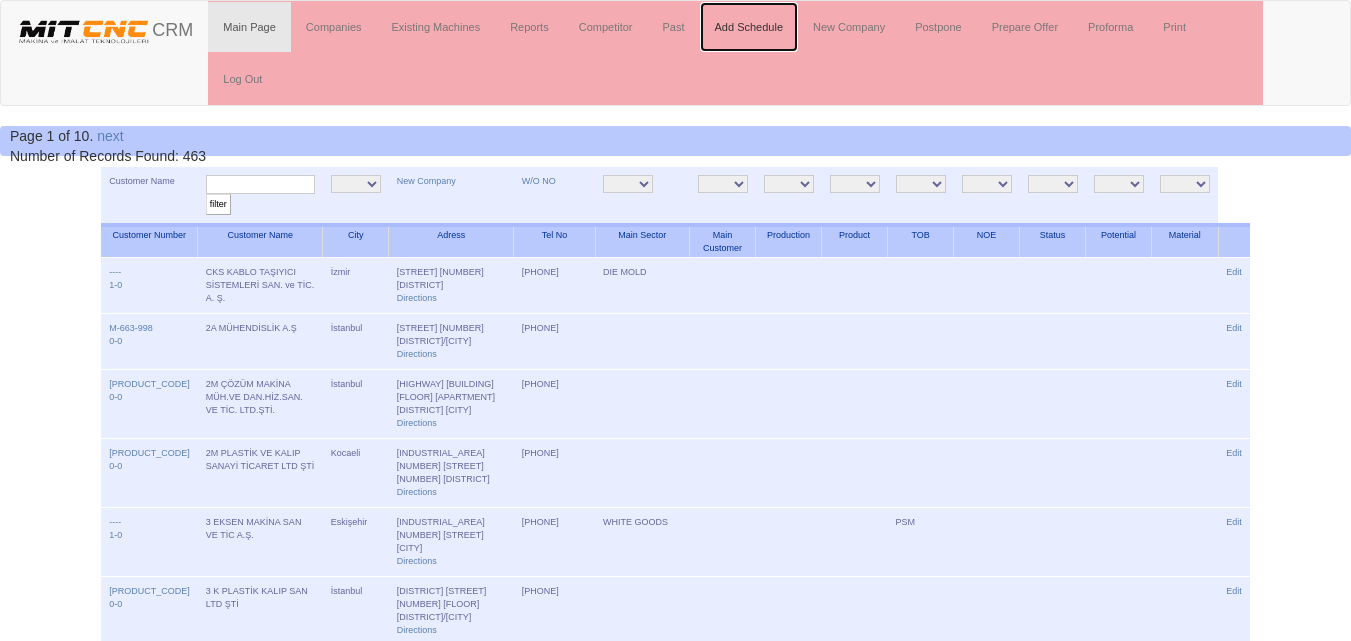 click on "Add Schedule" at bounding box center [749, 27] 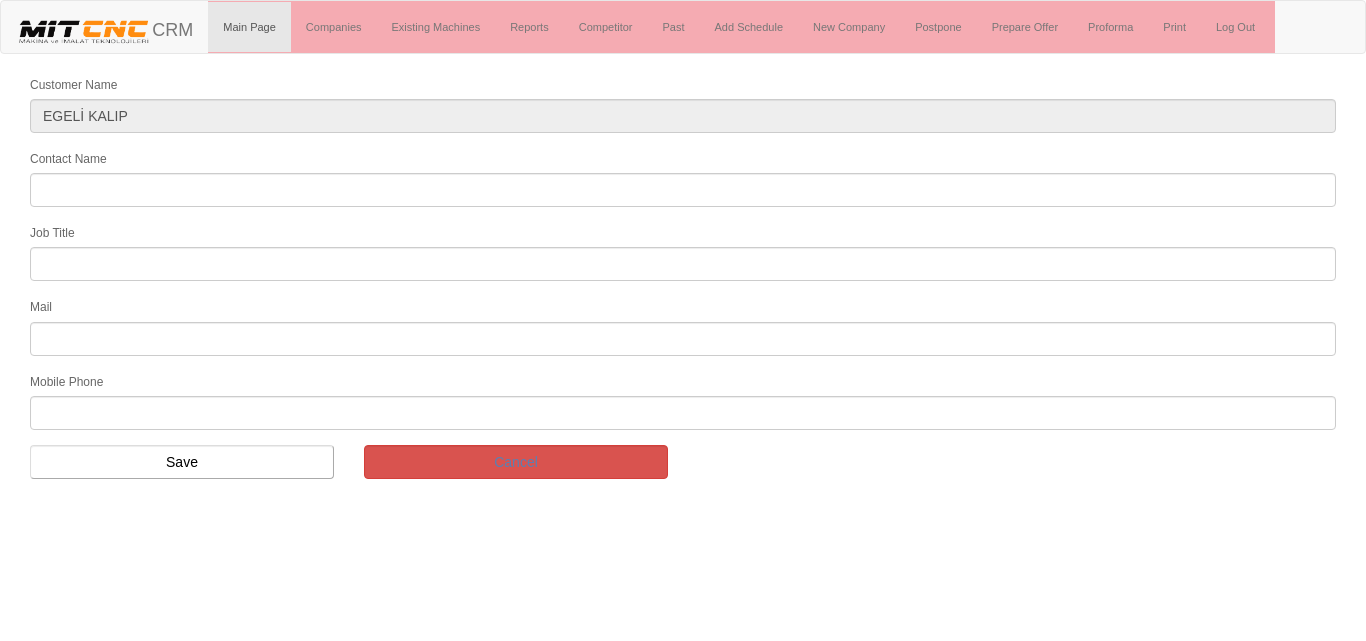 scroll, scrollTop: 0, scrollLeft: 0, axis: both 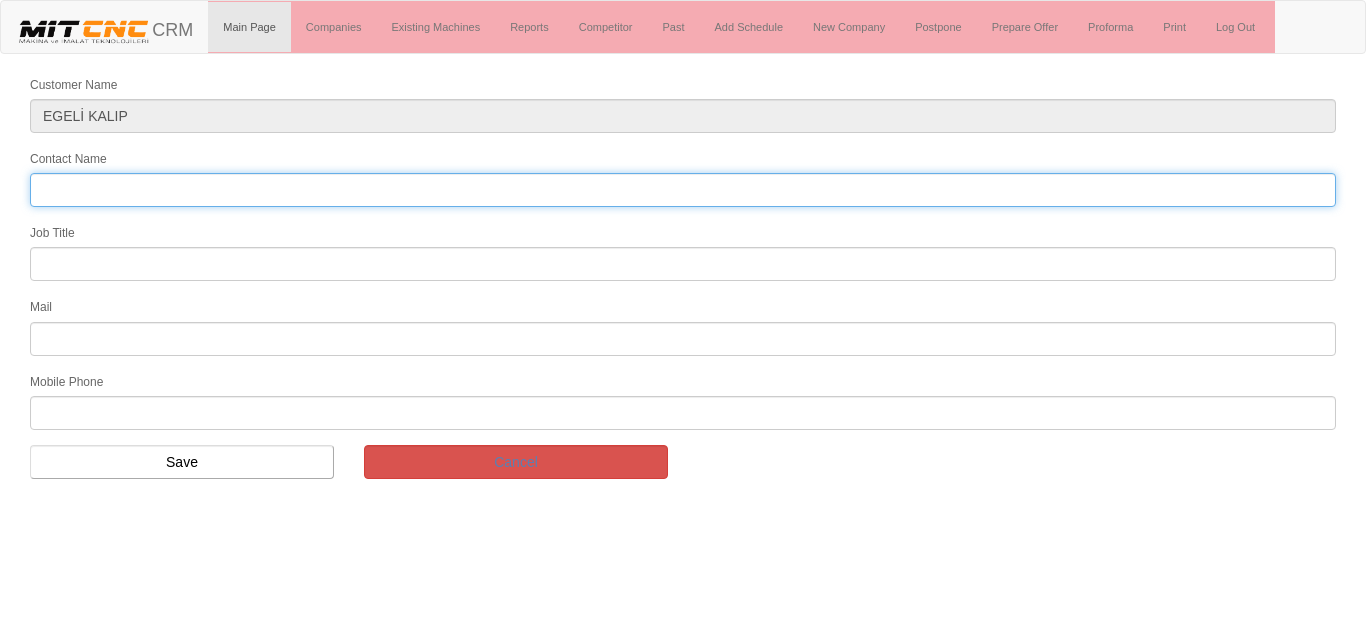 click on "Contact Name" at bounding box center [683, 190] 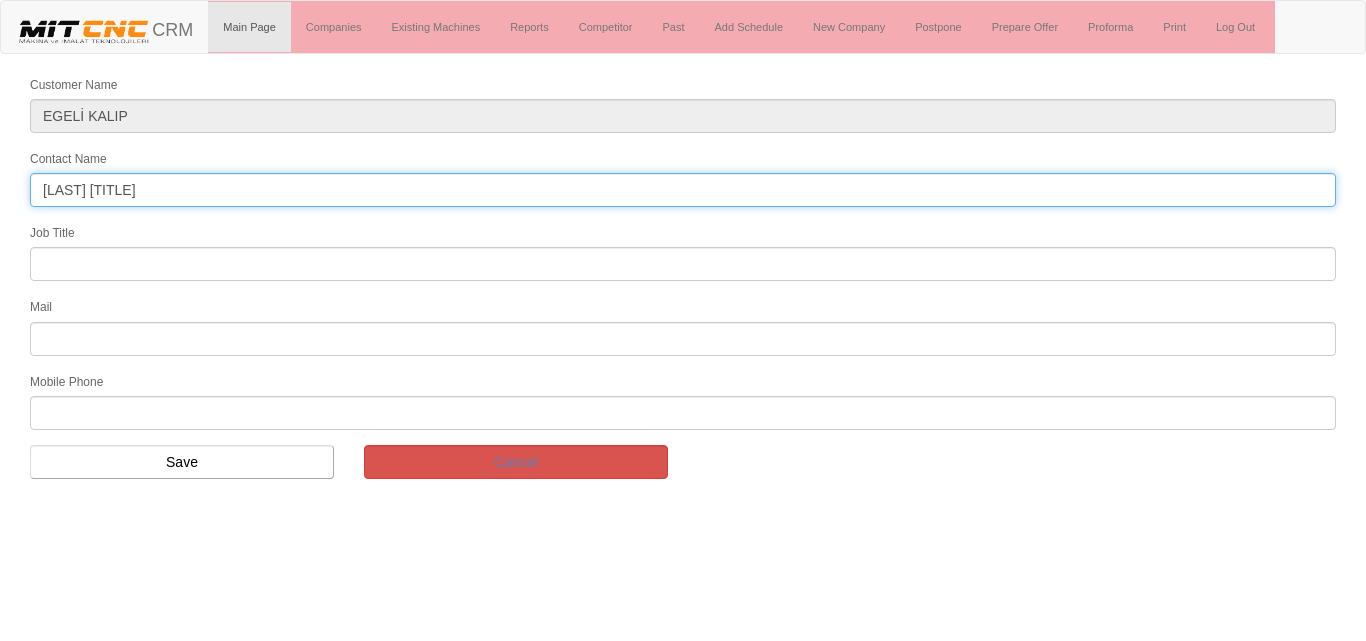 type on "Serkan bey" 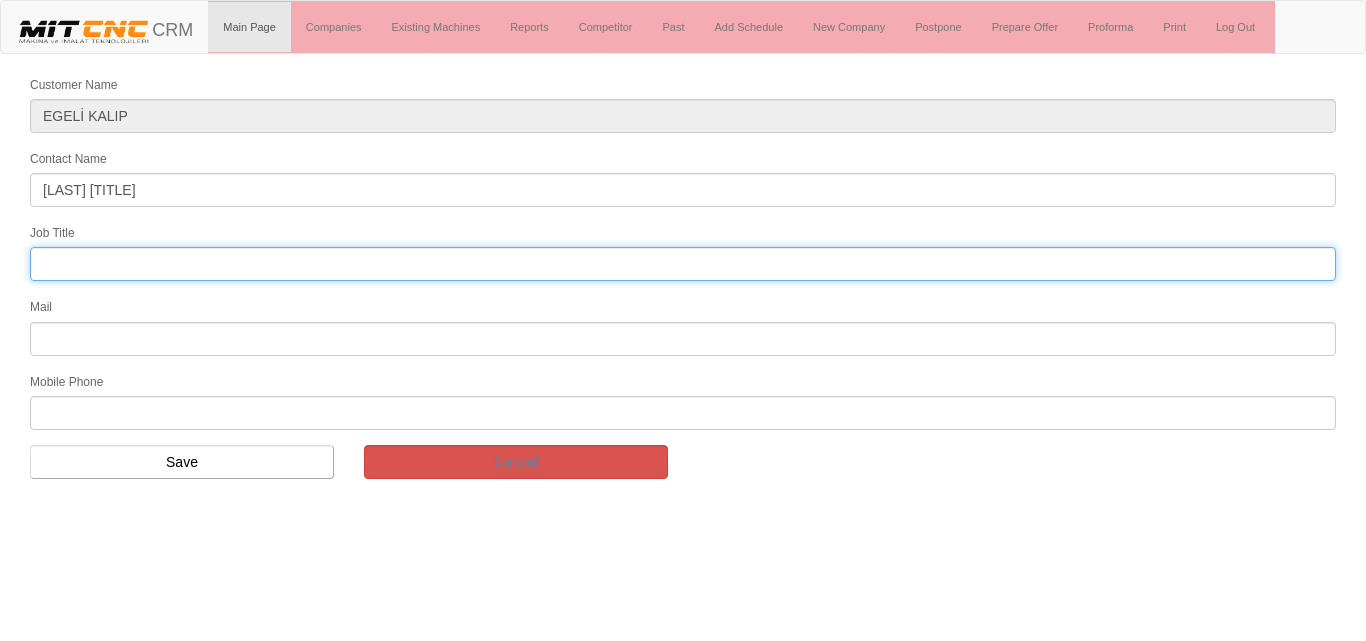 click at bounding box center (683, 264) 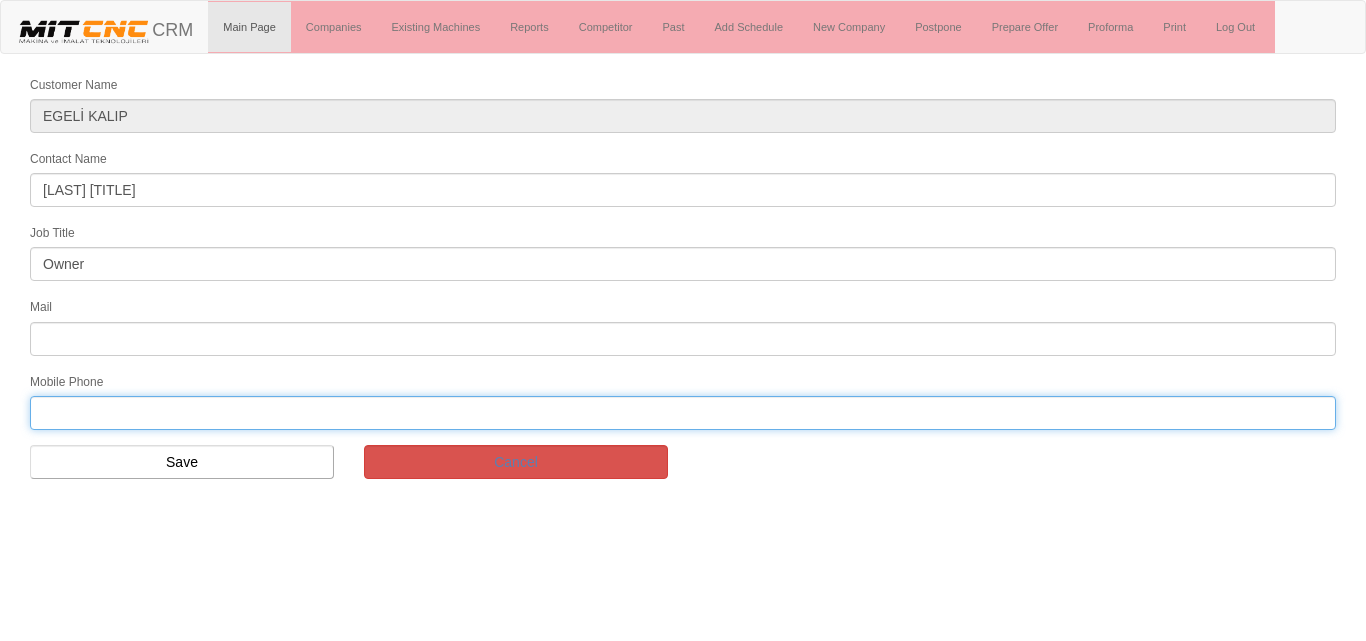 click at bounding box center (683, 413) 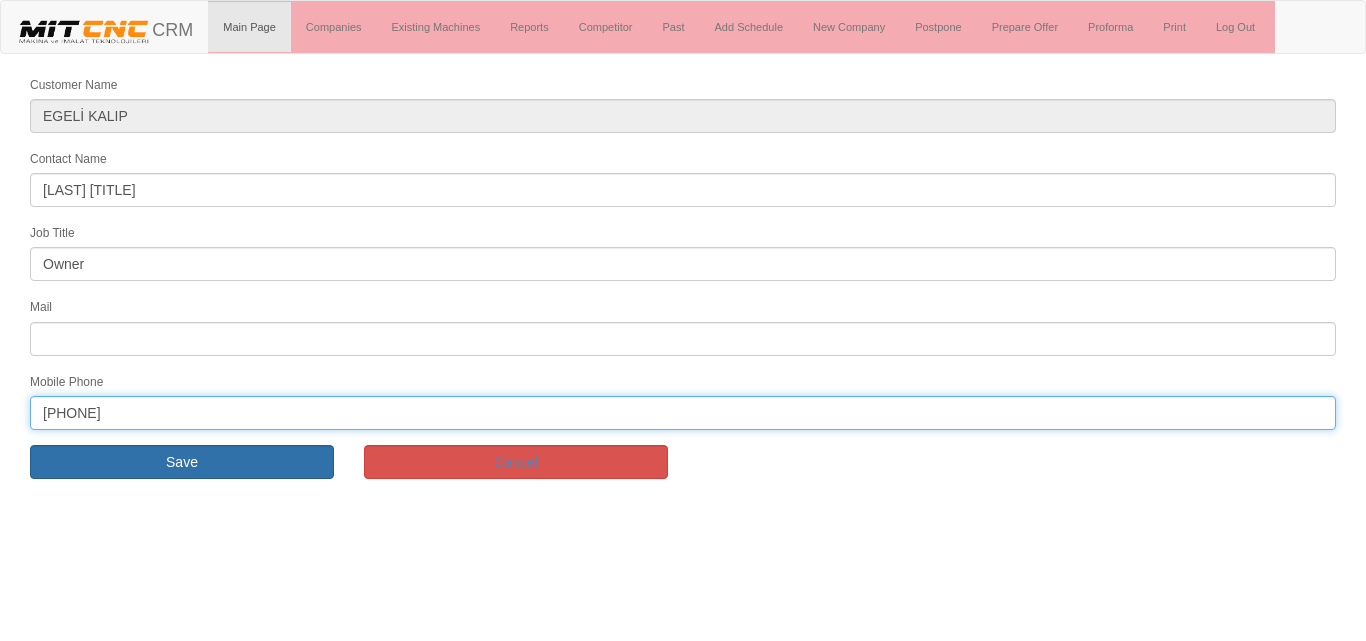 type on "0506 246 60 14" 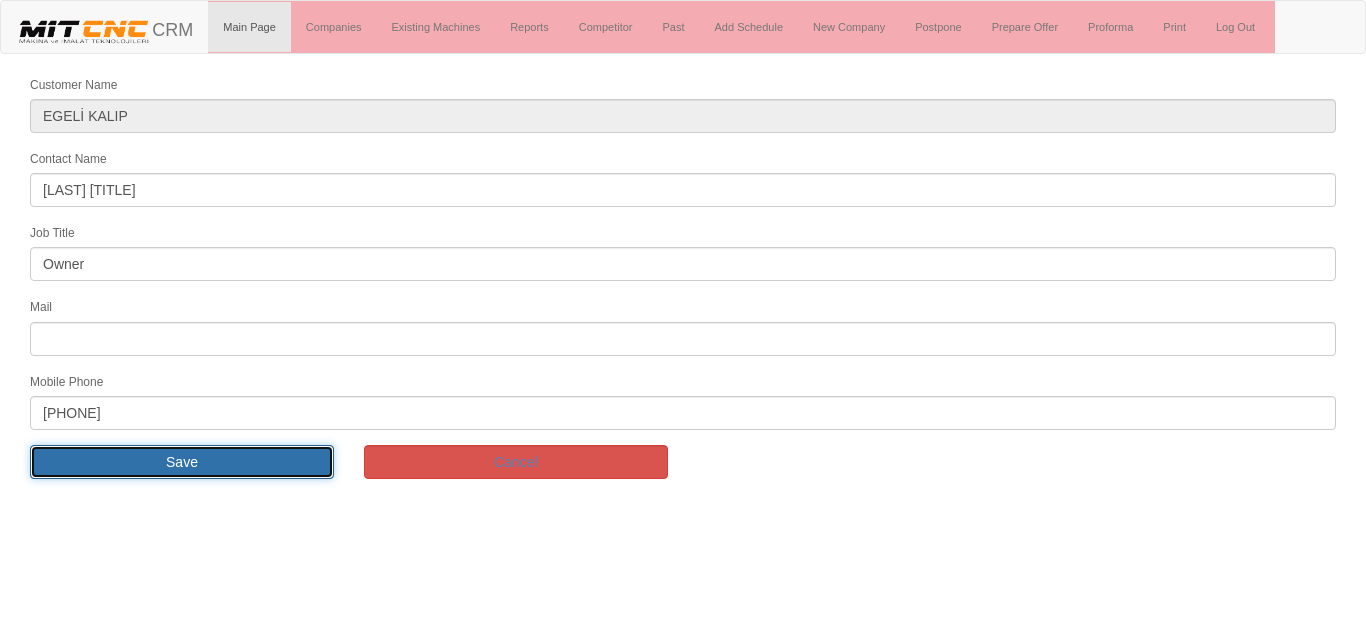 click on "Save" at bounding box center [182, 462] 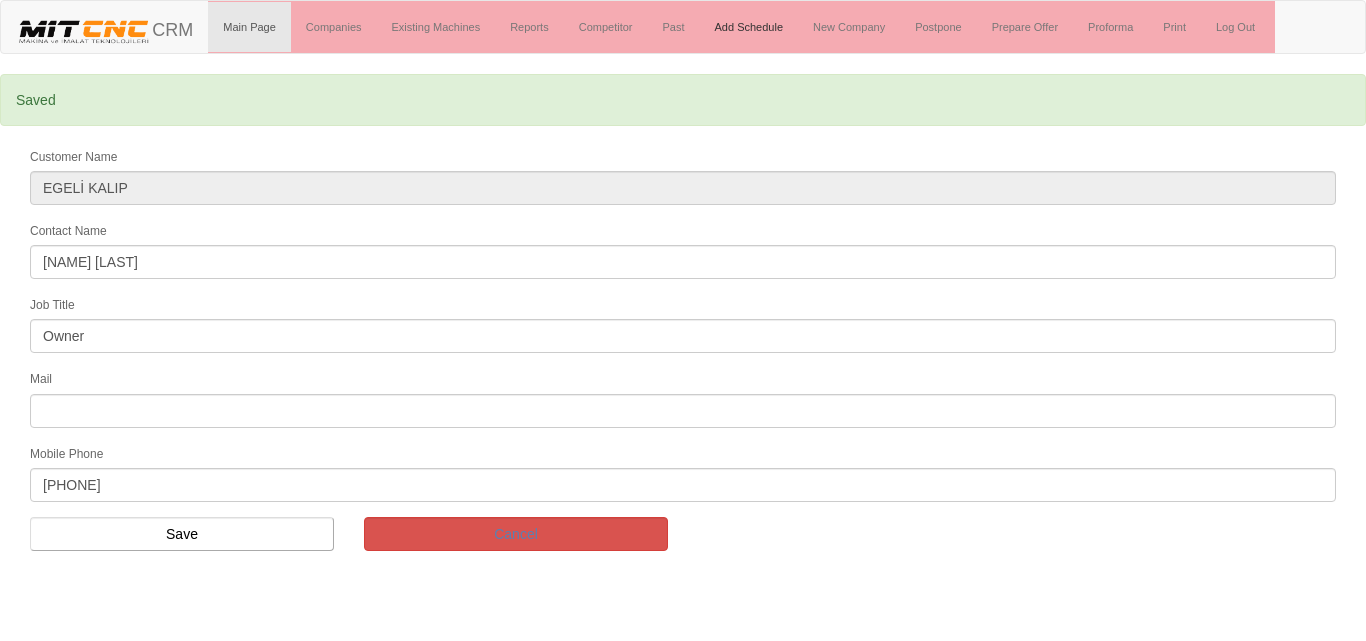 scroll, scrollTop: 0, scrollLeft: 0, axis: both 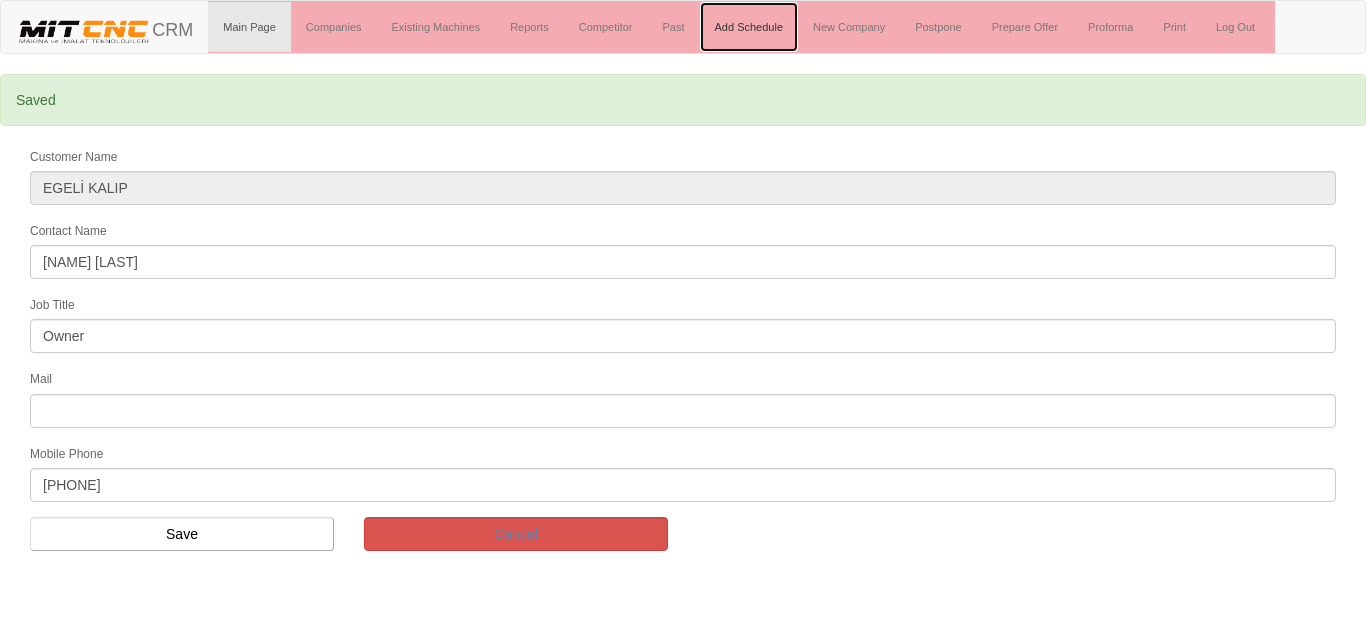 click on "Add Schedule" at bounding box center (749, 27) 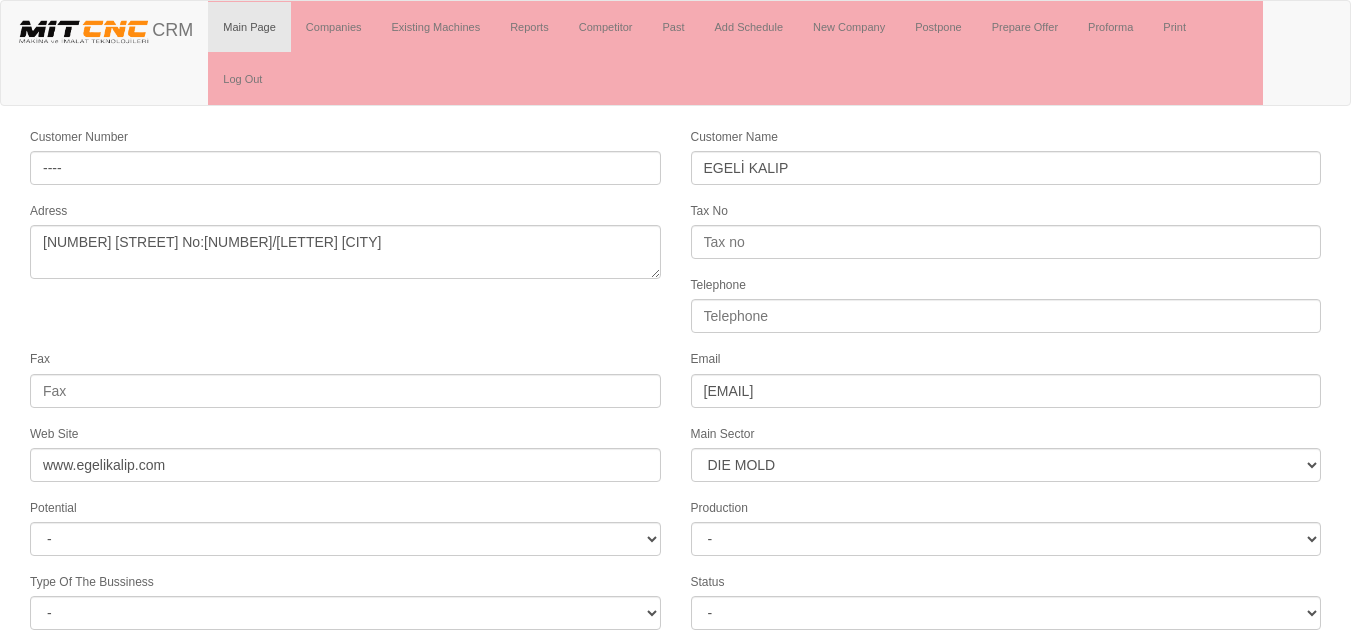 select on "362" 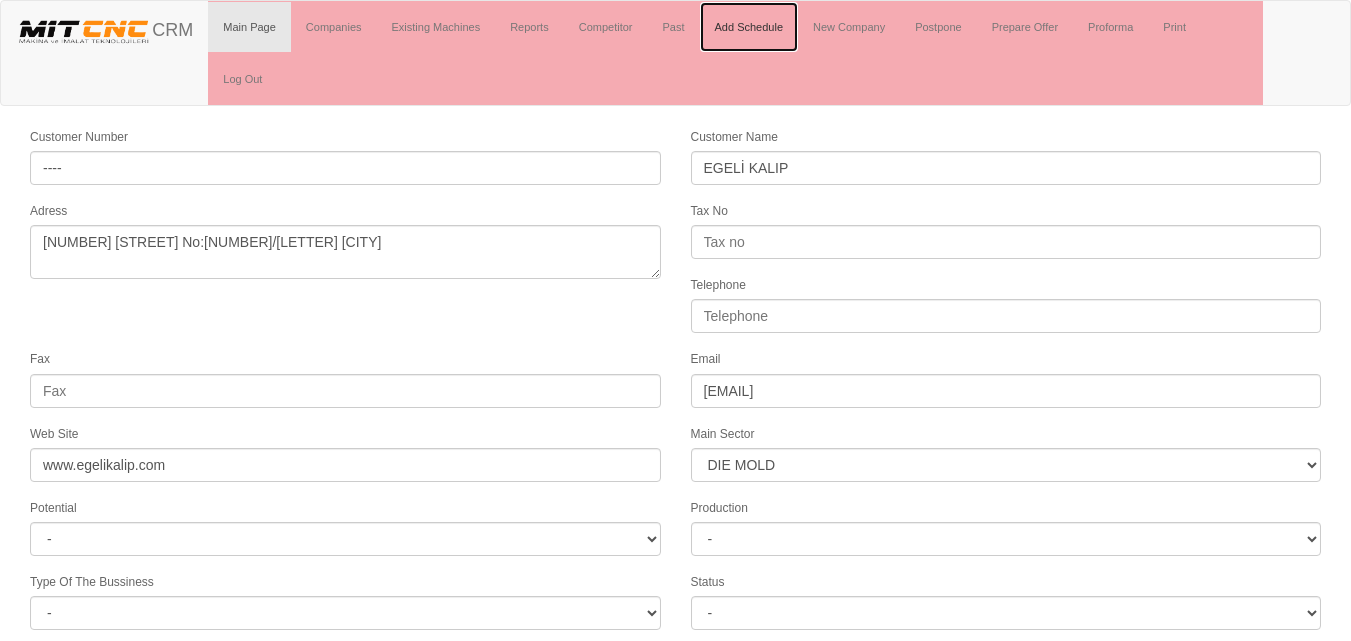click on "Add Schedule" at bounding box center [749, 27] 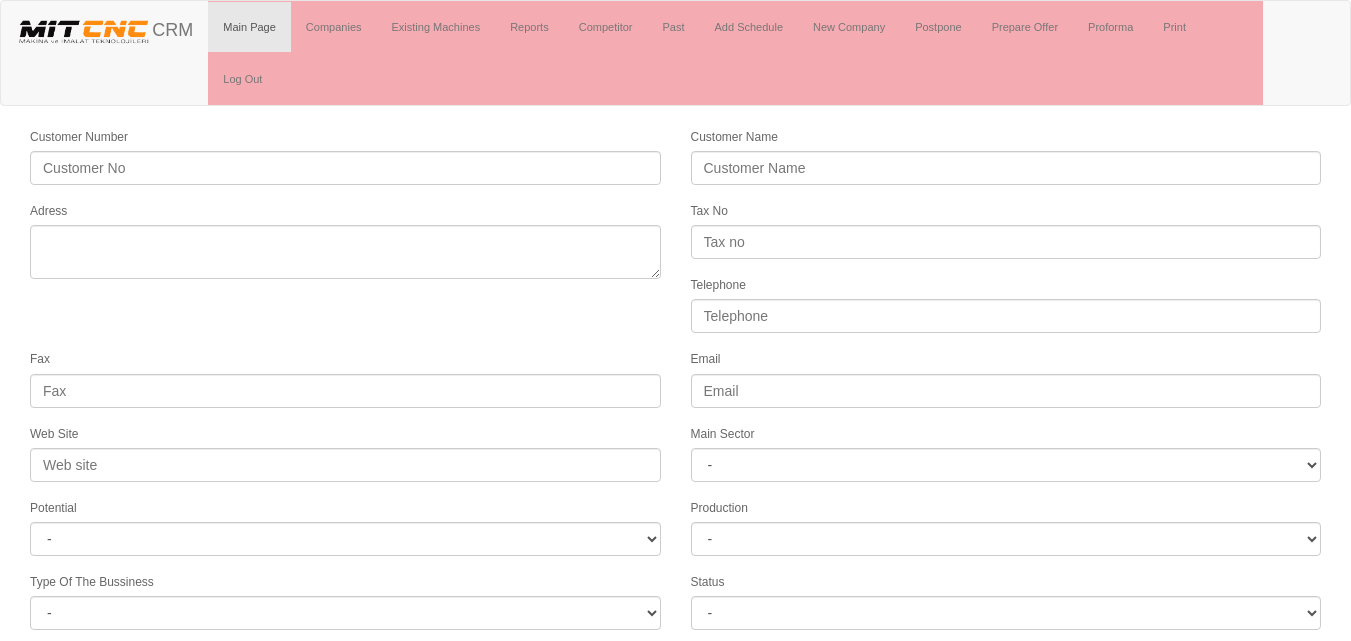 scroll, scrollTop: 0, scrollLeft: 0, axis: both 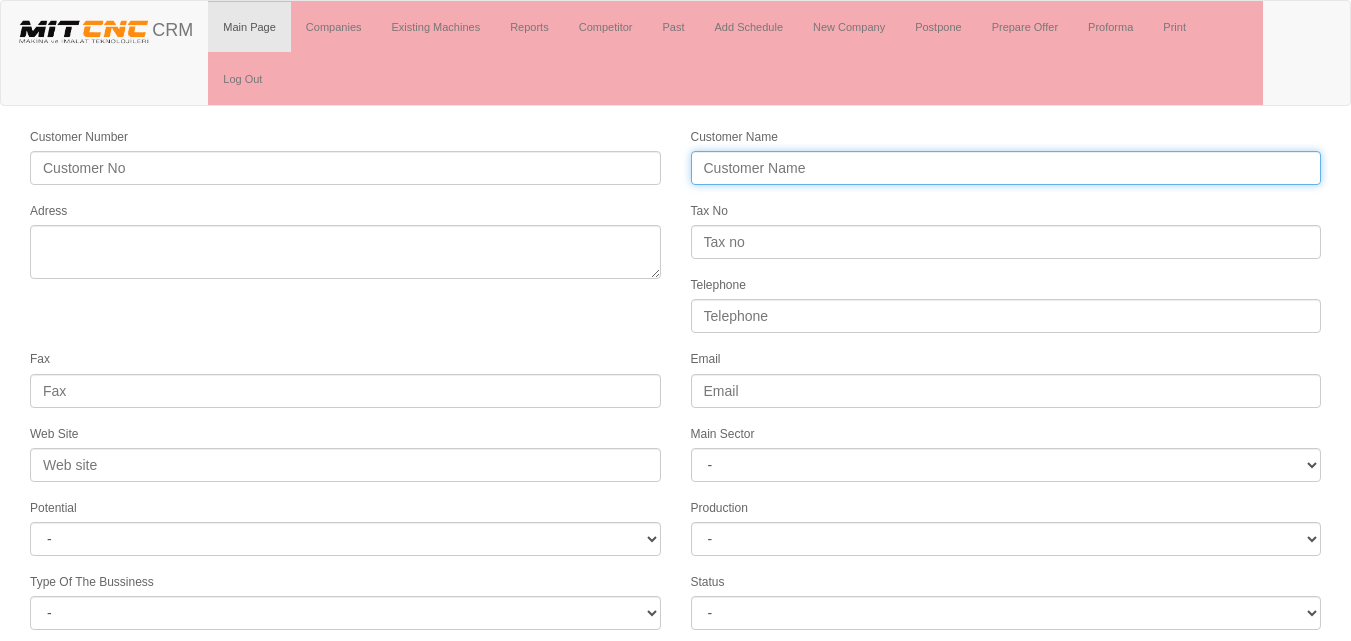 click on "Customer Name" at bounding box center (1006, 168) 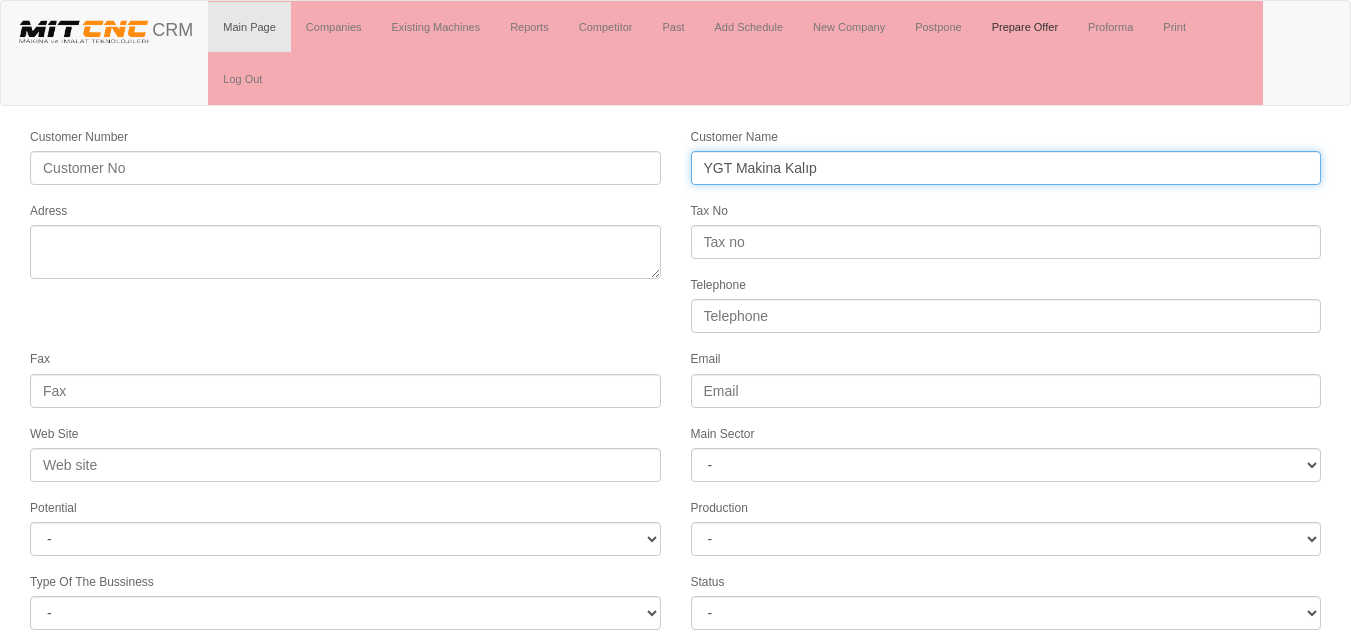 type on "YGT Makina Kalıp" 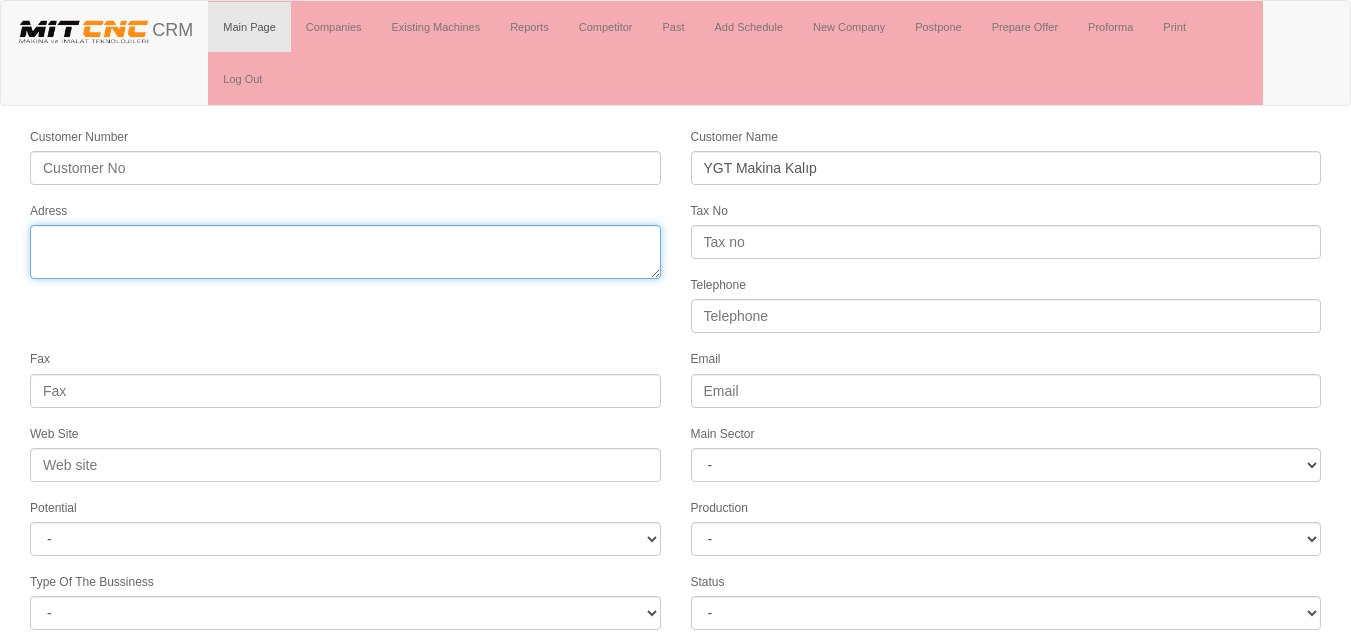 click on "Adress" at bounding box center (345, 252) 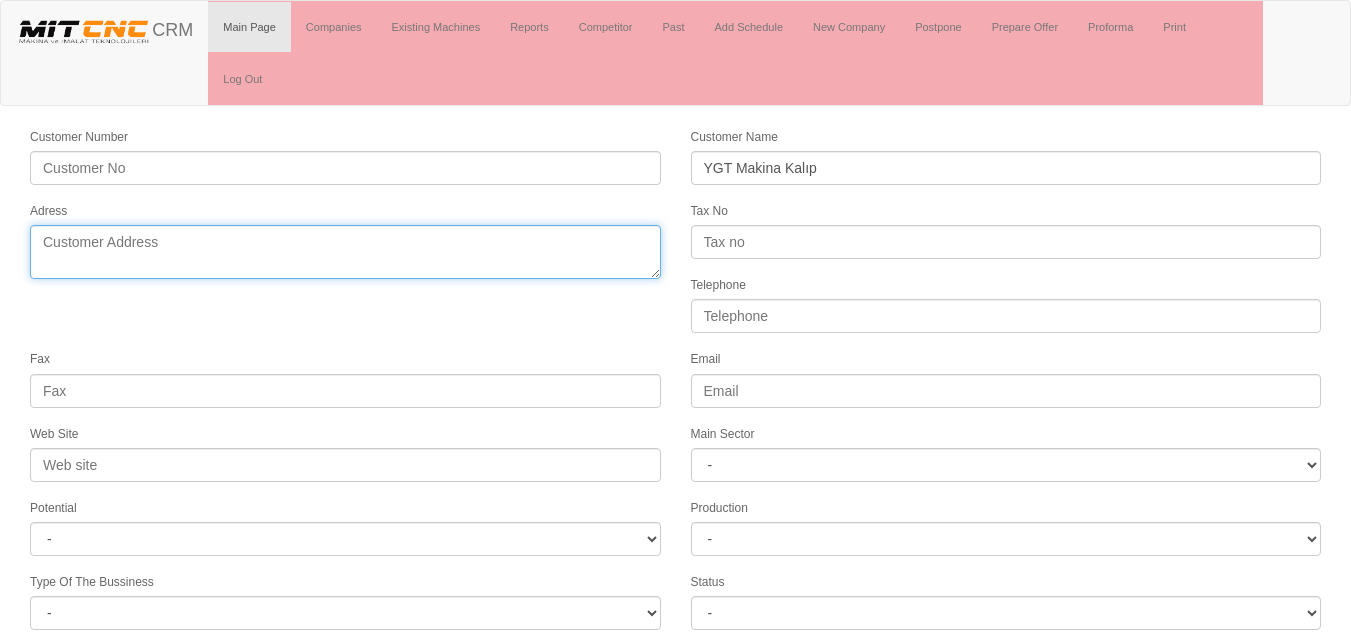 paste on "75. Yıl, 5319. Sk. No:16, 45045 Merkez/Manisa" 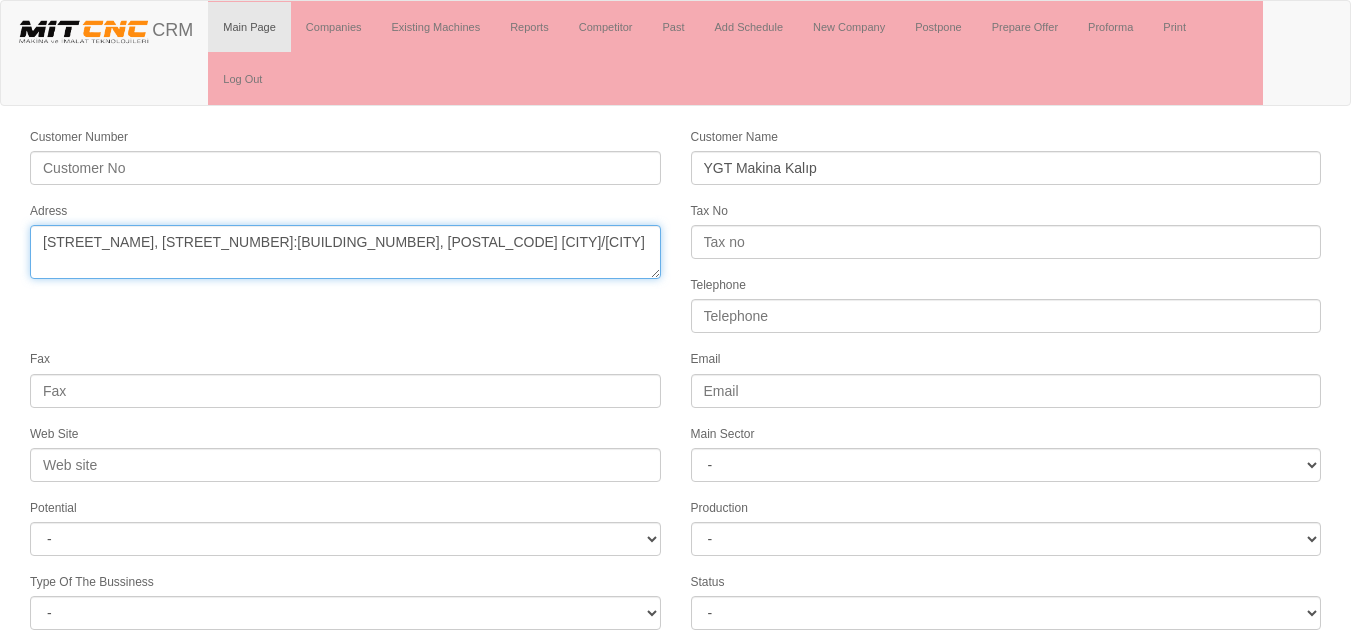 drag, startPoint x: 361, startPoint y: 245, endPoint x: 295, endPoint y: 245, distance: 66 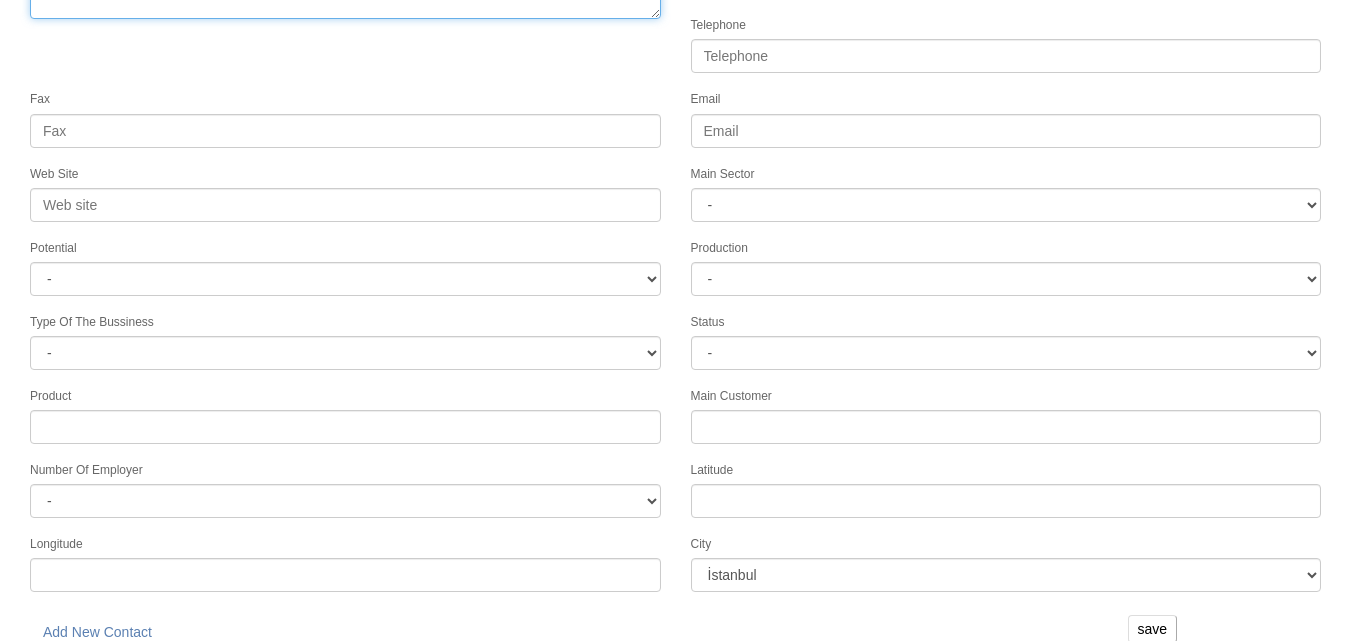 scroll, scrollTop: 277, scrollLeft: 0, axis: vertical 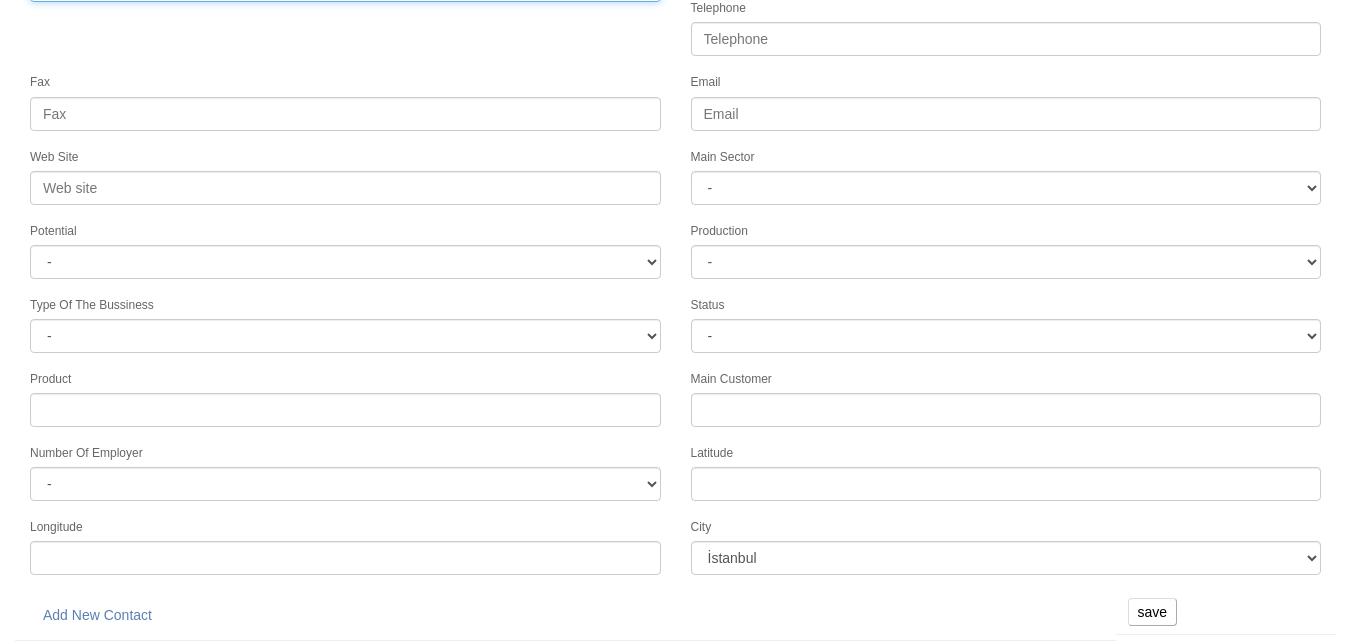 type on "75. Yıl, 5319. Sk. No:16, 45045 Merkez" 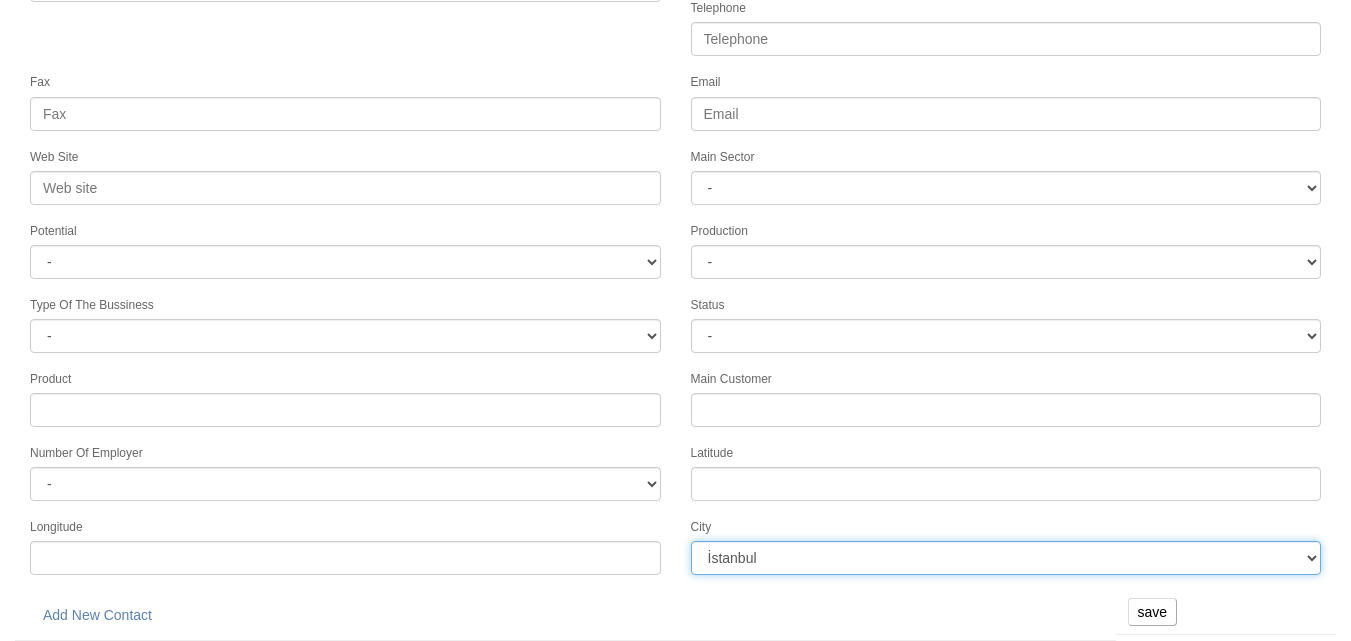 click on "İstanbul
Adana
Adıyaman
Afyon
Ağrı
Amasya
Ankara
Antalya
Artvin
Aydın
Balıkesir
Bilecik
Bingöl
Bitlis
Bolu
Burdur
Bursa
Çanakkale
Çankırı
Çorum
Denizli
Diyarbakır
Edirne
Elazığ
Erzincan
Erzurum
Eskişehir
Gaziantep
Giresun
Gümüşhane
Hakkari
Hatay
Isparta
Mersin
İzmir
Kars
Kastamonu
Kayseri
Kırklareli
Kırşehir
Kocaeli
Konya
Kütahya
Malatya
Manisa
Kahramanmaraş
Mardin
Muğla
Muş
Nevşehir
Niğde
Ordu
Rize Sakarya" at bounding box center [1006, 558] 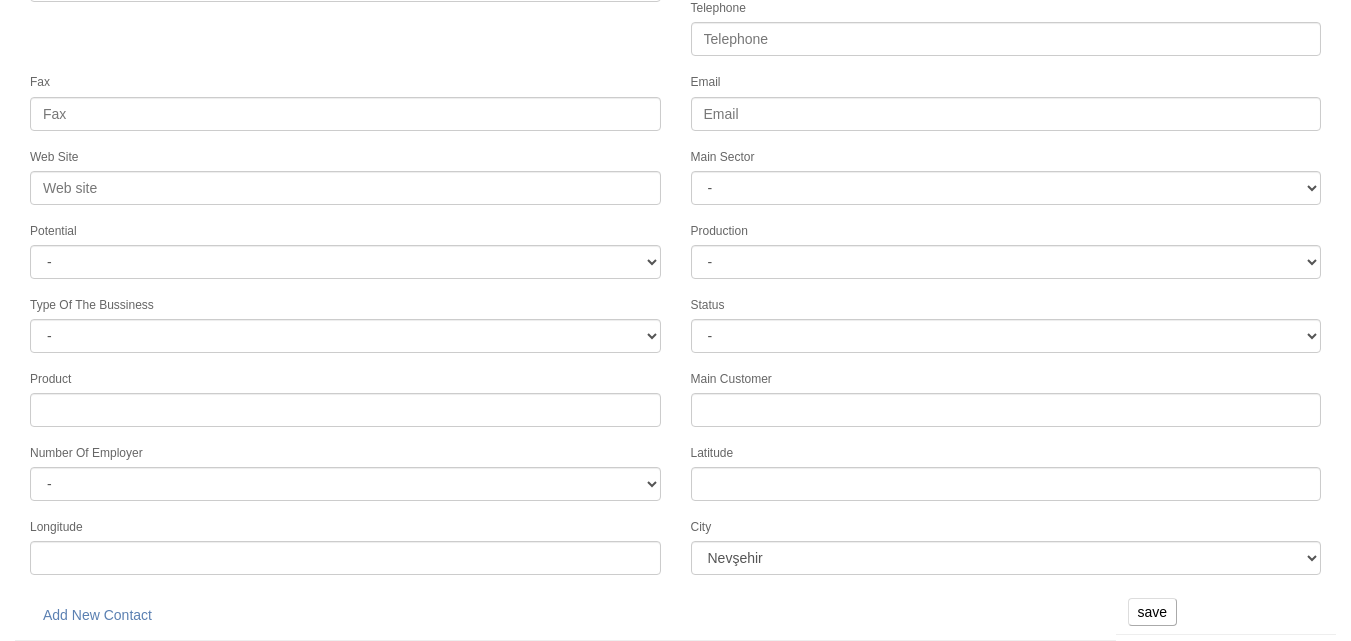 click on "Add New Contact" at bounding box center (565, 615) 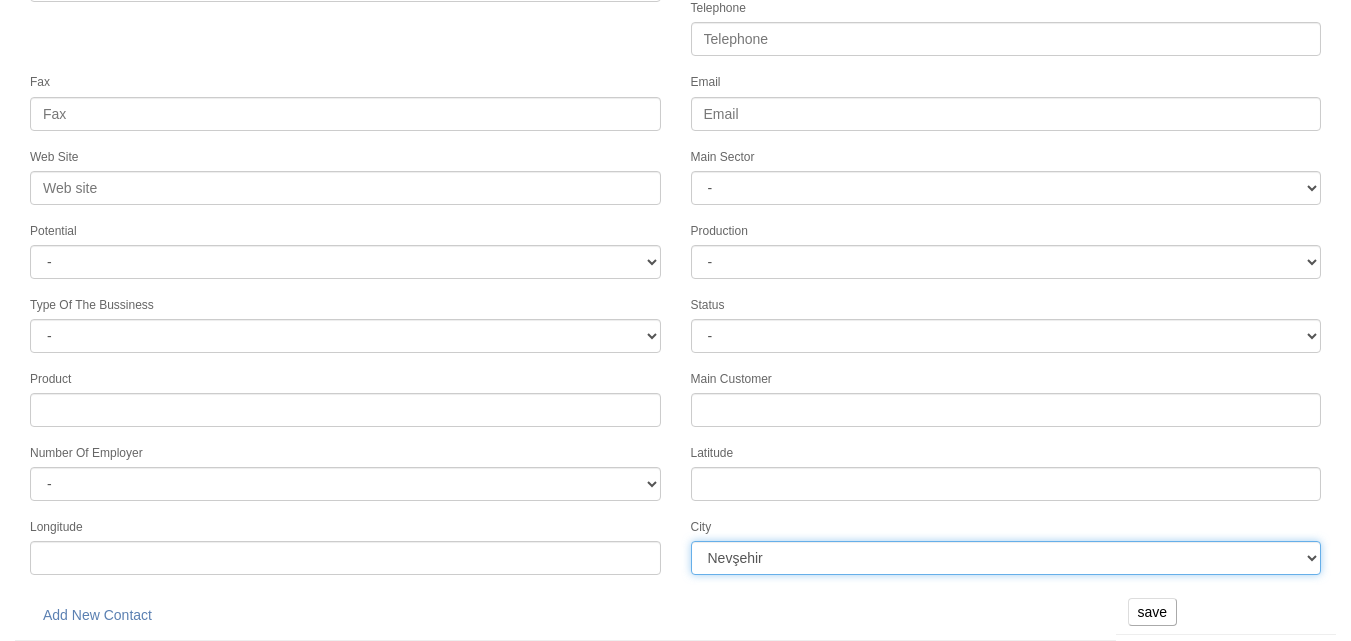 click on "İstanbul
Adana
Adıyaman
Afyon
Ağrı
Amasya
Ankara
Antalya
Artvin
Aydın
Balıkesir
Bilecik
Bingöl
Bitlis
Bolu
Burdur
Bursa
Çanakkale
Çankırı
Çorum
Denizli
Diyarbakır
Edirne
Elazığ
Erzincan
Erzurum
Eskişehir
Gaziantep
Giresun
Gümüşhane
Hakkari
Hatay
Isparta
Mersin
İzmir
Kars
Kastamonu
Kayseri
Kırklareli
Kırşehir
Kocaeli
Konya
Kütahya
Malatya
Manisa
Kahramanmaraş
Mardin
Muğla
Muş
Nevşehir
Niğde
Ordu
Rize Sakarya" at bounding box center [1006, 558] 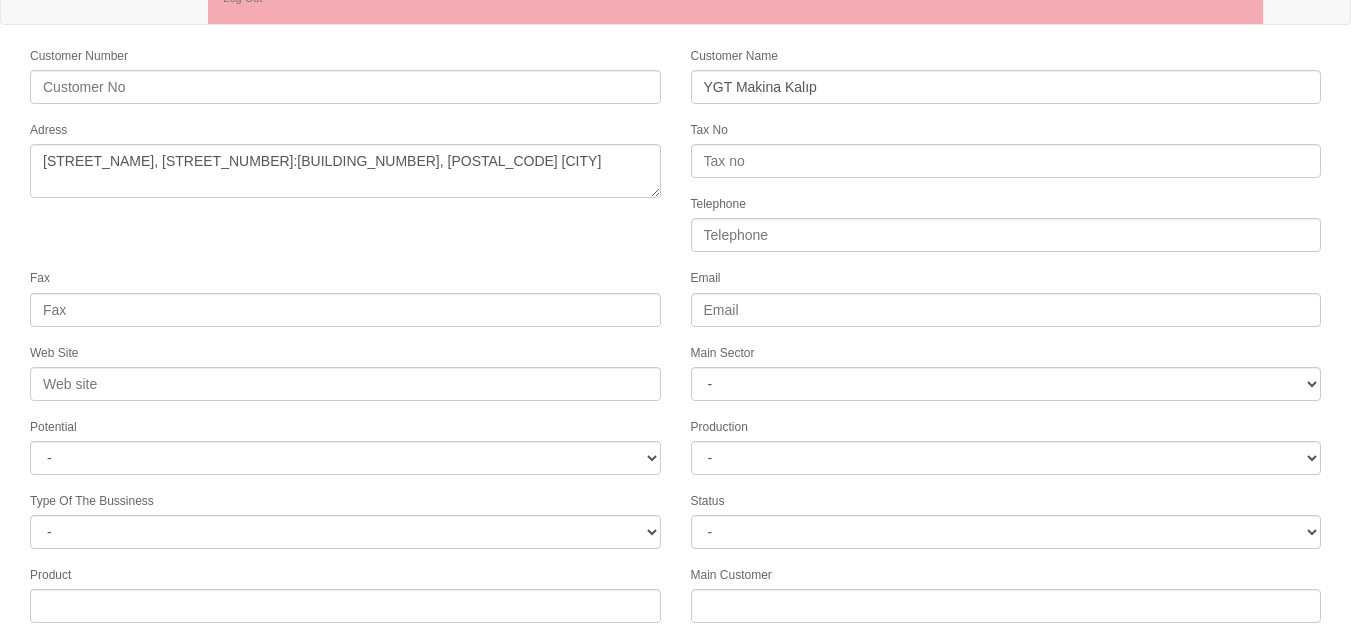 scroll, scrollTop: 0, scrollLeft: 0, axis: both 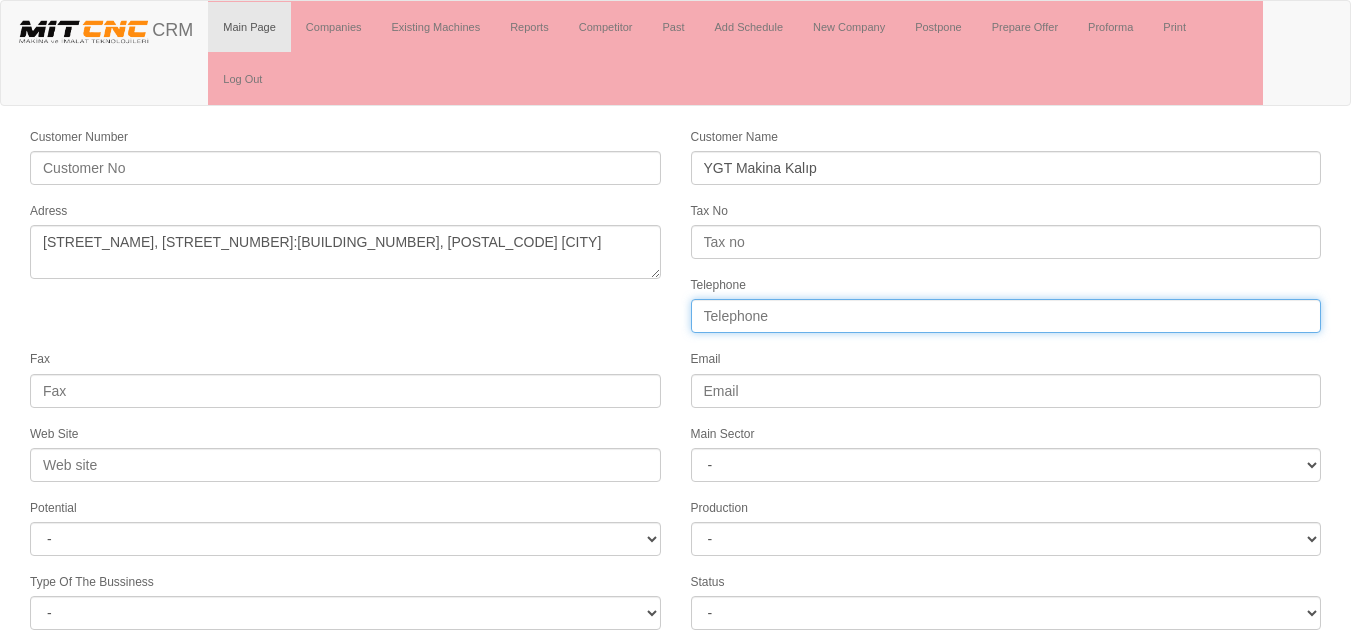 click on "Telephone" at bounding box center [1006, 316] 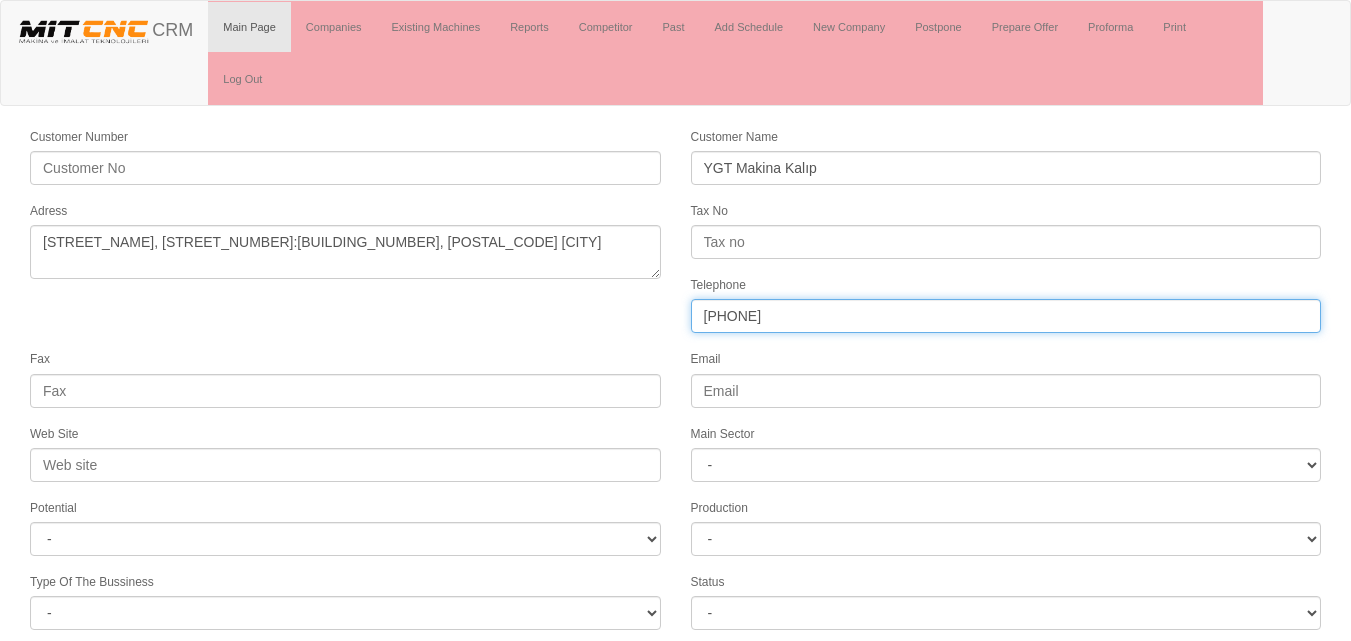 type on "(0236) 302 00 34" 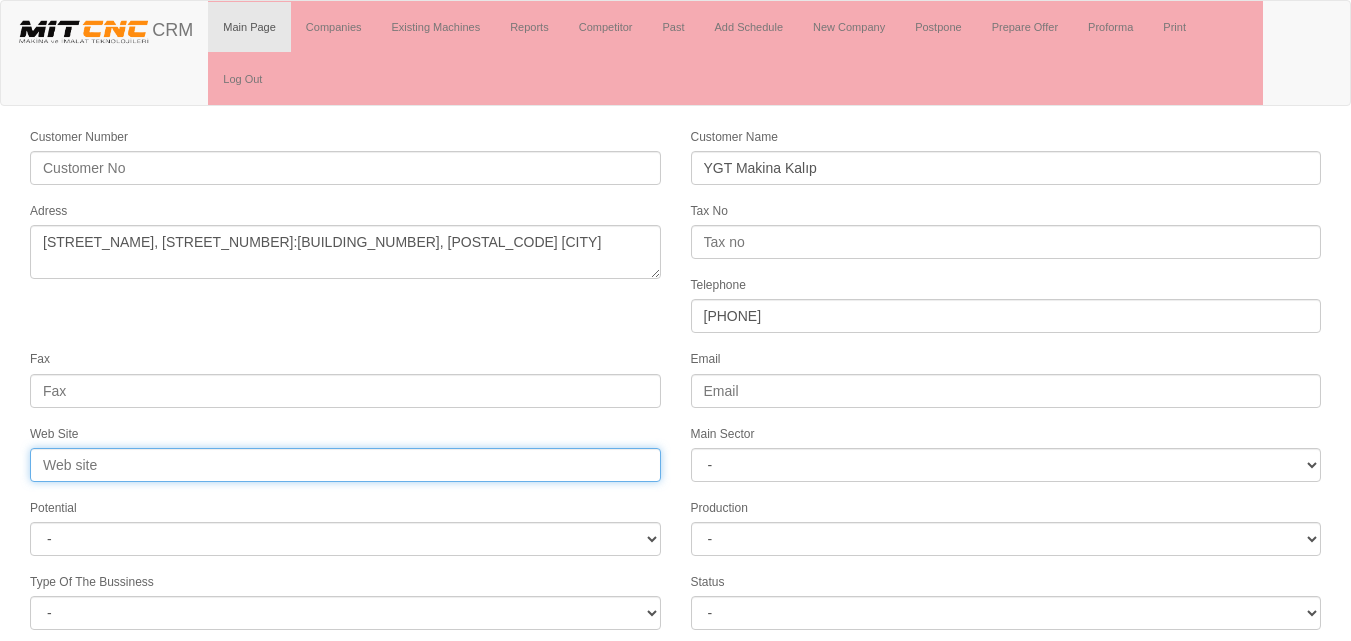 click on "Web Site" at bounding box center [345, 465] 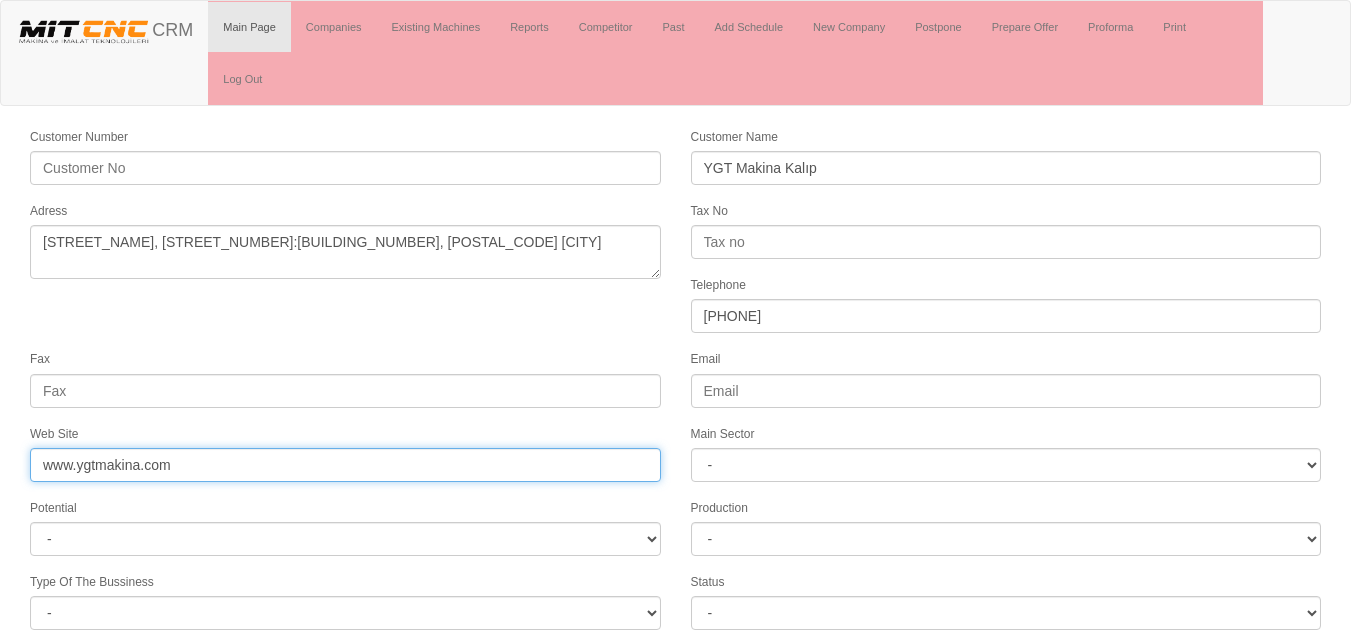 click on "www.ygtmakina.com" at bounding box center (345, 465) 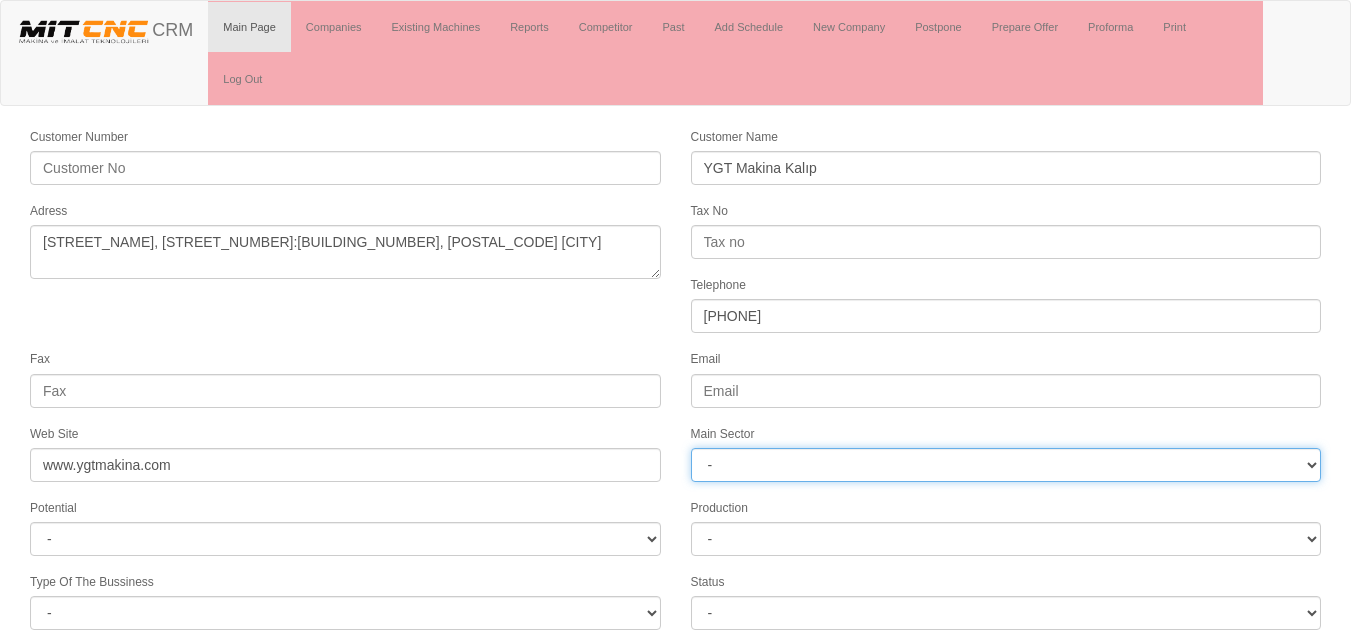 click on "-
DIE MOLD
MACHINERY
DEFENCE
ELECTRICAL COMPONENTS
MEDICAL
TOOL MANUFACTURING
JEWELERY
AGRICULTURE
AUTOMOTIVE
WHITE GOODS
HYDRAULIC & PNEUMATIC
CASTING
STAMPING DIE
AEROSPACE
CONSTRUCTION MAC.
GEN. PART. MAN.
EDUCATION
LASER POTENTIALS
FURNUTURE" at bounding box center [1006, 465] 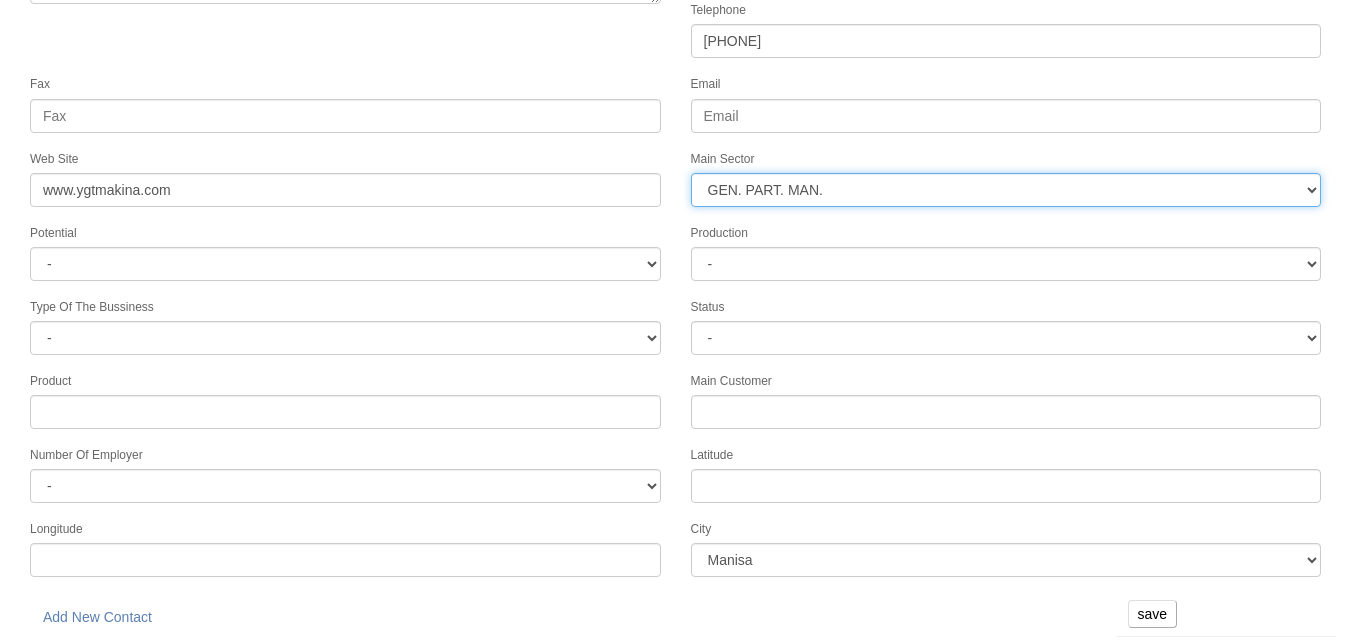 scroll, scrollTop: 277, scrollLeft: 0, axis: vertical 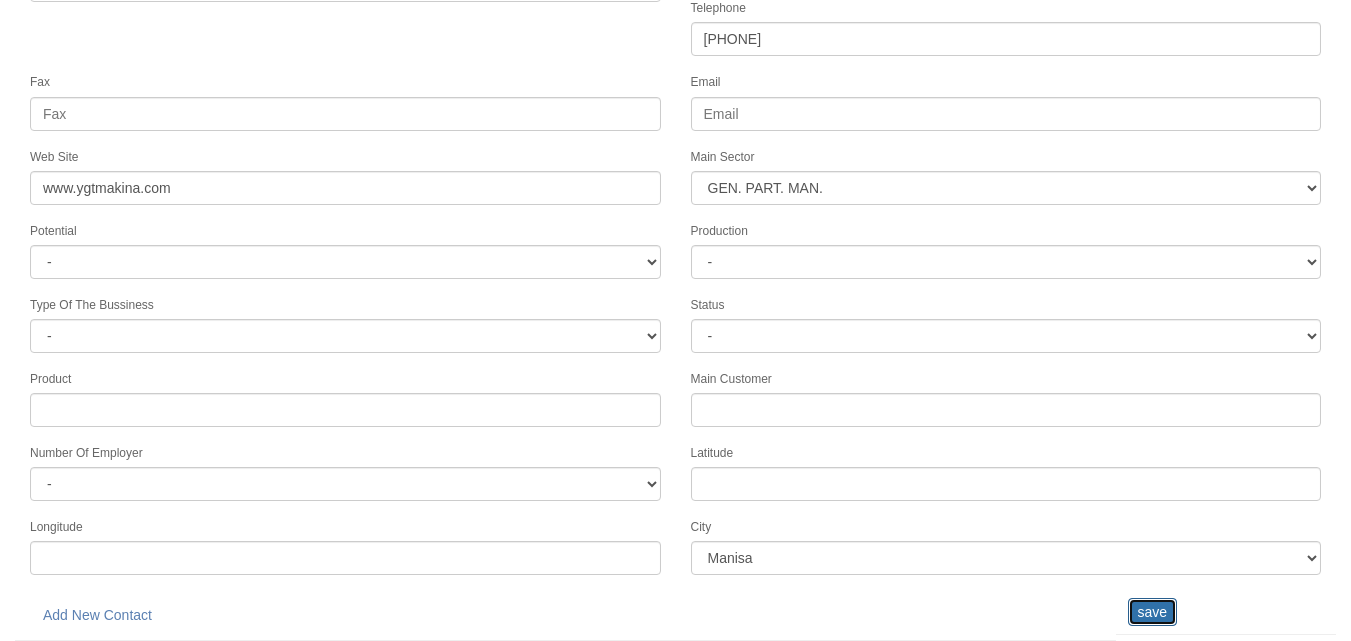 click on "save" at bounding box center [1152, 612] 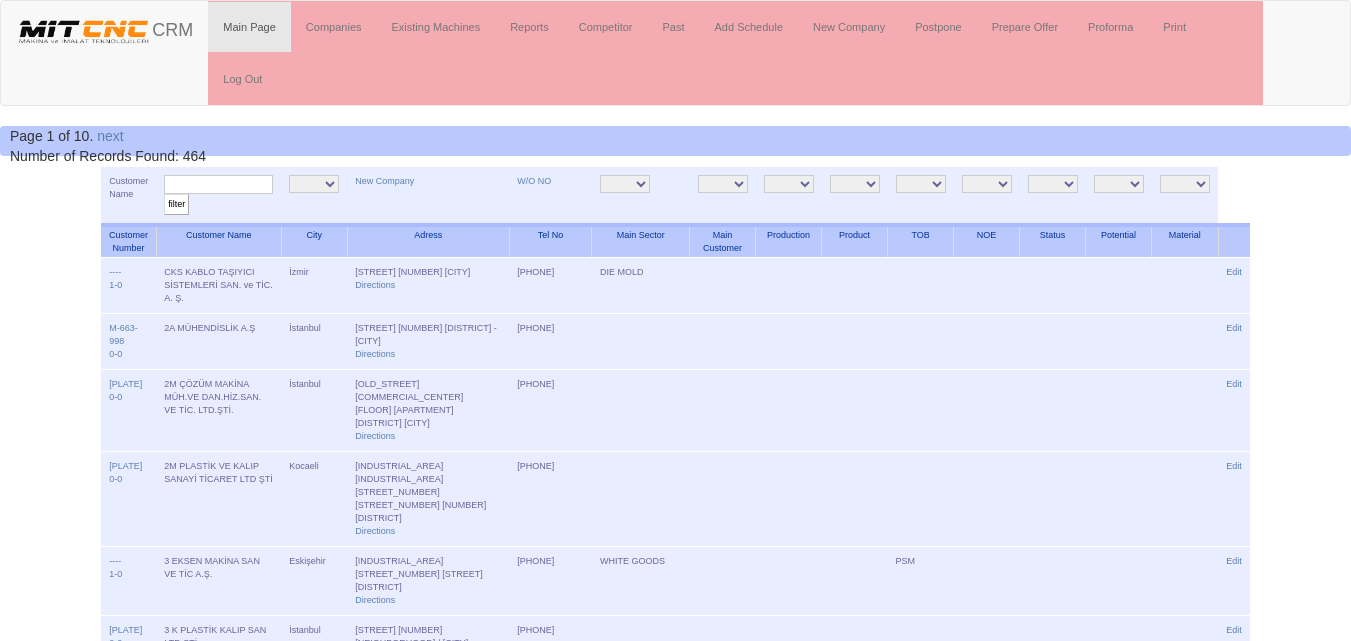 scroll, scrollTop: 0, scrollLeft: 0, axis: both 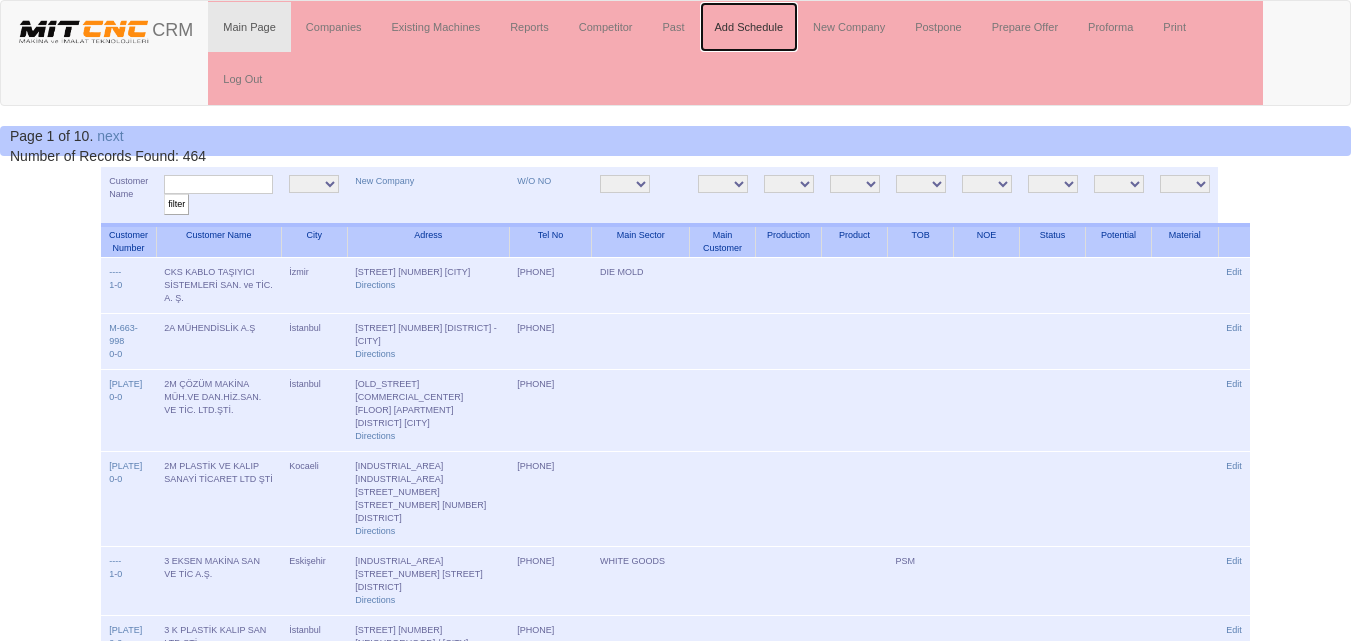 click on "Add Schedule" at bounding box center (749, 27) 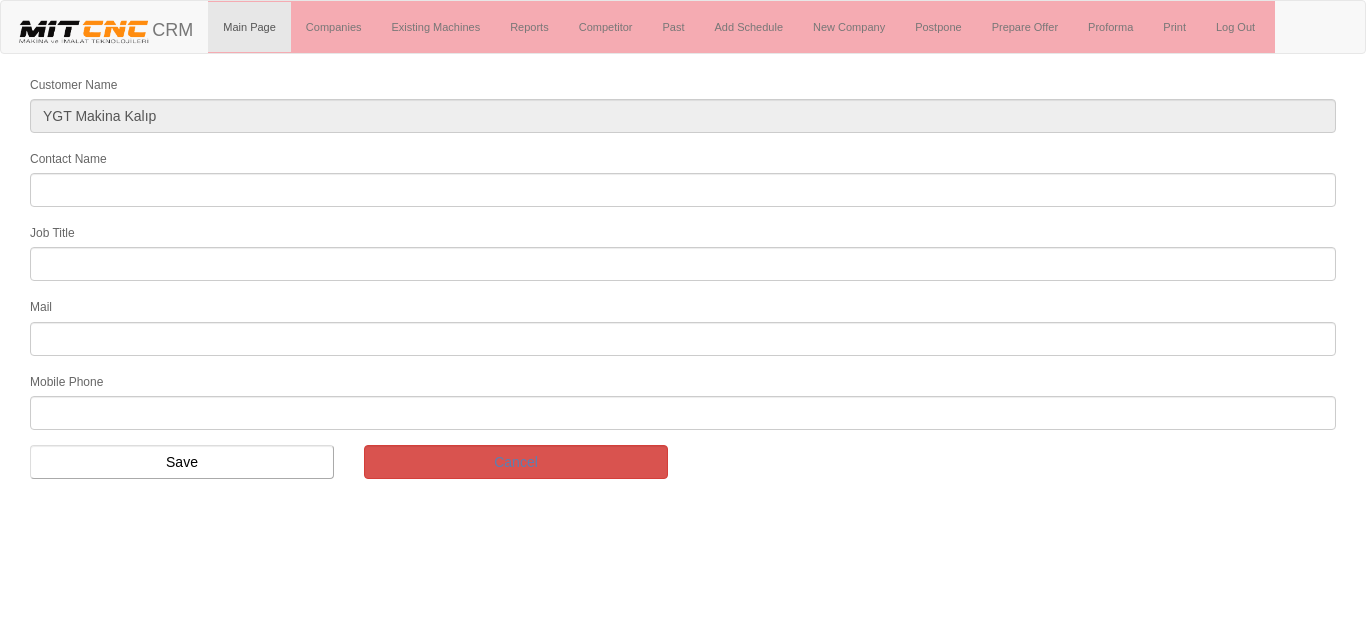 scroll, scrollTop: 0, scrollLeft: 0, axis: both 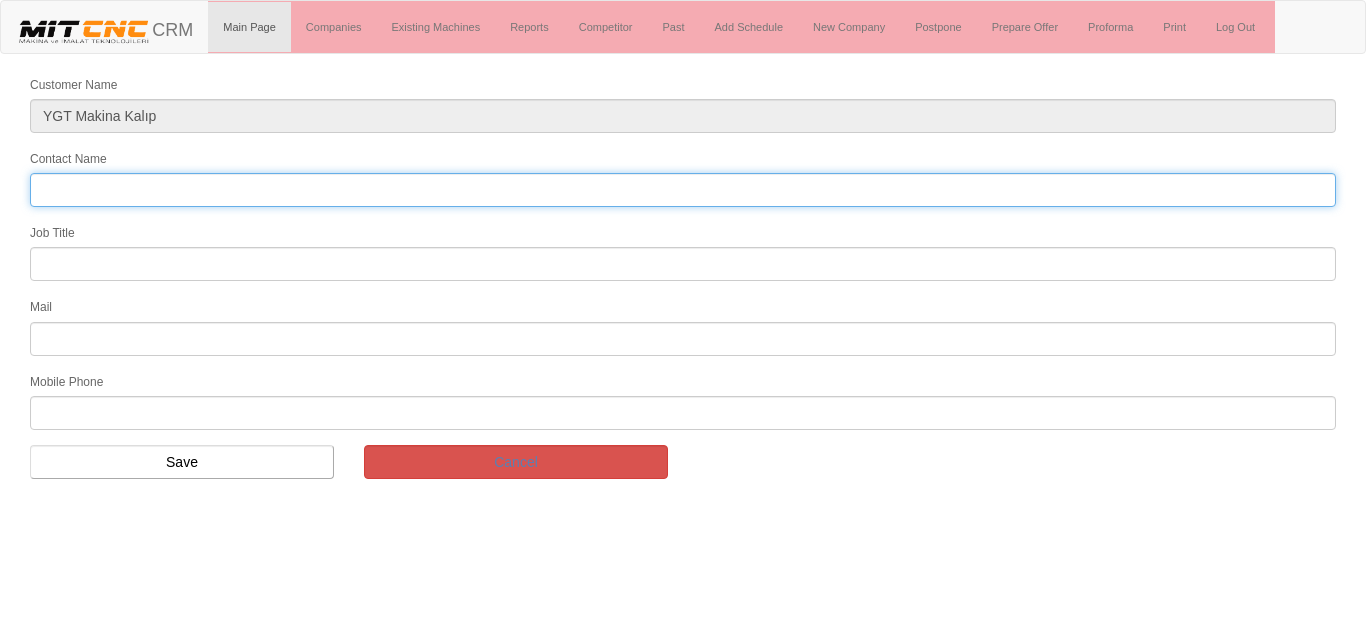 click on "Contact Name" at bounding box center [683, 190] 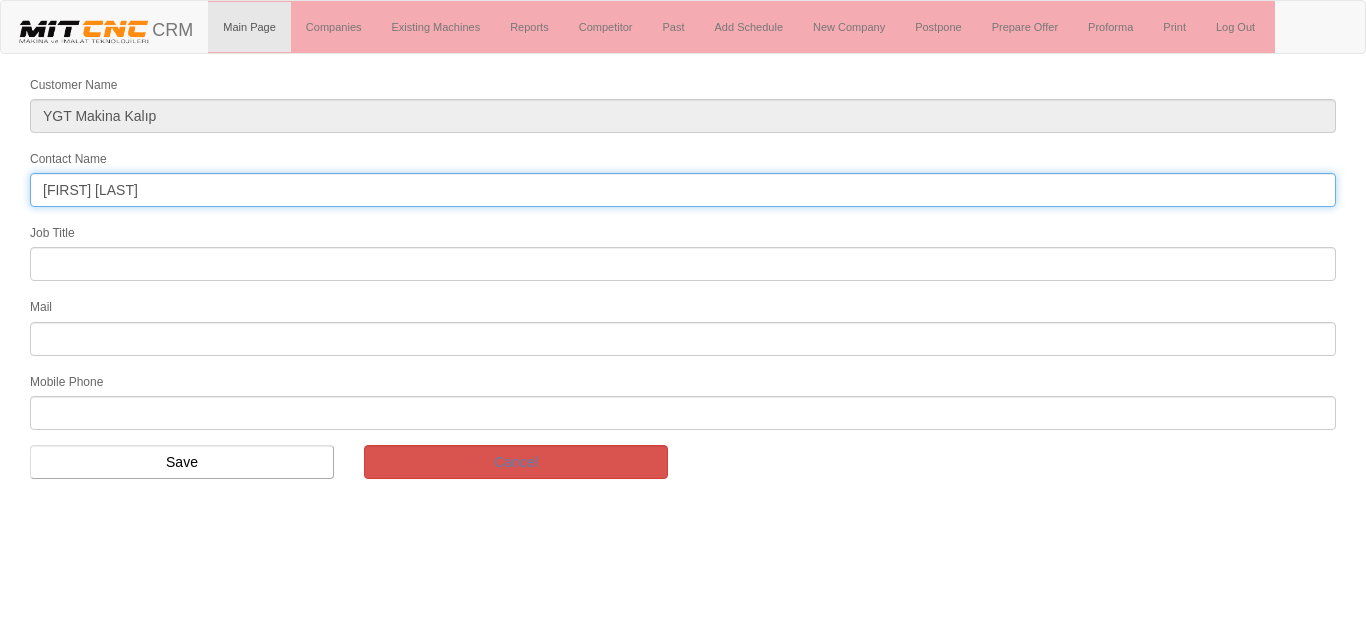 type on "[FIRST] [LAST]" 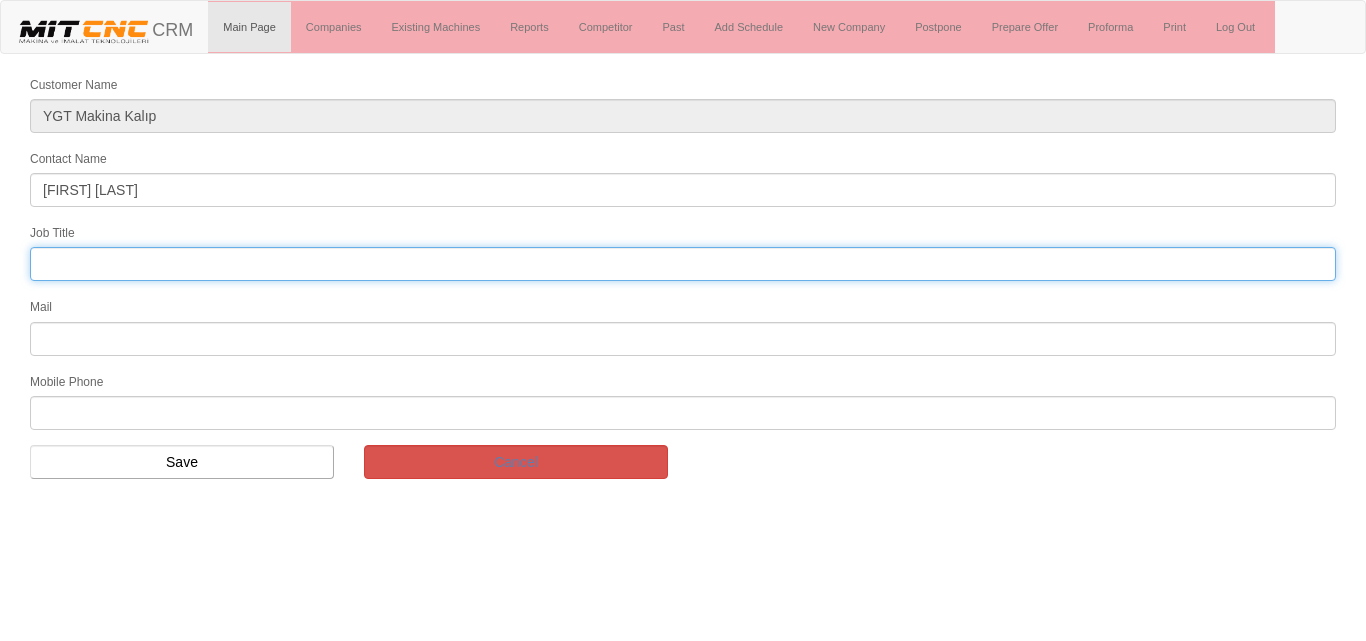 click at bounding box center [683, 264] 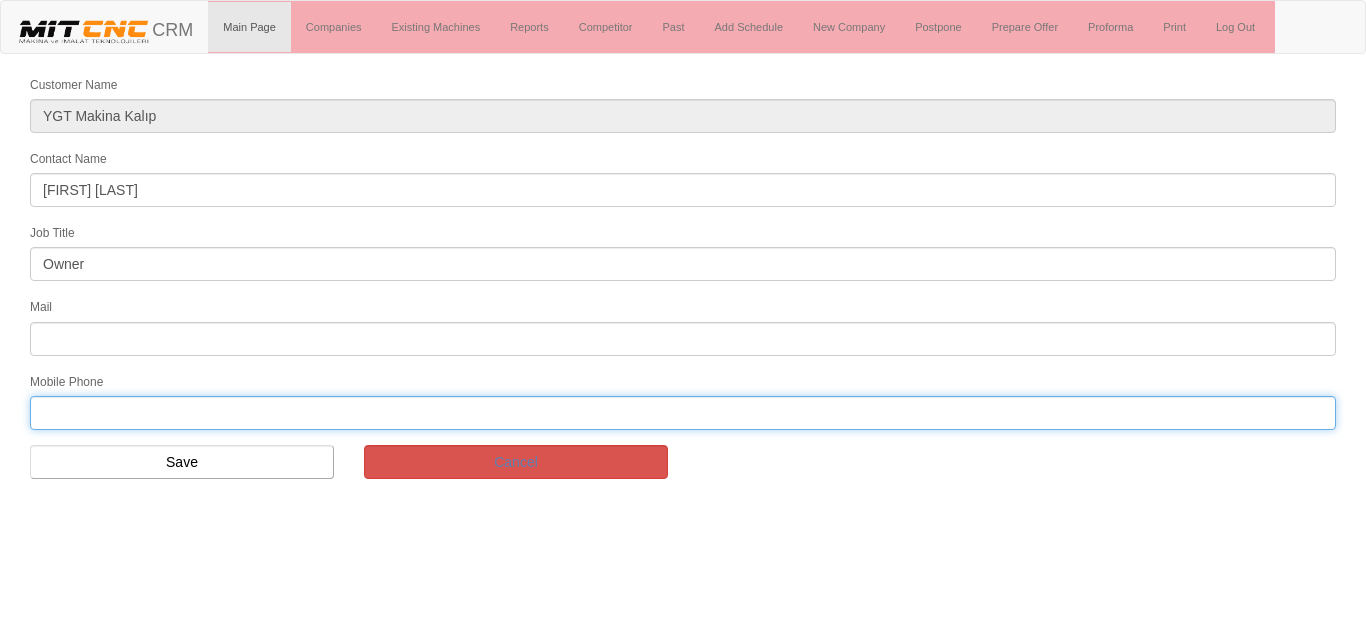 click at bounding box center (683, 413) 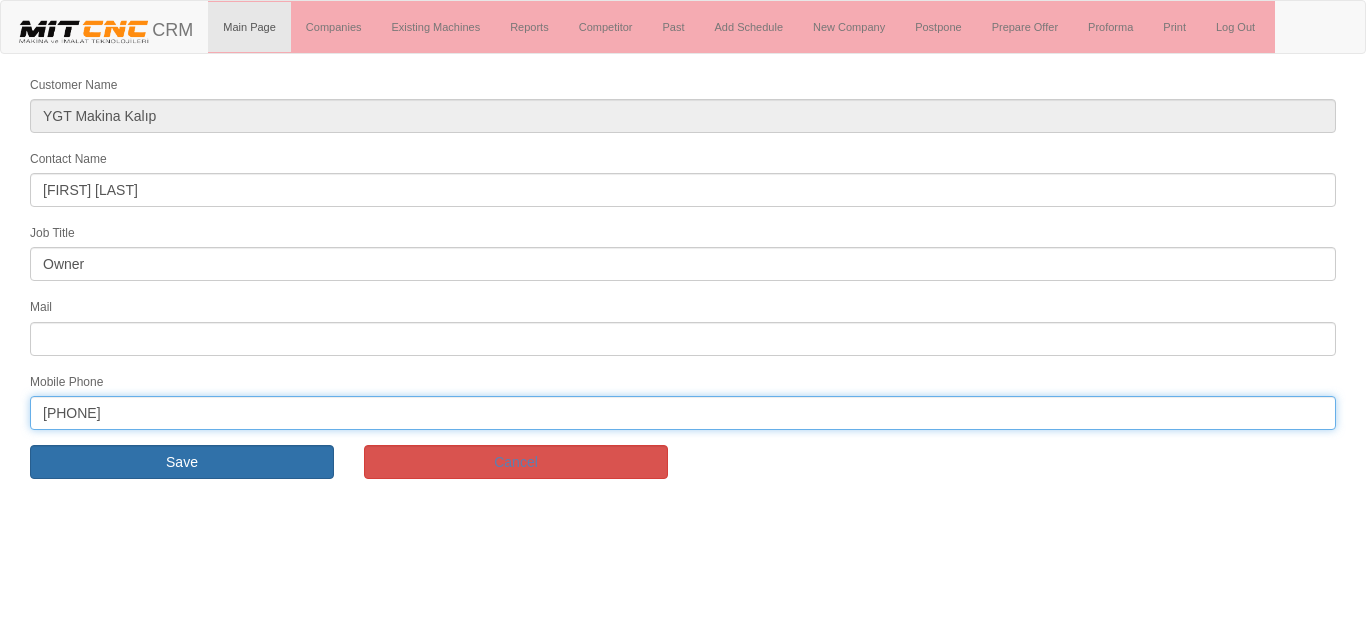 type on "[PHONE]" 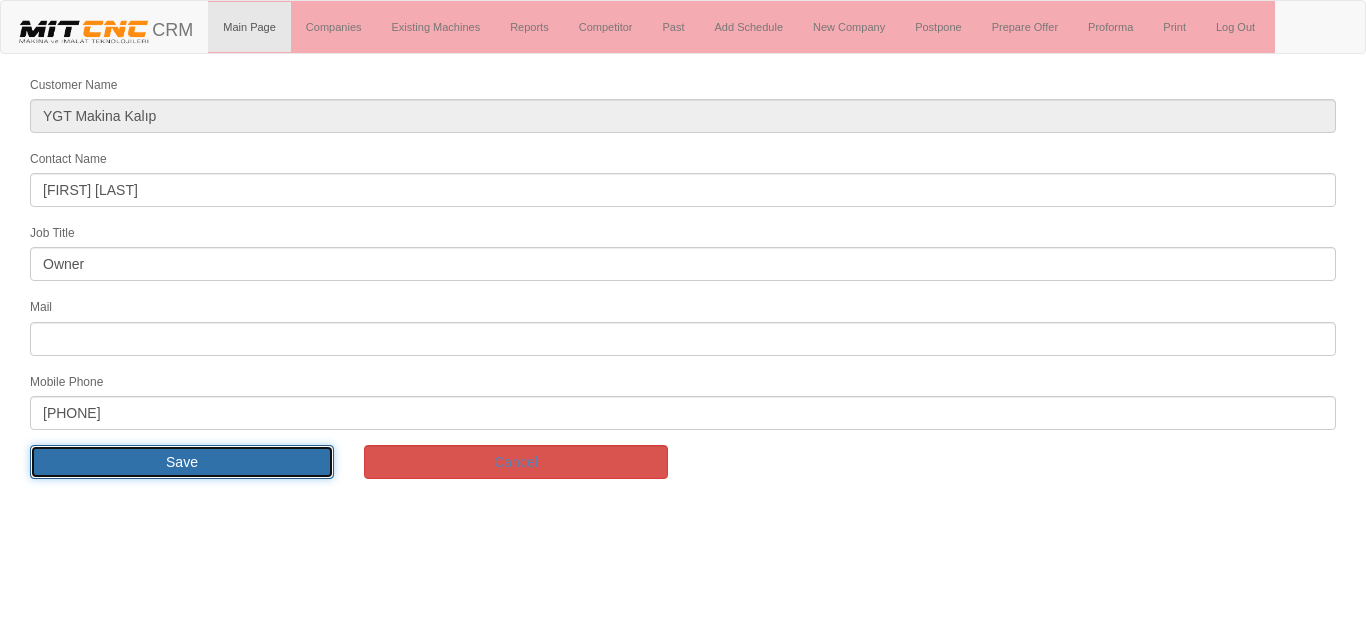 click on "Save" at bounding box center [182, 462] 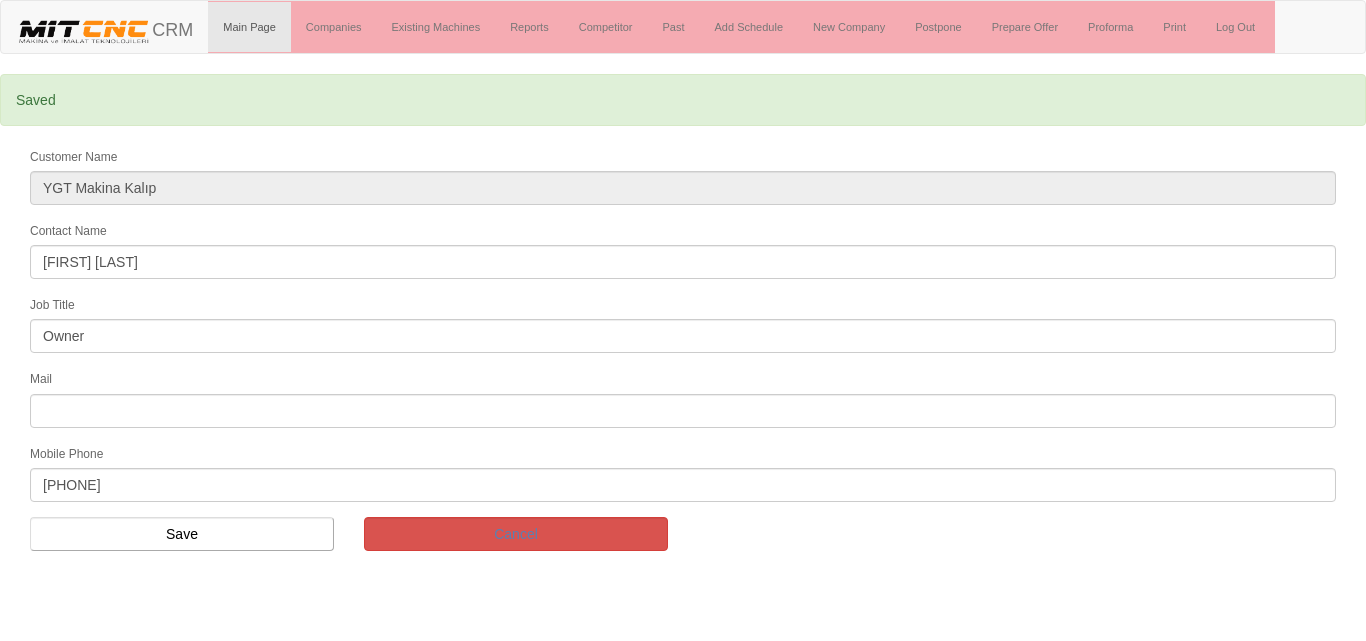 scroll, scrollTop: 0, scrollLeft: 0, axis: both 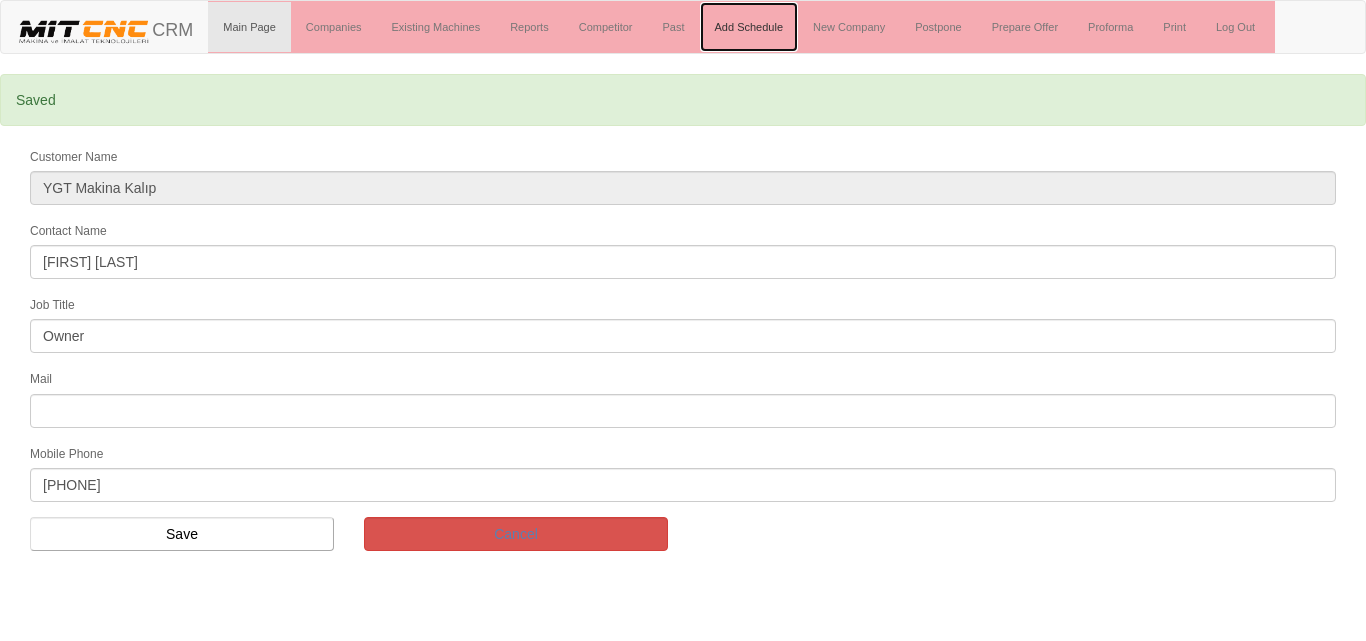 click on "Add Schedule" at bounding box center [749, 27] 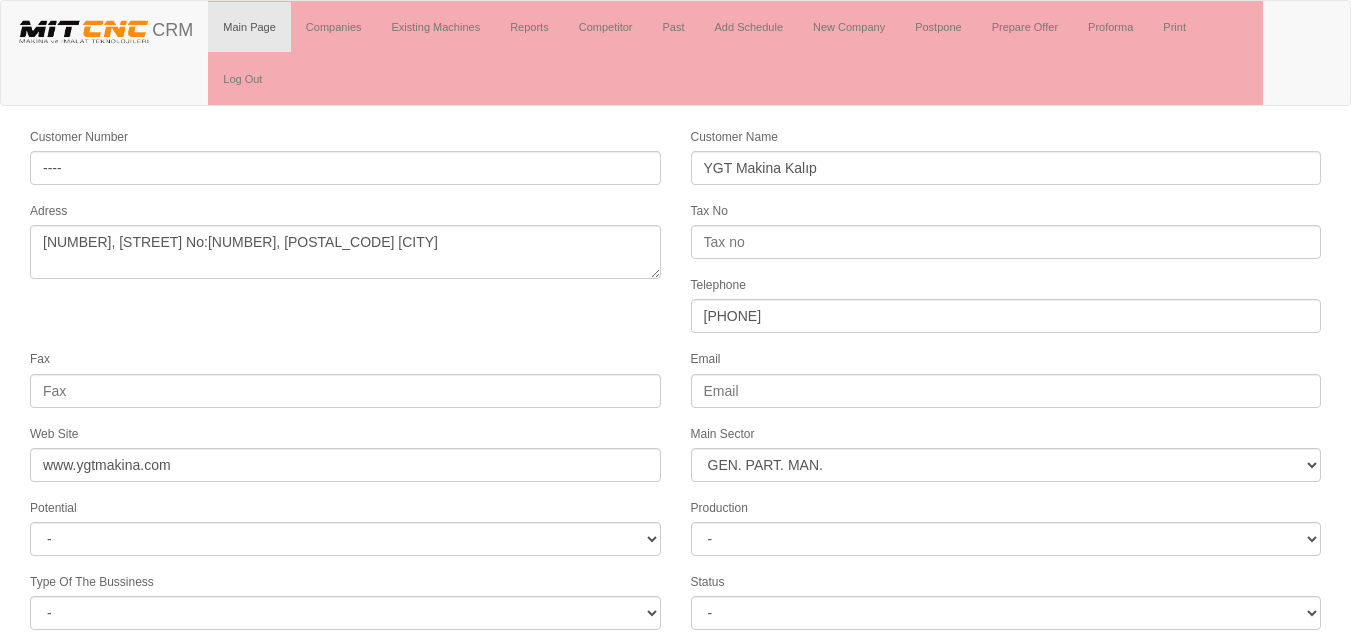 select on "377" 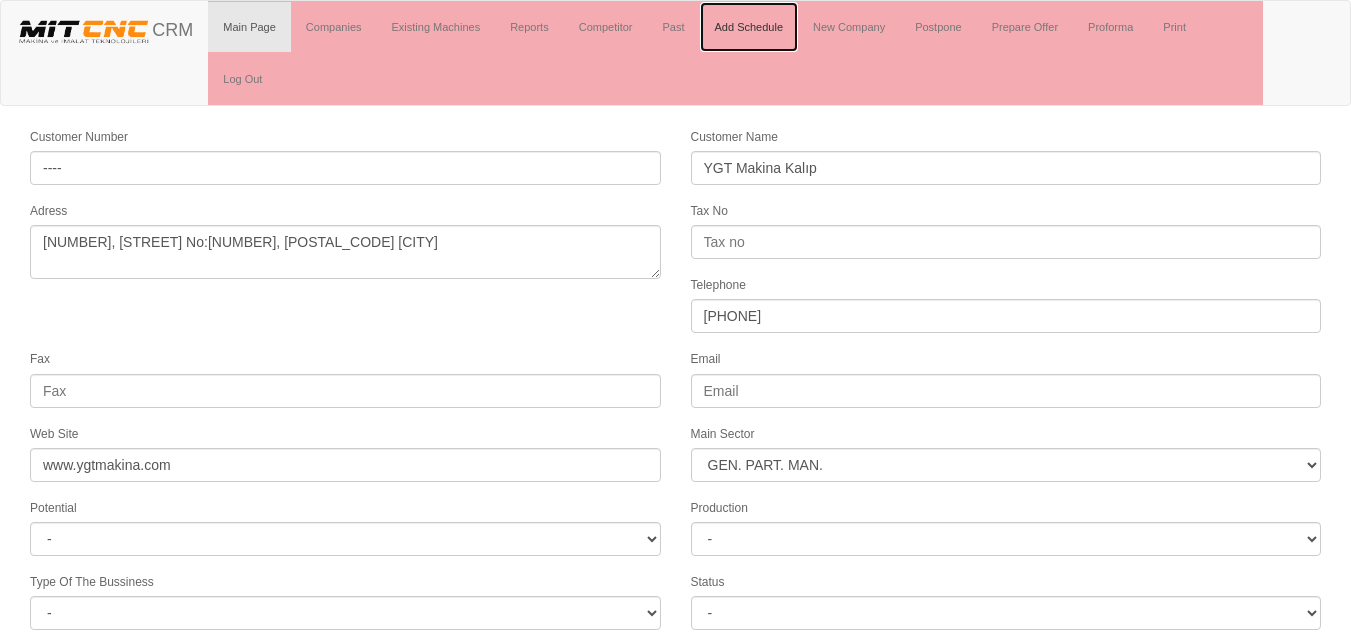click on "Add Schedule" at bounding box center (749, 27) 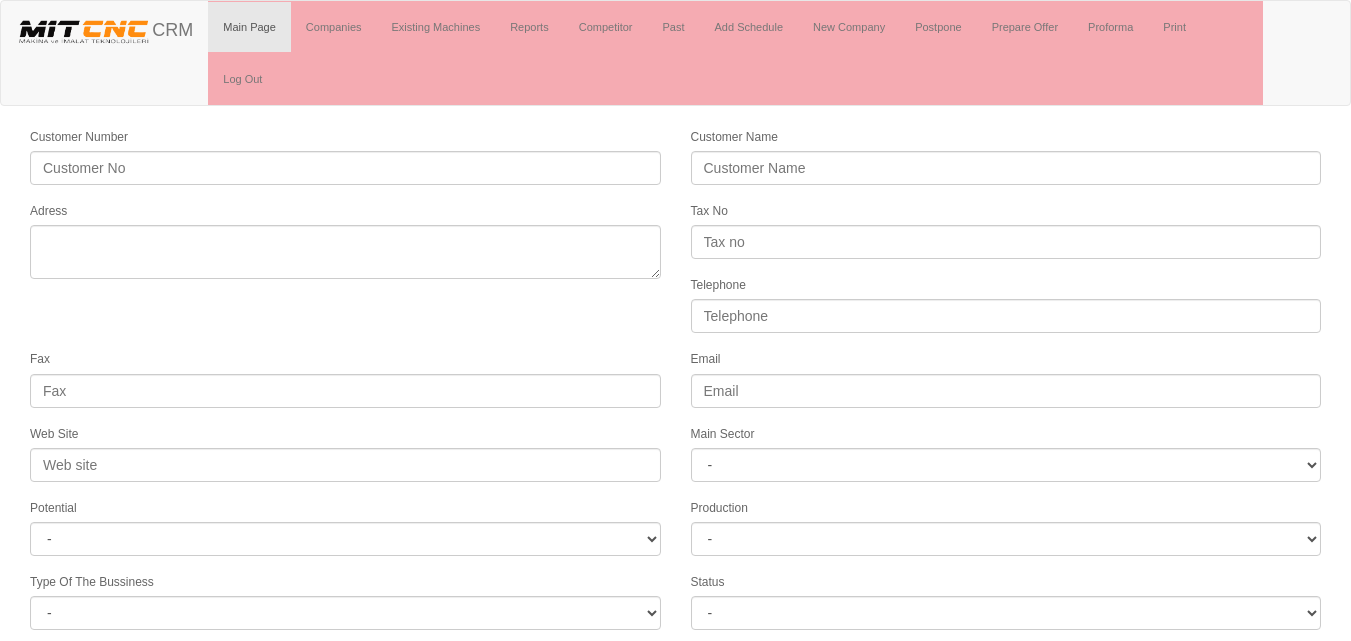 scroll, scrollTop: 0, scrollLeft: 0, axis: both 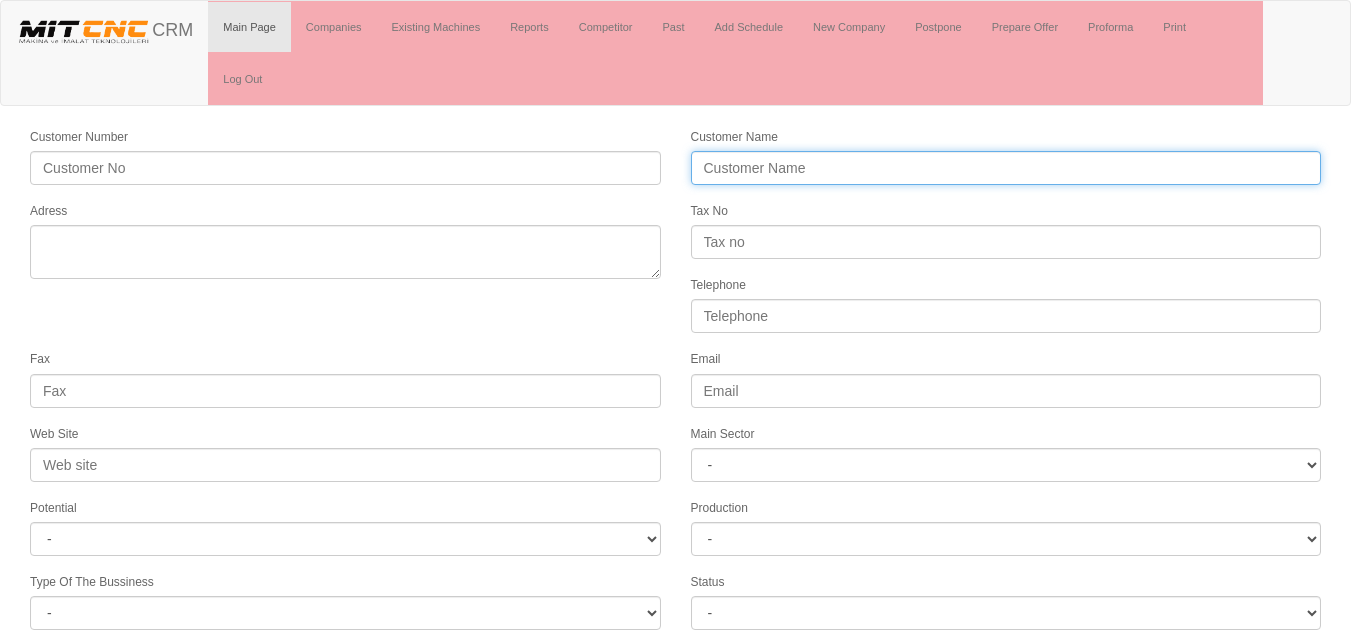 click on "Customer Name" at bounding box center [1006, 168] 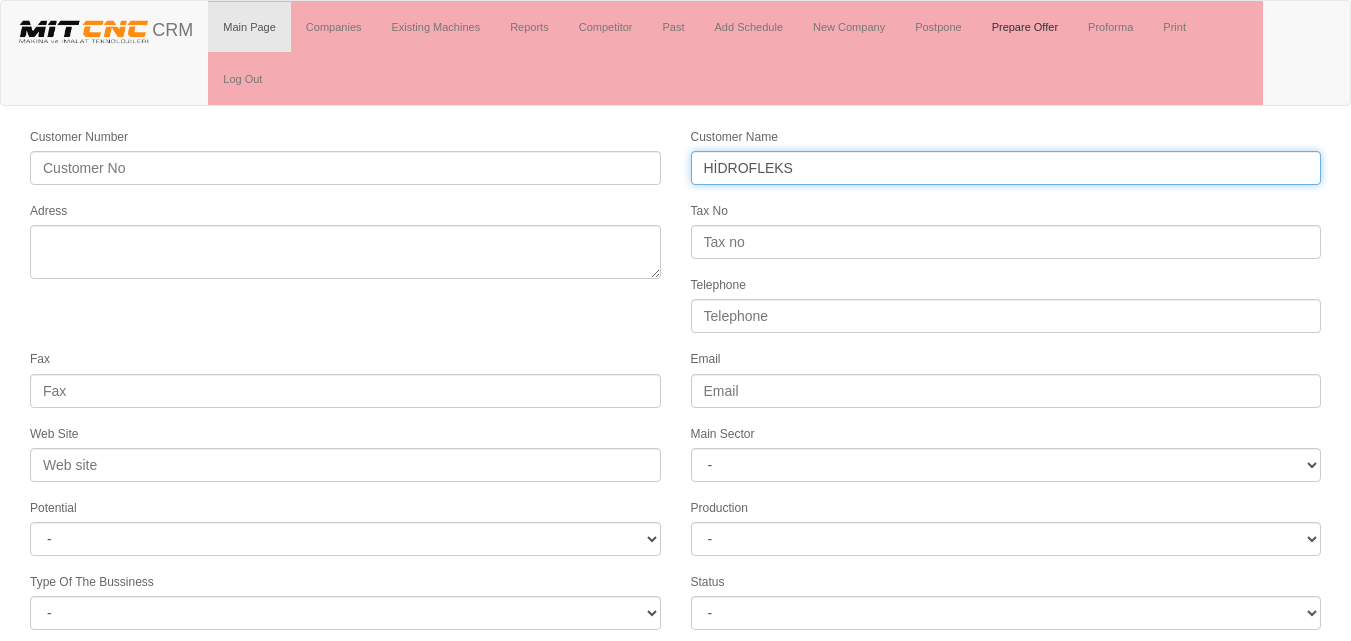 type on "HİDROFLEKS" 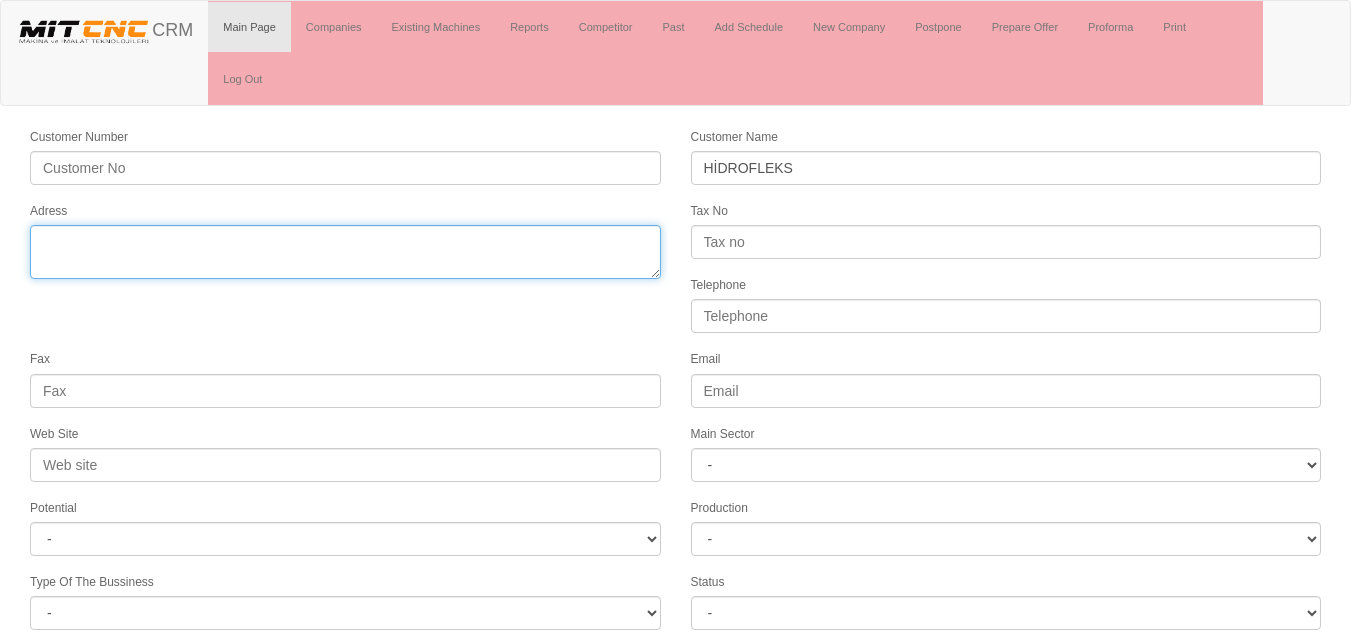 click on "Adress" at bounding box center (345, 252) 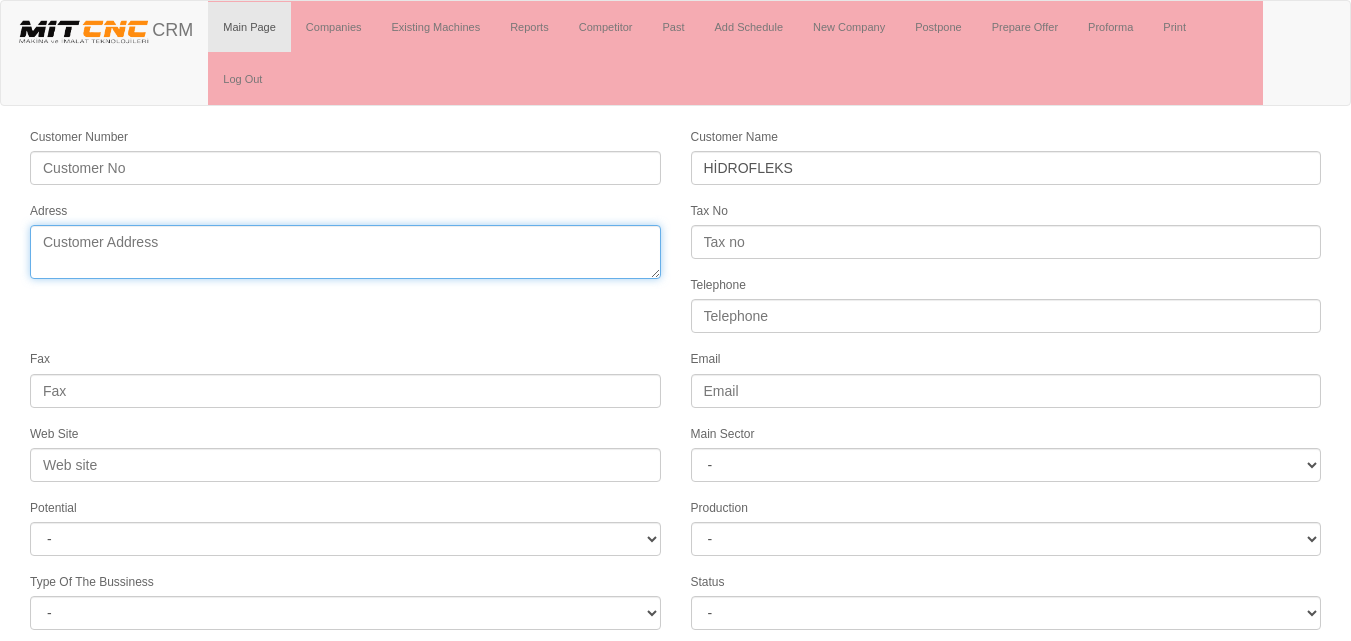 paste on "75. Yıl Mahallesi K.E.S.S. 5302 Sokak No:146/A Merkez/MANİSA" 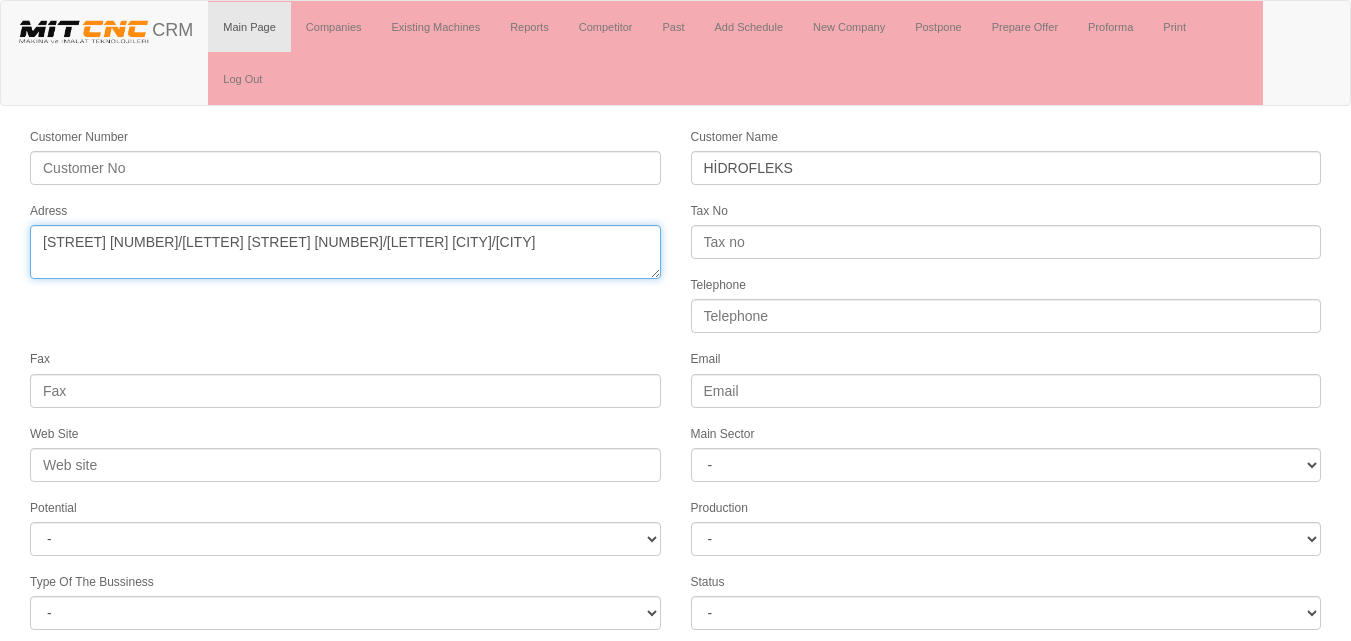 drag, startPoint x: 471, startPoint y: 245, endPoint x: 400, endPoint y: 240, distance: 71.17584 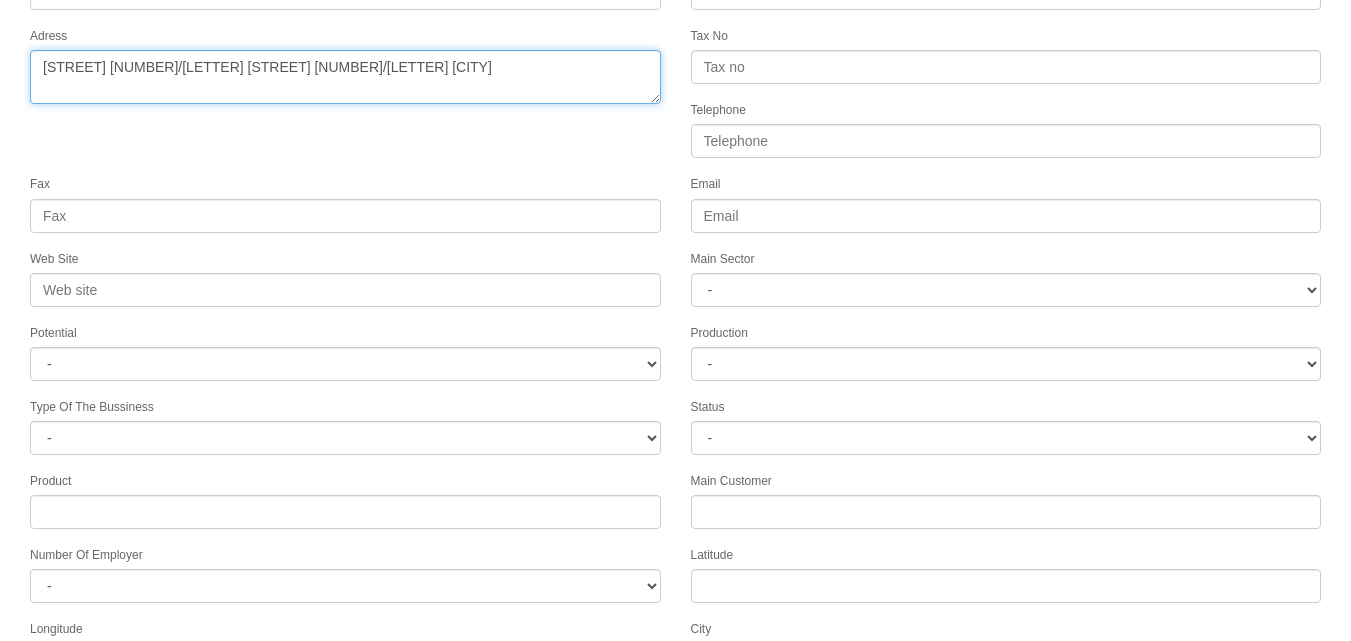 scroll, scrollTop: 277, scrollLeft: 0, axis: vertical 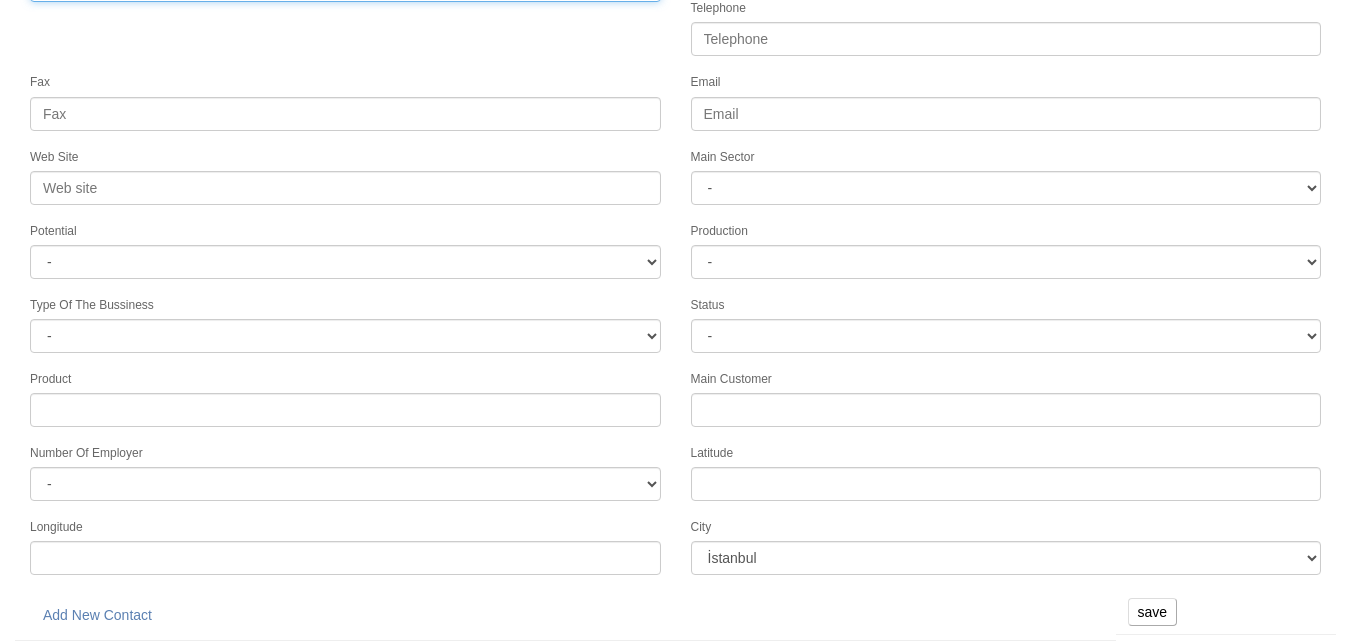type on "75. Yıl Mahallesi K.E.S.S. 5302 Sokak No:146/A Merkez" 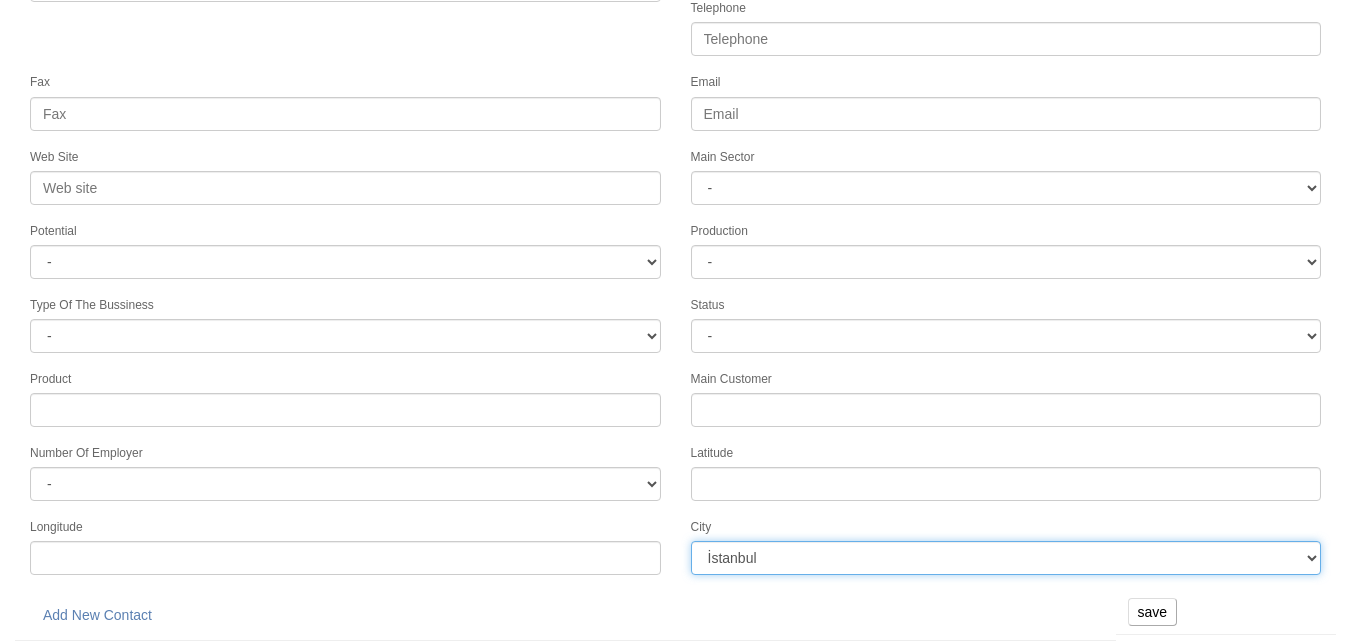 click on "İstanbul
Adana
Adıyaman
Afyon
Ağrı
Amasya
Ankara
Antalya
Artvin
Aydın
Balıkesir
Bilecik
Bingöl
Bitlis
Bolu
Burdur
Bursa
Çanakkale
Çankırı
Çorum
Denizli
Diyarbakır
Edirne
Elazığ
Erzincan
Erzurum
Eskişehir
Gaziantep
Giresun
Gümüşhane
Hakkari
Hatay
Isparta
Mersin
İzmir
Kars
Kastamonu
Kayseri
Kırklareli
Kırşehir
Kocaeli
Konya
Kütahya
Malatya
Manisa
Kahramanmaraş
Mardin
Muğla
Muş
Nevşehir
Niğde
Ordu
Rize Sakarya" at bounding box center [1006, 558] 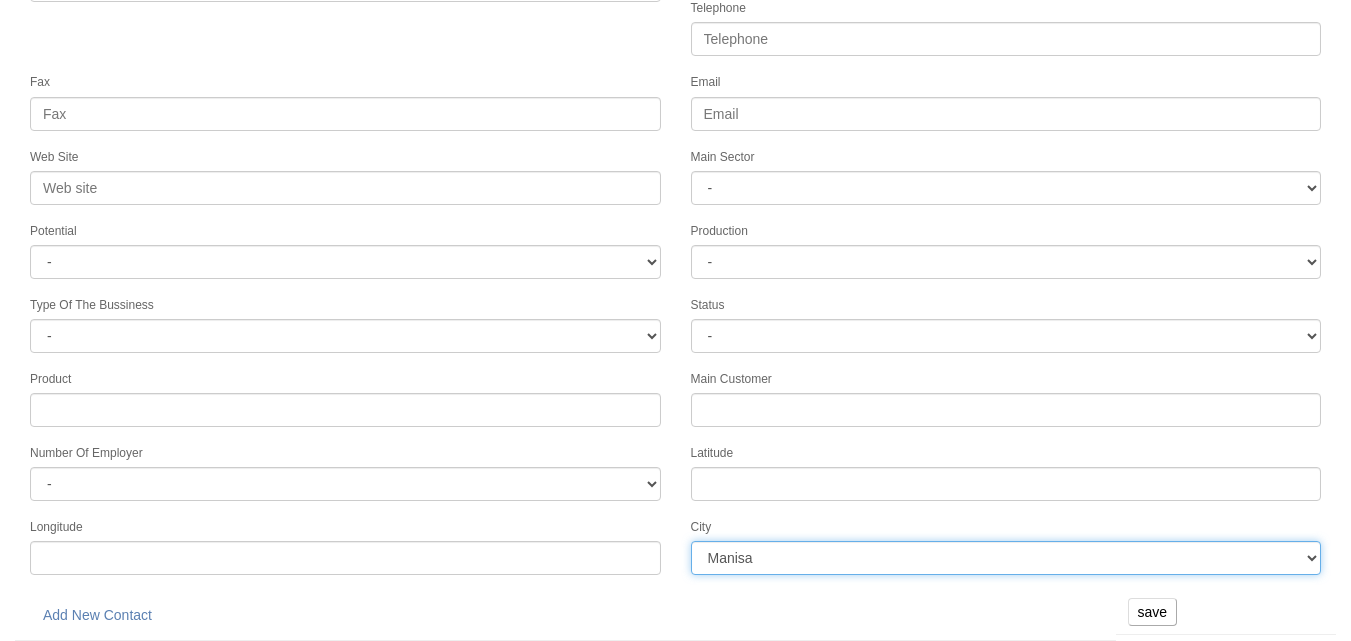 click on "İstanbul
Adana
Adıyaman
Afyon
Ağrı
Amasya
Ankara
Antalya
Artvin
Aydın
Balıkesir
Bilecik
Bingöl
Bitlis
Bolu
Burdur
Bursa
Çanakkale
Çankırı
Çorum
Denizli
Diyarbakır
Edirne
Elazığ
Erzincan
Erzurum
Eskişehir
Gaziantep
Giresun
Gümüşhane
Hakkari
Hatay
Isparta
Mersin
İzmir
Kars
Kastamonu
Kayseri
Kırklareli
Kırşehir
Kocaeli
Konya
Kütahya
Malatya
Manisa
Kahramanmaraş
Mardin
Muğla
Muş
Nevşehir
Niğde
Ordu
Rize Sakarya" at bounding box center (1006, 558) 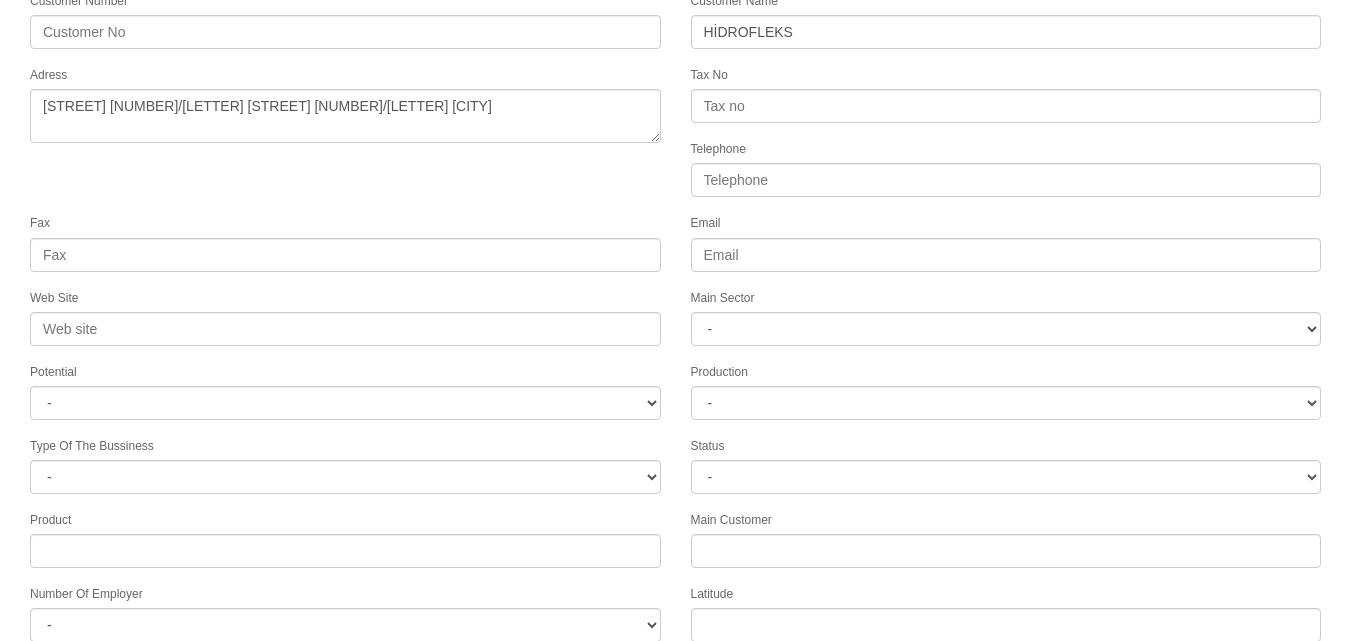 scroll, scrollTop: 0, scrollLeft: 0, axis: both 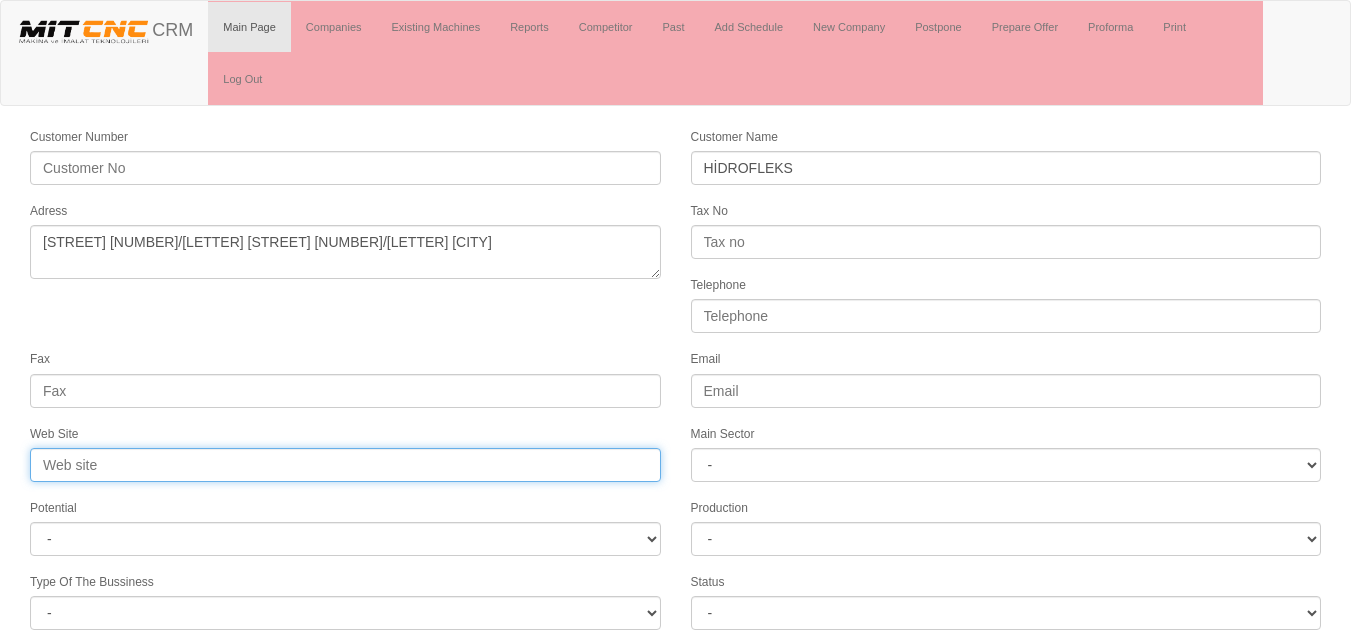 click on "Web Site" at bounding box center (345, 465) 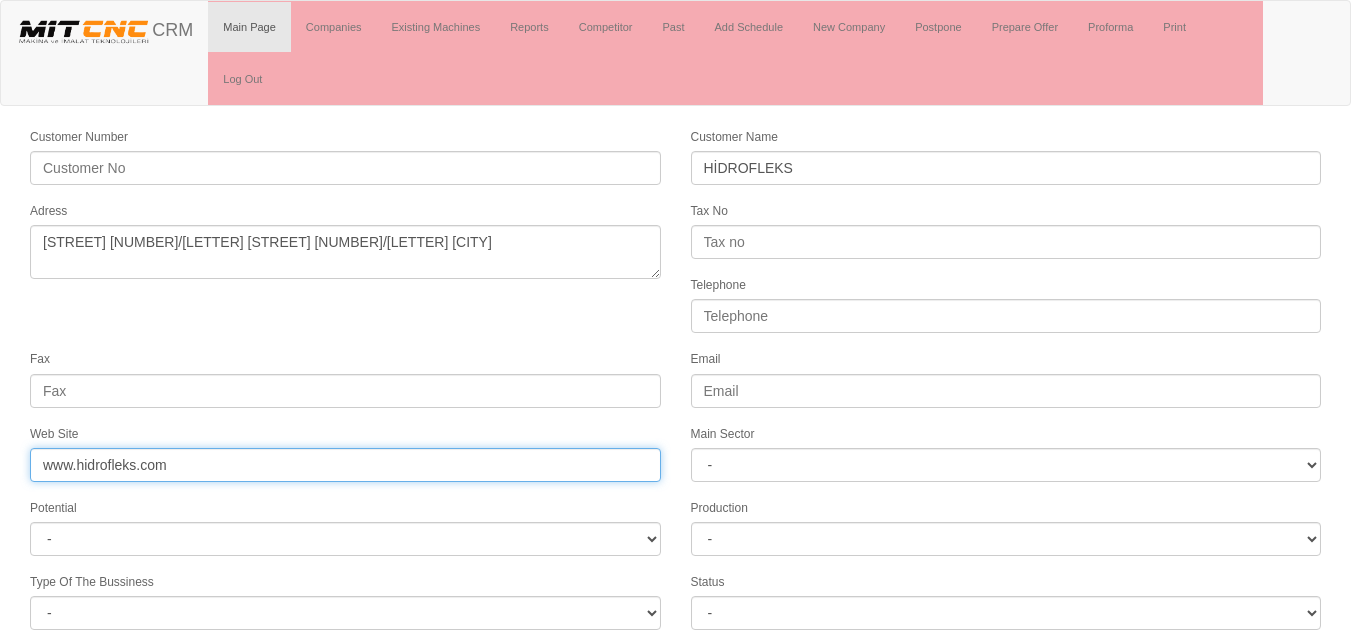 type on "www.hidrofleks.com" 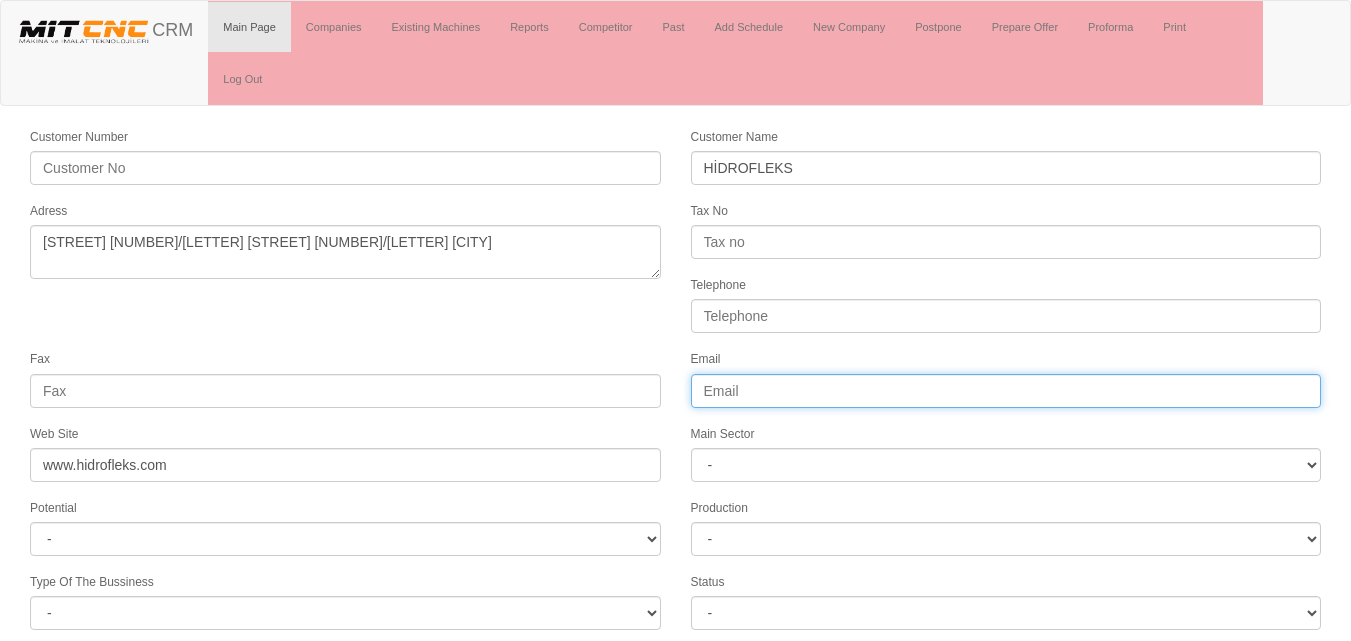 click on "Email" at bounding box center (1006, 391) 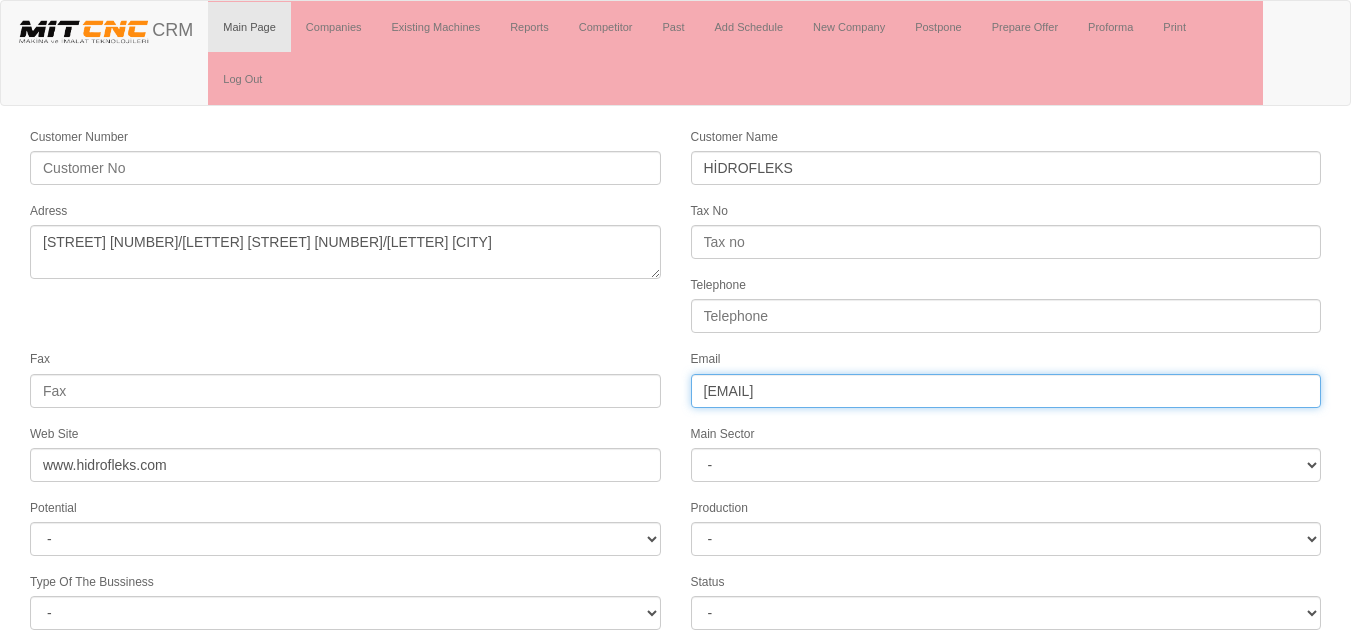 type on "[EMAIL]" 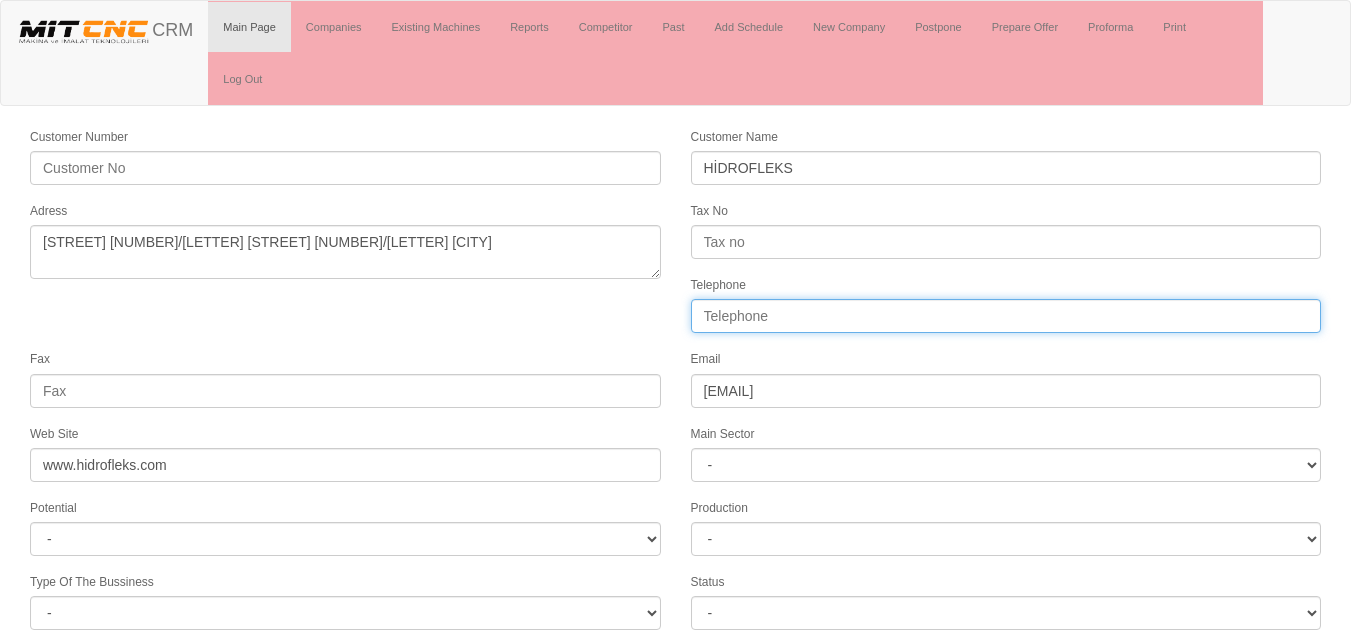 click on "Telephone" at bounding box center (1006, 316) 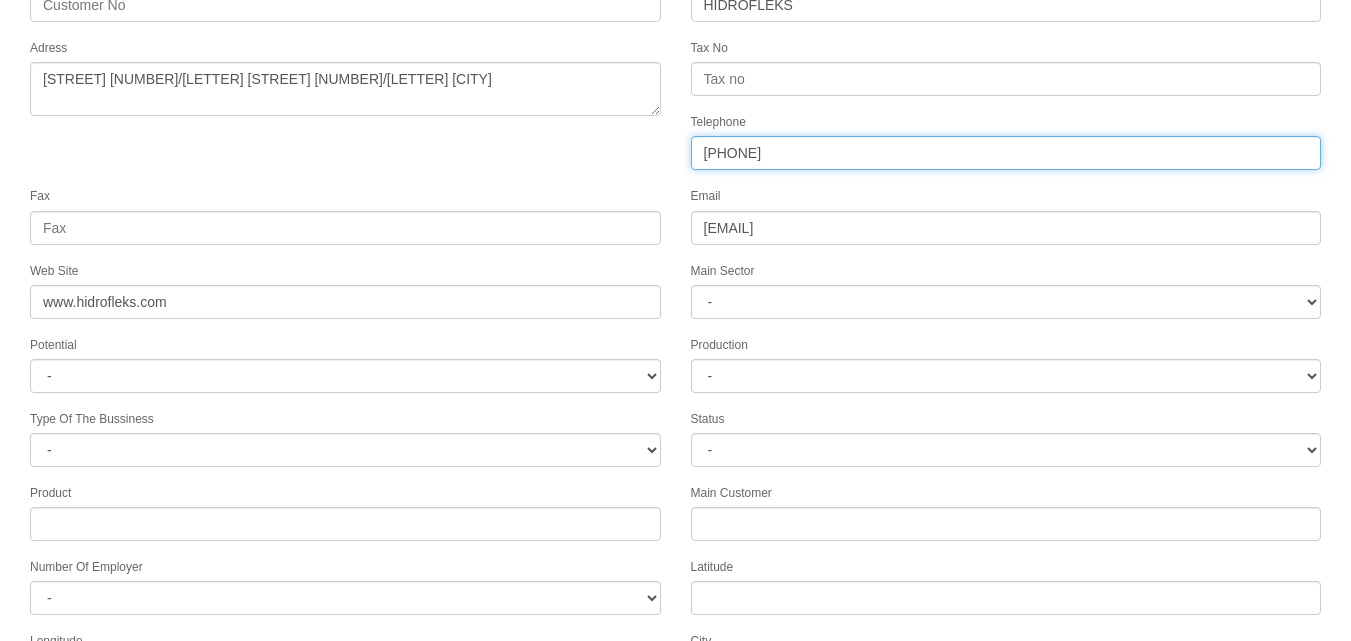 scroll, scrollTop: 277, scrollLeft: 0, axis: vertical 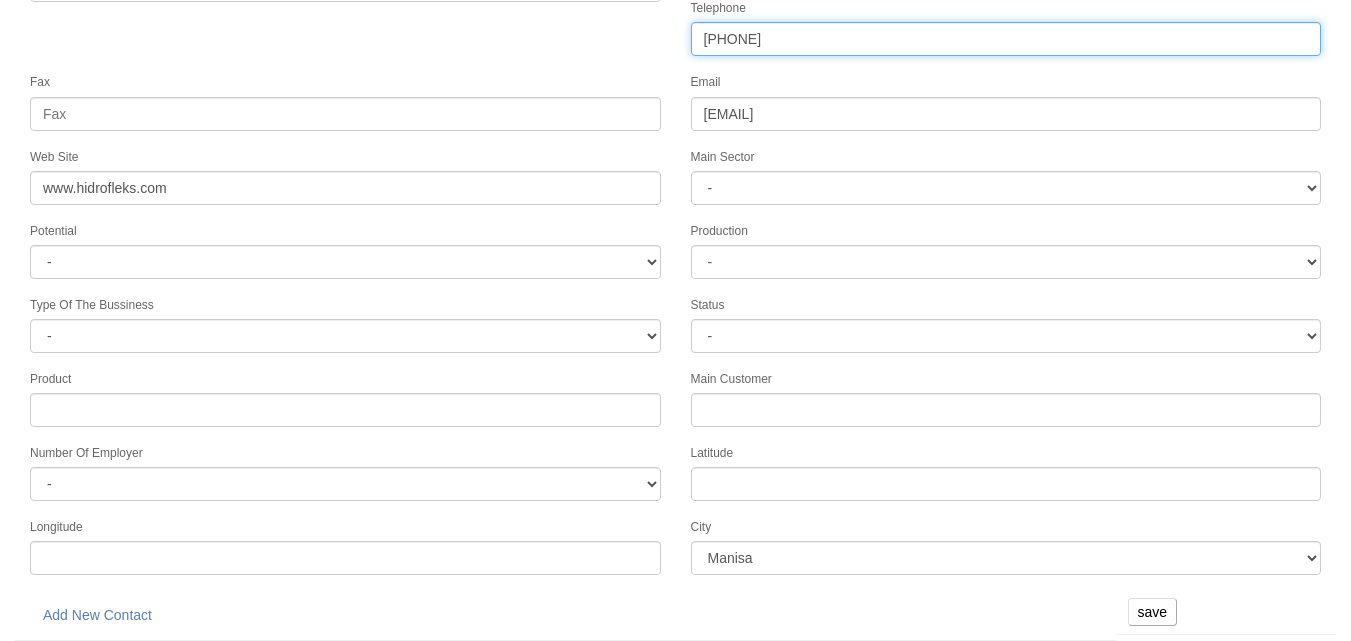type on "0236 302 21 21" 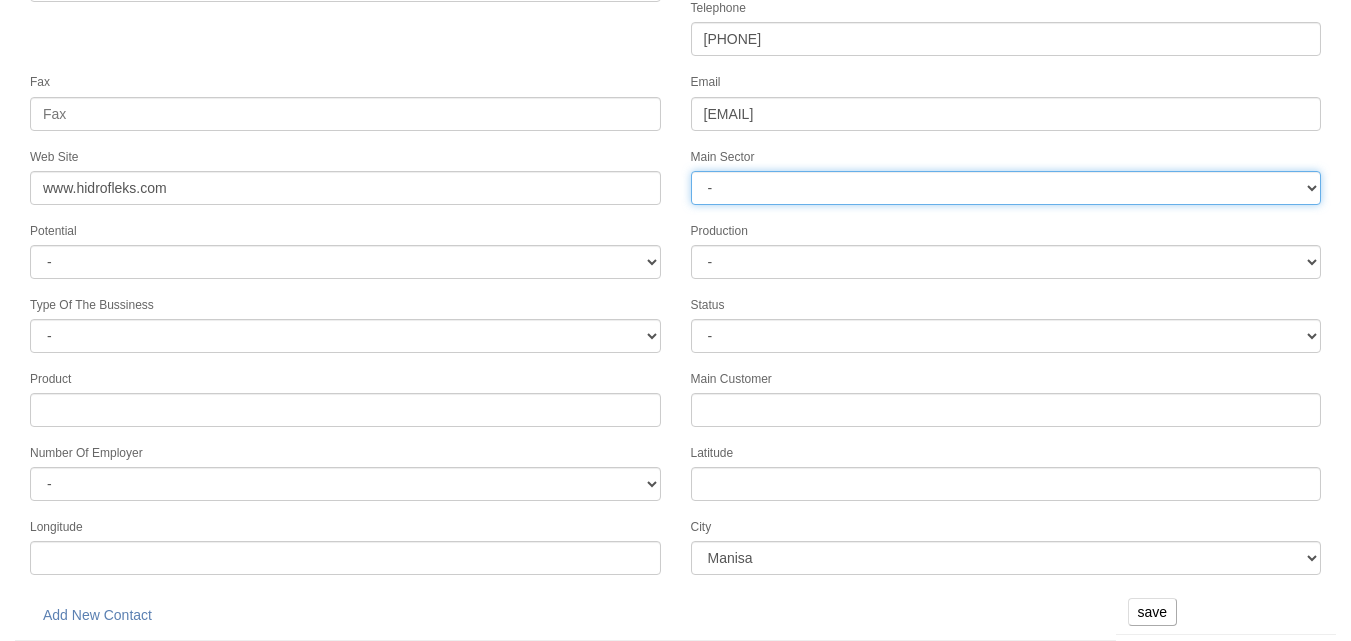 click on "-
DIE MOLD
MACHINERY
DEFENCE
ELECTRICAL COMPONENTS
MEDICAL
TOOL MANUFACTURING
JEWELERY
AGRICULTURE
AUTOMOTIVE
WHITE GOODS
HYDRAULIC & PNEUMATIC
CASTING
STAMPING DIE
AEROSPACE
CONSTRUCTION MAC.
GEN. PART. MAN.
EDUCATION
LASER POTENTIALS
FURNUTURE" at bounding box center (1006, 188) 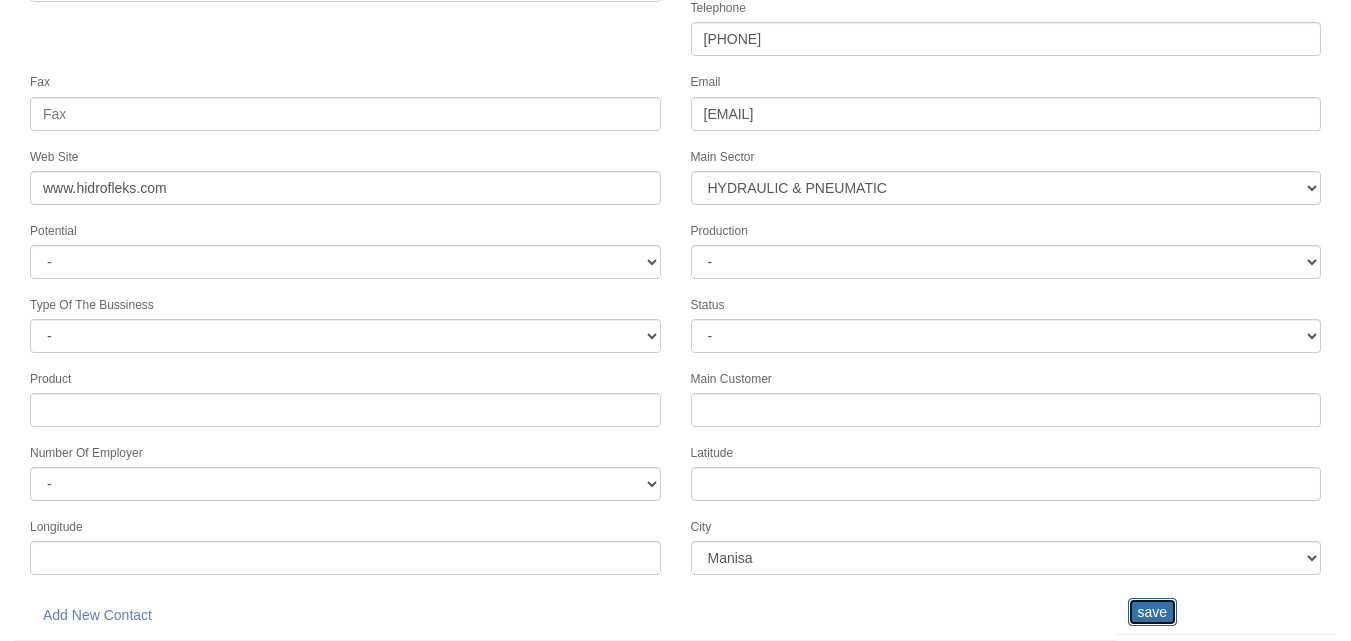 click on "save" at bounding box center [1152, 612] 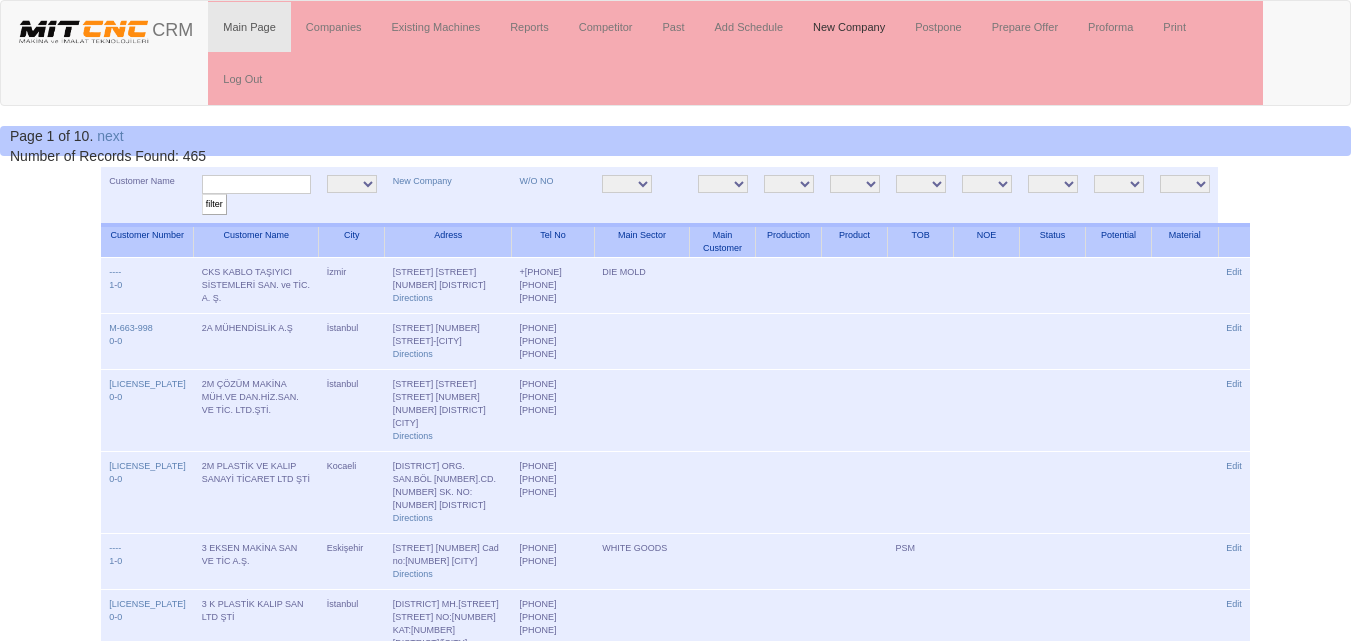 scroll, scrollTop: 0, scrollLeft: 0, axis: both 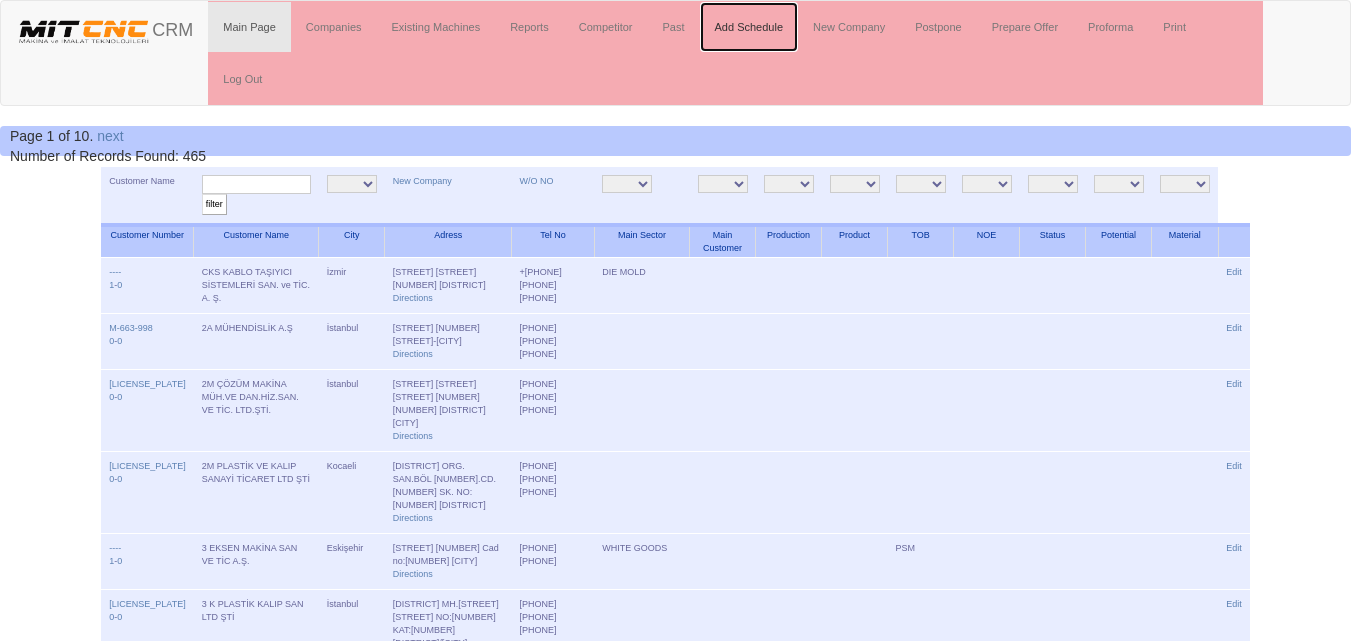 click on "Add Schedule" at bounding box center [749, 27] 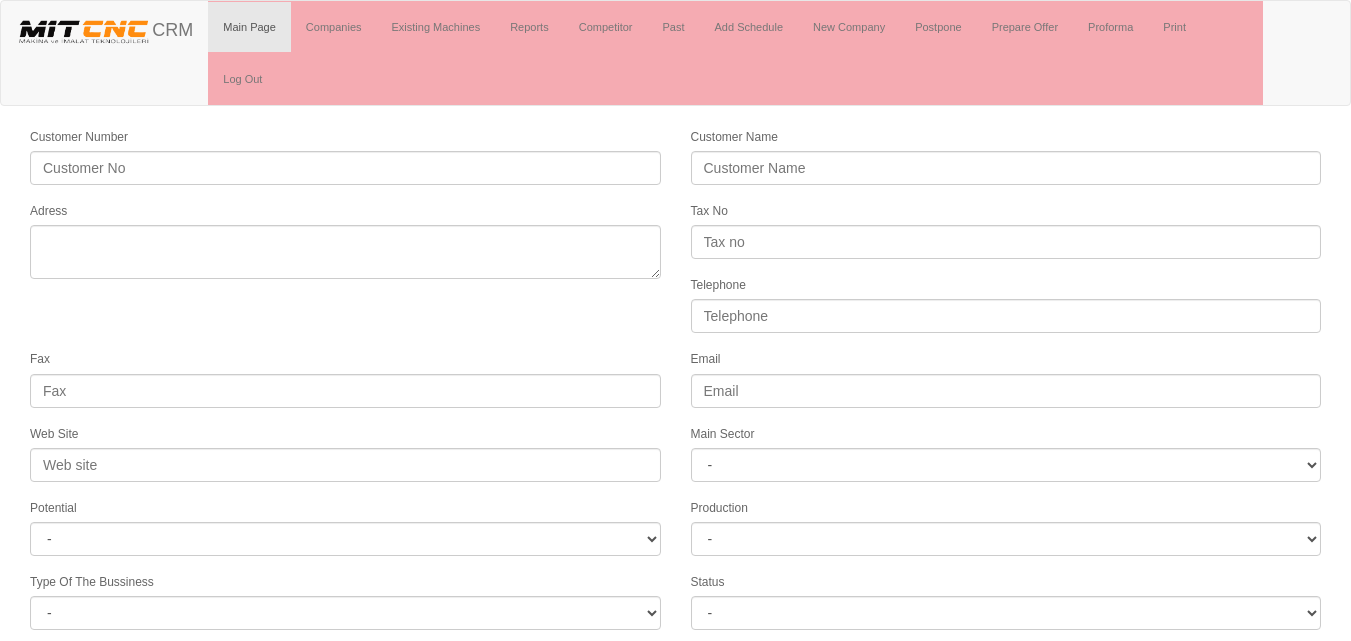 scroll, scrollTop: 0, scrollLeft: 0, axis: both 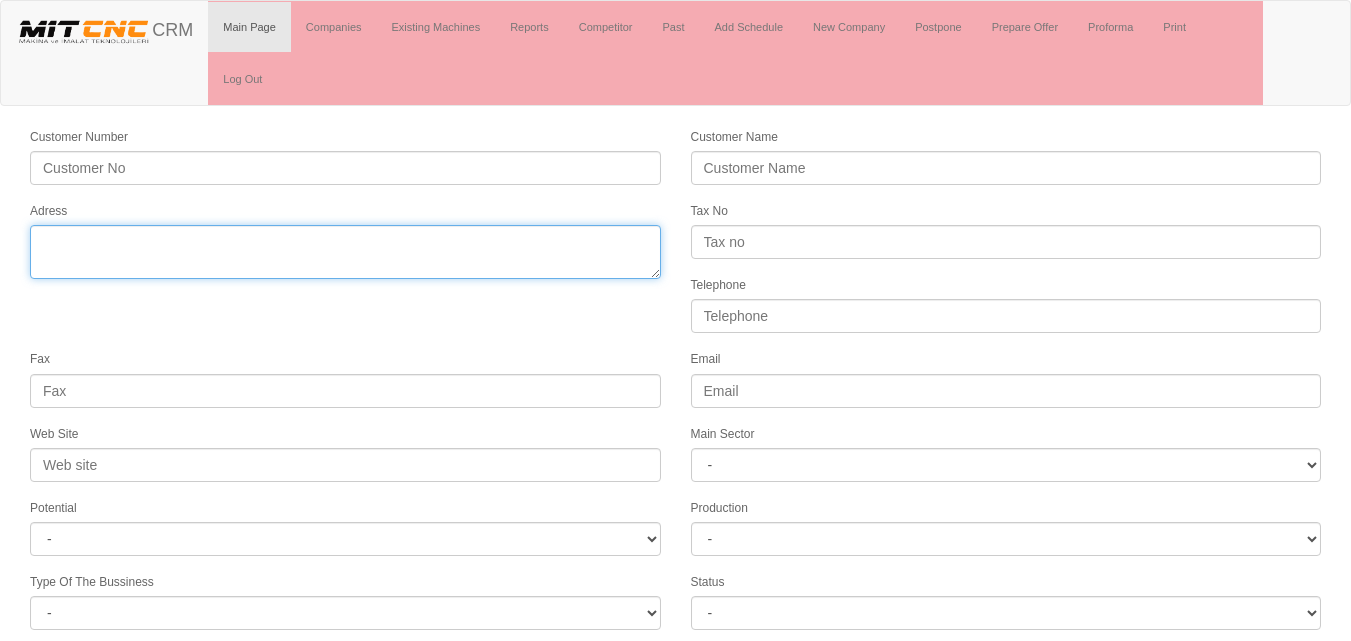 click on "Adress" at bounding box center [345, 252] 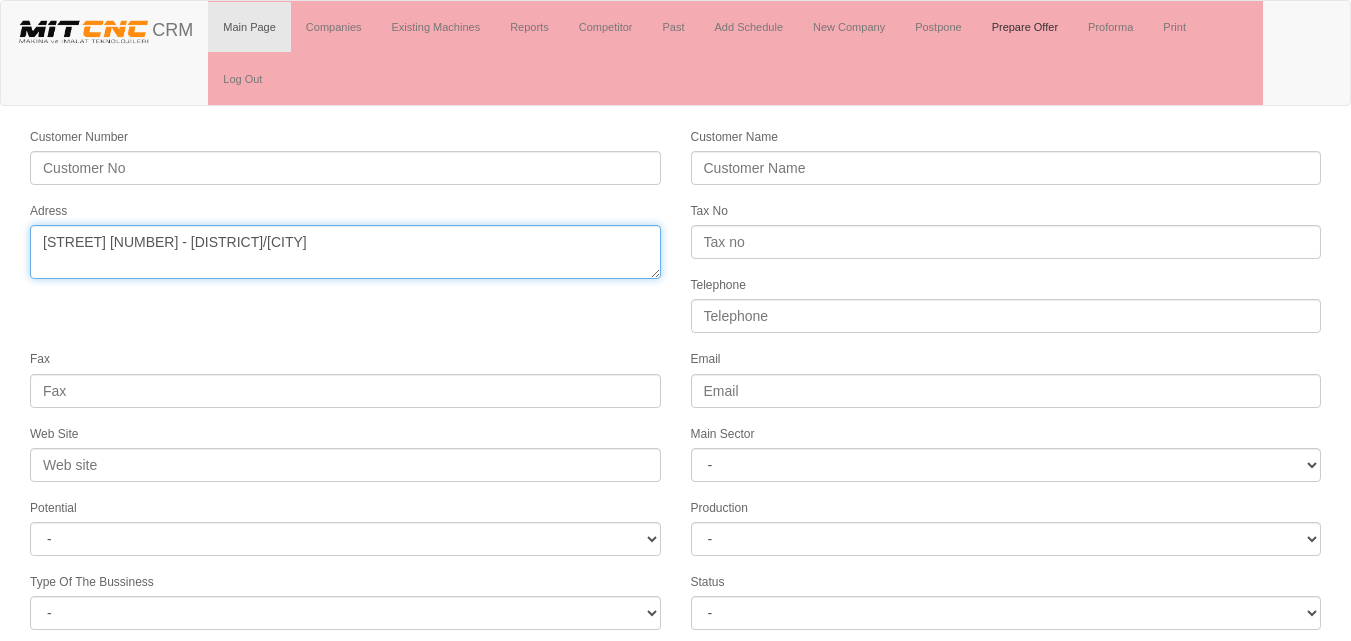 type on "75. Yıl Mh. 5305 Sk. NO:99/A D:1 - Yunusemre/MANİSA" 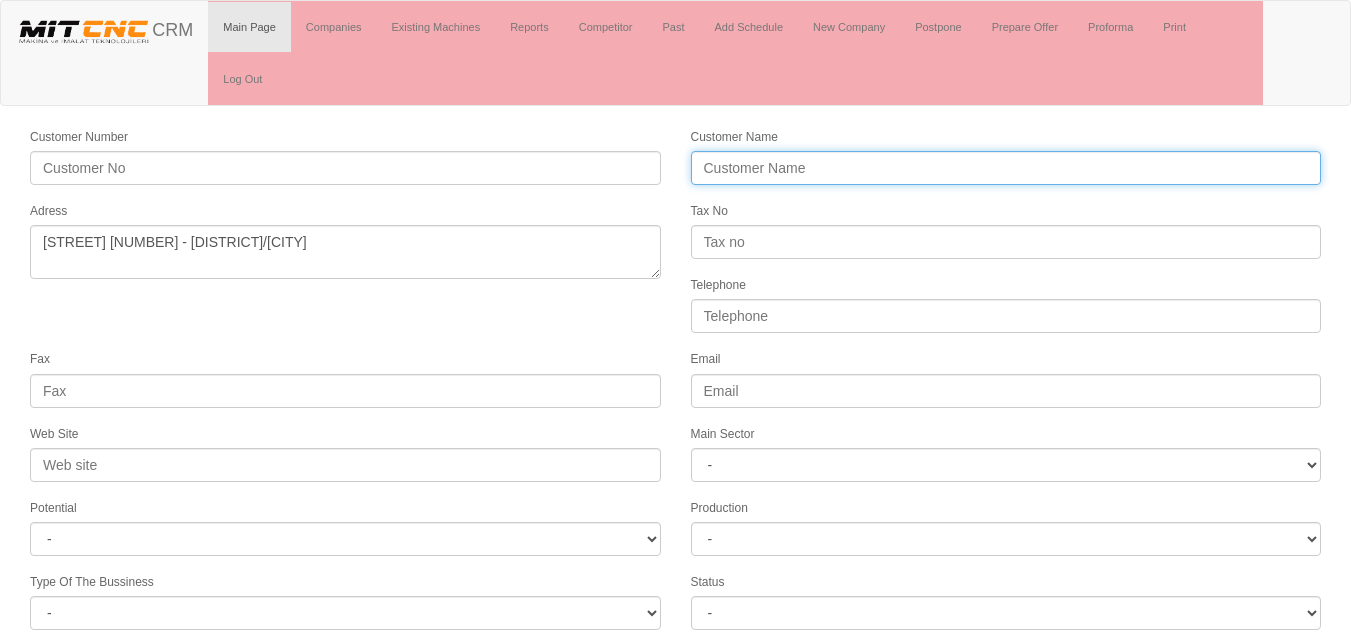 click on "Customer Name" at bounding box center (1006, 168) 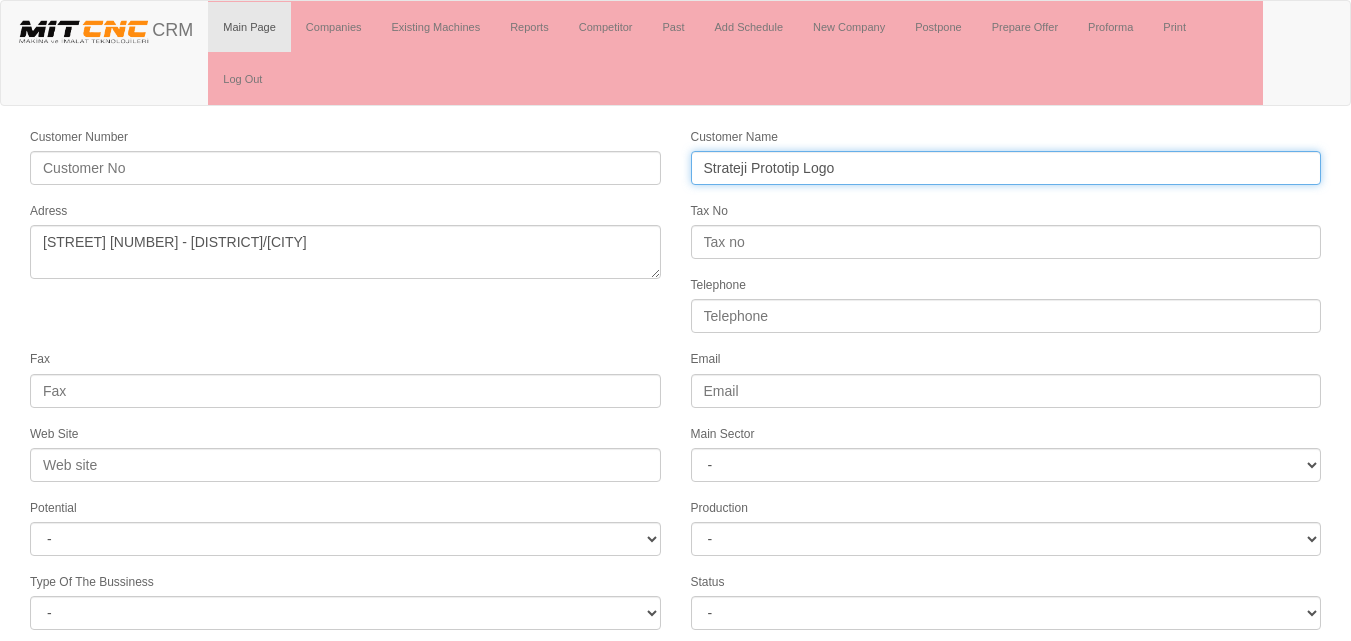 drag, startPoint x: 844, startPoint y: 165, endPoint x: 711, endPoint y: 166, distance: 133.00375 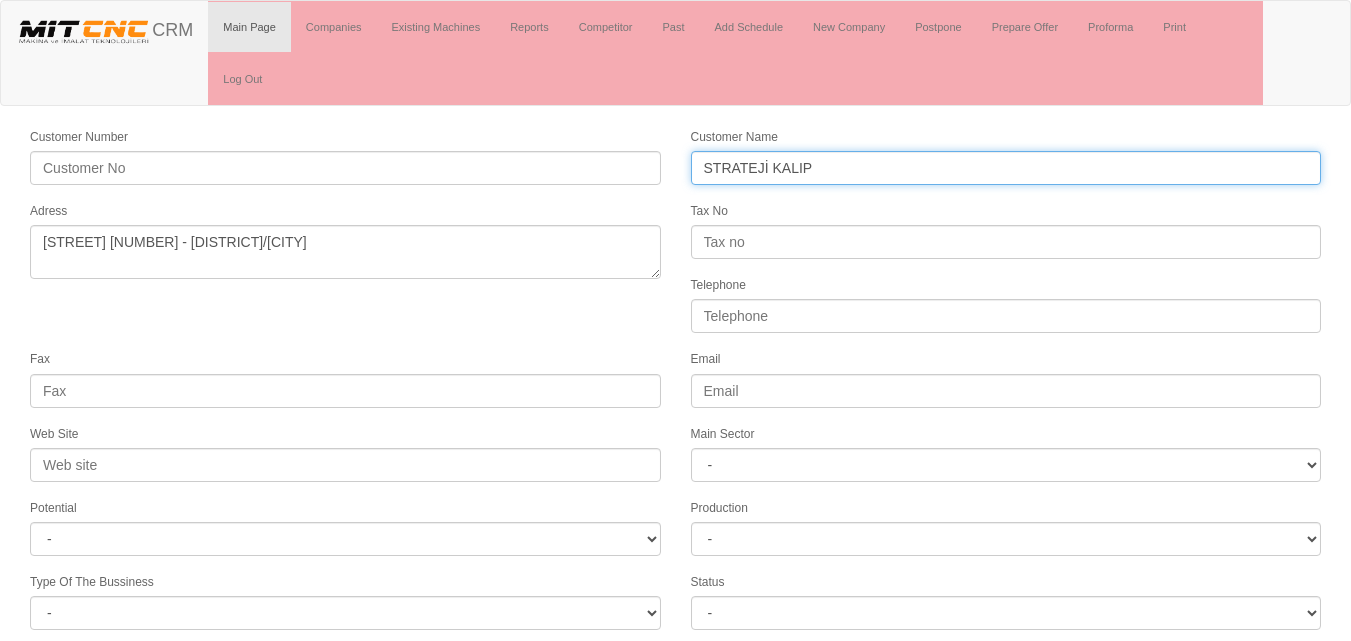 type on "STRATEJİ KALIP" 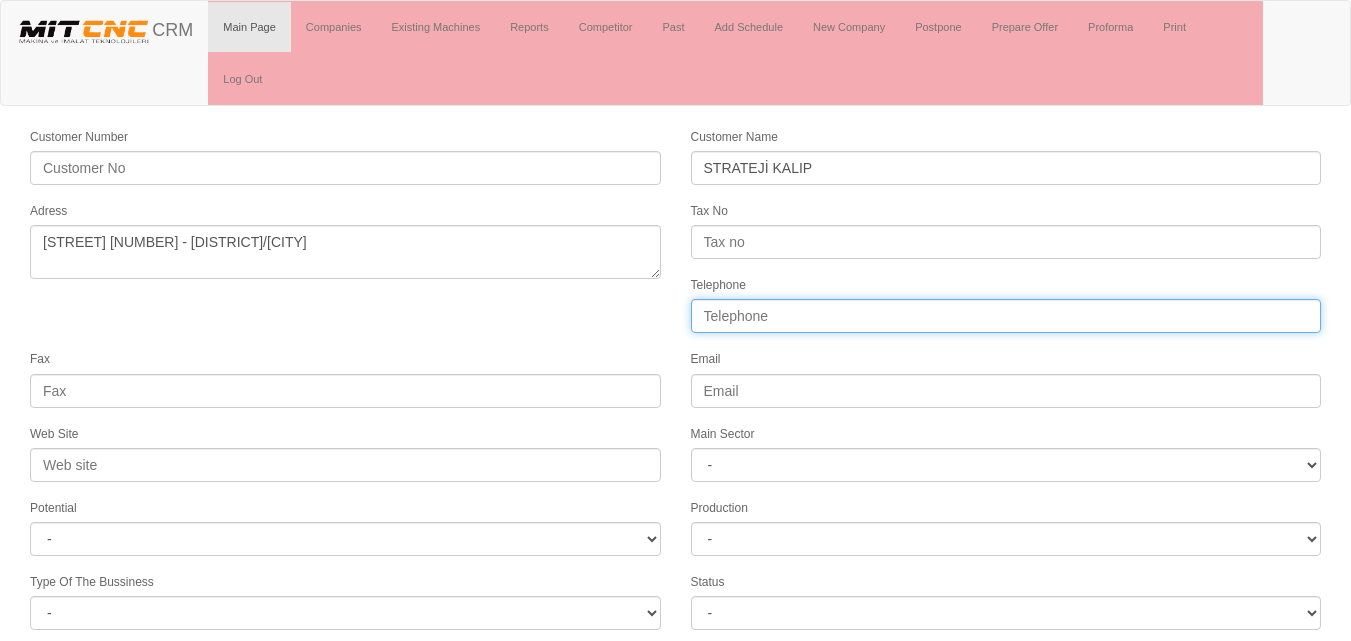 click on "Telephone" at bounding box center [1006, 316] 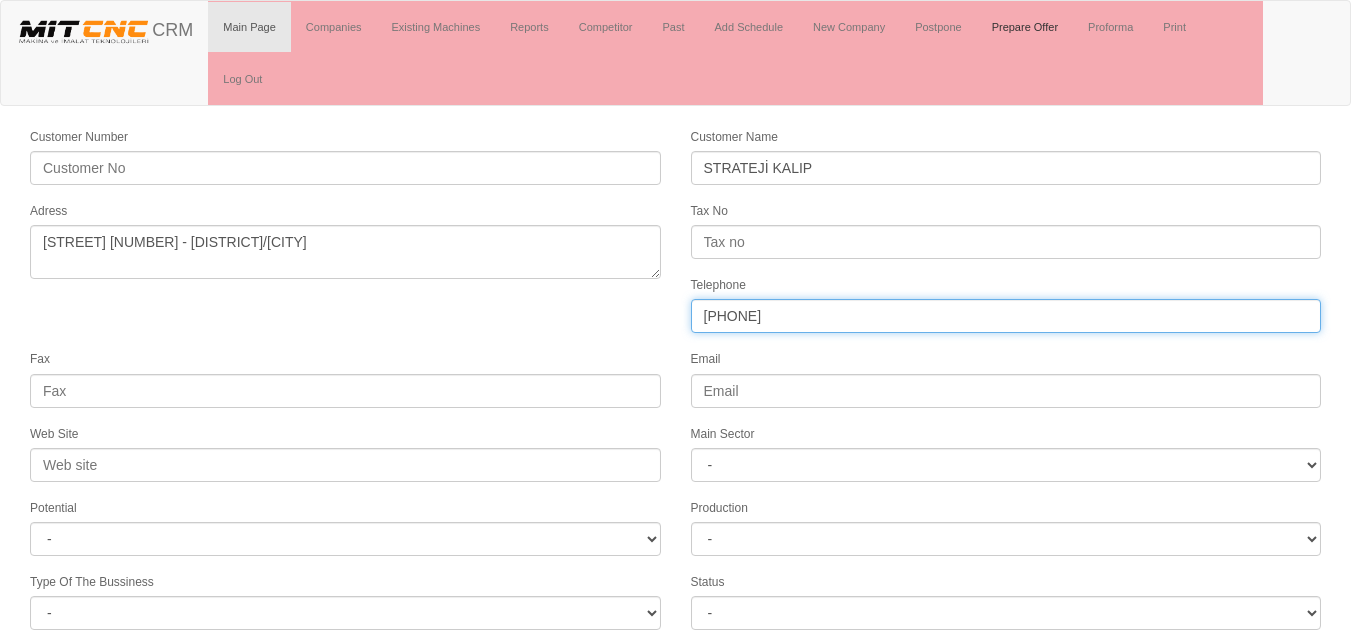 type on "+90 (236) 214 02 02" 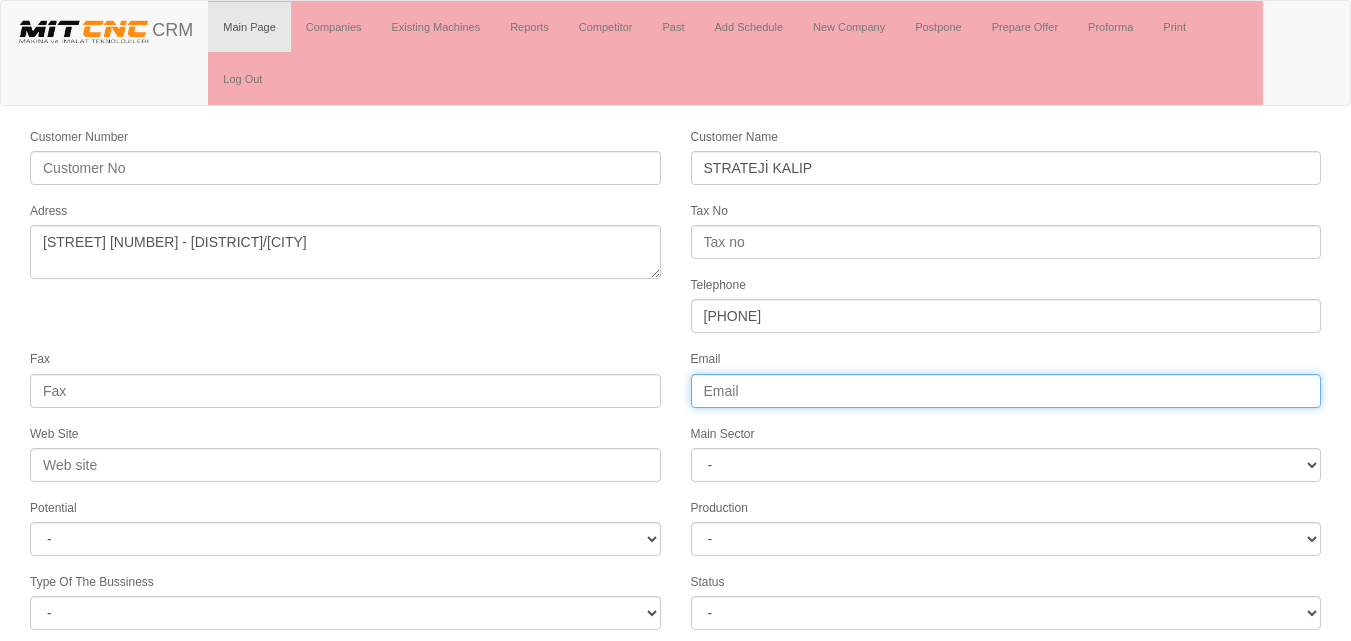 click on "Email" at bounding box center [1006, 391] 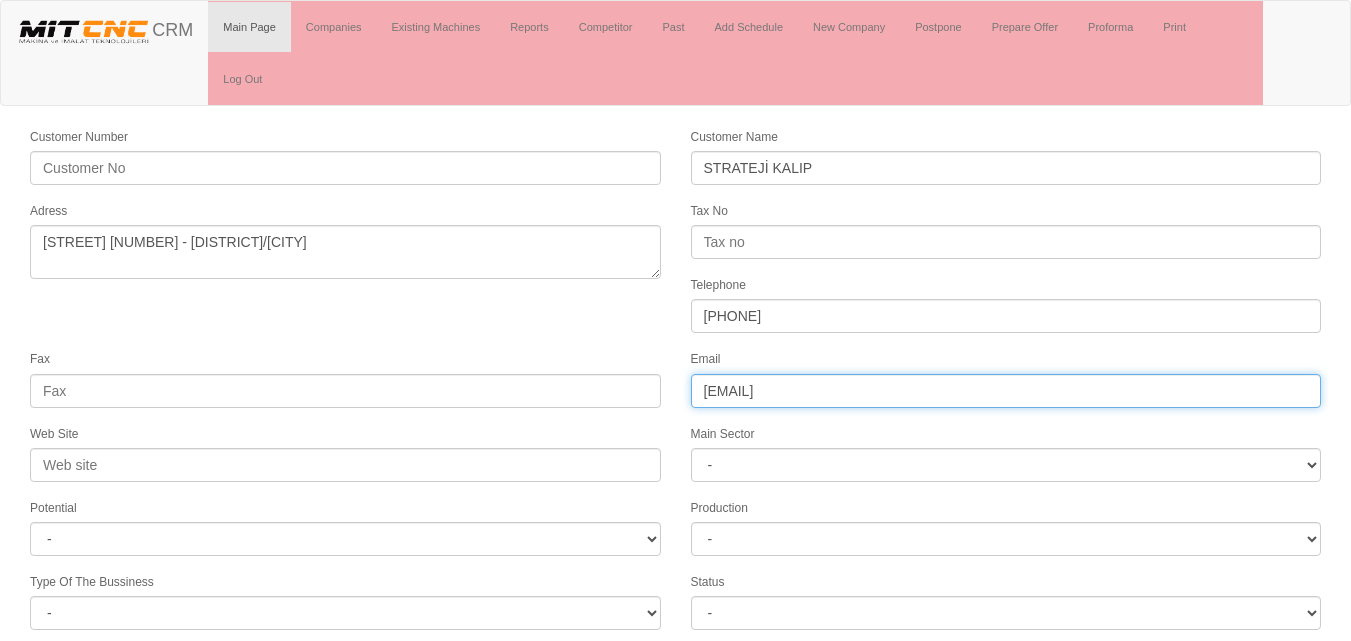 type on "info@stratejikalip.com" 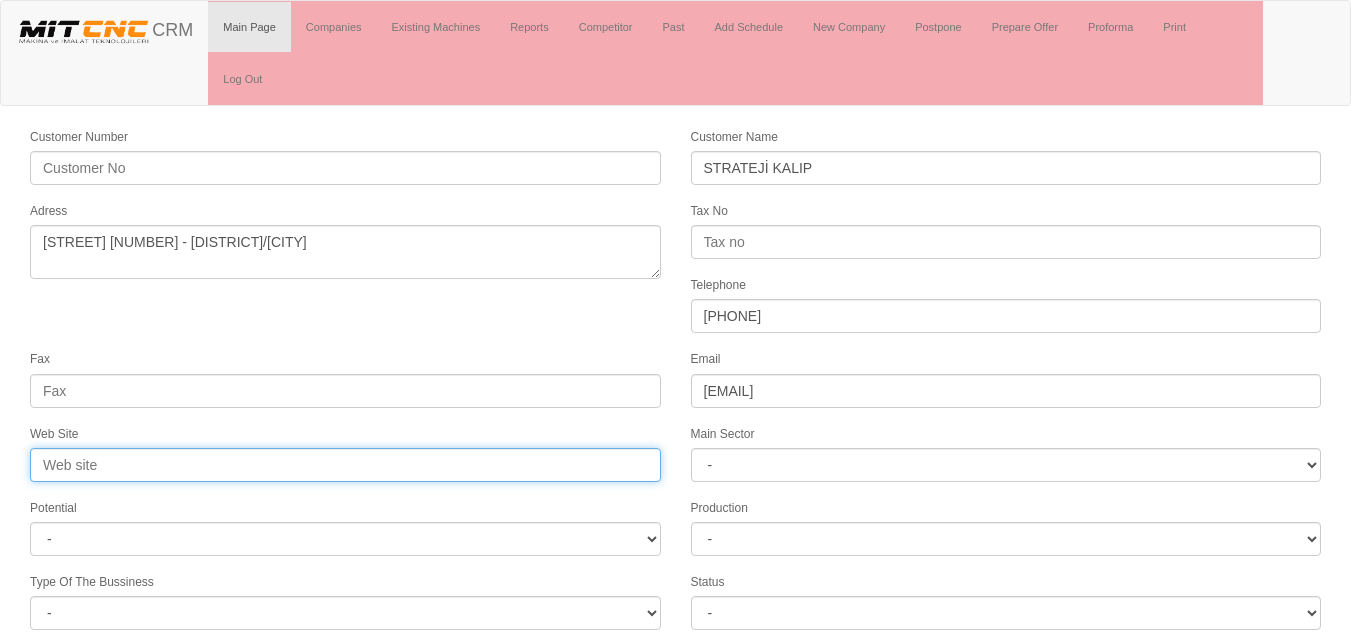 click on "Web Site" at bounding box center (345, 465) 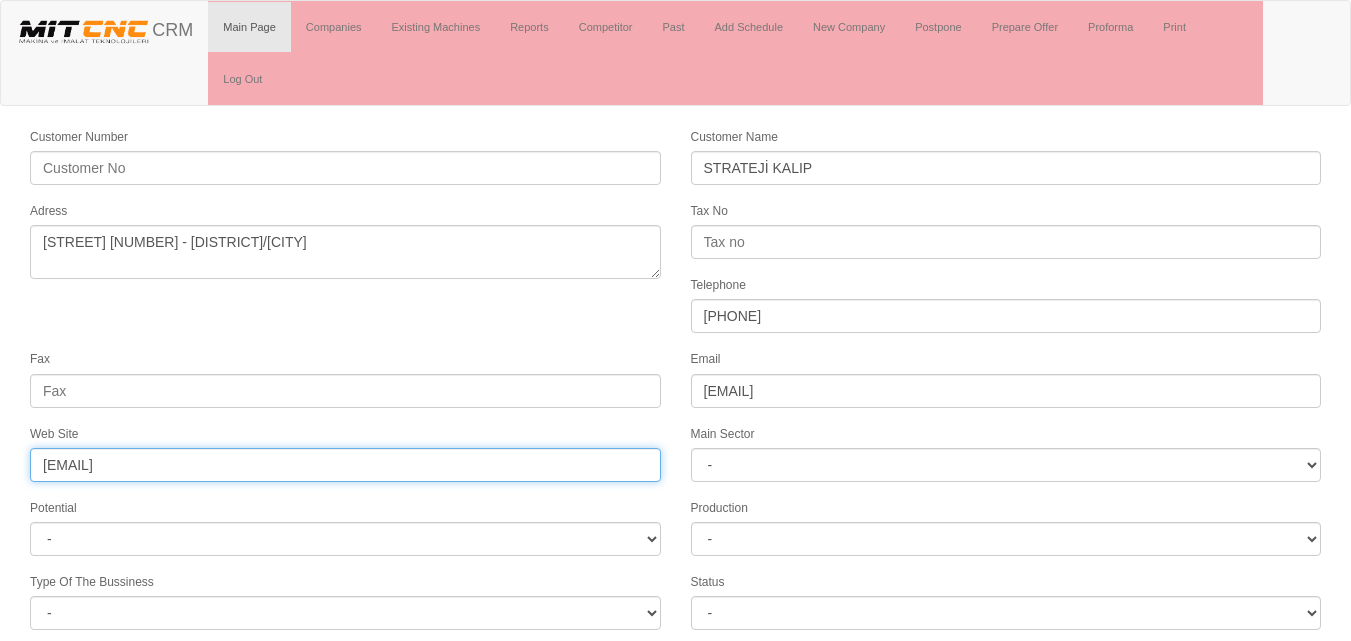 drag, startPoint x: 79, startPoint y: 466, endPoint x: 18, endPoint y: 467, distance: 61.008198 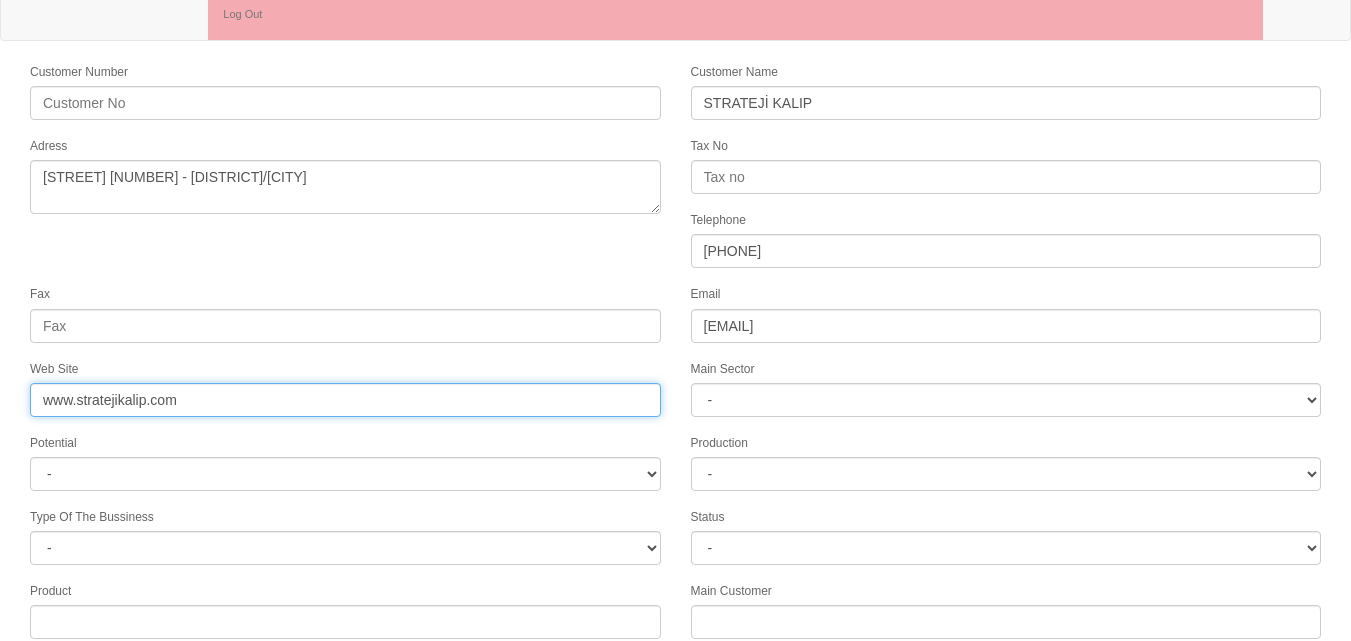 scroll, scrollTop: 100, scrollLeft: 0, axis: vertical 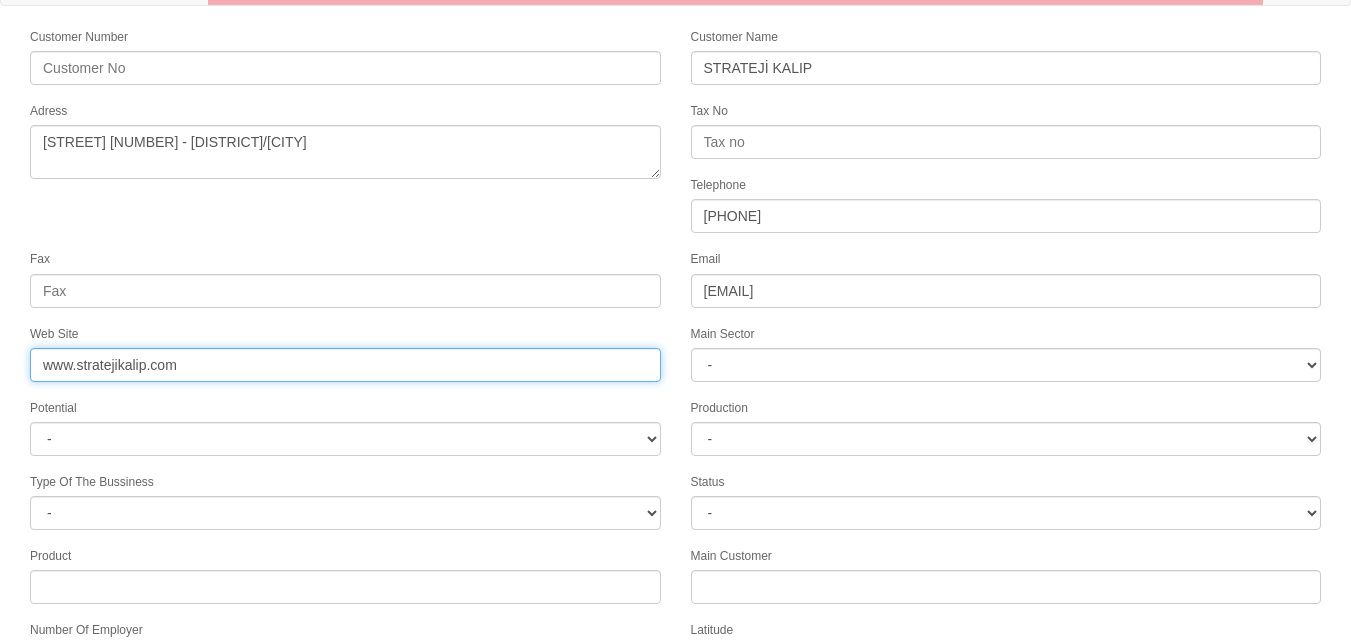 type on "www.stratejikalip.com" 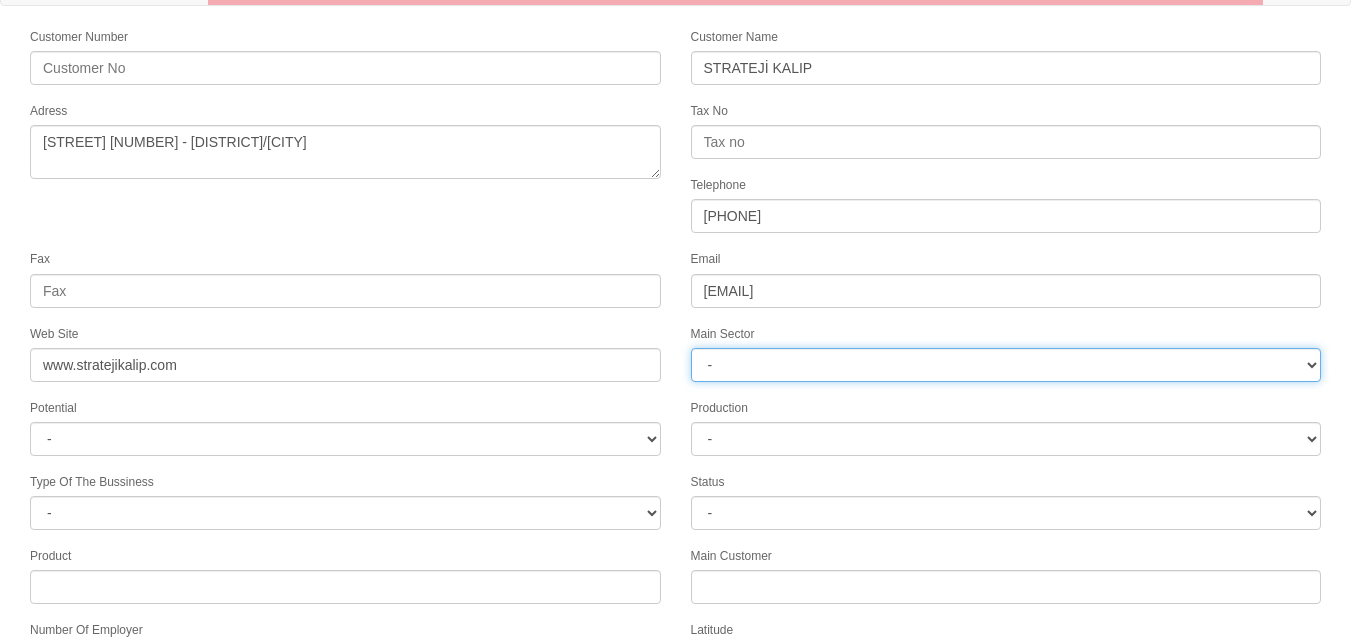 click on "-
DIE MOLD
MACHINERY
DEFENCE
ELECTRICAL COMPONENTS
MEDICAL
TOOL MANUFACTURING
JEWELERY
AGRICULTURE
AUTOMOTIVE
WHITE GOODS
HYDRAULIC & PNEUMATIC
CASTING
STAMPING DIE
AEROSPACE
CONSTRUCTION MAC.
GEN. PART. MAN.
EDUCATION
LASER POTENTIALS
FURNUTURE" at bounding box center (1006, 365) 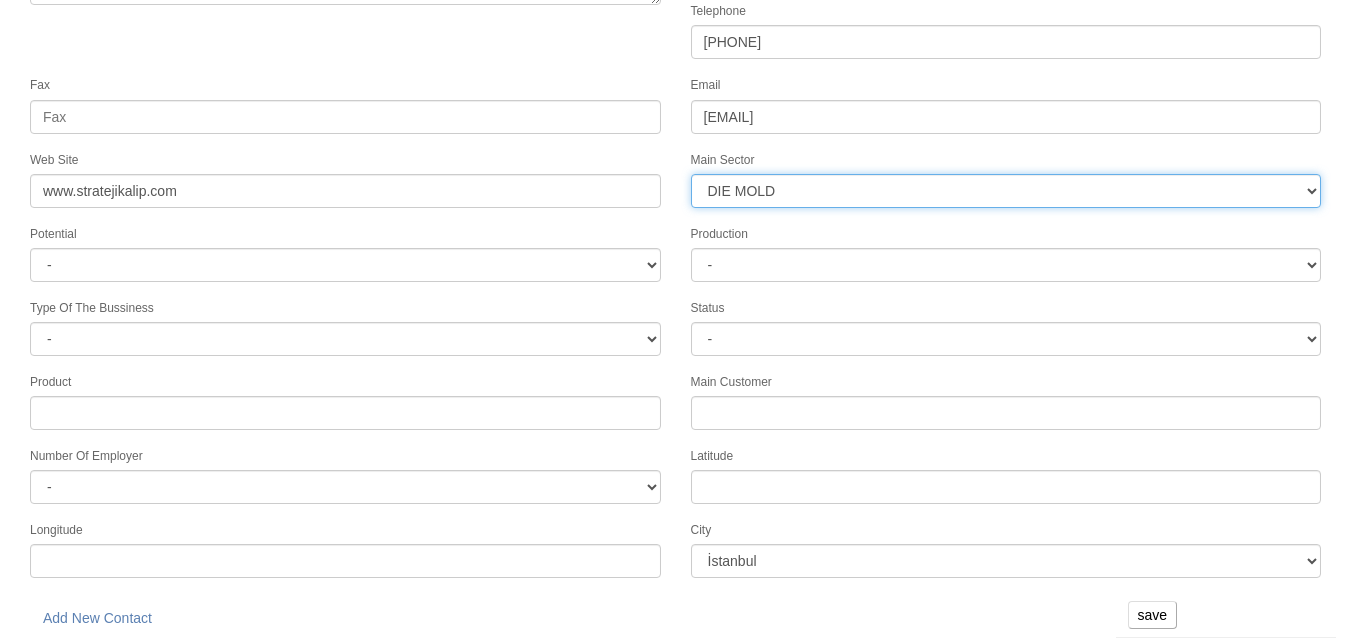 scroll, scrollTop: 277, scrollLeft: 0, axis: vertical 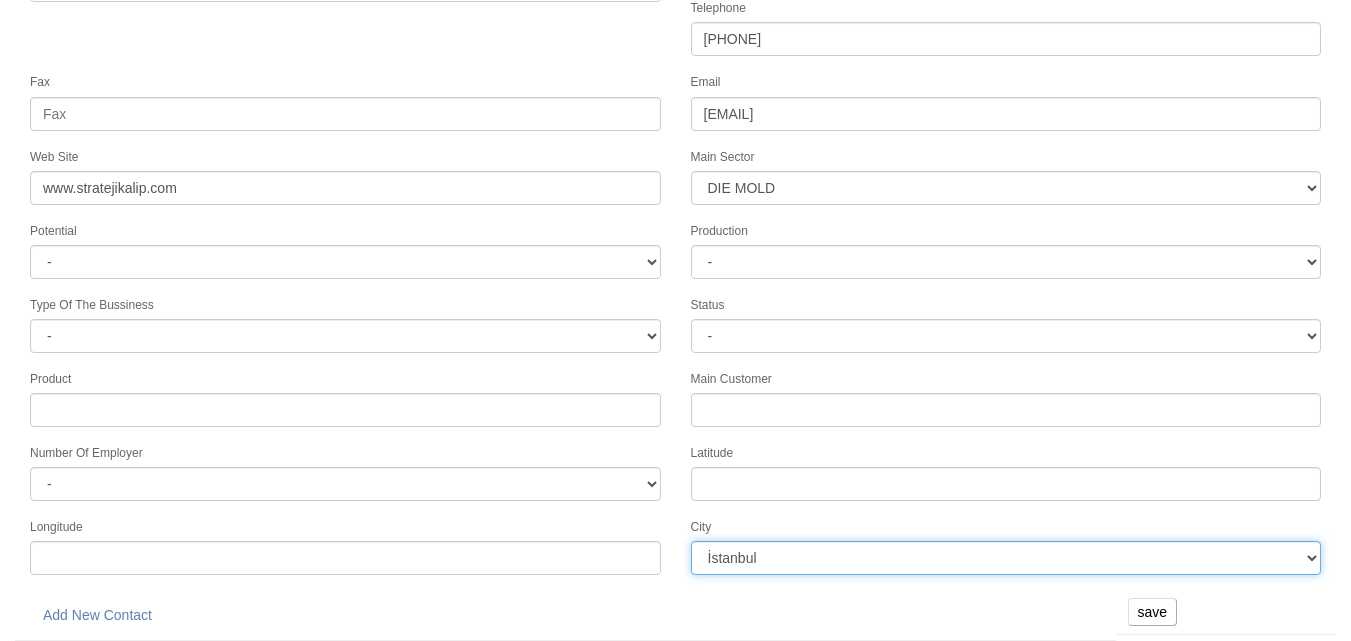 click on "İstanbul
Adana
Adıyaman
Afyon
Ağrı
Amasya
Ankara
Antalya
Artvin
Aydın
Balıkesir
Bilecik
Bingöl
Bitlis
Bolu
Burdur
Bursa
Çanakkale
Çankırı
Çorum
Denizli
Diyarbakır
Edirne
Elazığ
Erzincan
Erzurum
Eskişehir
Gaziantep
Giresun
Gümüşhane
Hakkari
Hatay
Isparta
Mersin
İzmir
Kars
Kastamonu
Kayseri
Kırklareli
Kırşehir
Kocaeli
Konya
Kütahya
Malatya
Manisa
Kahramanmaraş
Mardin
Muğla
Muş
Nevşehir
Niğde
Ordu
Rize Sakarya" at bounding box center (1006, 558) 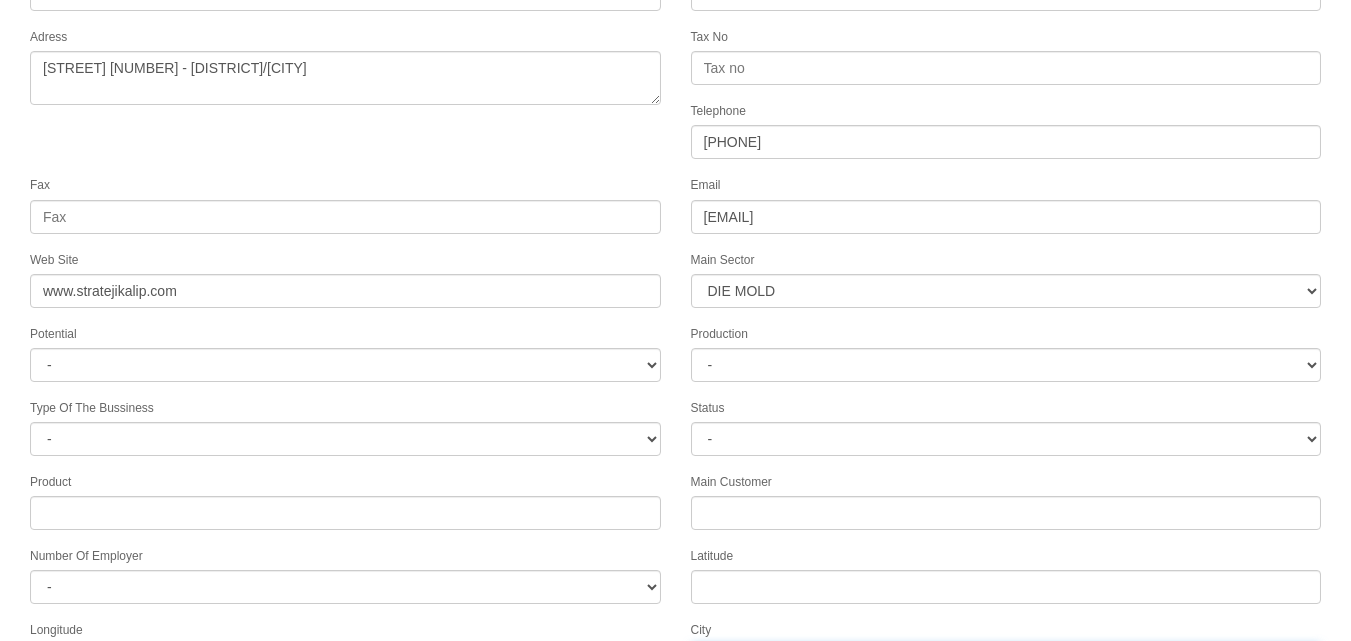 scroll, scrollTop: 0, scrollLeft: 0, axis: both 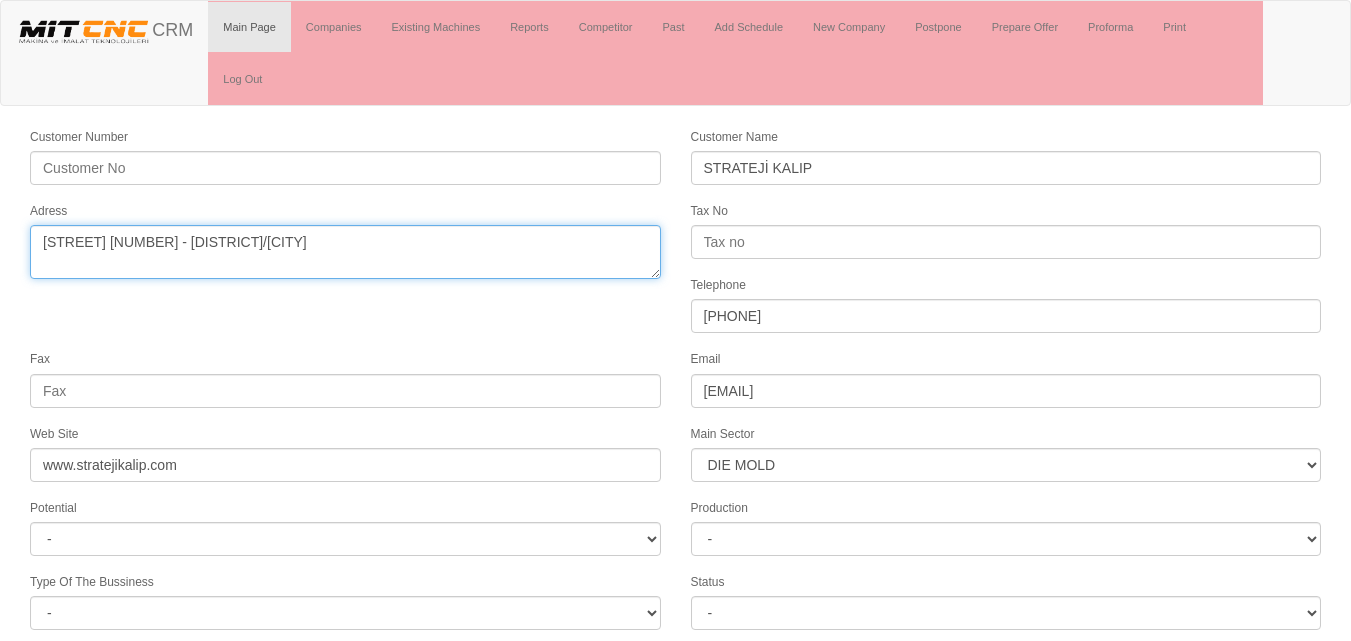 click on "Adress" at bounding box center (345, 252) 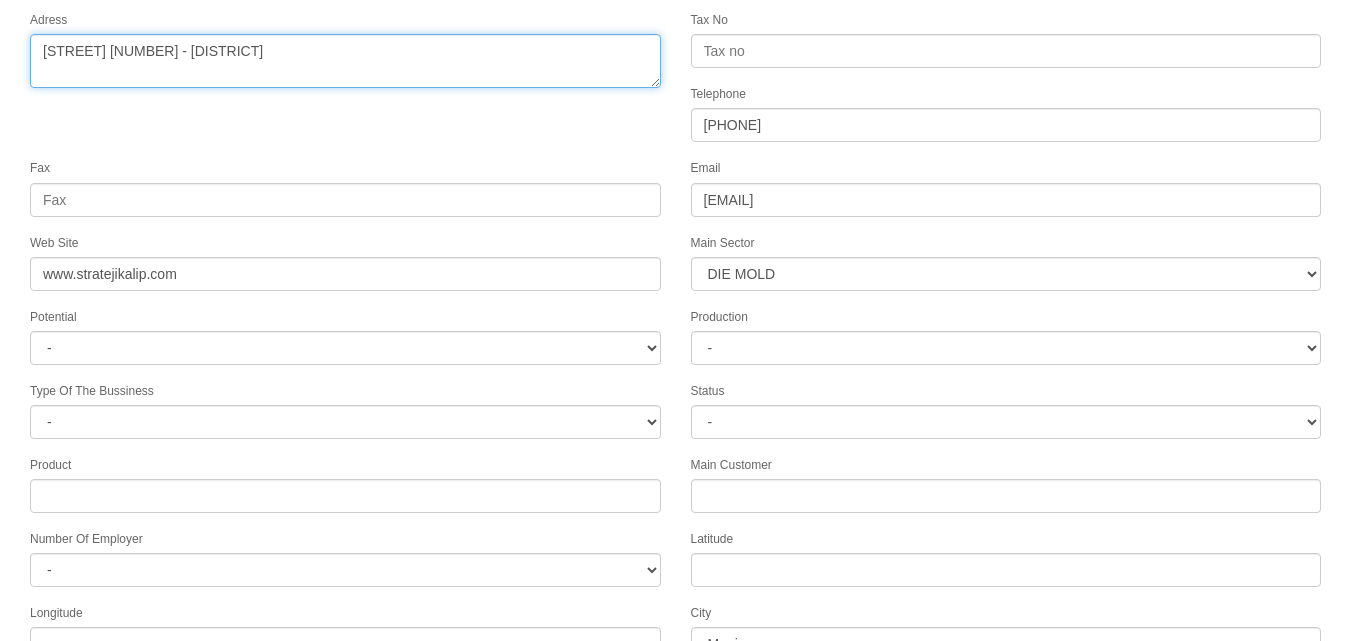 scroll, scrollTop: 277, scrollLeft: 0, axis: vertical 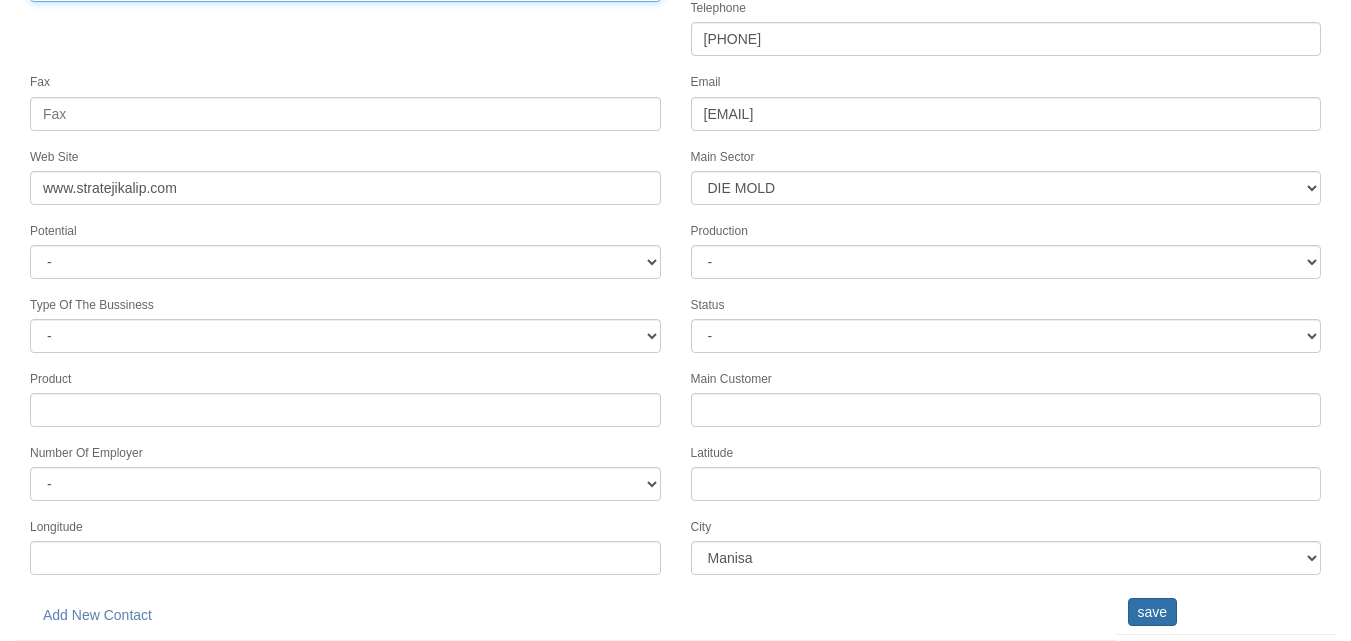 type on "75. Yıl Mh. 5305 Sk. NO:99/A D:1 - Yunusemre" 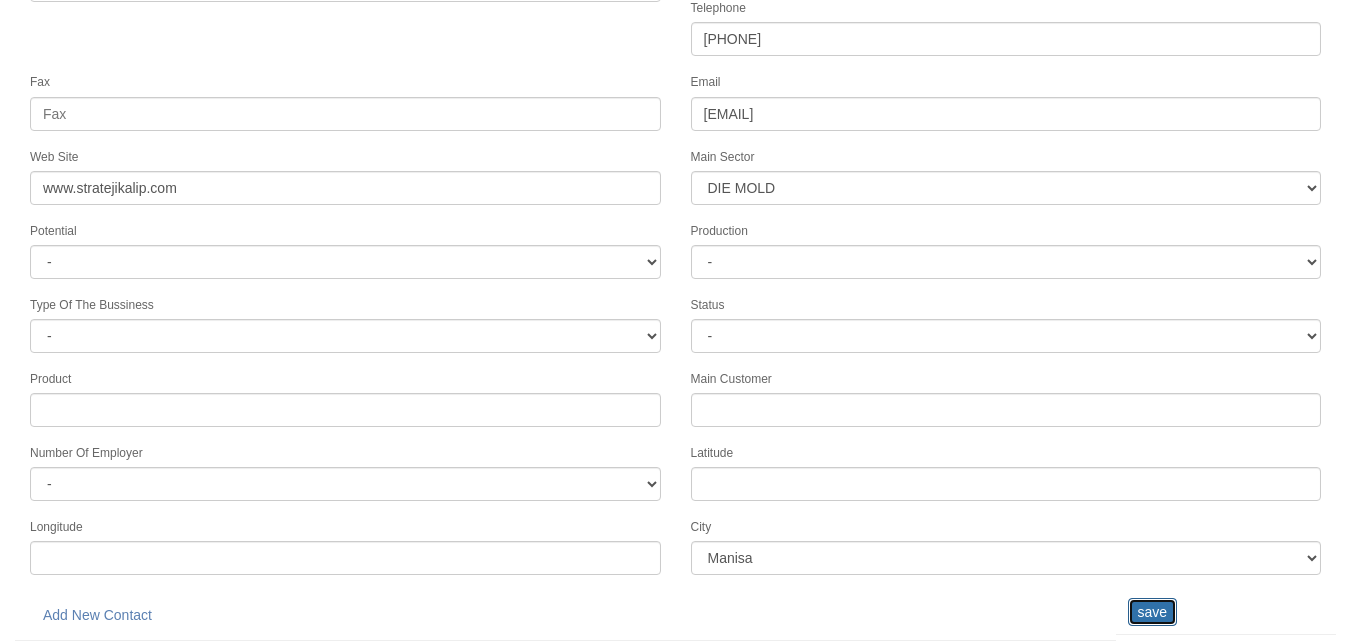 click on "save" at bounding box center (1152, 612) 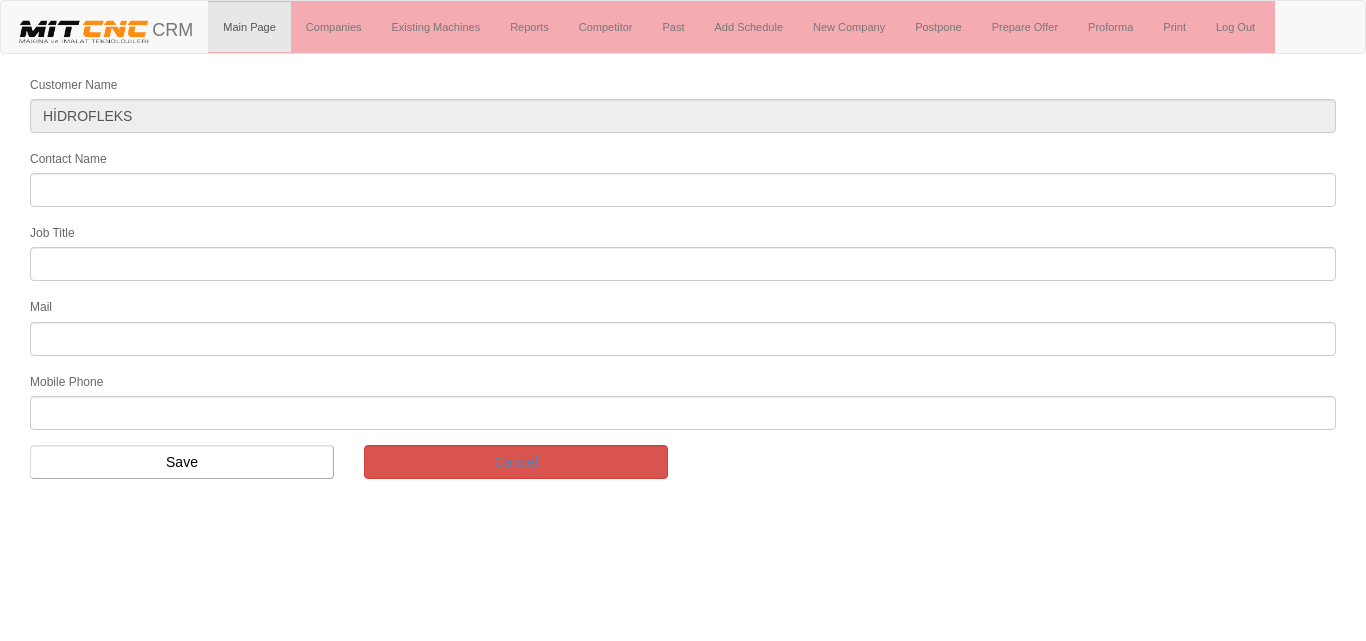 scroll, scrollTop: 0, scrollLeft: 0, axis: both 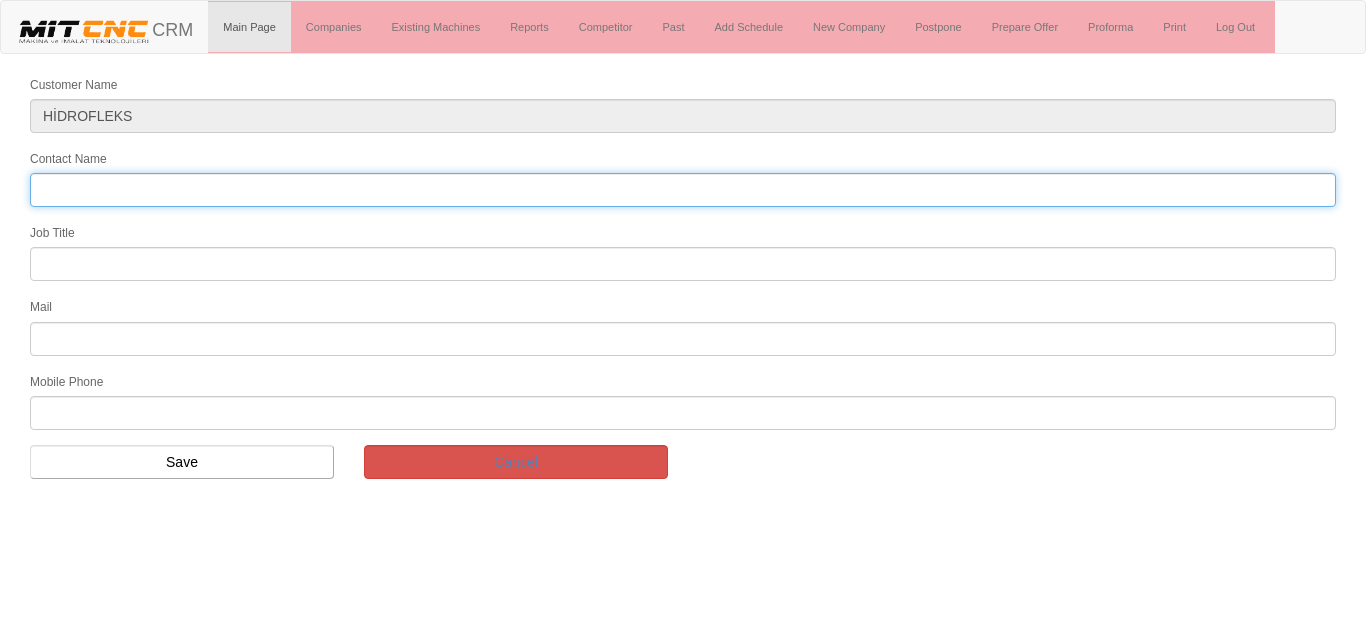 click on "Contact Name" at bounding box center [683, 190] 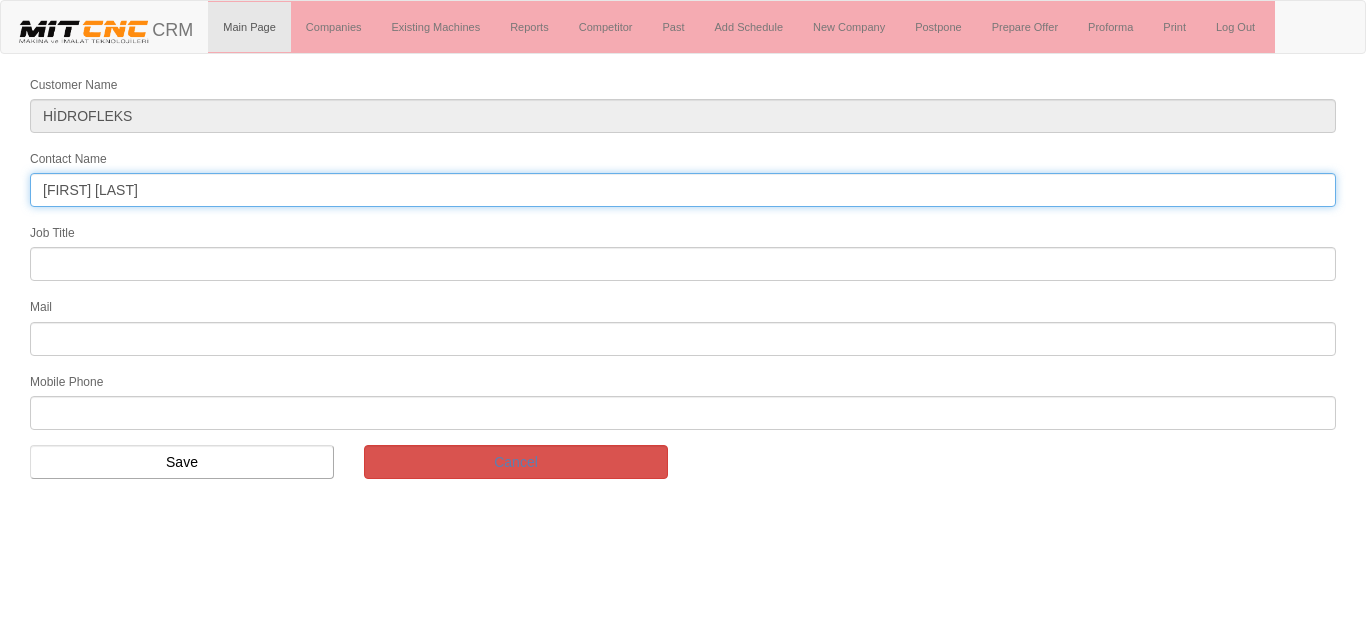 type on "[FIRST] [LAST]" 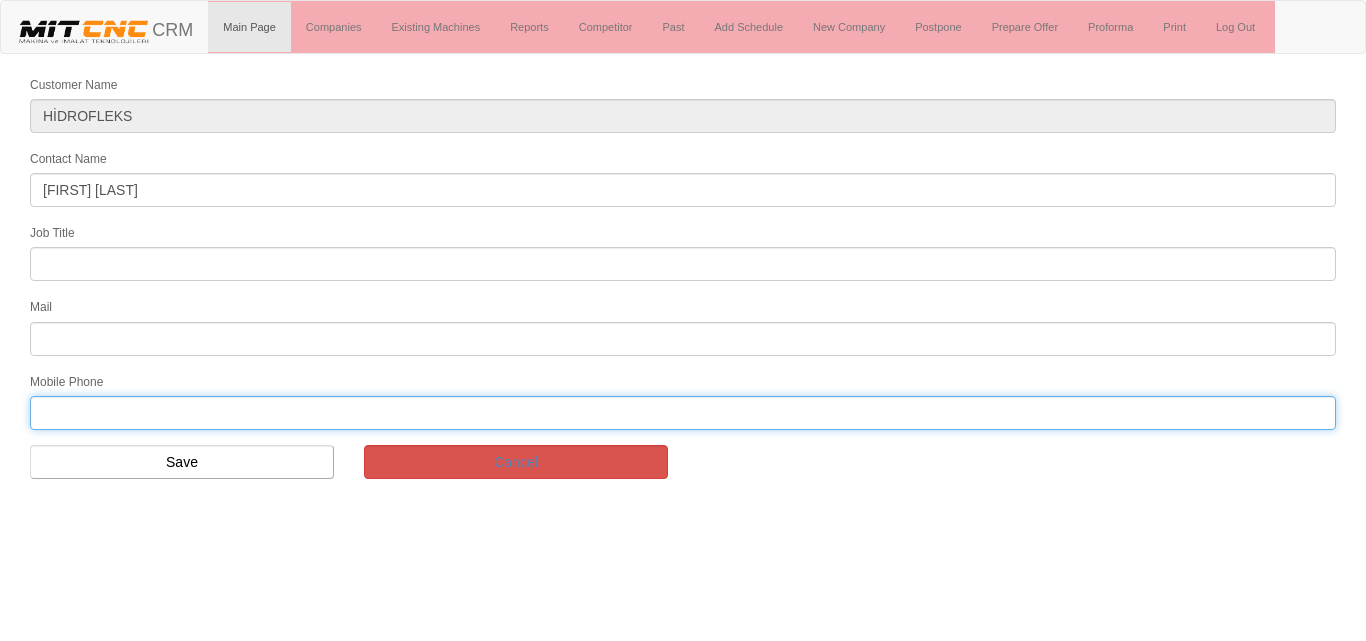 click at bounding box center (683, 413) 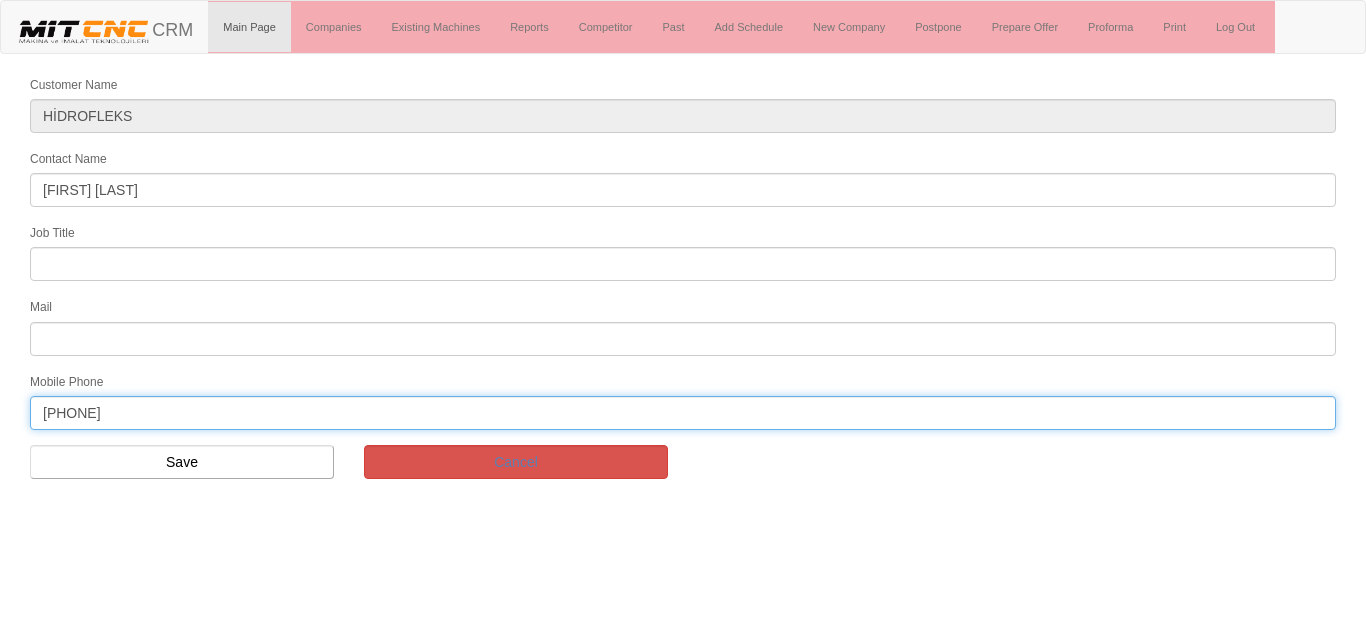 type on "[PHONE]" 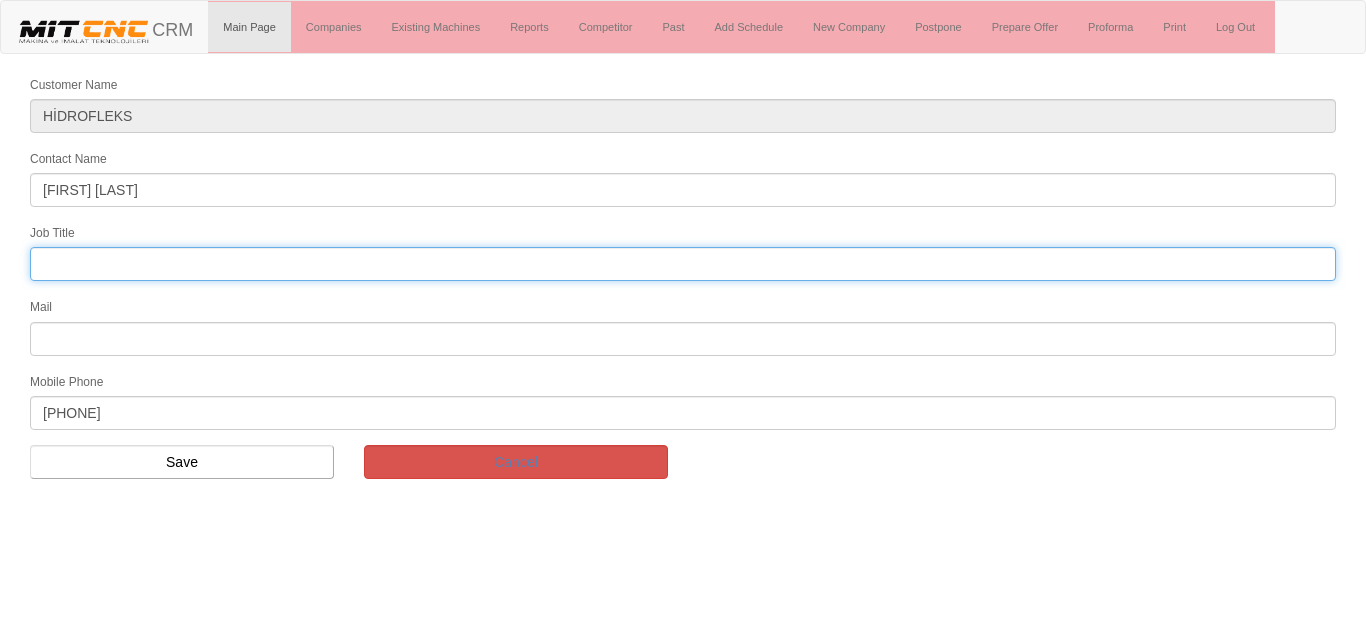 click at bounding box center (683, 264) 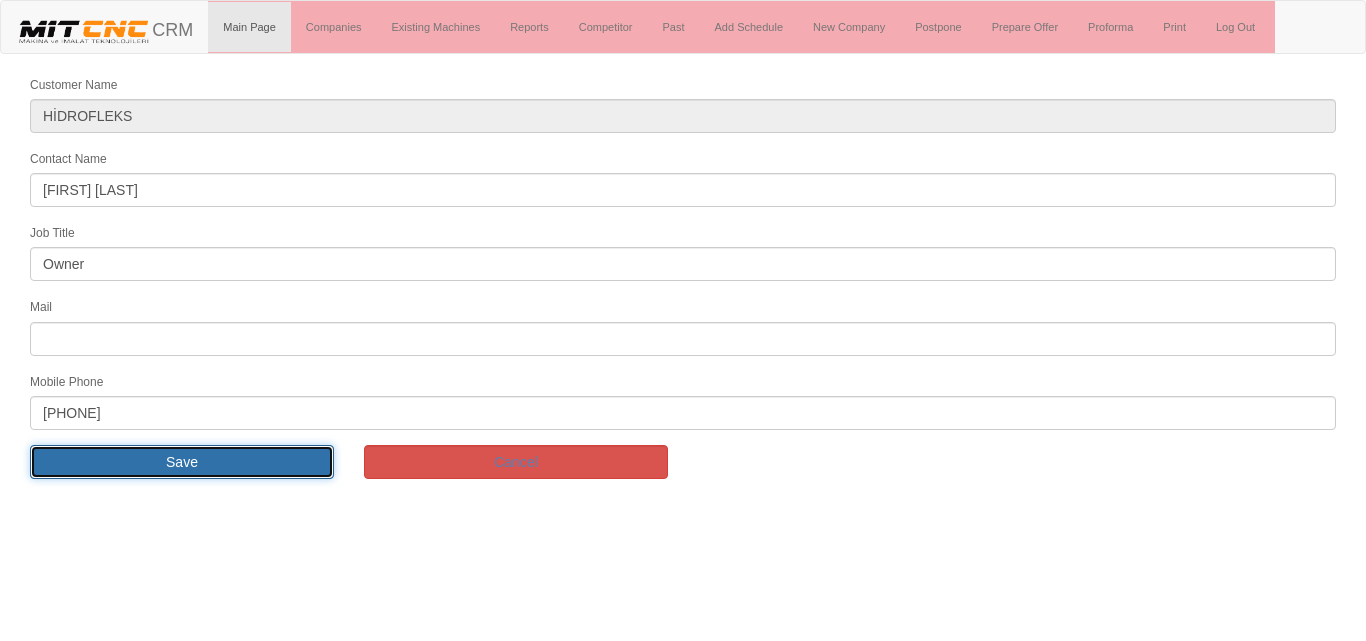 click on "Save" at bounding box center (182, 462) 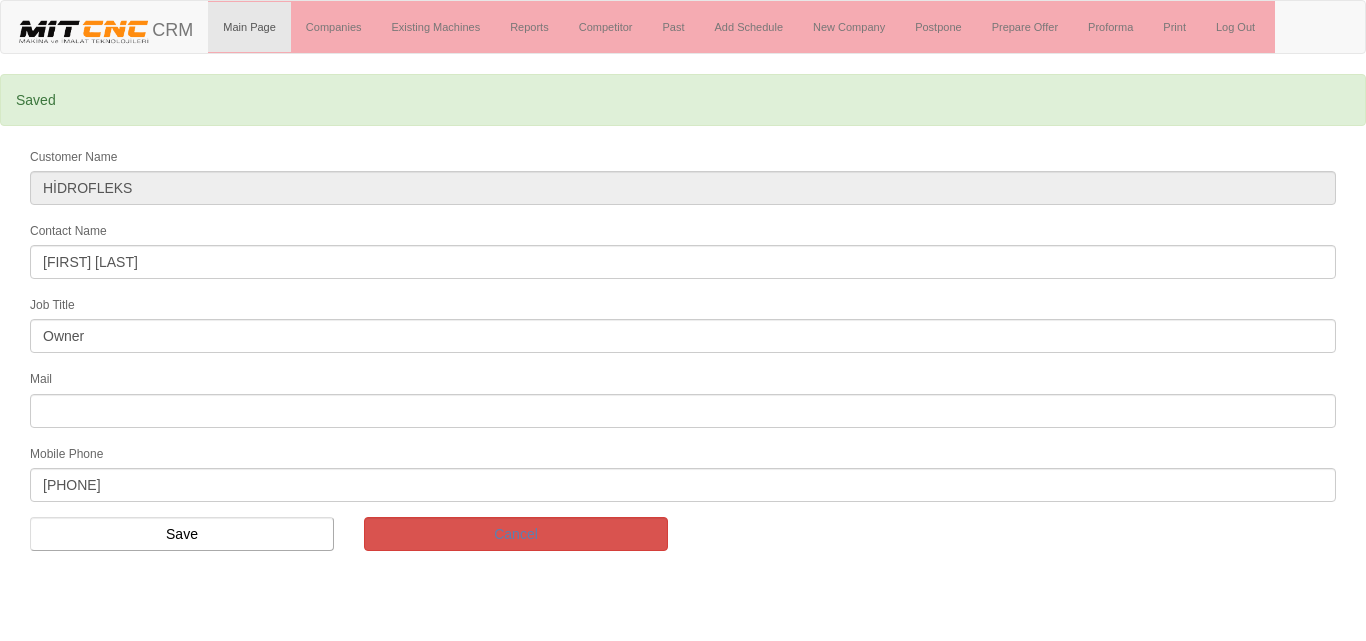 scroll, scrollTop: 0, scrollLeft: 0, axis: both 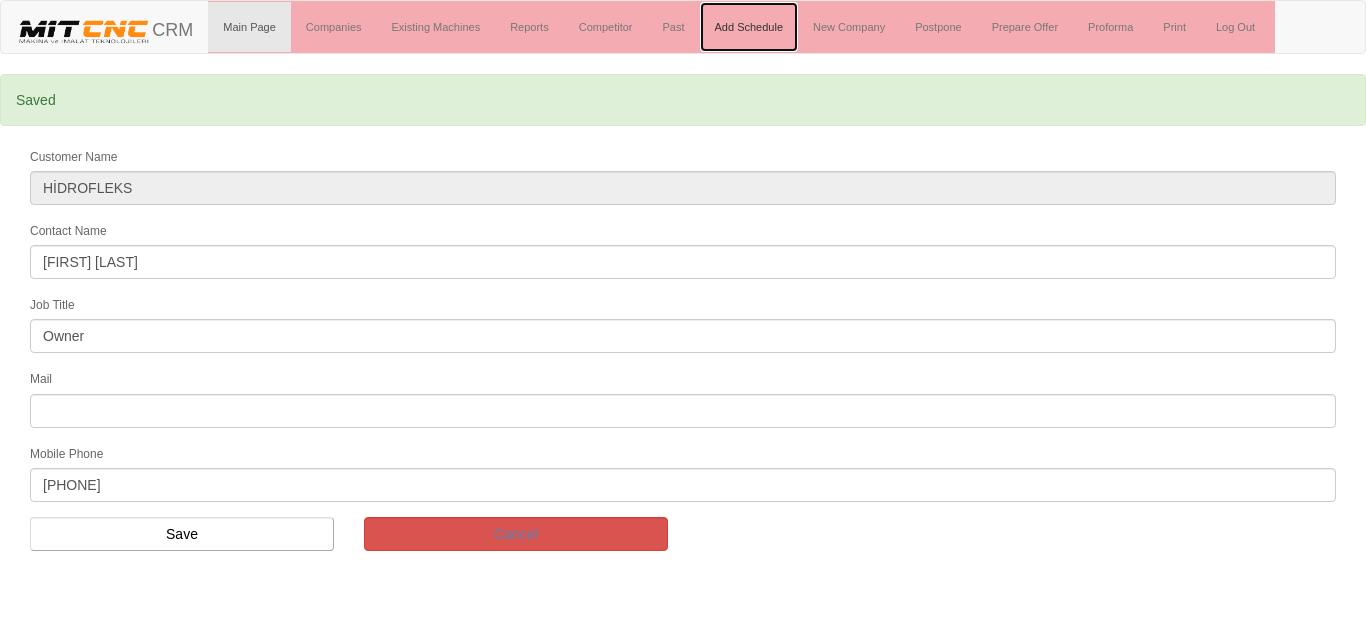 click on "Add Schedule" at bounding box center (749, 27) 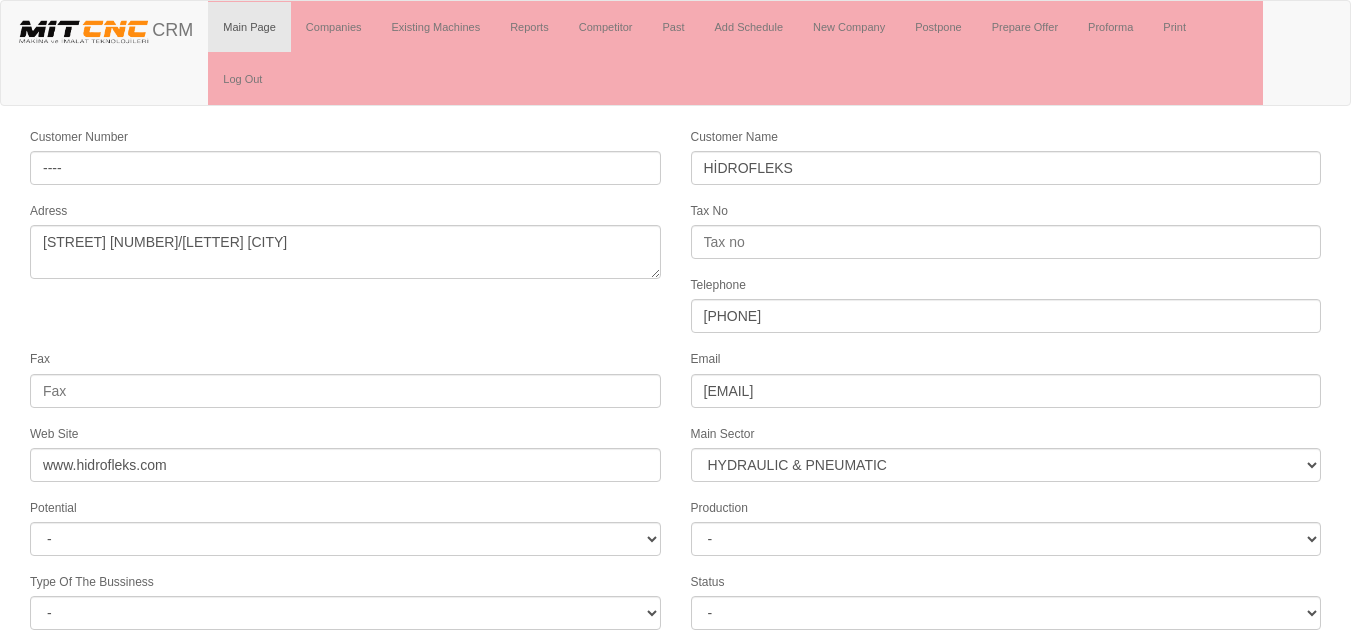 select on "372" 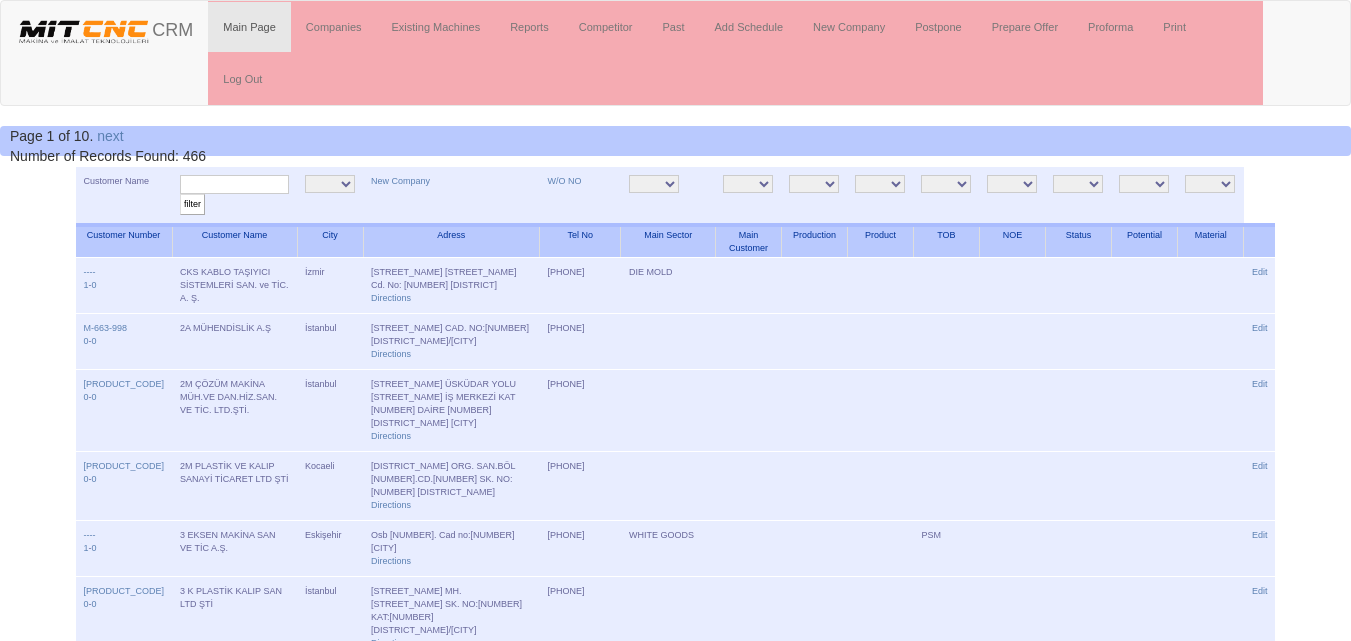 scroll, scrollTop: 0, scrollLeft: 0, axis: both 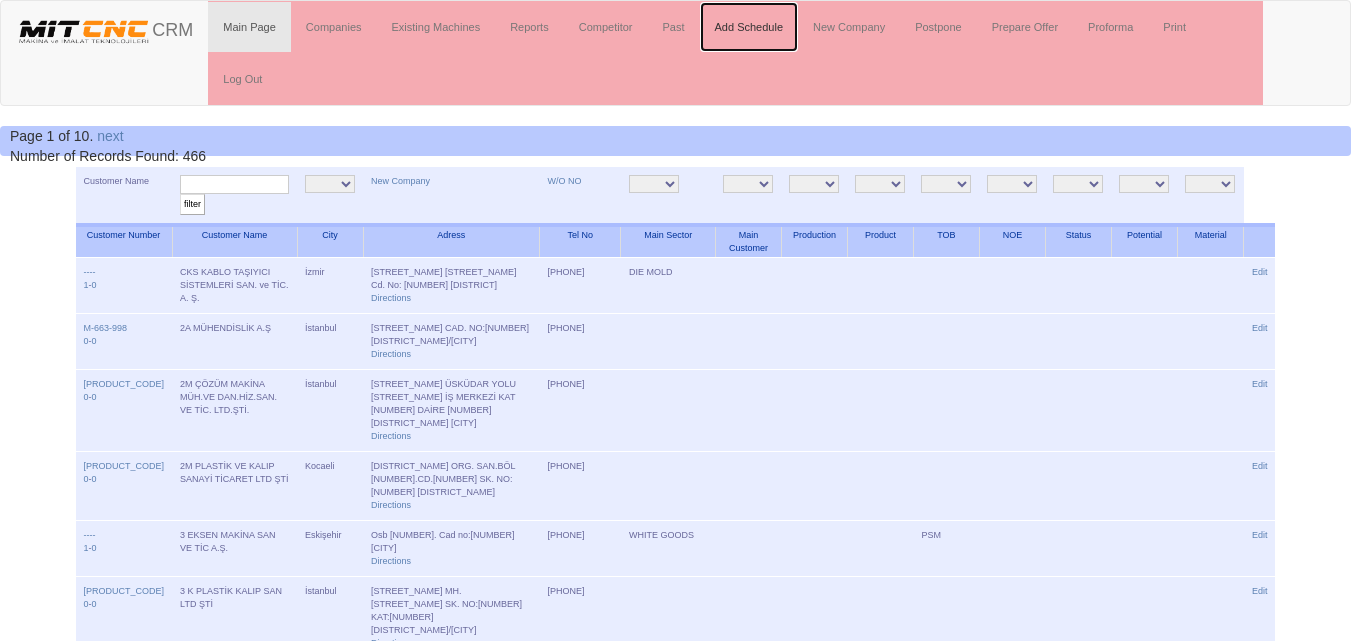 click on "Add Schedule" at bounding box center (749, 27) 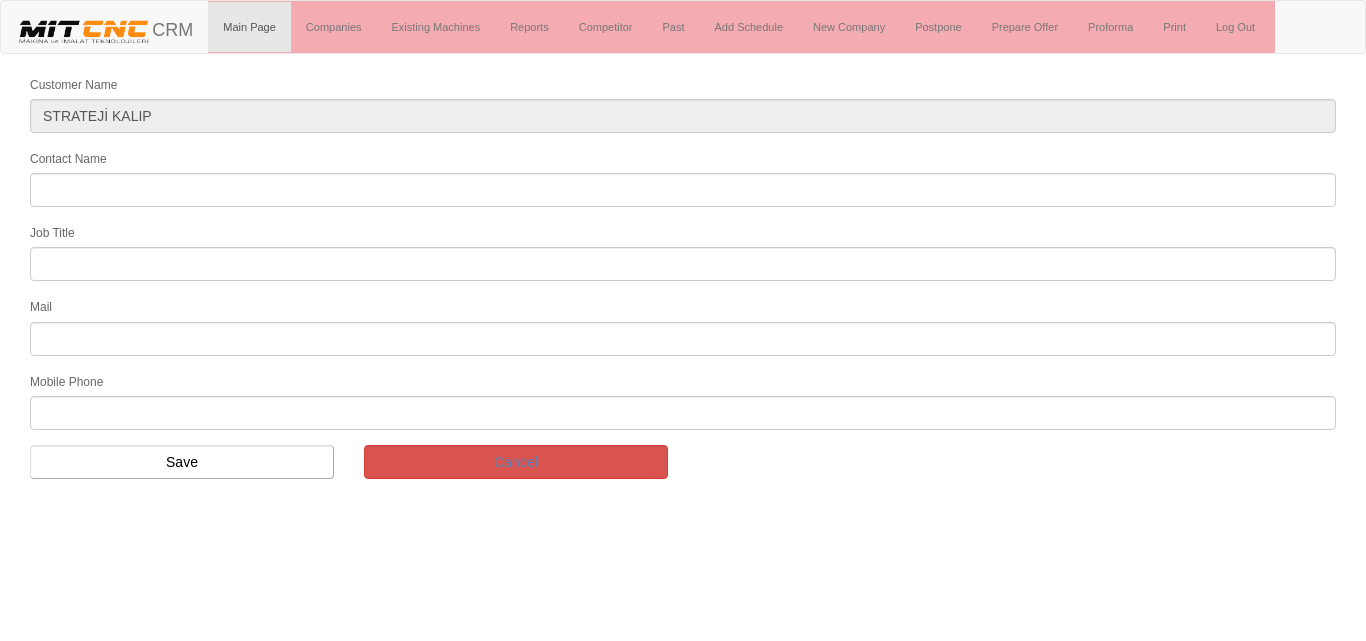 scroll, scrollTop: 0, scrollLeft: 0, axis: both 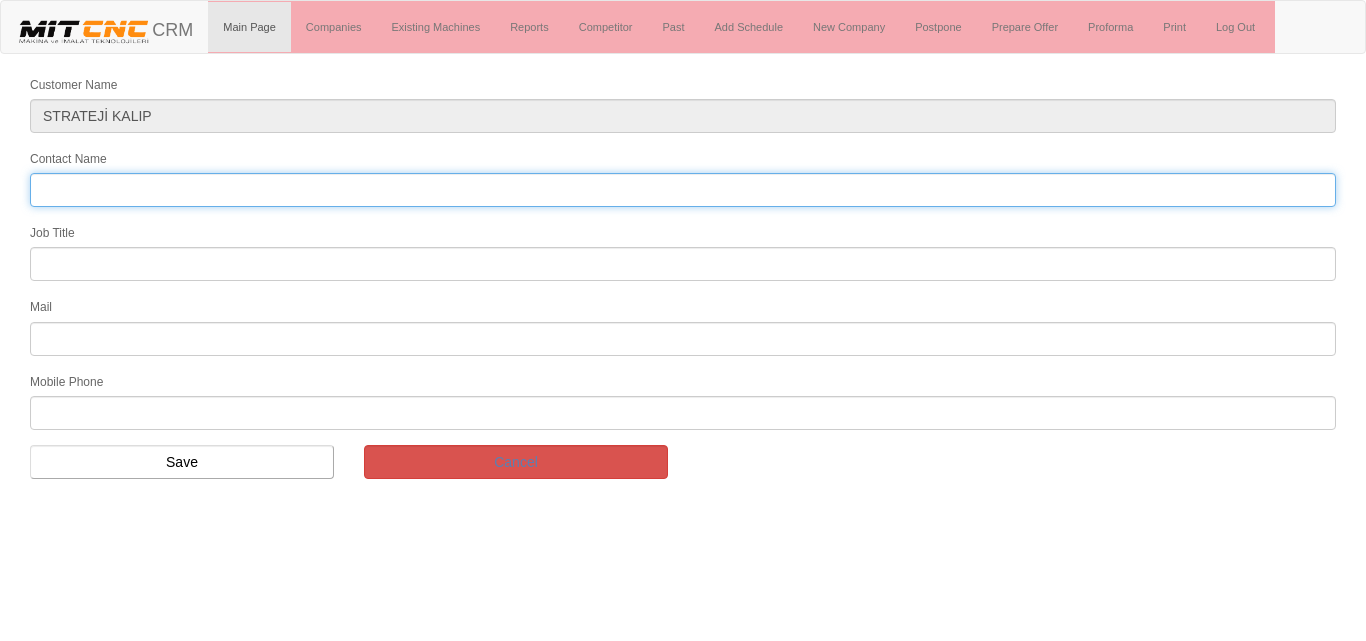 click on "Contact Name" at bounding box center (683, 190) 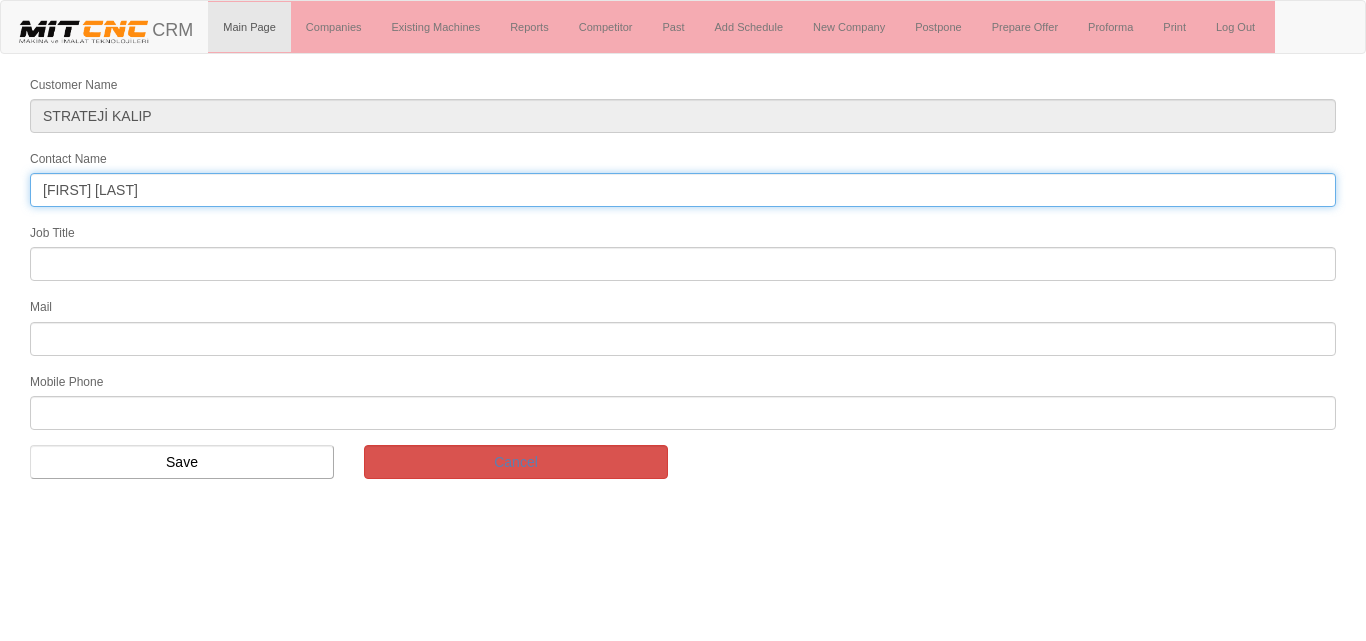 type on "[FIRST] [LAST]" 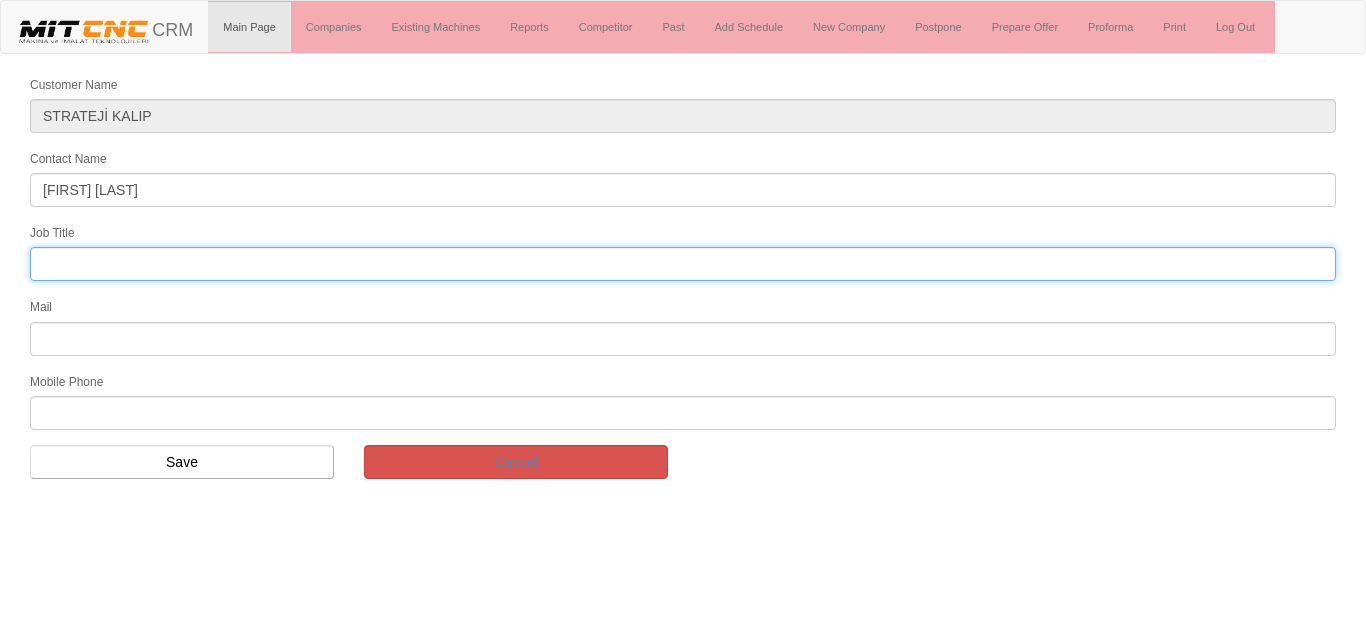 click at bounding box center [683, 264] 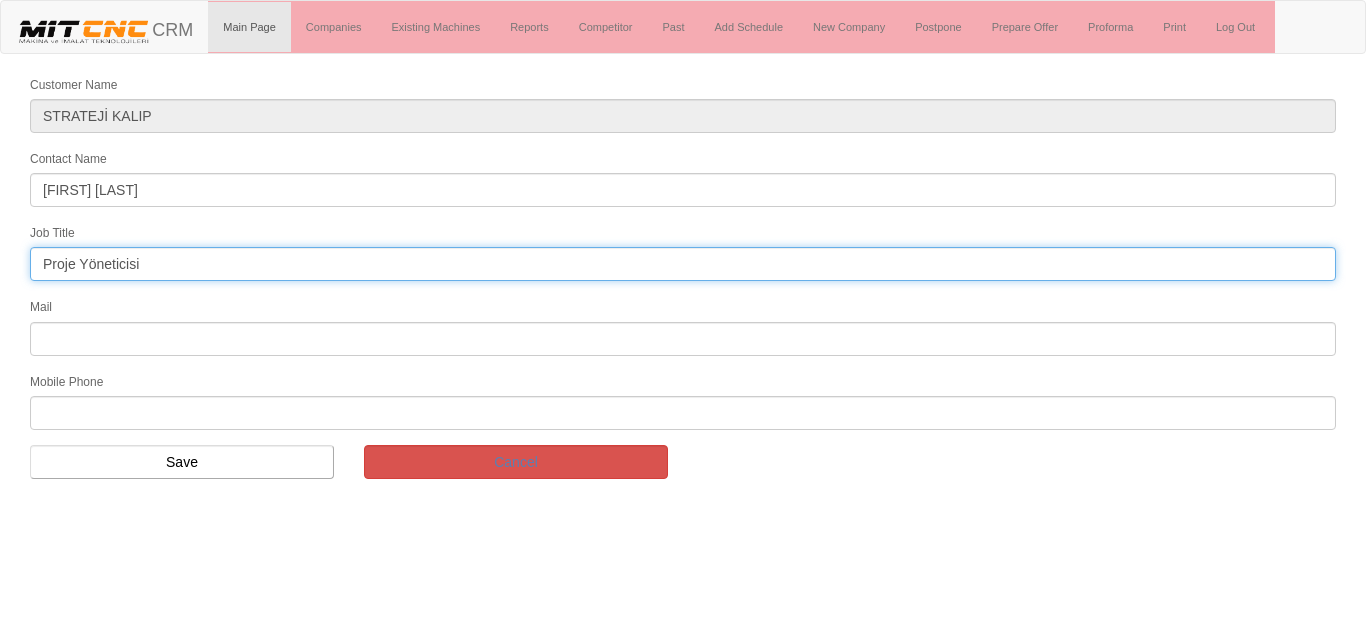 type on "Proje Yöneticisi" 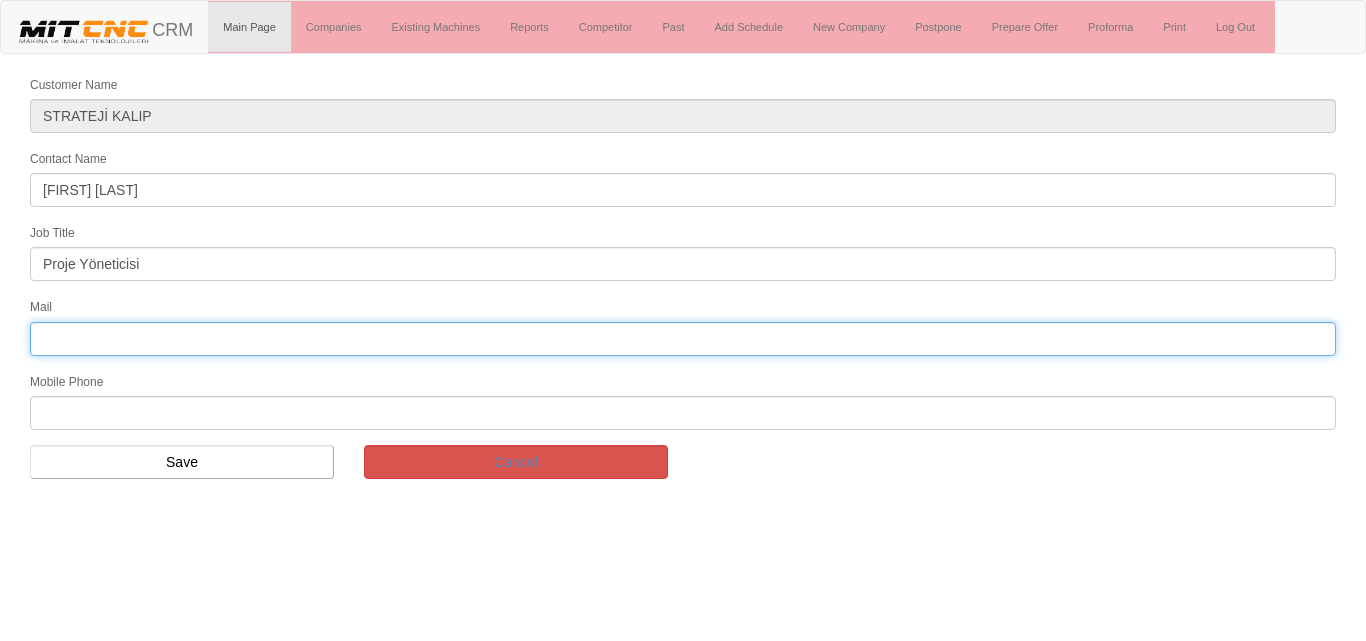 click at bounding box center [683, 339] 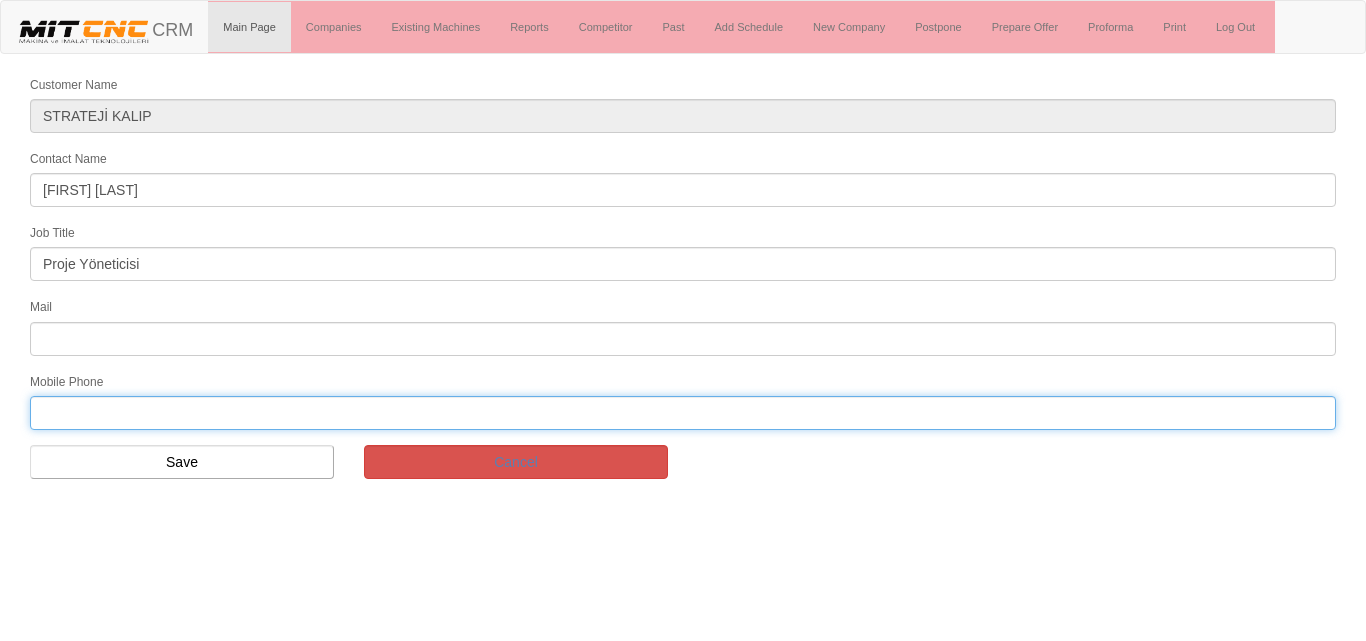 click at bounding box center (683, 413) 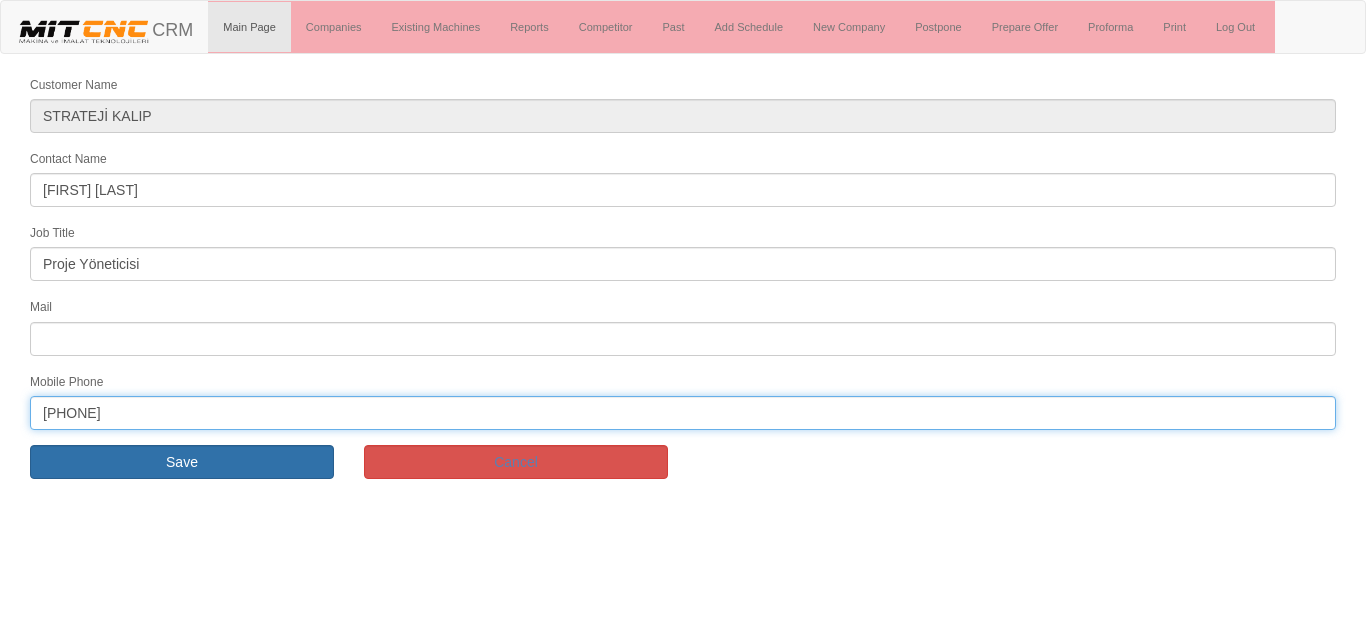 type on "[PHONE]" 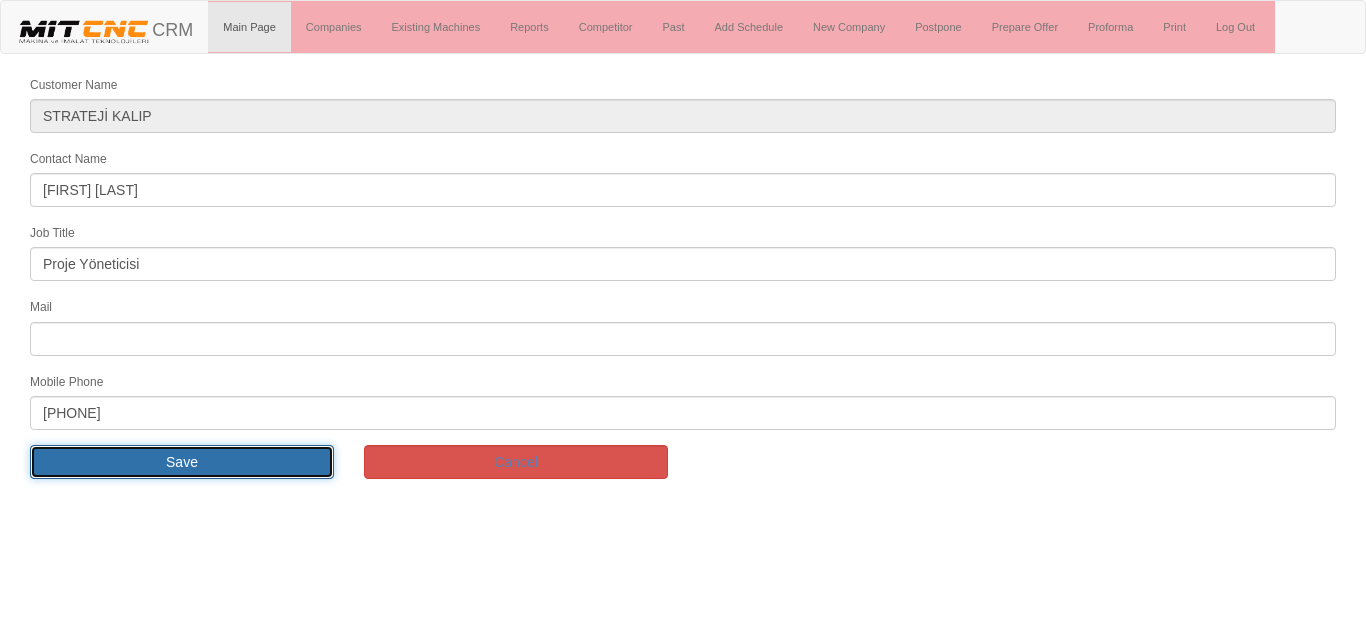 click on "Save" at bounding box center (182, 462) 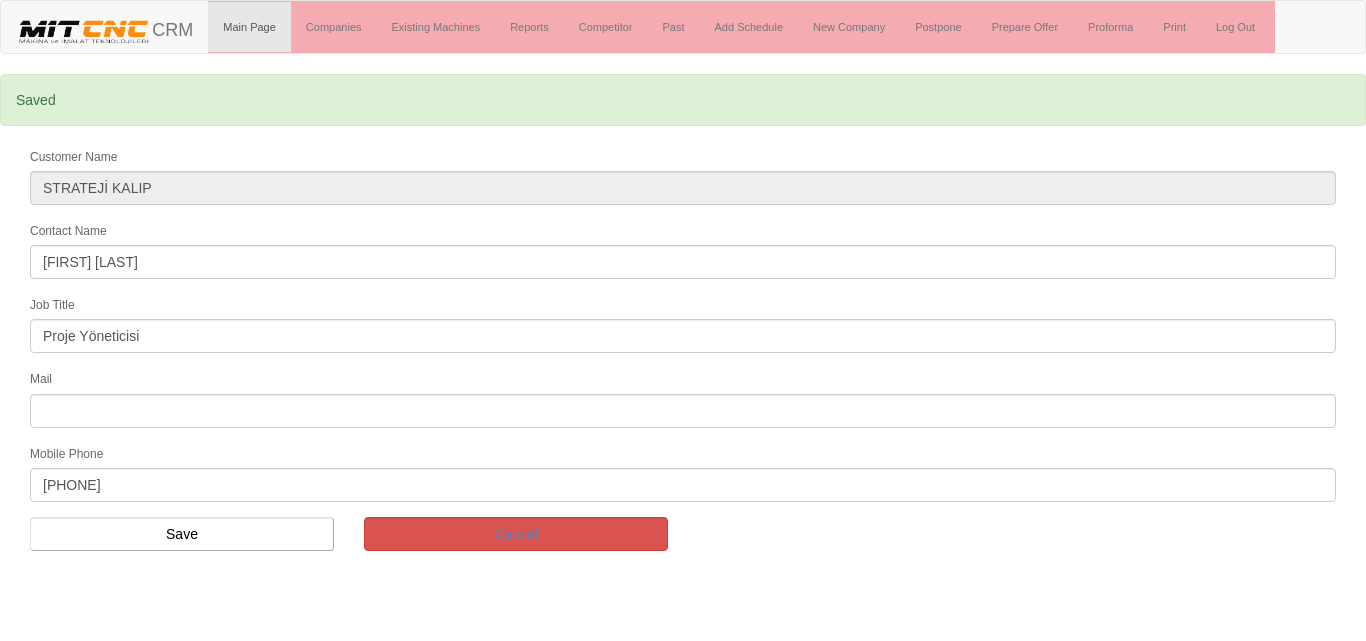scroll, scrollTop: 0, scrollLeft: 0, axis: both 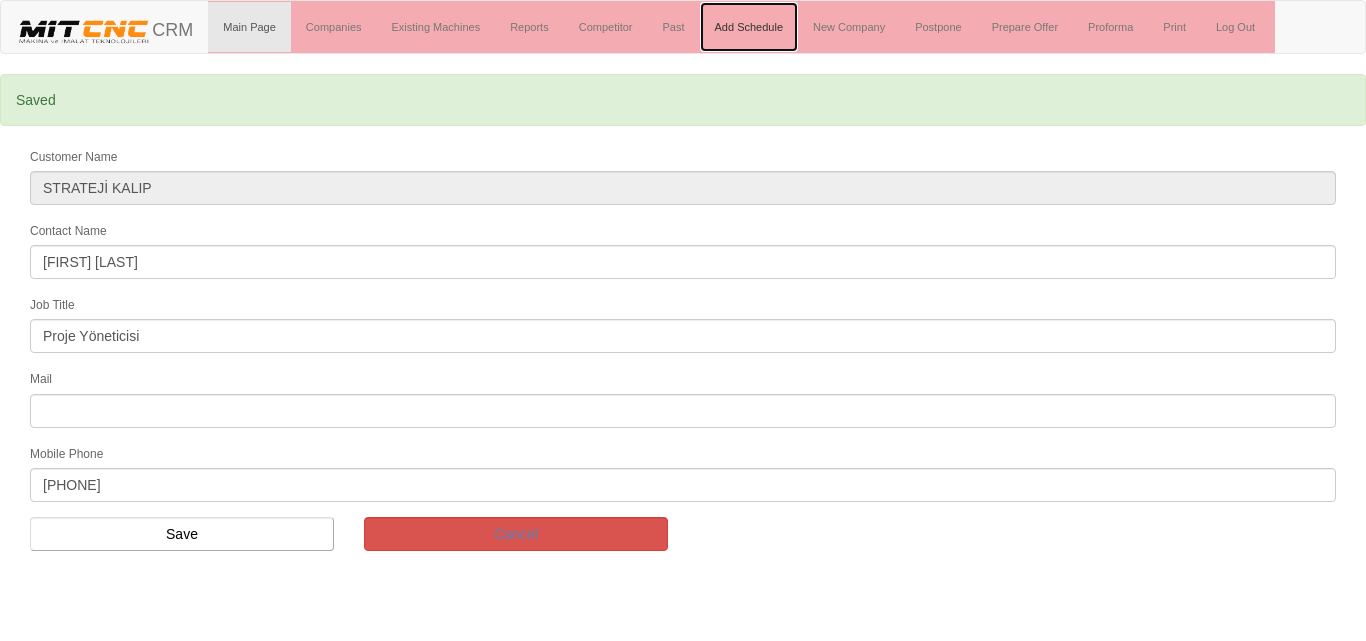 click on "Add Schedule" at bounding box center (749, 27) 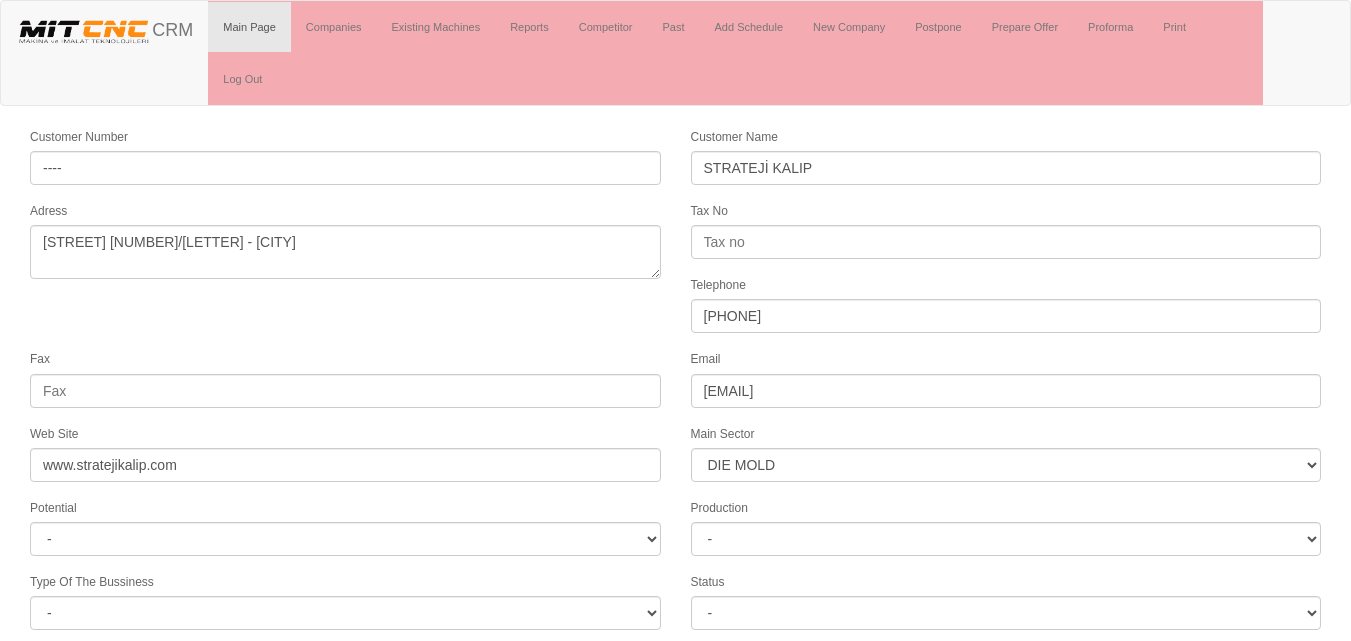 select on "362" 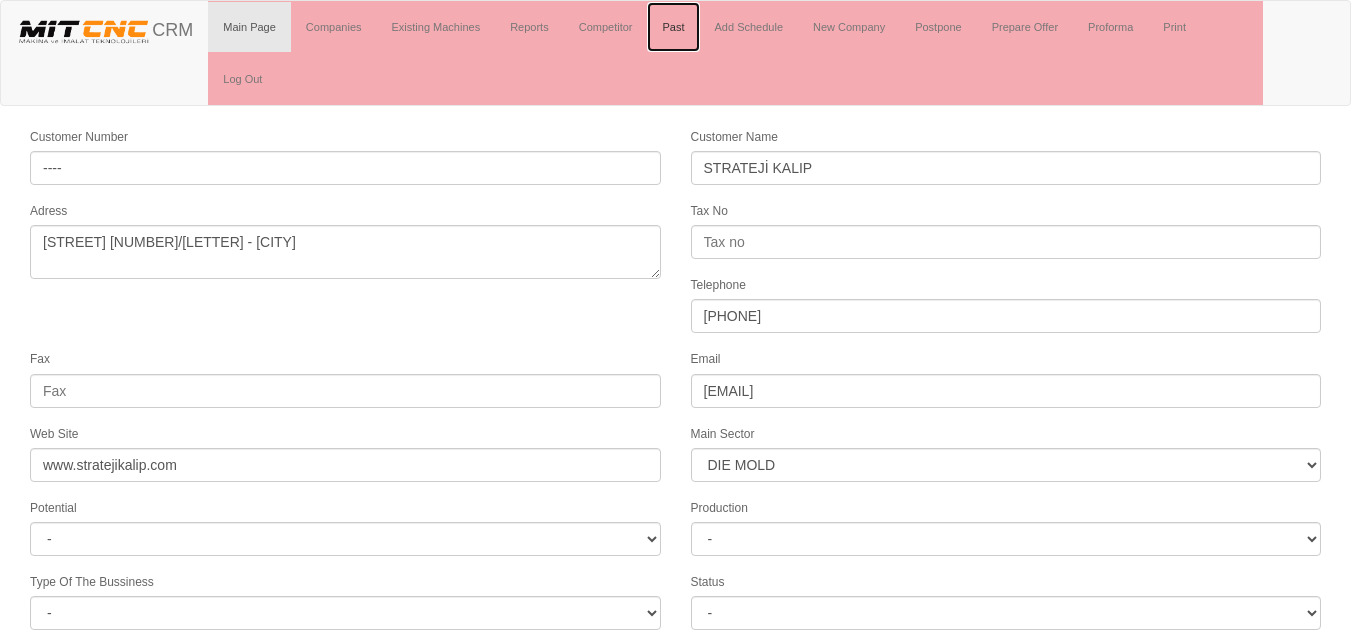 click on "Past" at bounding box center [673, 27] 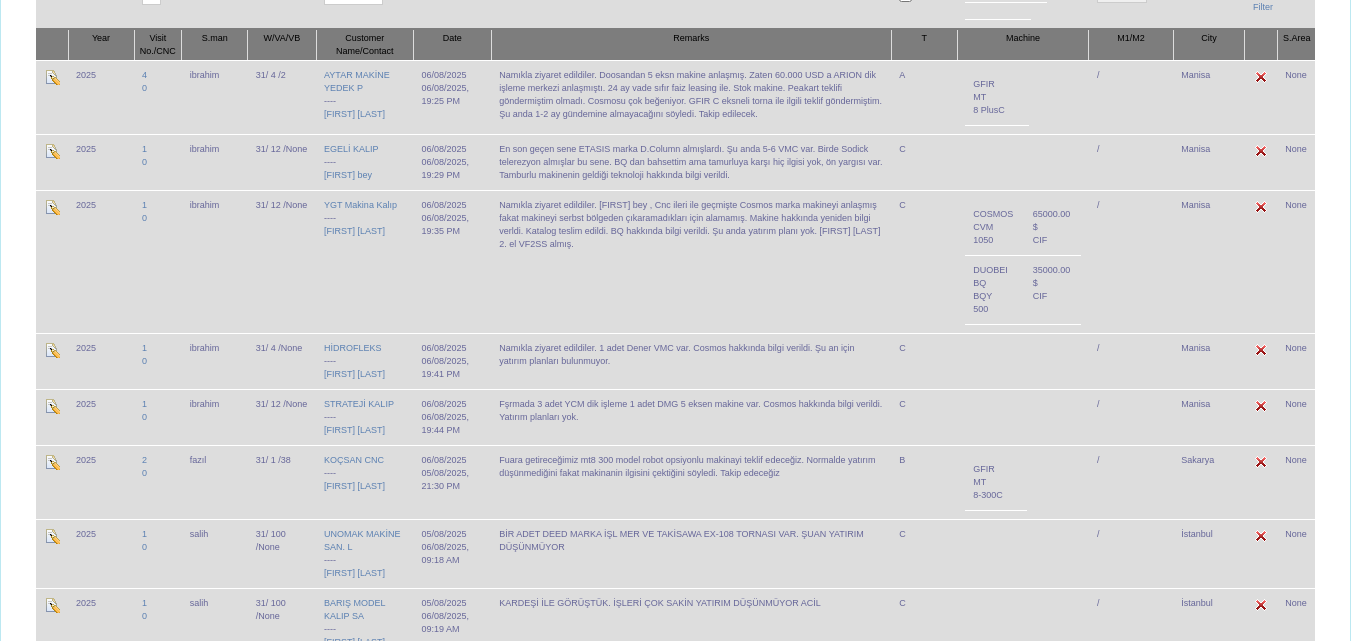 scroll, scrollTop: 600, scrollLeft: 0, axis: vertical 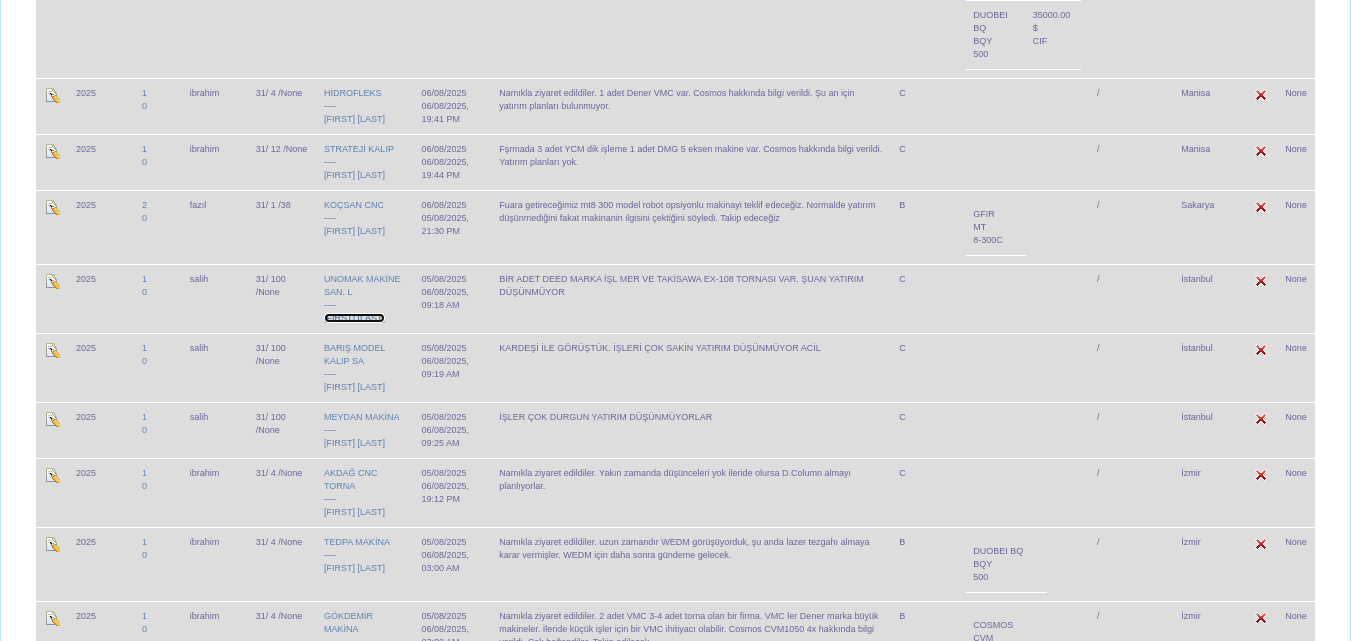 click on "[FIRST] [LAST]" at bounding box center (354, 318) 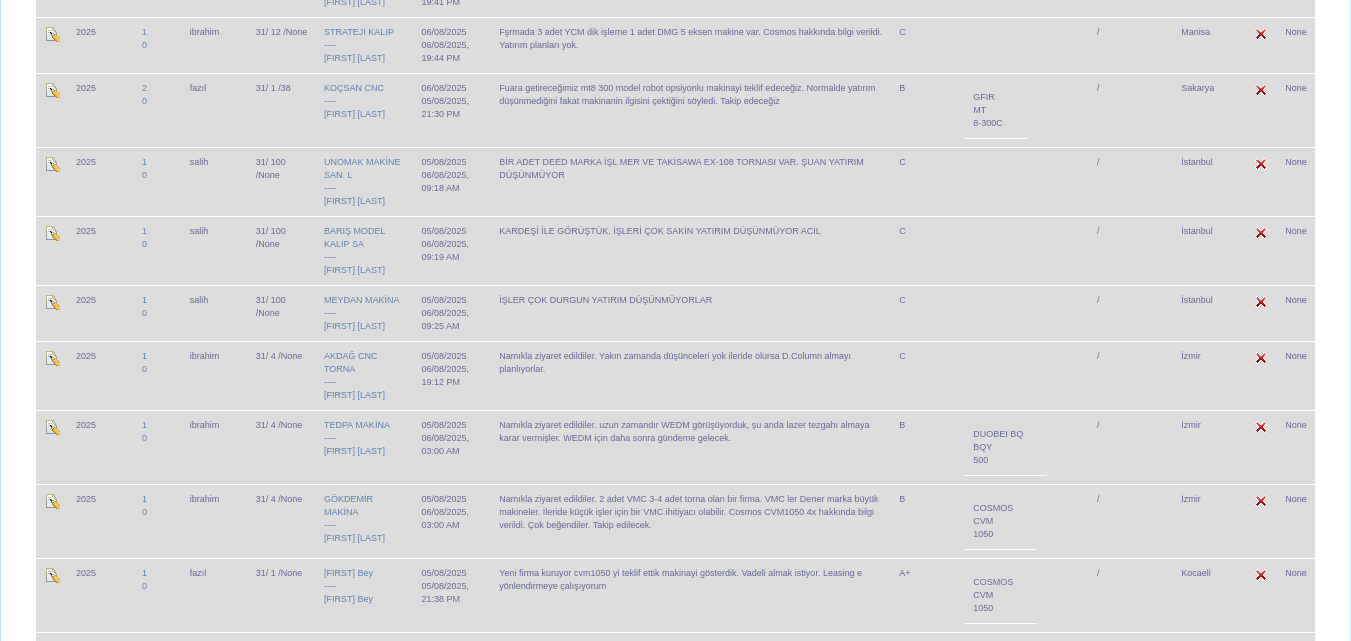 scroll, scrollTop: 752, scrollLeft: 0, axis: vertical 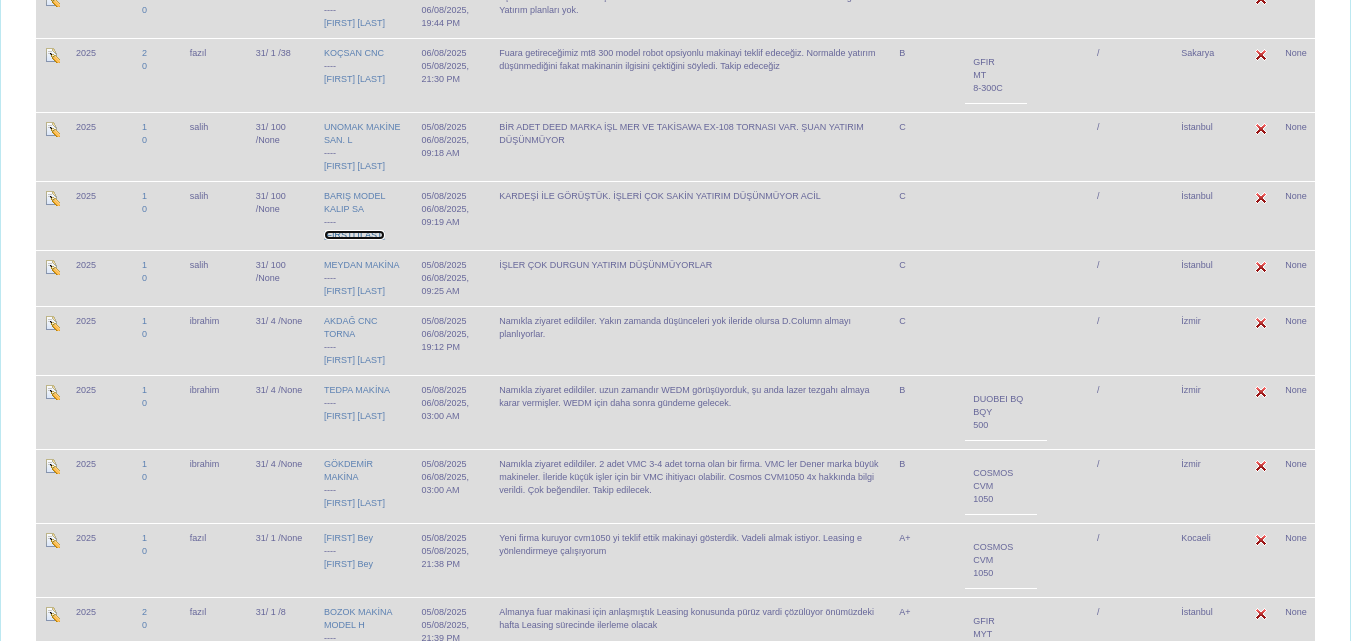 click on "[FIRST] [LAST]" at bounding box center [354, 235] 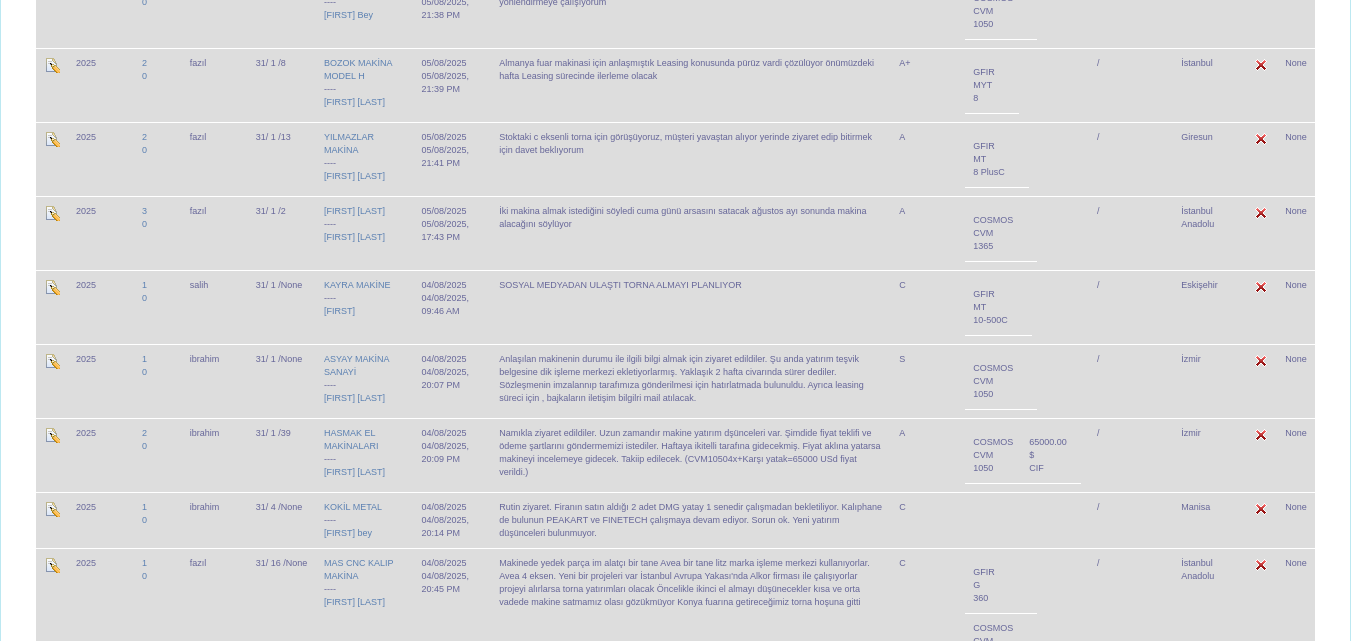 scroll, scrollTop: 1304, scrollLeft: 0, axis: vertical 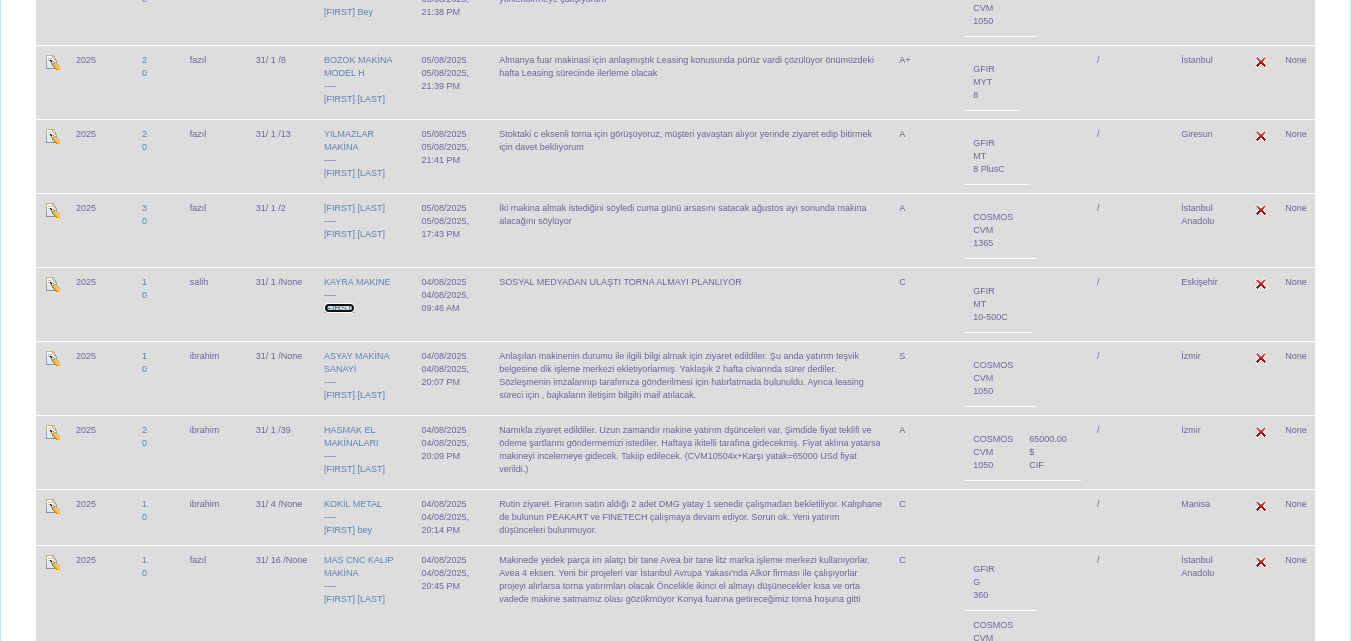 click on "TANER" at bounding box center (339, 308) 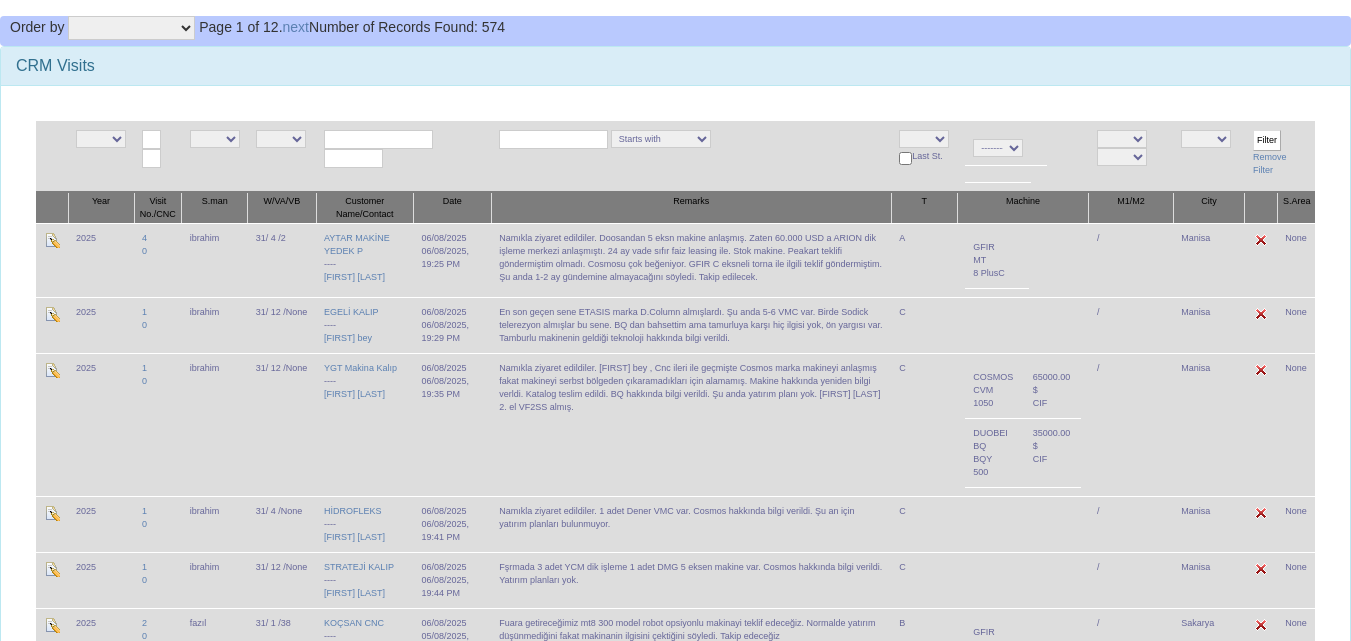 scroll, scrollTop: 0, scrollLeft: 0, axis: both 